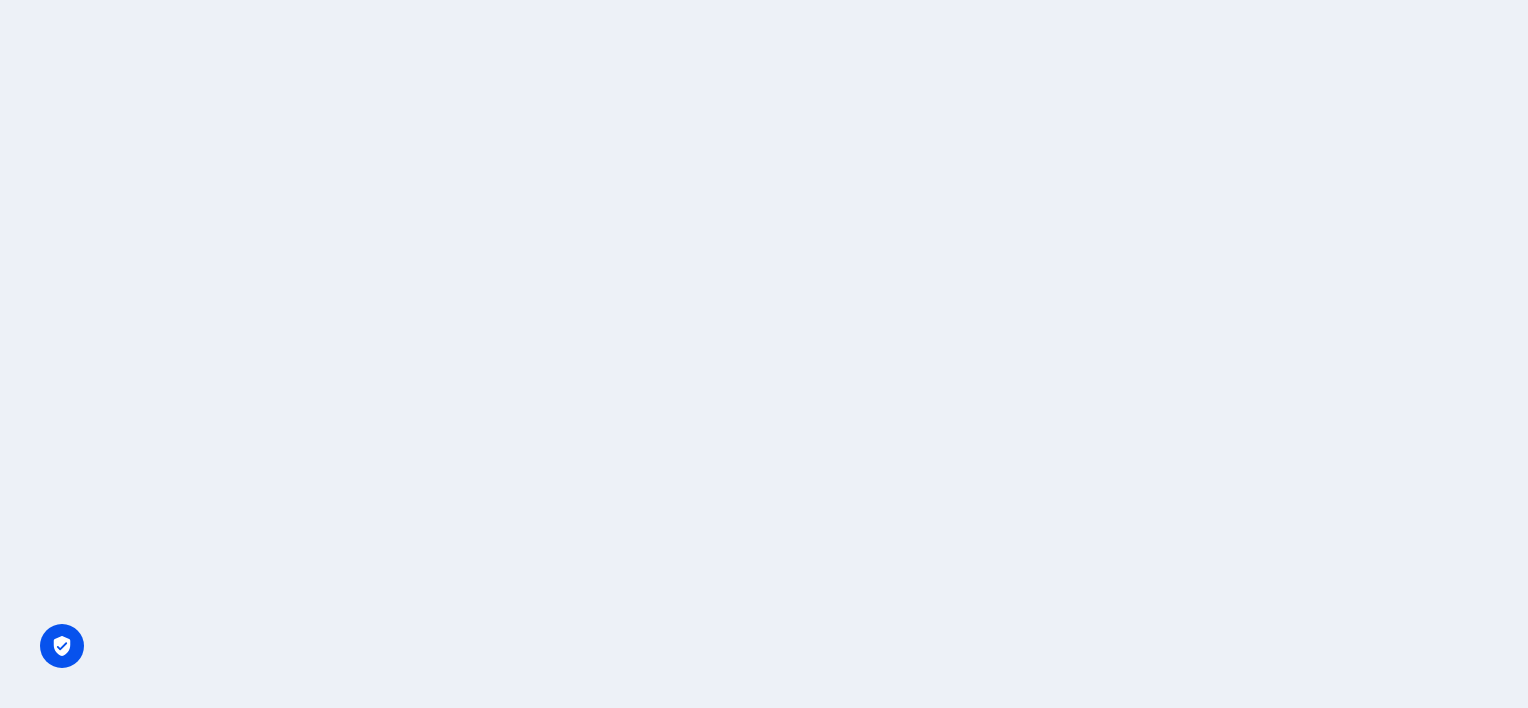 scroll, scrollTop: 0, scrollLeft: 0, axis: both 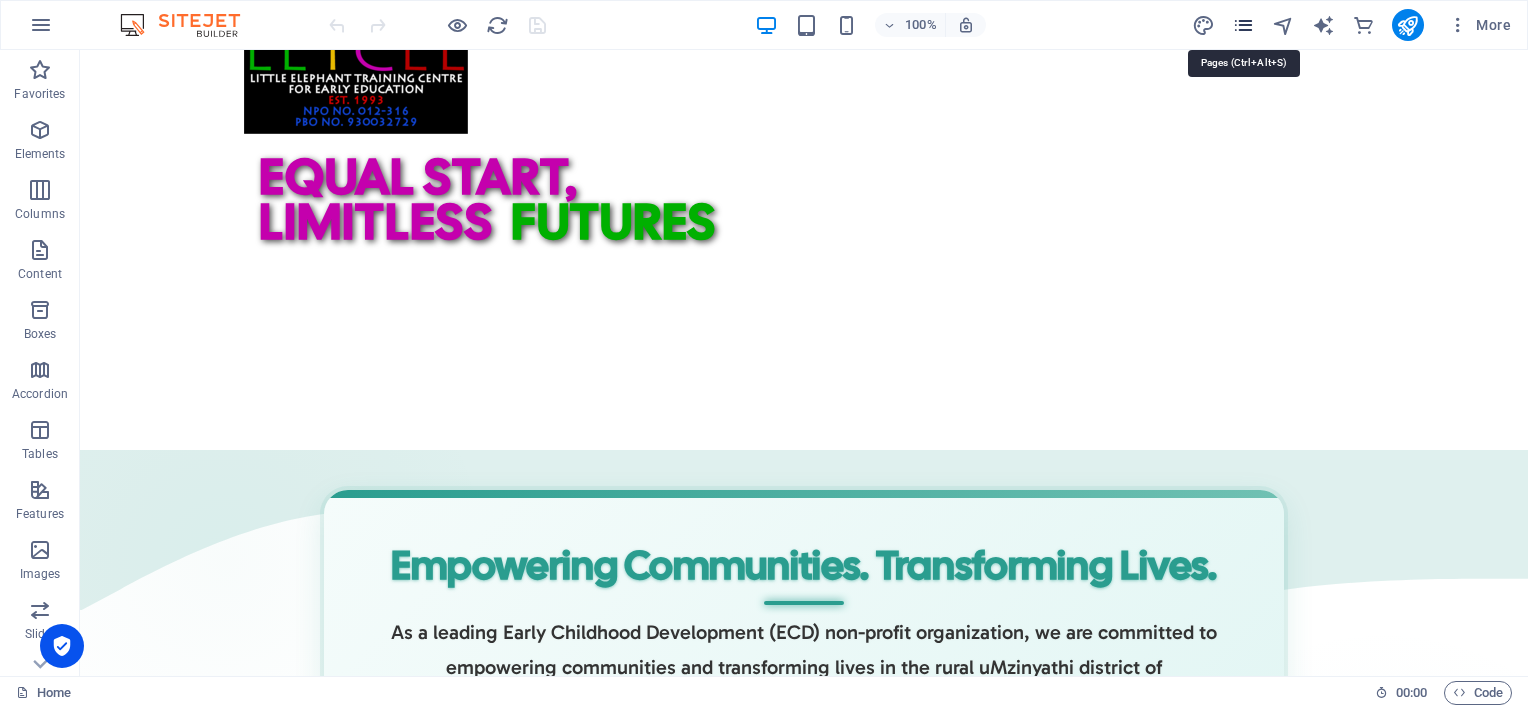 click at bounding box center (1243, 25) 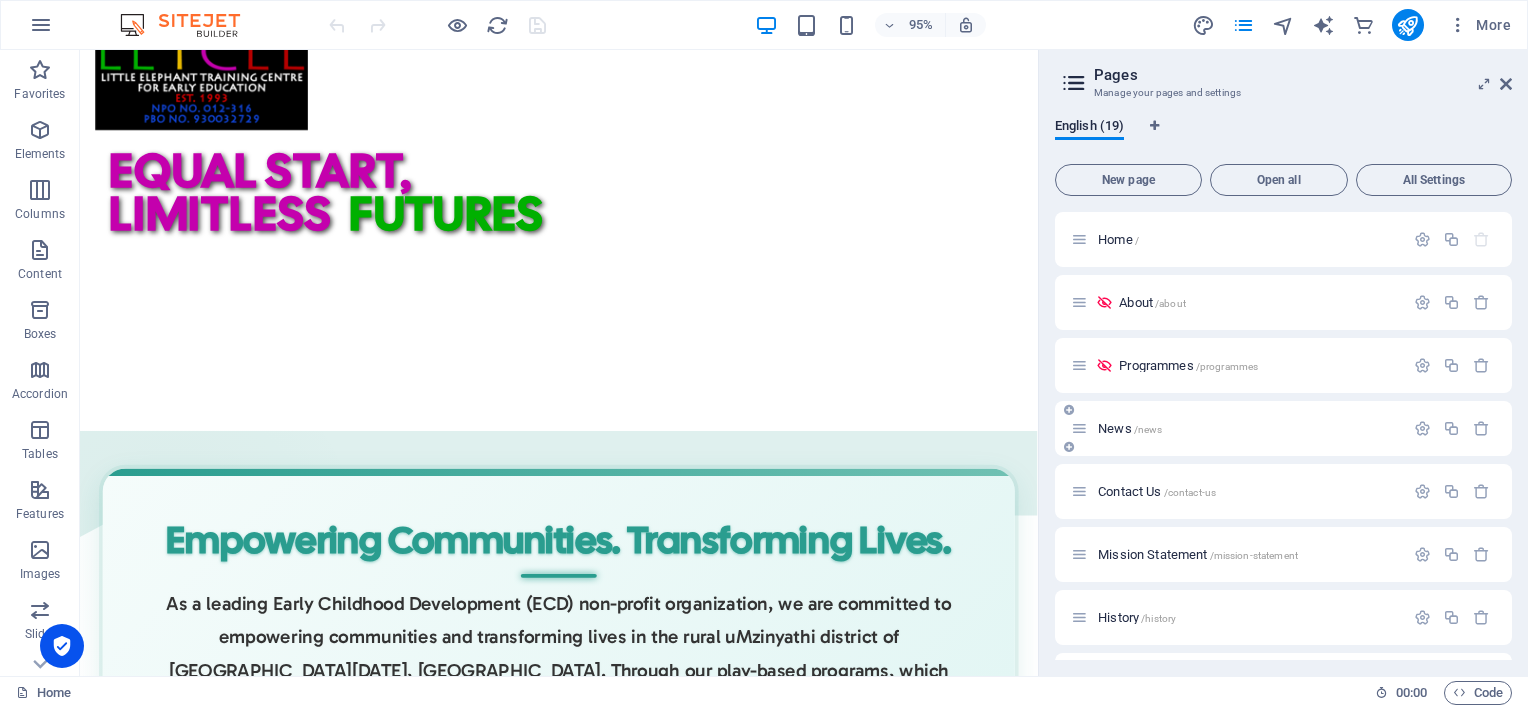click on "News /news" at bounding box center (1130, 428) 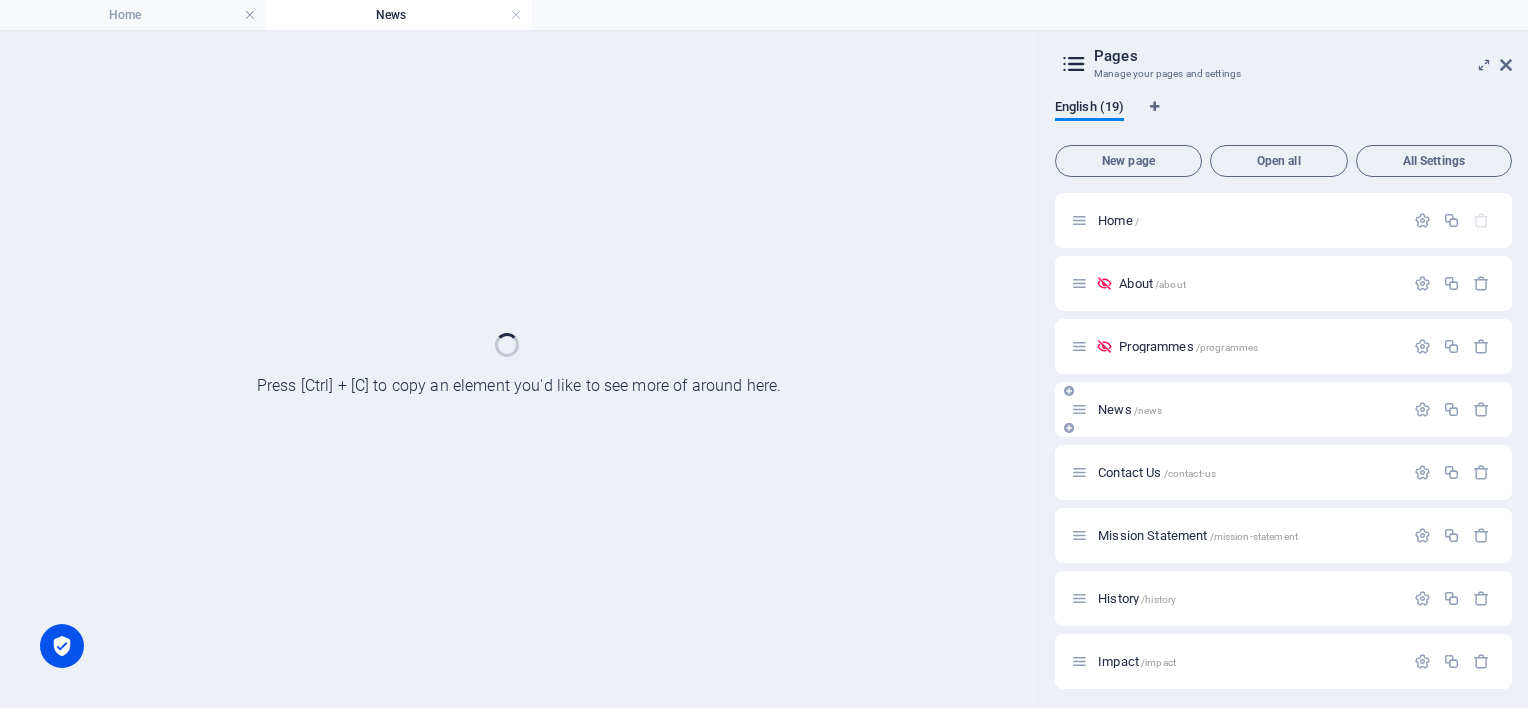 scroll, scrollTop: 0, scrollLeft: 0, axis: both 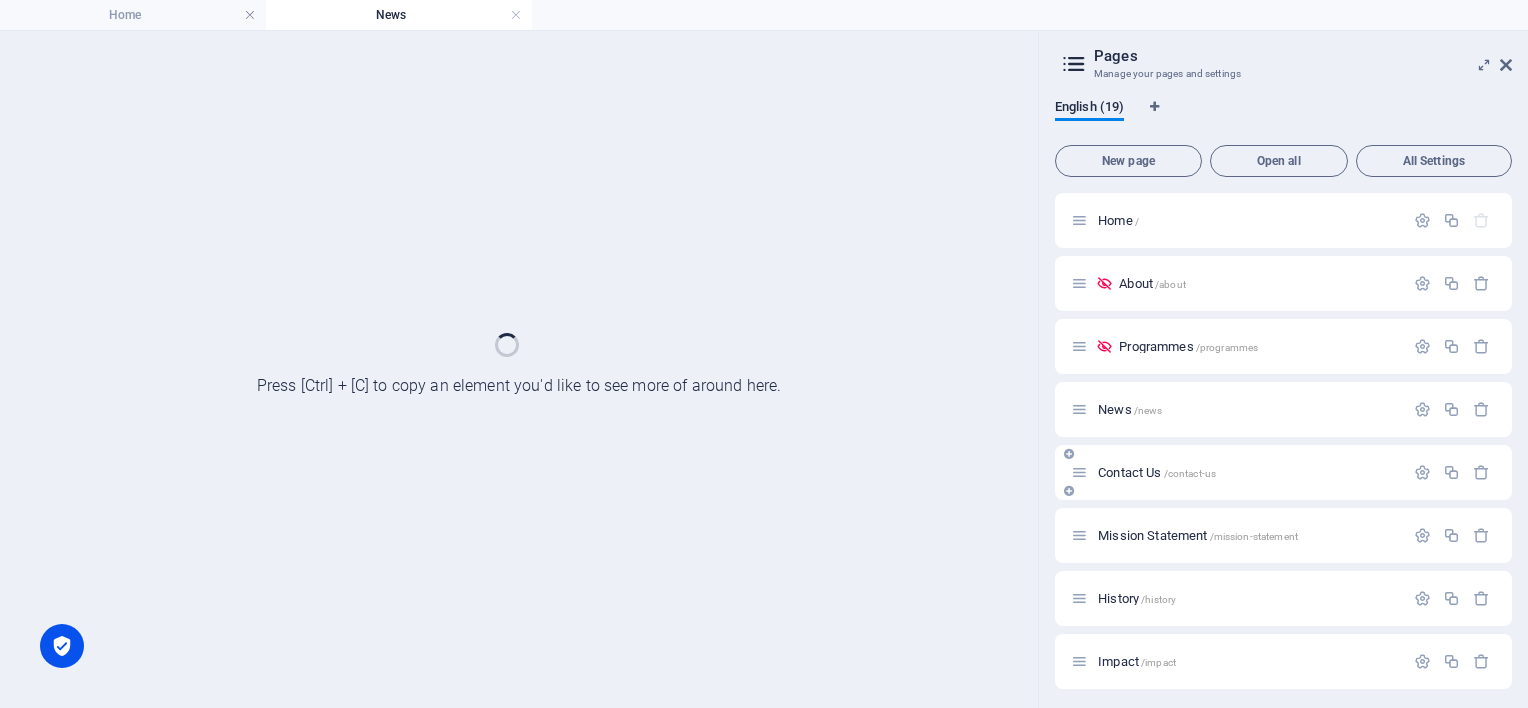 click on "Contact Us /contact-us" at bounding box center [1157, 472] 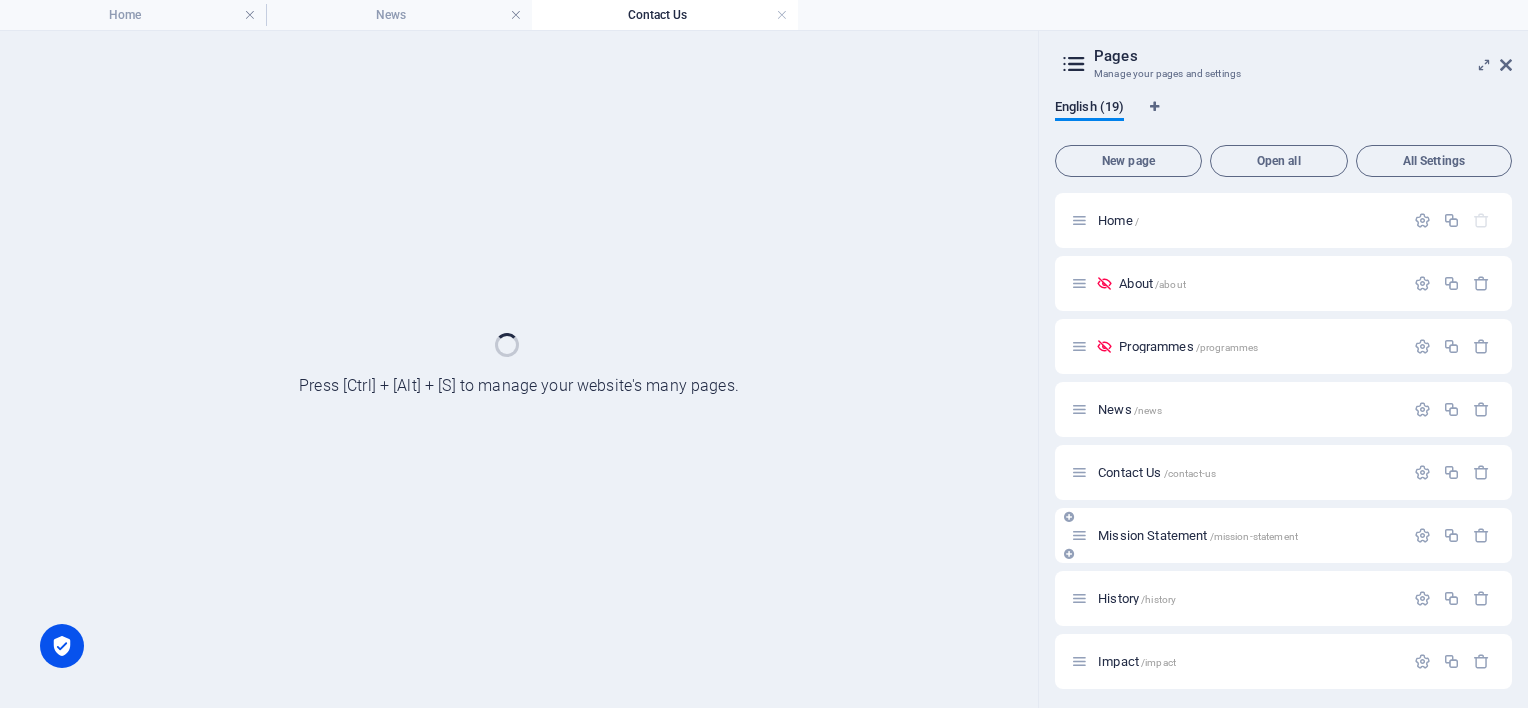 click on "Mission Statement /mission-statement" at bounding box center (1198, 535) 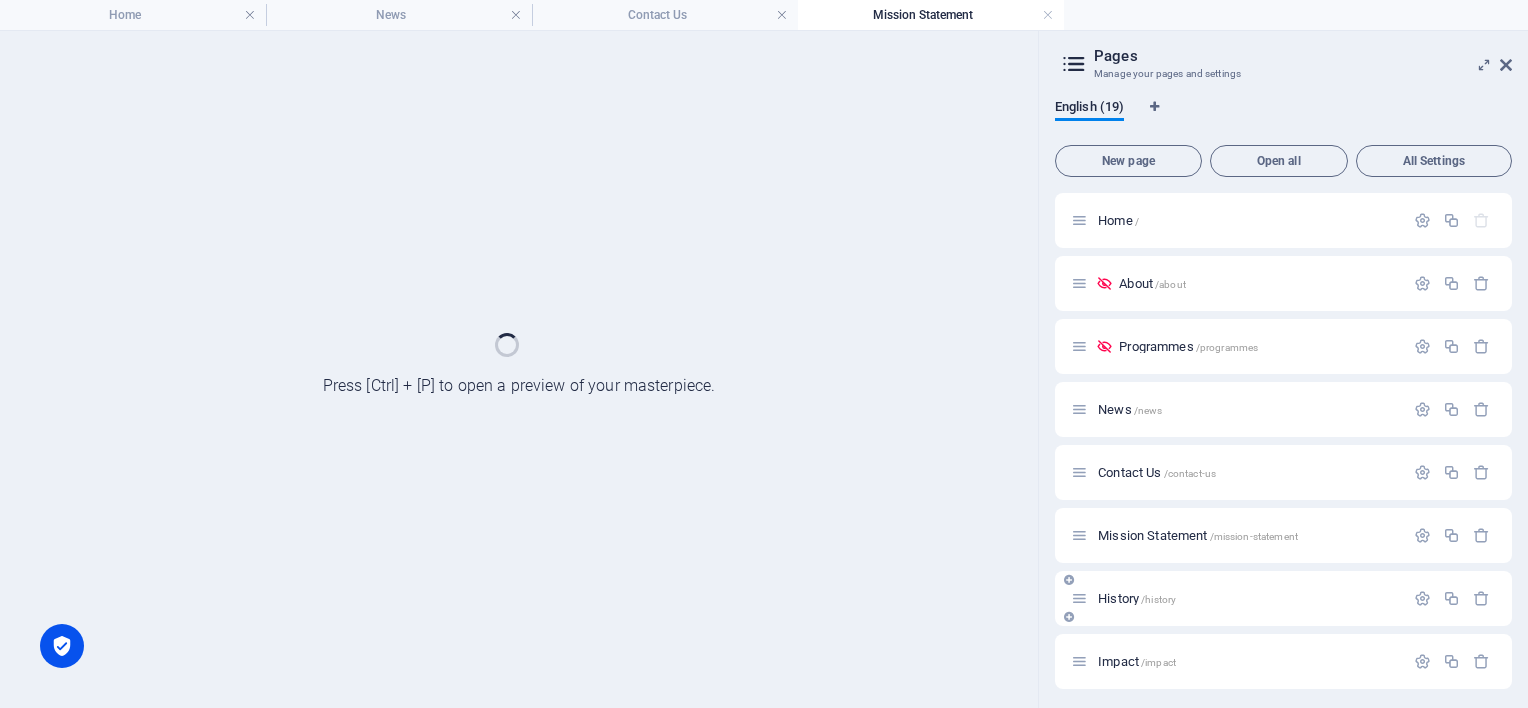 click on "History /history" at bounding box center (1137, 598) 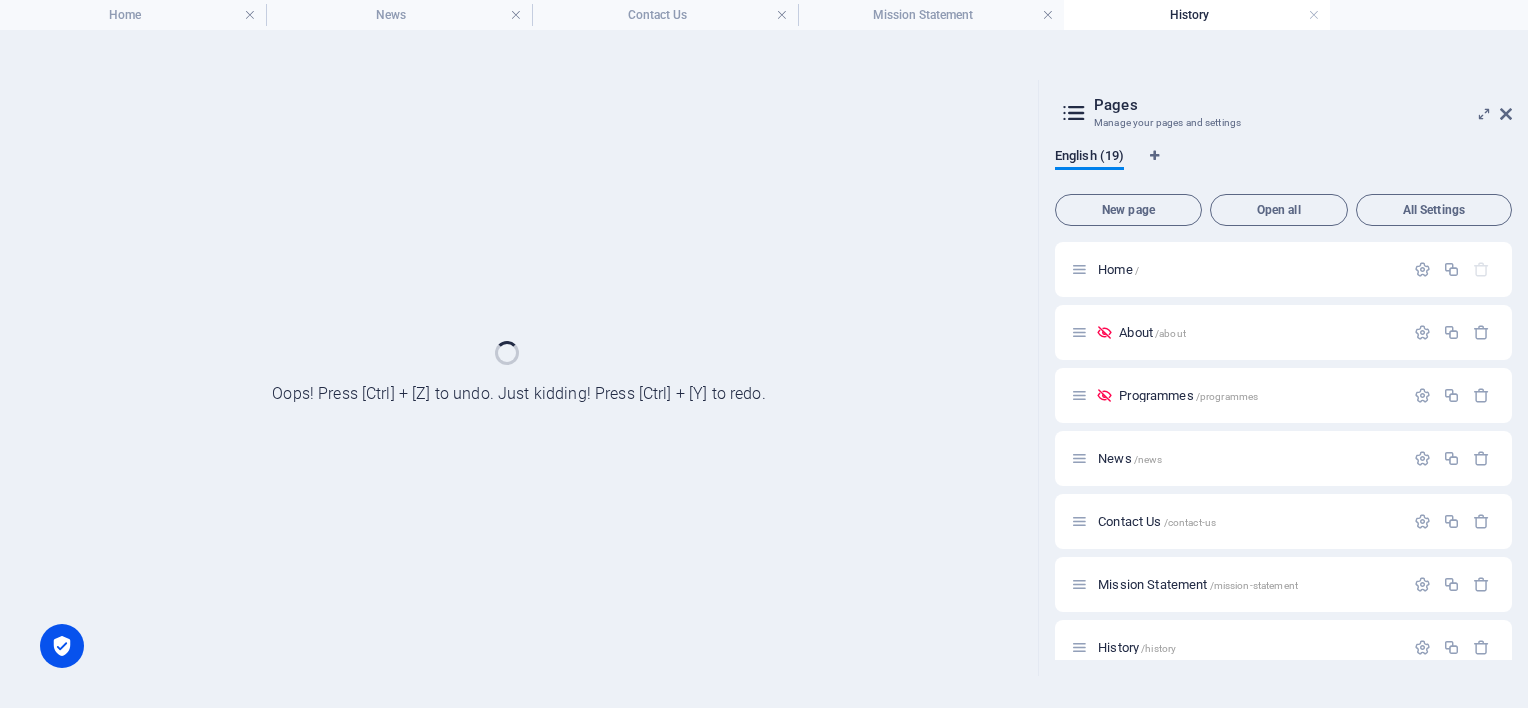 scroll, scrollTop: 0, scrollLeft: 0, axis: both 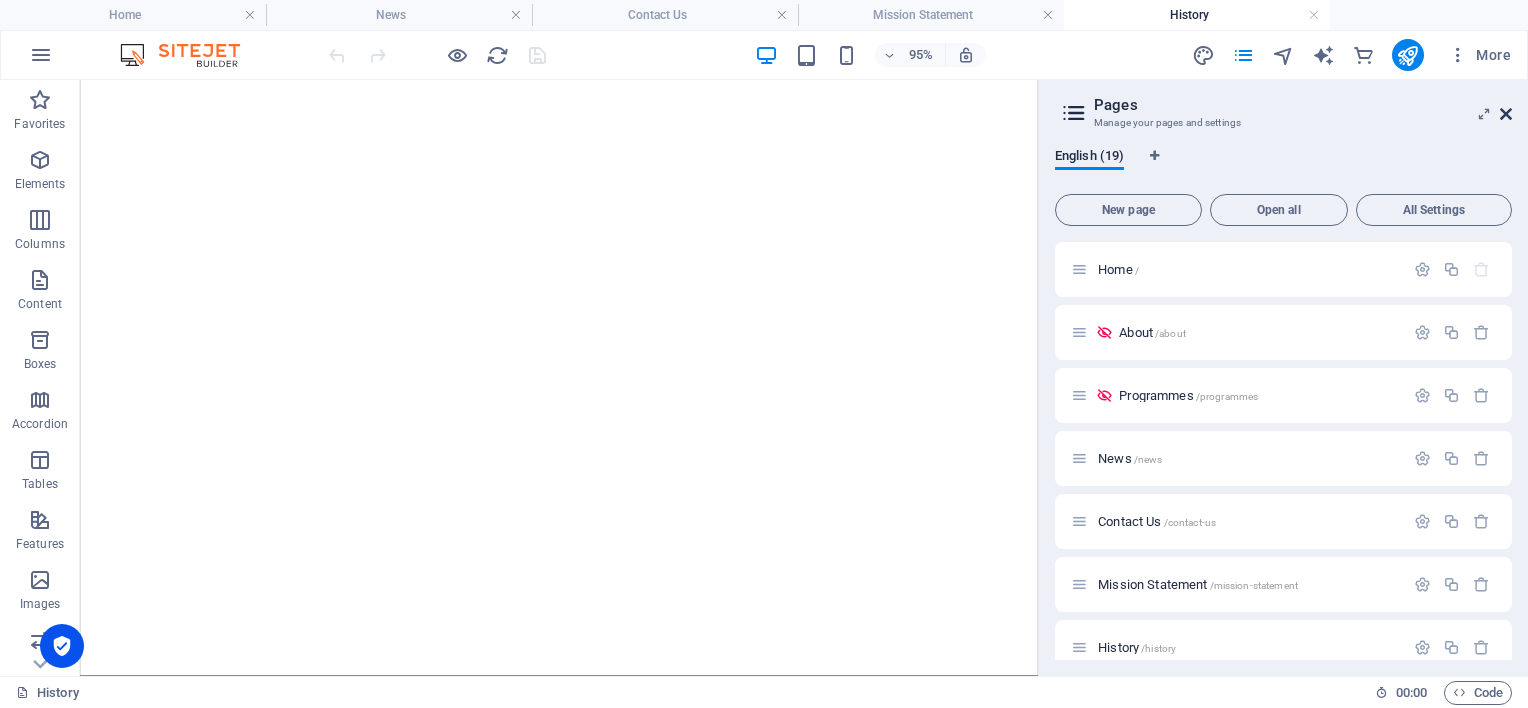 click at bounding box center (1506, 114) 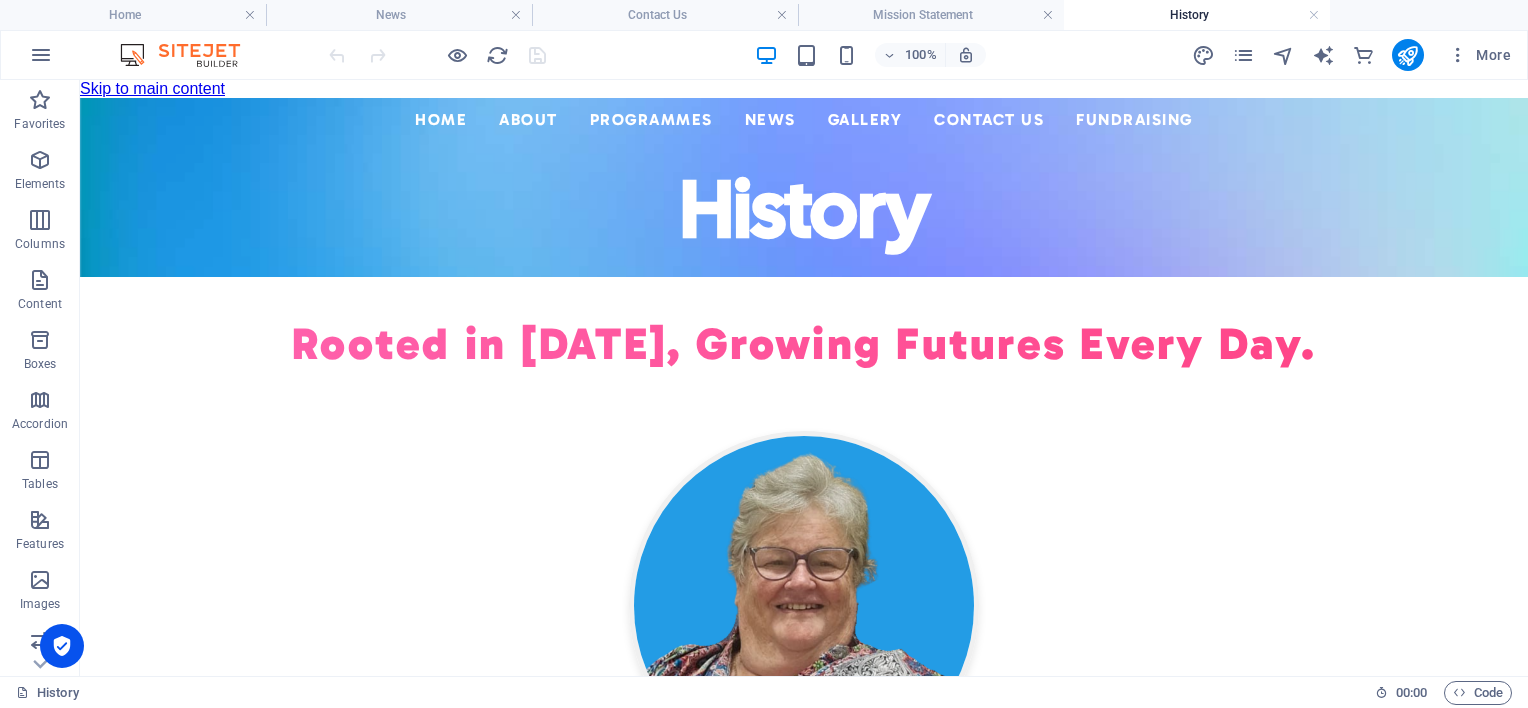 scroll, scrollTop: 0, scrollLeft: 0, axis: both 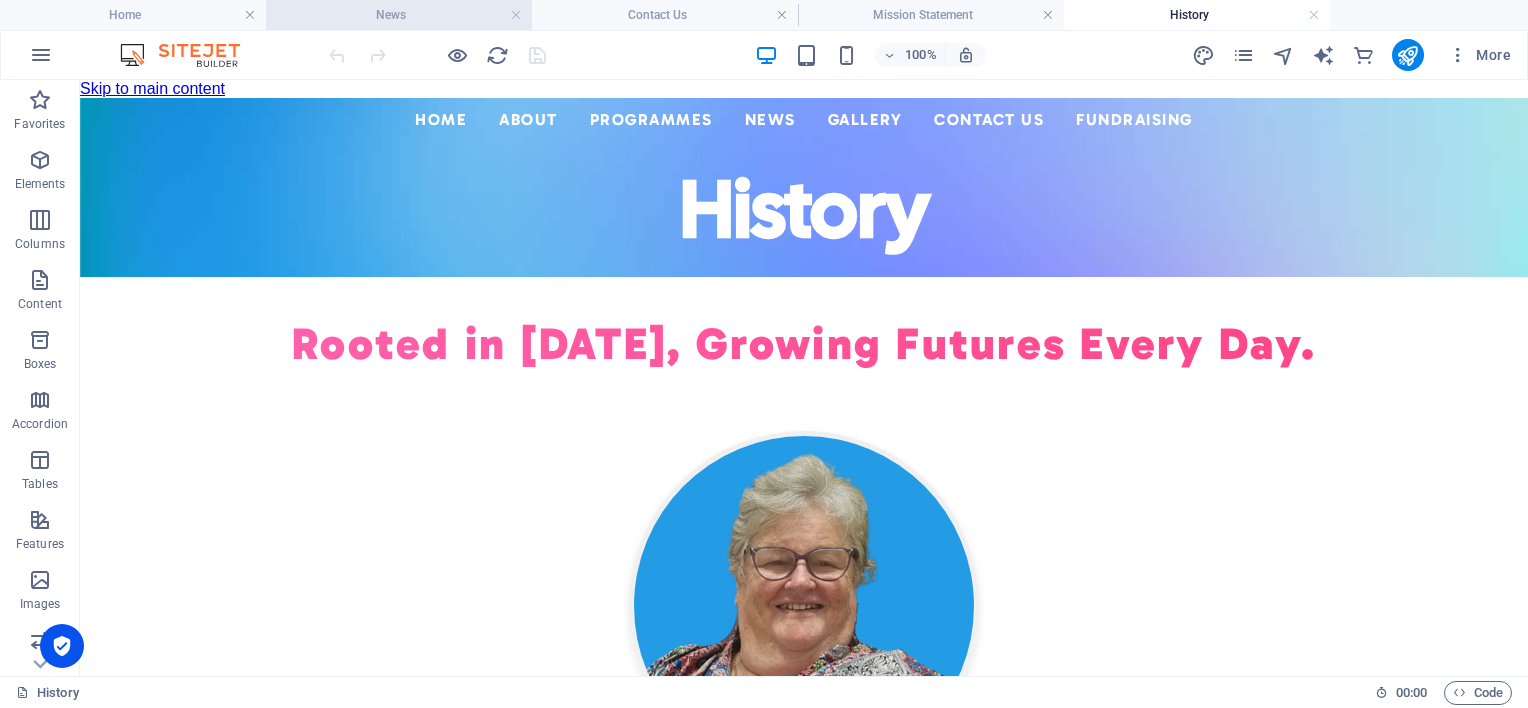 click on "News" at bounding box center (399, 15) 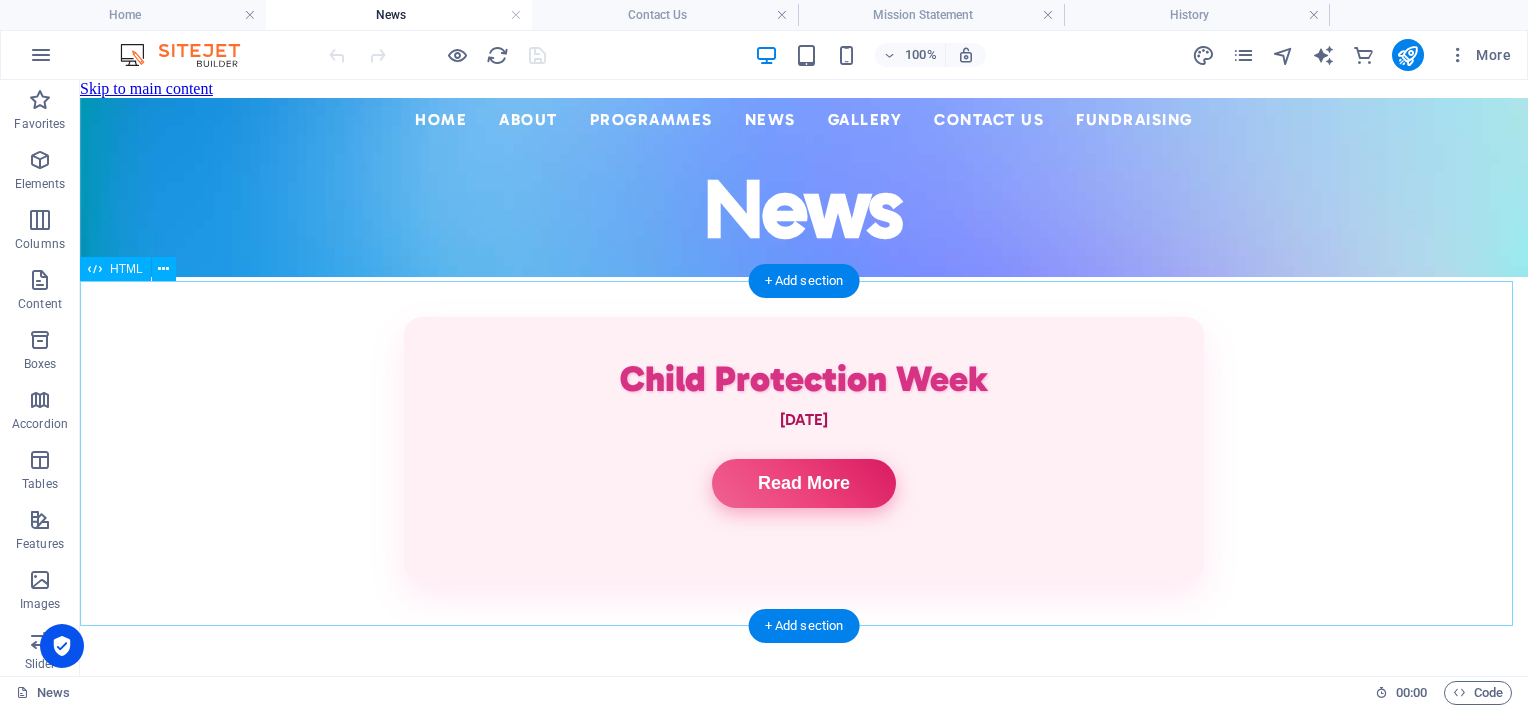 scroll, scrollTop: 53, scrollLeft: 0, axis: vertical 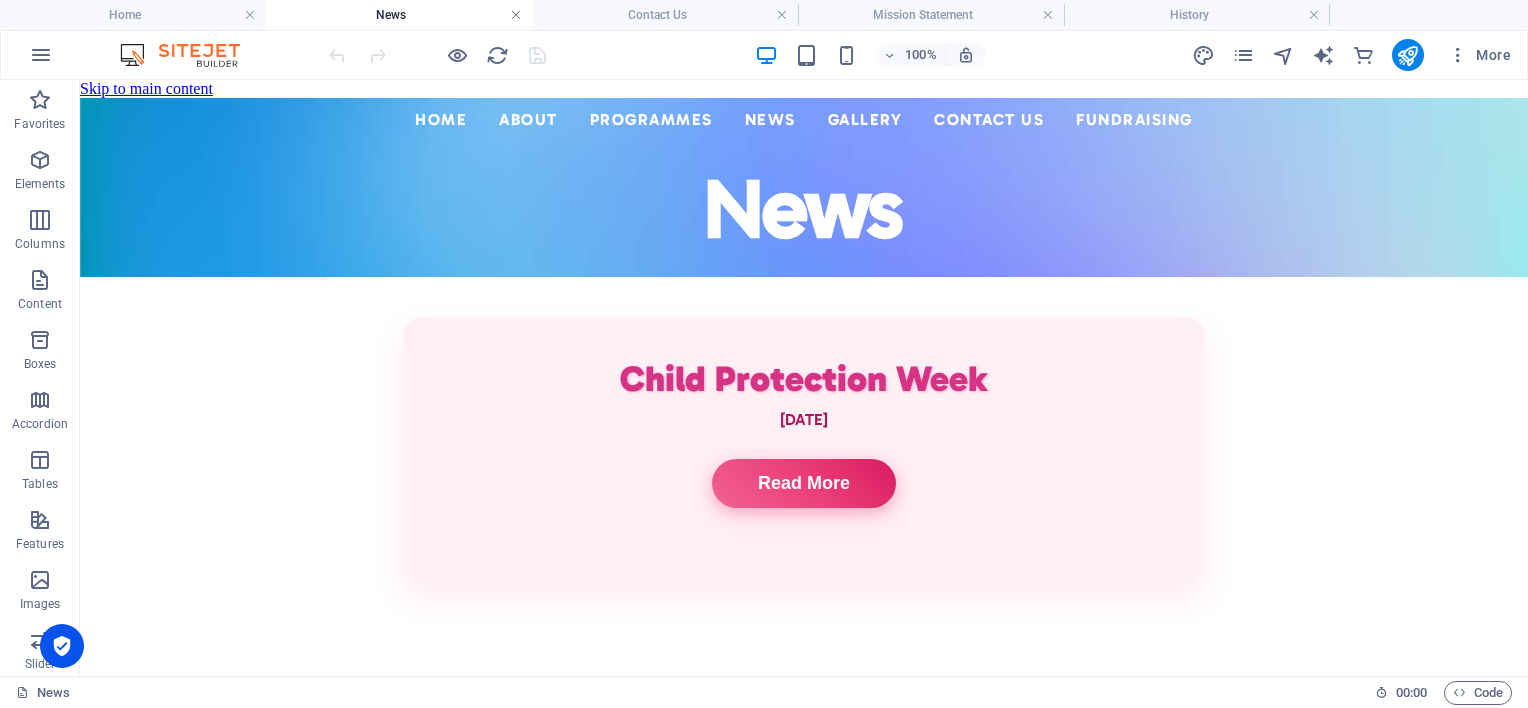 click at bounding box center [516, 15] 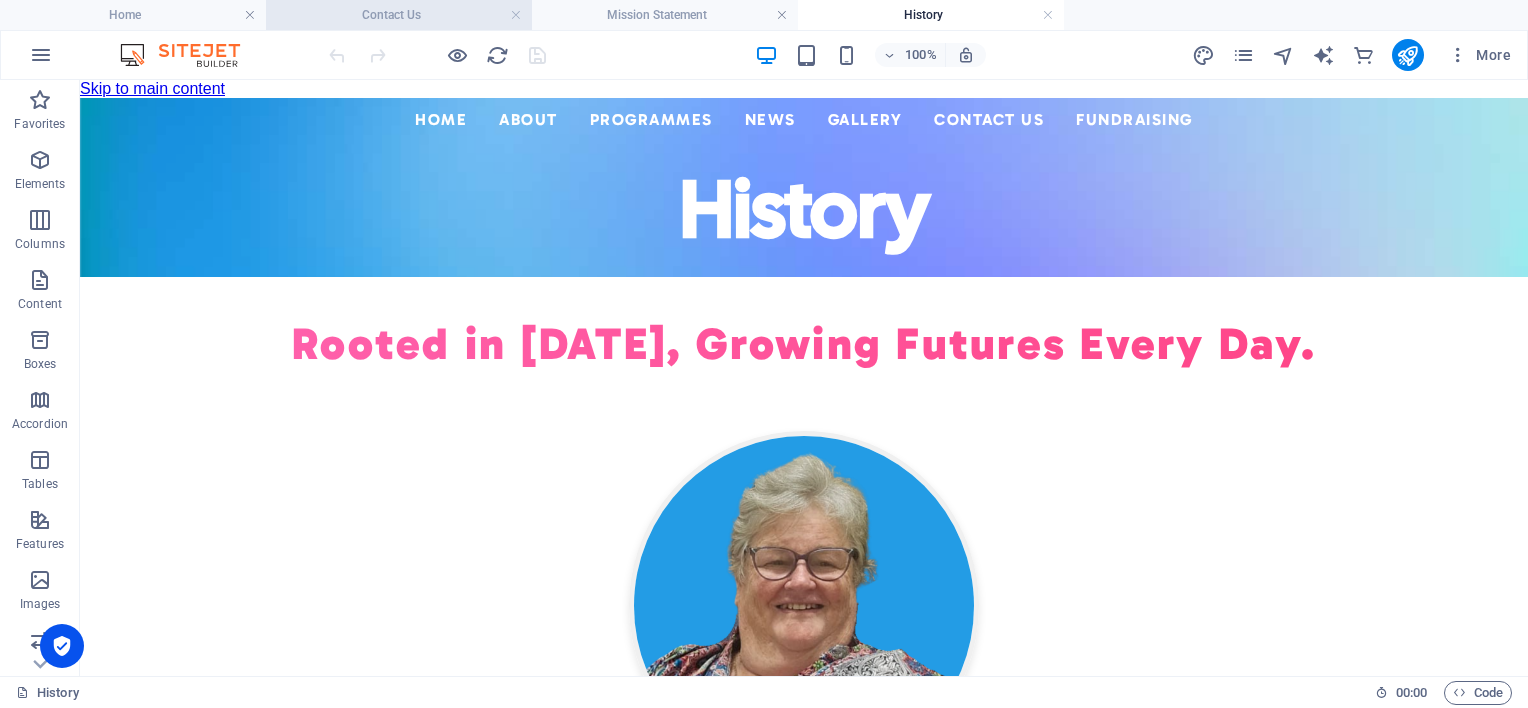 click on "Contact Us" at bounding box center [399, 15] 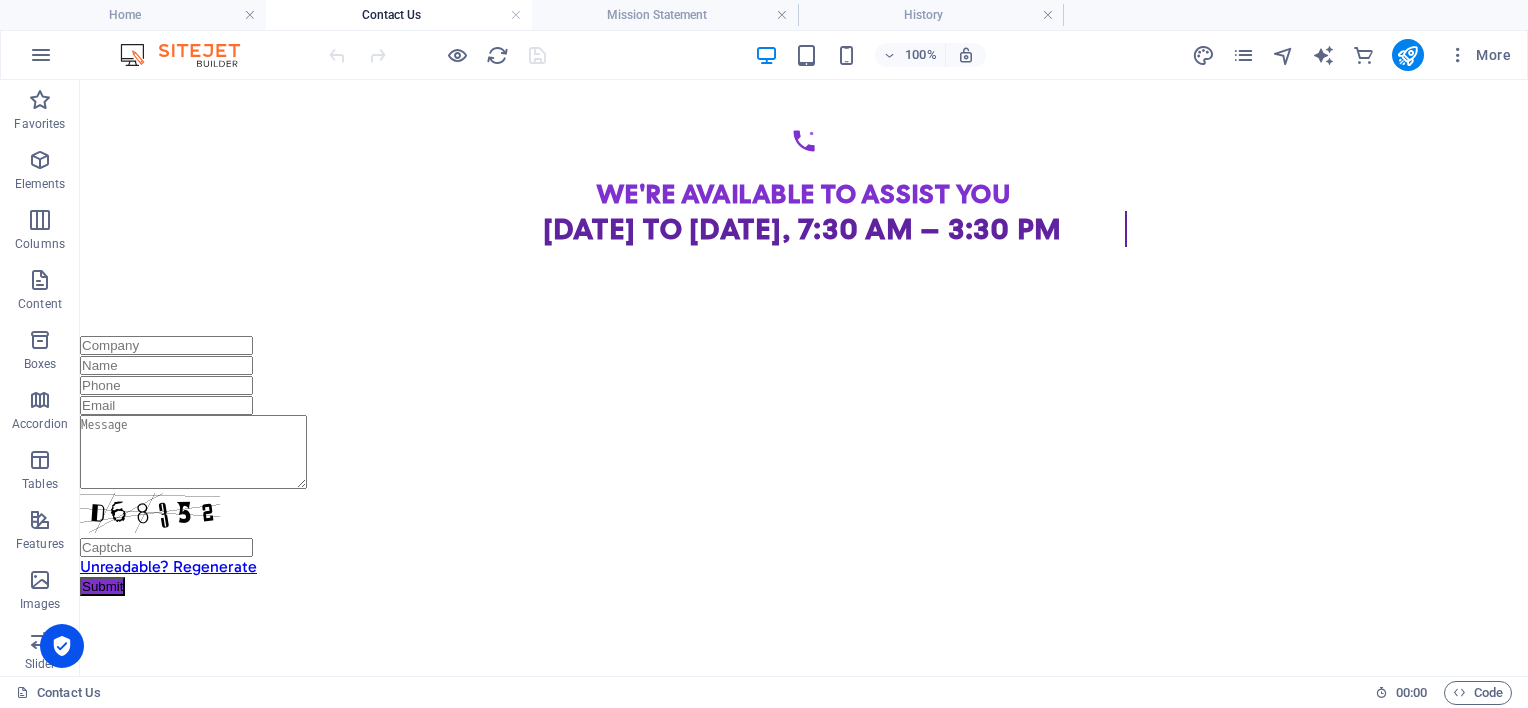 scroll, scrollTop: 264, scrollLeft: 0, axis: vertical 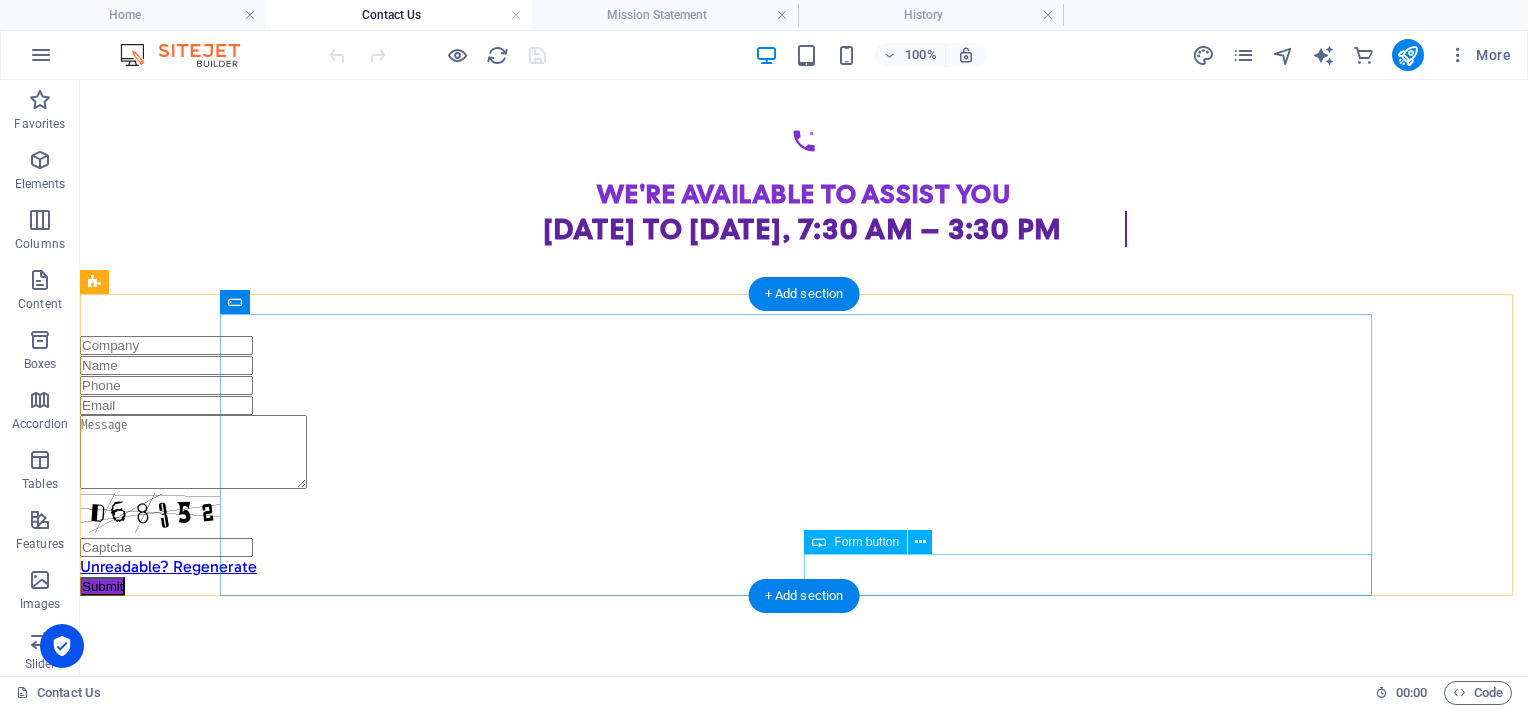 click on "Submit" at bounding box center (804, 586) 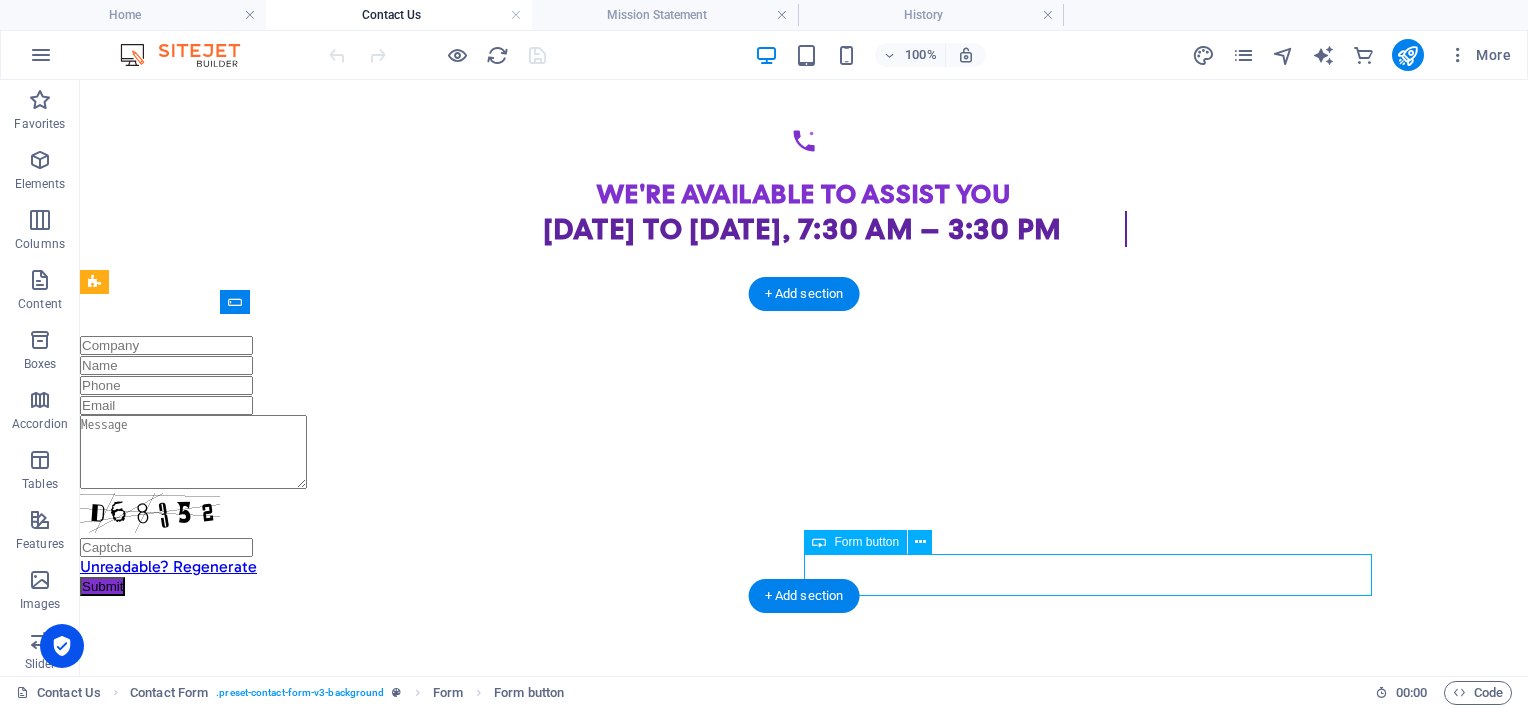 click on "Submit" at bounding box center [804, 586] 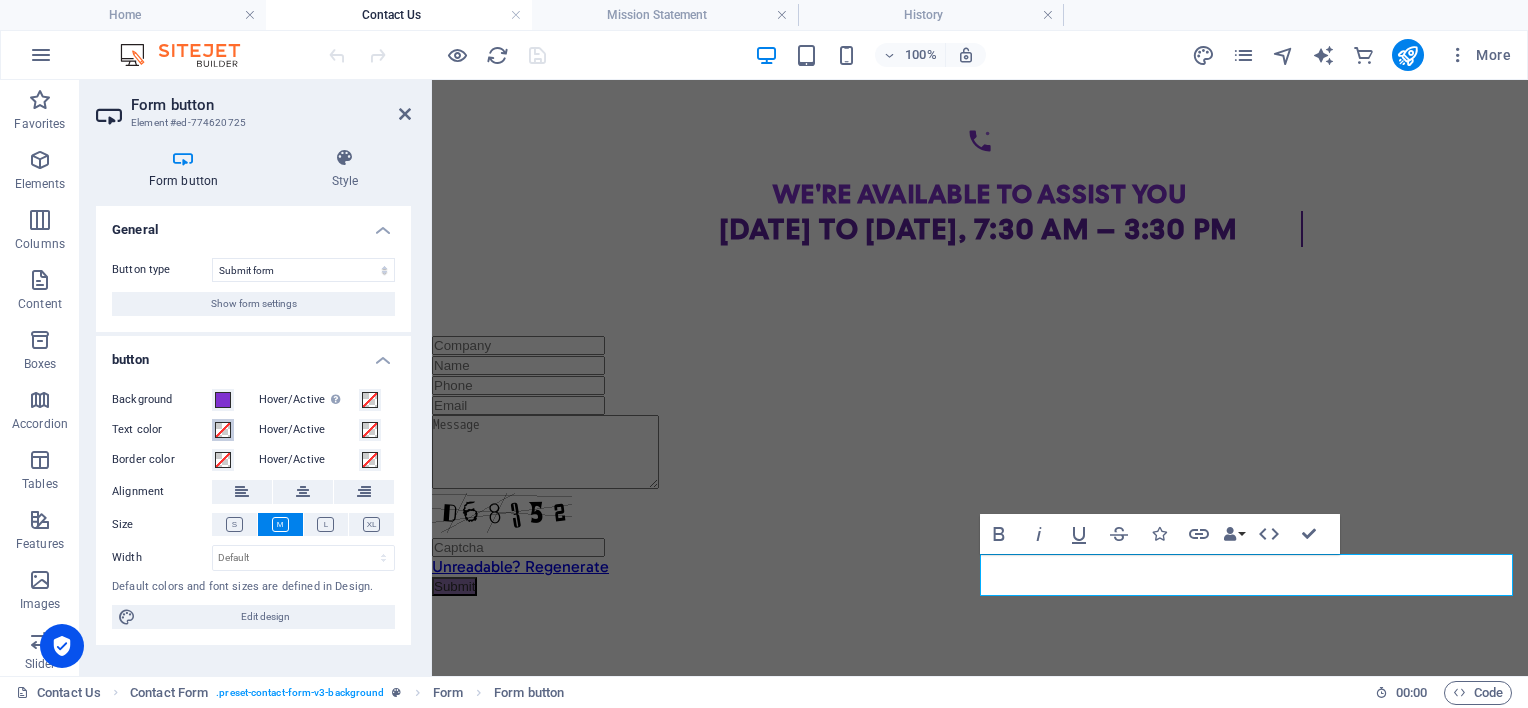 click on "Text color" at bounding box center [223, 430] 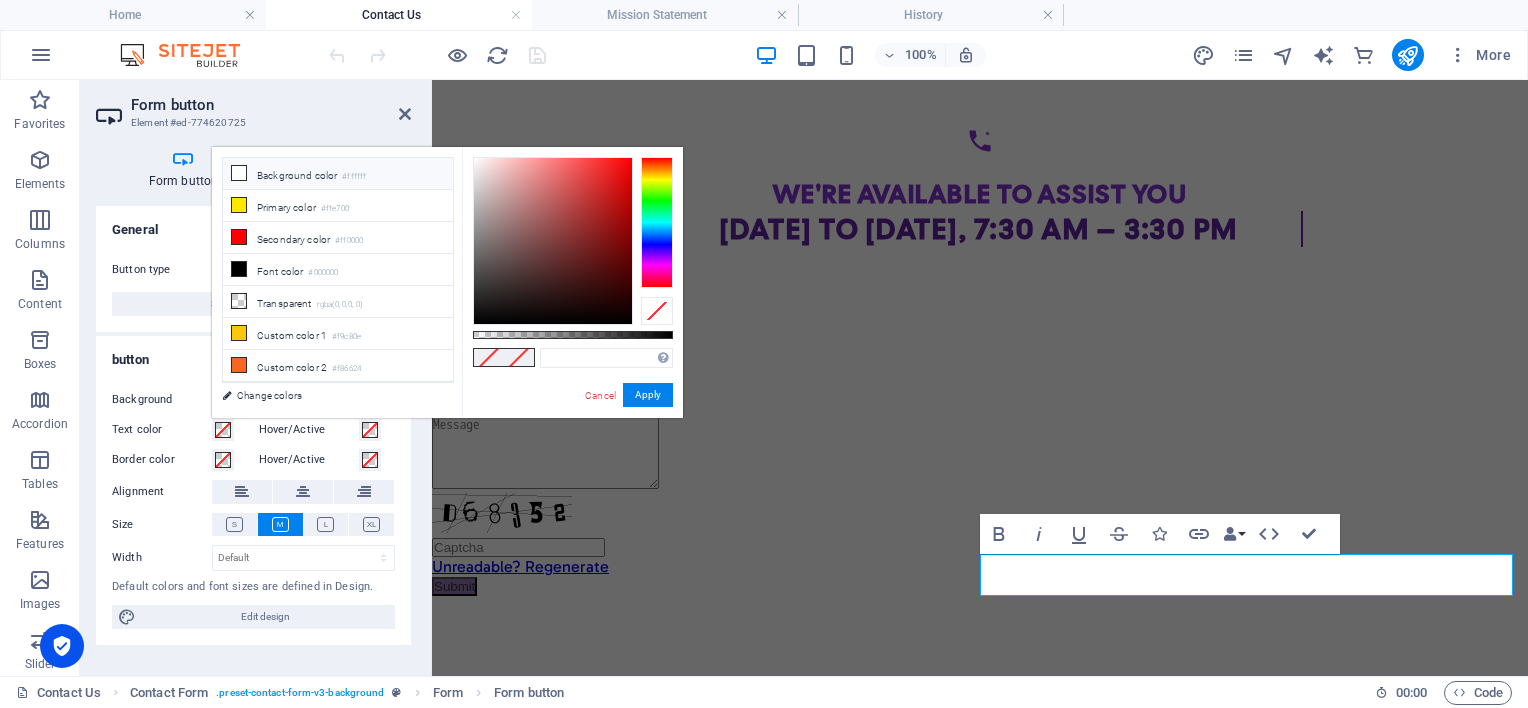 click on "Background color
#ffffff" at bounding box center (338, 174) 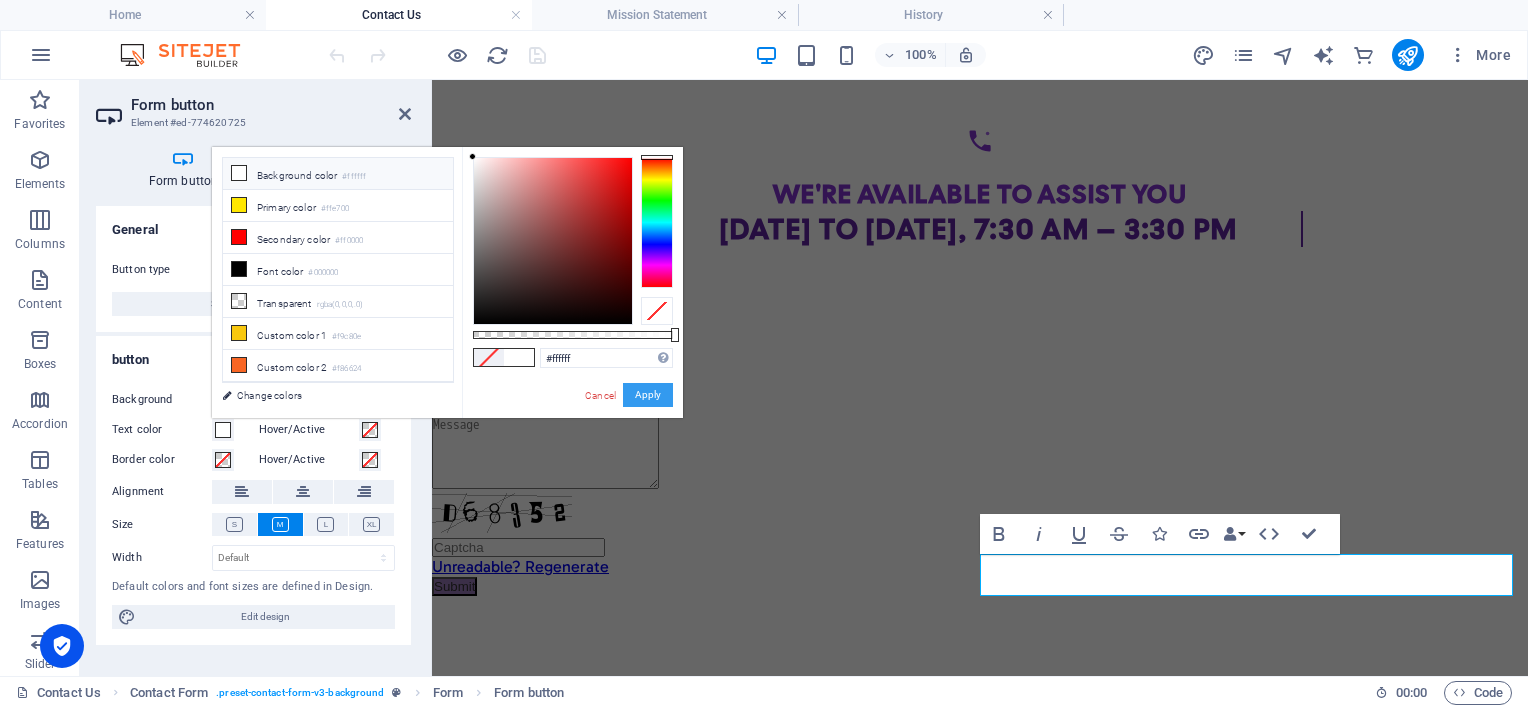 click on "Apply" at bounding box center [648, 395] 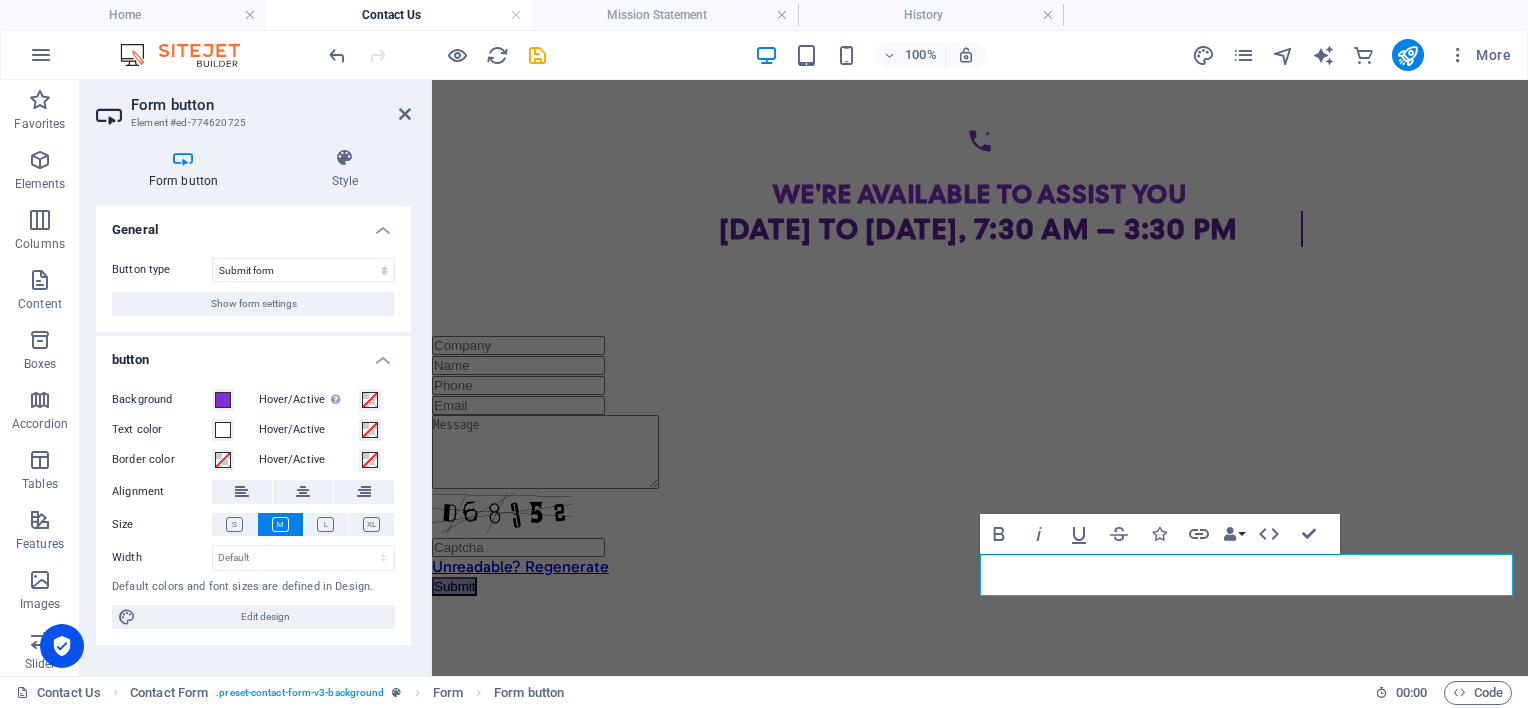 click on "Centered Navigation Bar
☰
Home
About
Mission Statement
History
Impact
Focus Area
Recognition
Non-Executive Board
Executive Directors
Programmes
ECD Training & Development
ECD Programmes/Projects
Primary School Projects
News
Events
Annual Reports
Gallery
Contact Us
Fundraising
Contact Us
We're available to assist you
[DATE] to [DATE], 7:30 AM – 3:30 PM
Unreadable? Regenerate Submit" at bounding box center (980, 282) 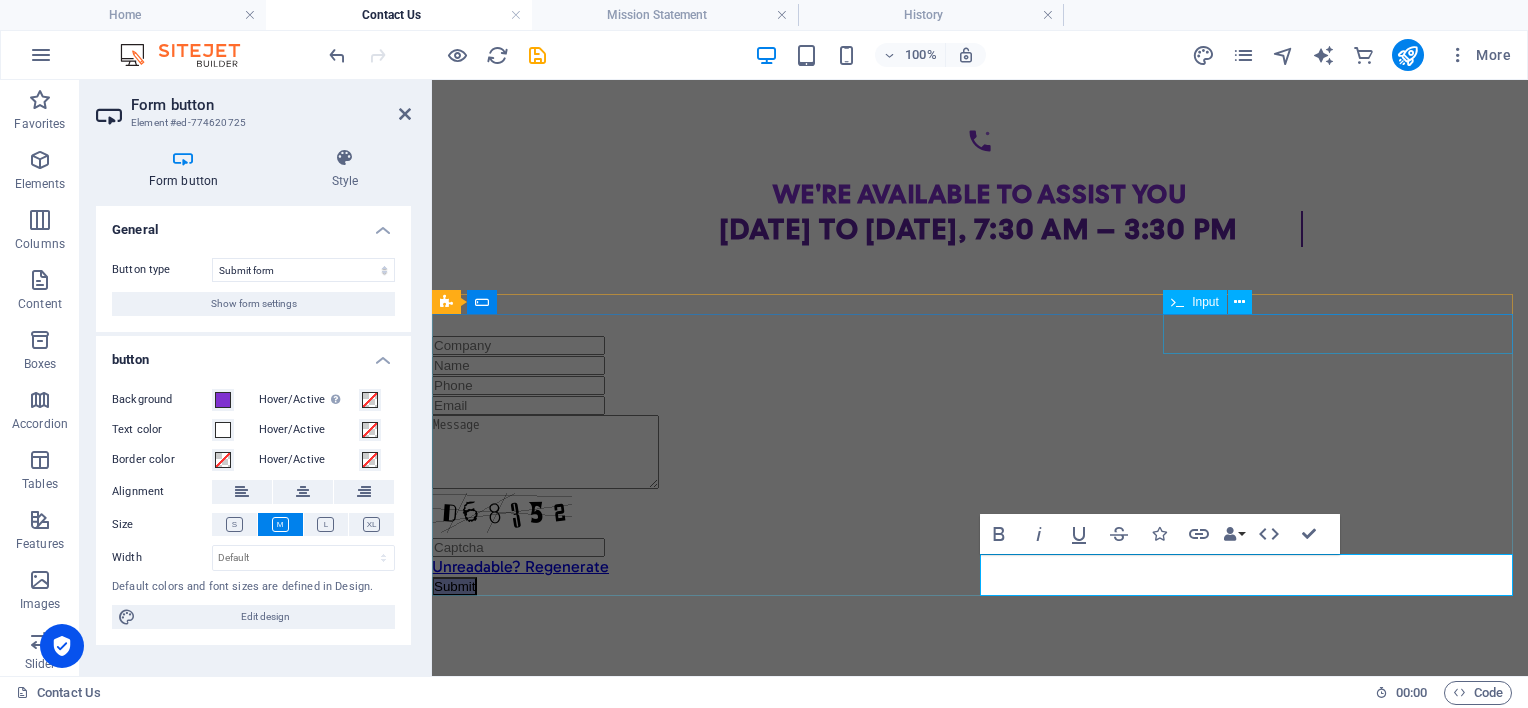 click at bounding box center (980, 385) 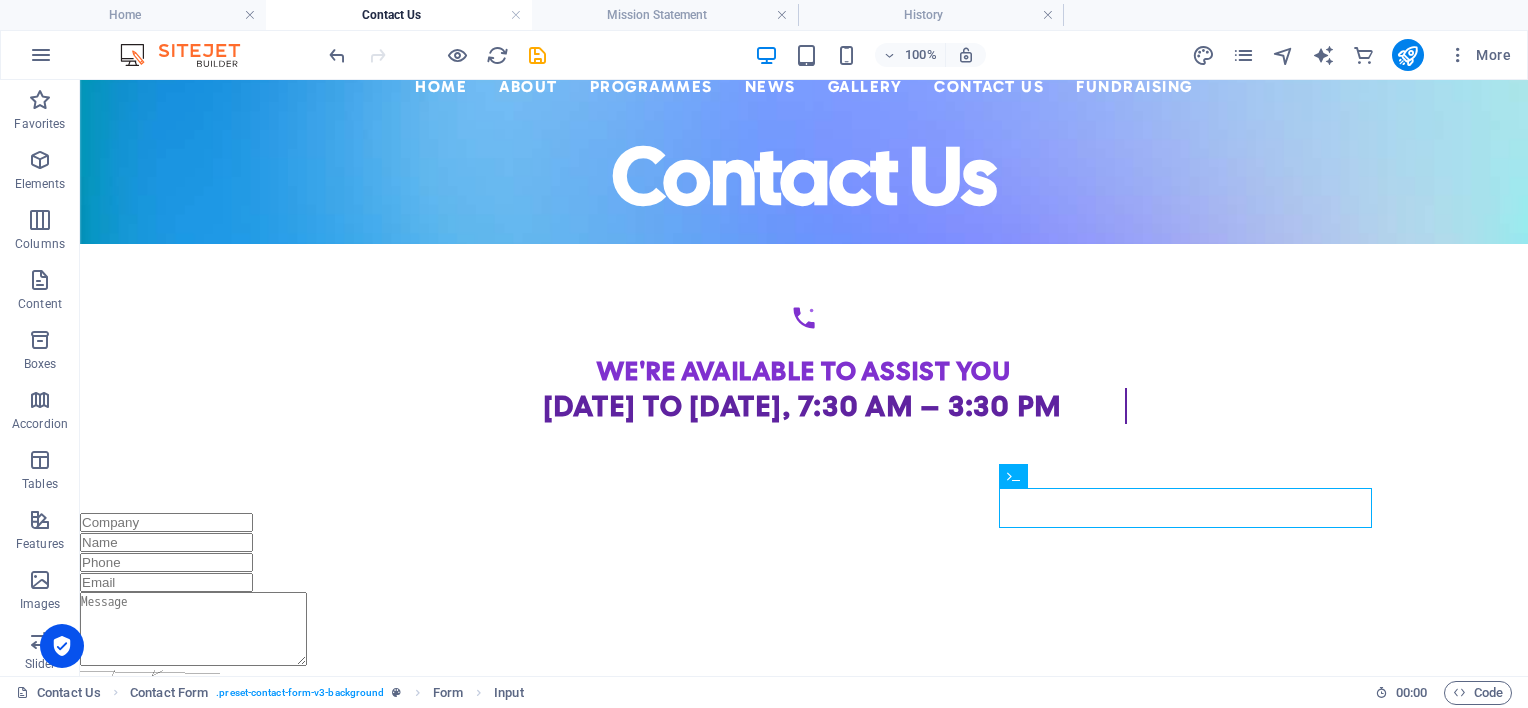 scroll, scrollTop: 0, scrollLeft: 0, axis: both 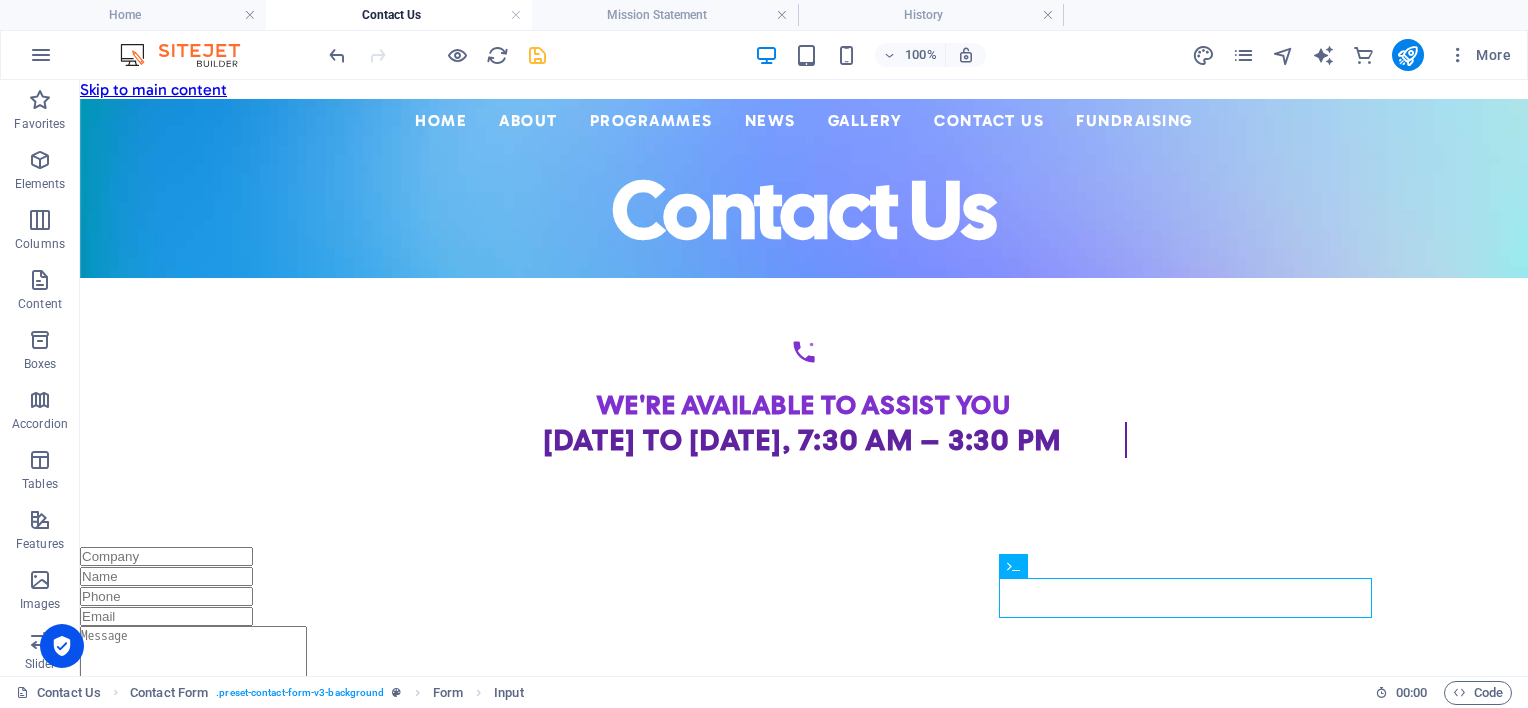 click at bounding box center (537, 55) 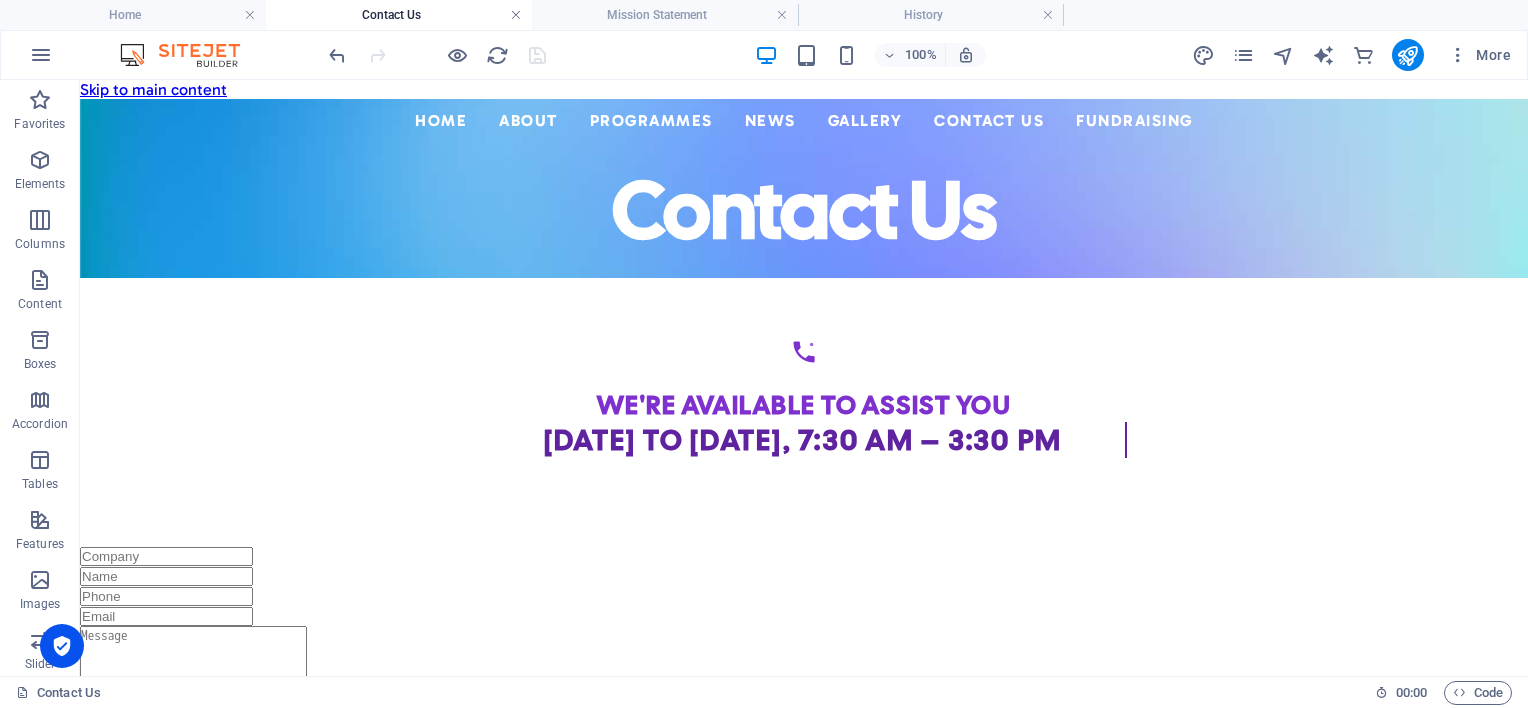click at bounding box center [516, 15] 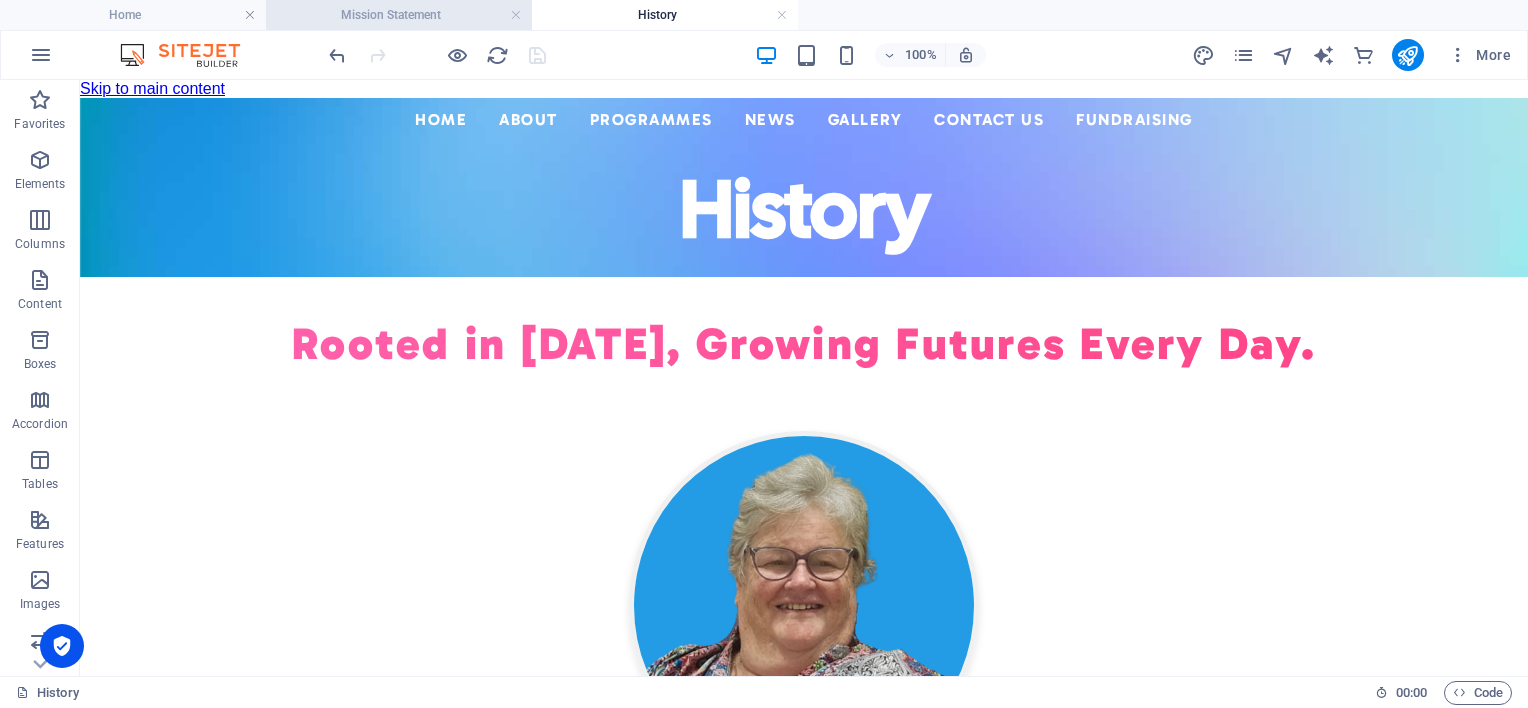 click on "Mission Statement" at bounding box center (399, 15) 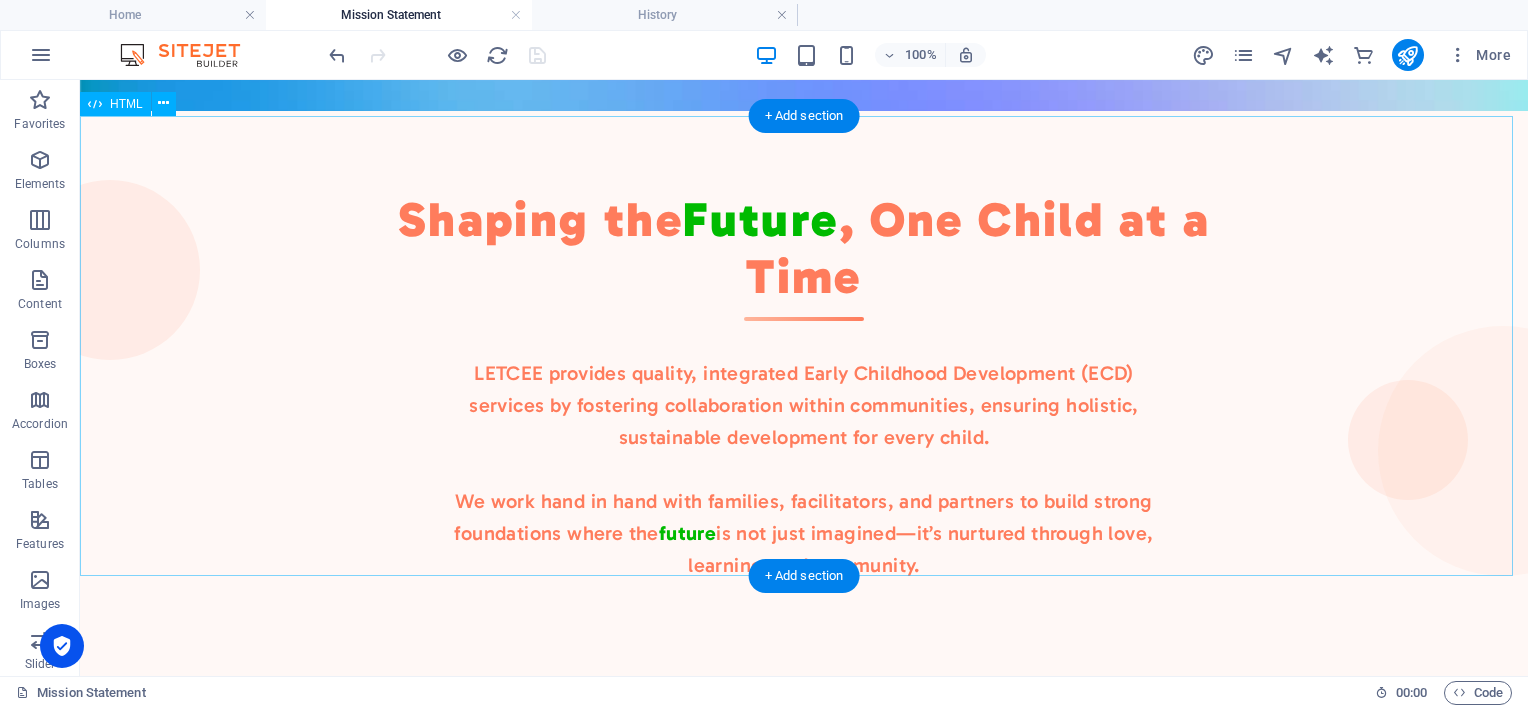 scroll, scrollTop: 0, scrollLeft: 0, axis: both 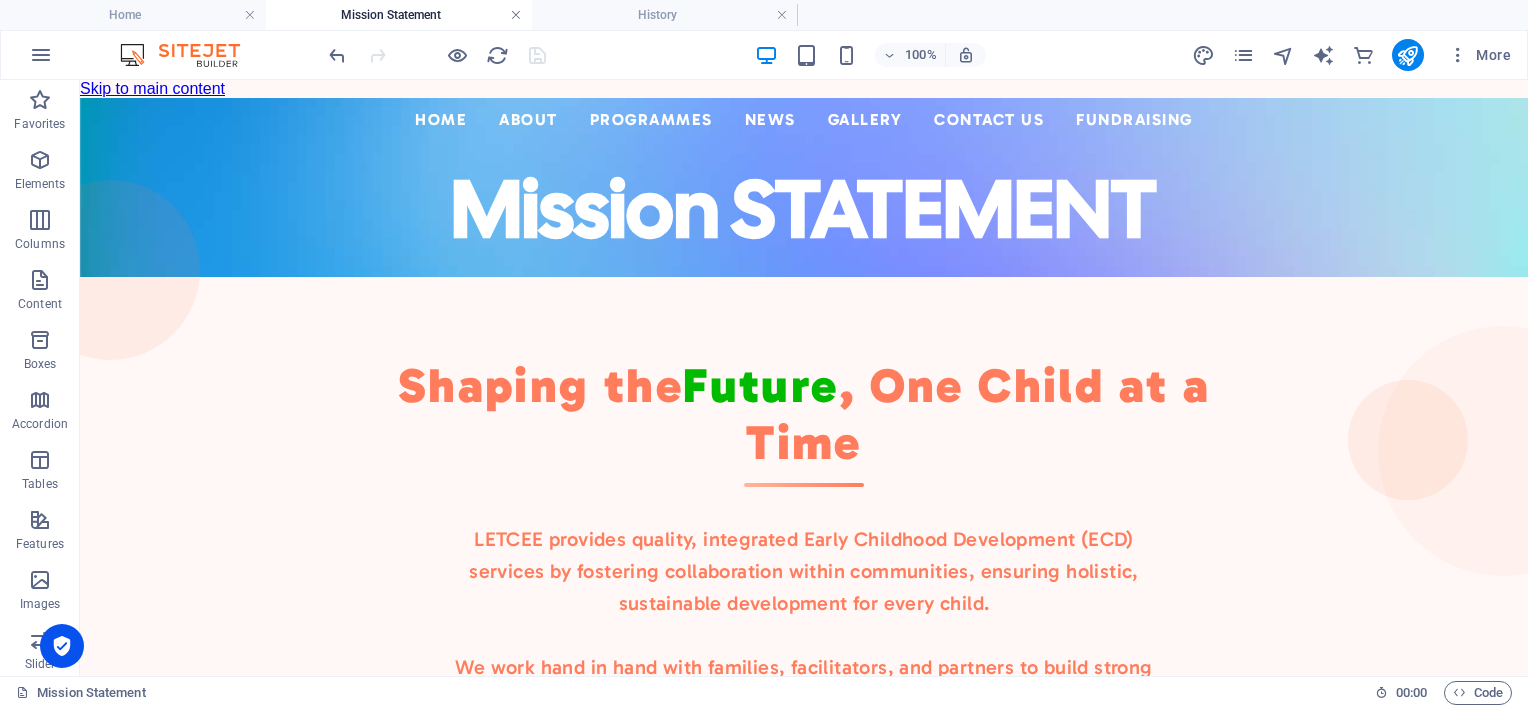 click at bounding box center (516, 15) 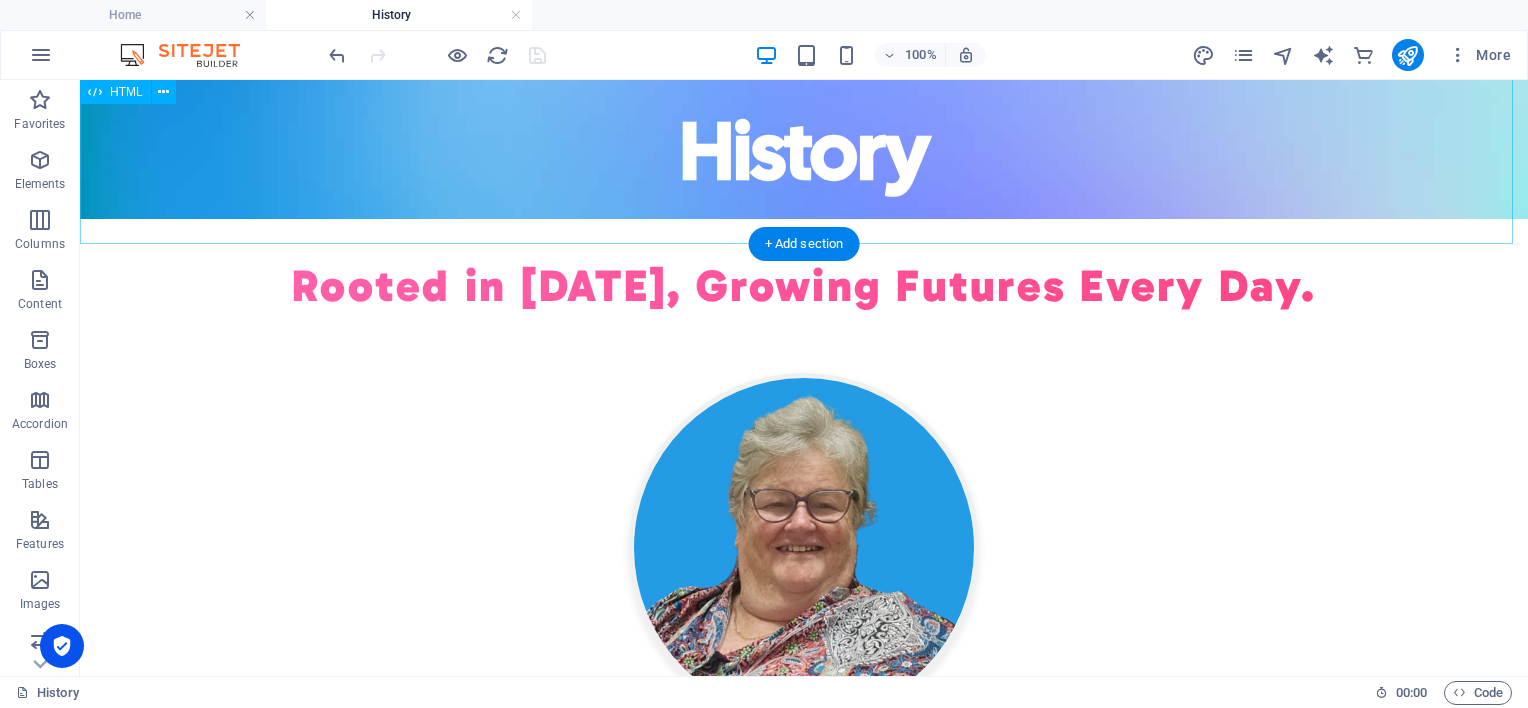 scroll, scrollTop: 50, scrollLeft: 0, axis: vertical 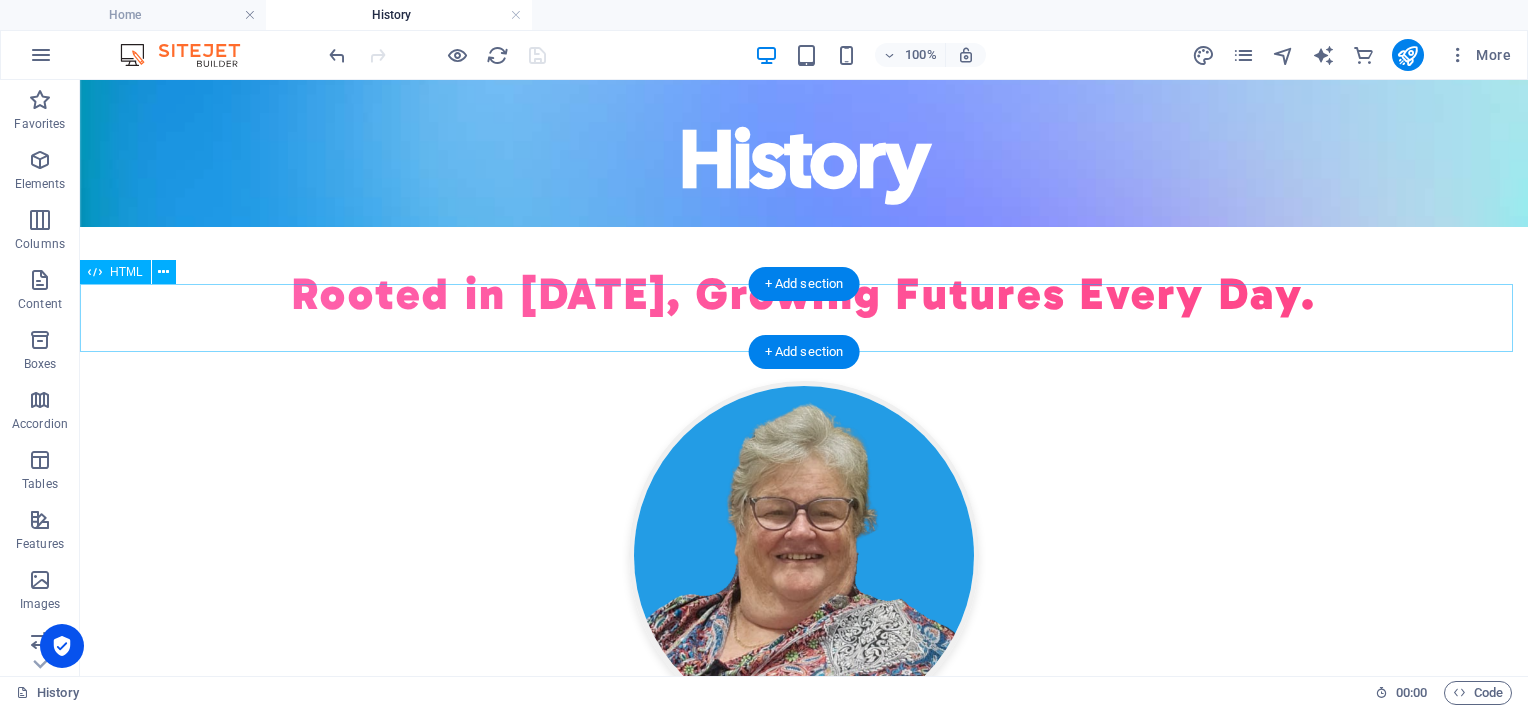 click on "Rooted in [DATE], Growing Futures Every Day." at bounding box center (804, 294) 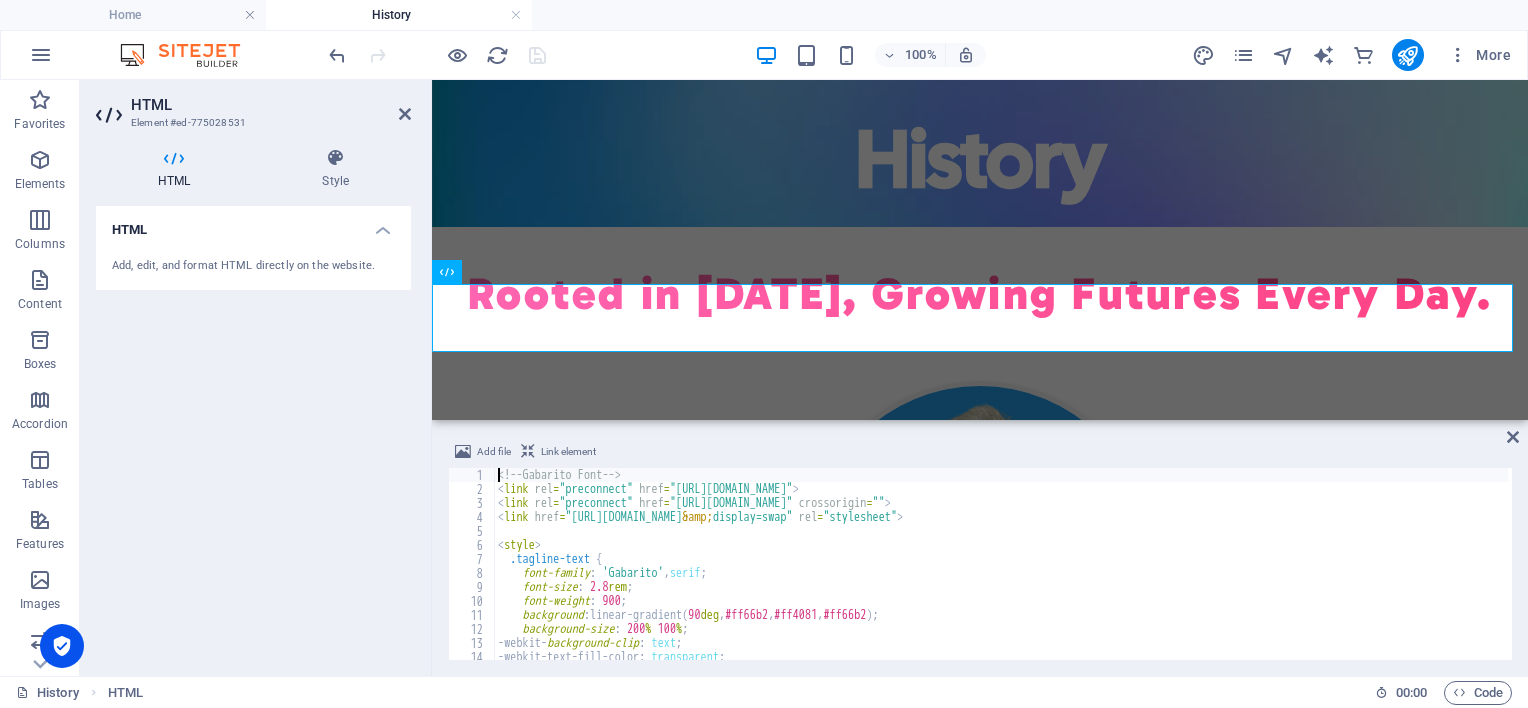 scroll, scrollTop: 424, scrollLeft: 0, axis: vertical 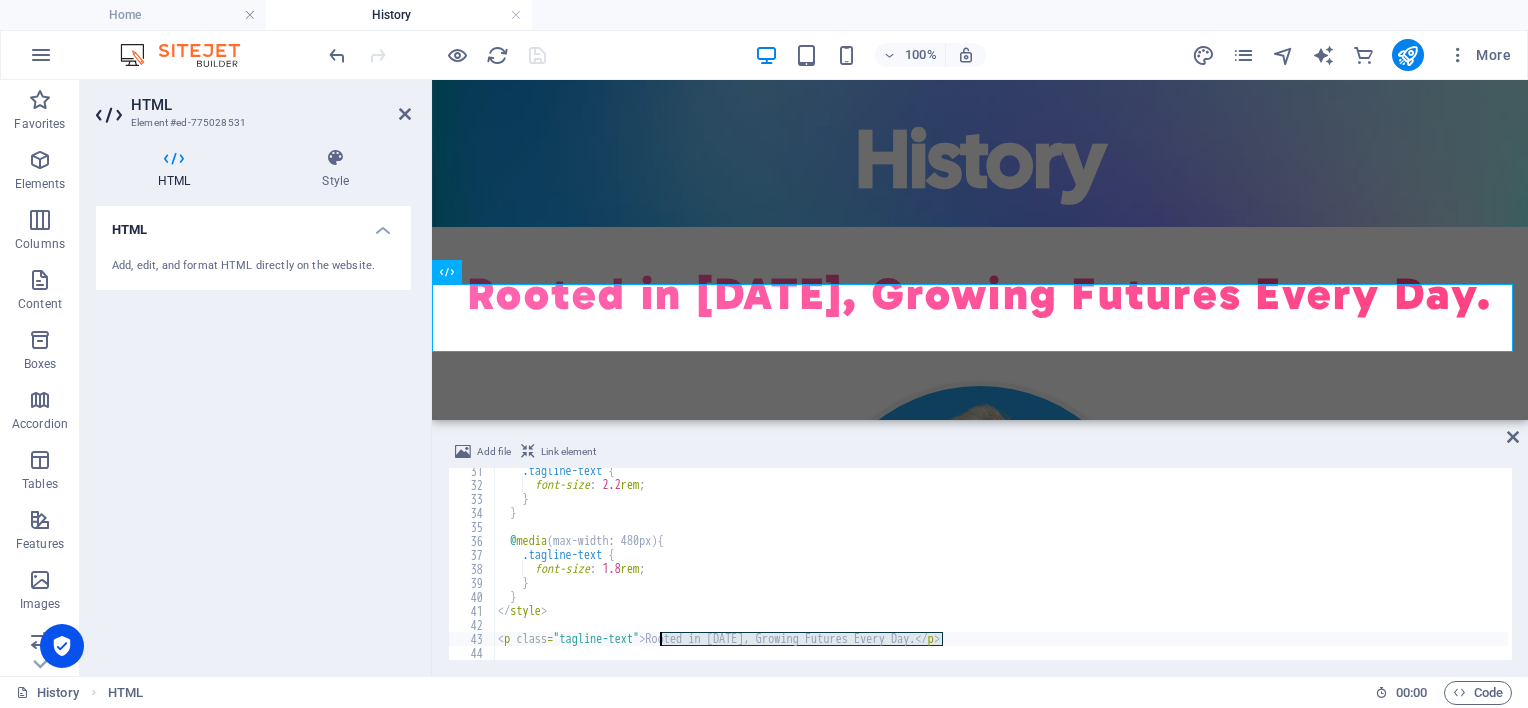 drag, startPoint x: 942, startPoint y: 642, endPoint x: 659, endPoint y: 642, distance: 283 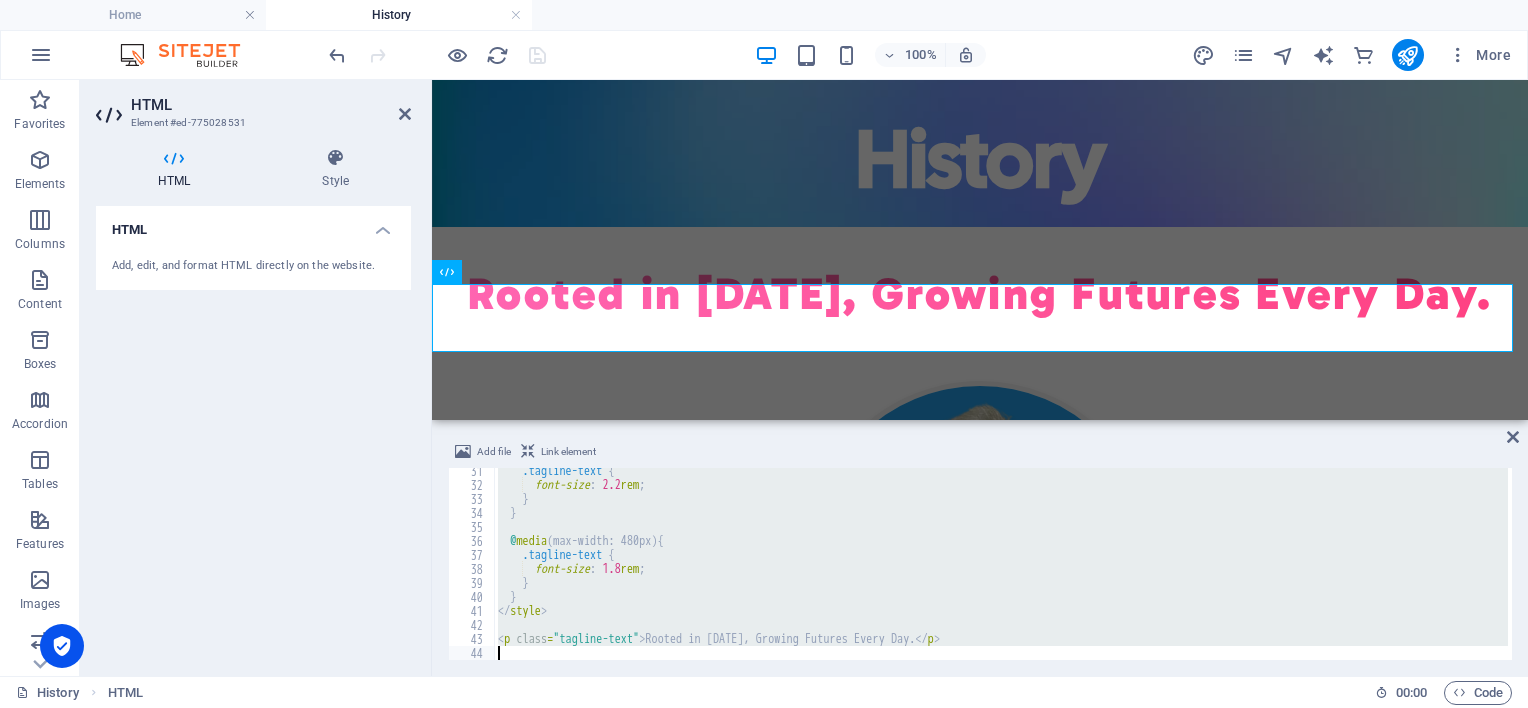 click on ".tagline-text   {         font-size :   2.2 rem ;      }    }    @ media  (max-width: 480px)  {      .tagline-text   {         font-size :   1.8 rem ;      }    } </ style > < p   class = "tagline-text" > Rooted in [DATE], Growing Futures Every Day. </ p >" at bounding box center (1001, 564) 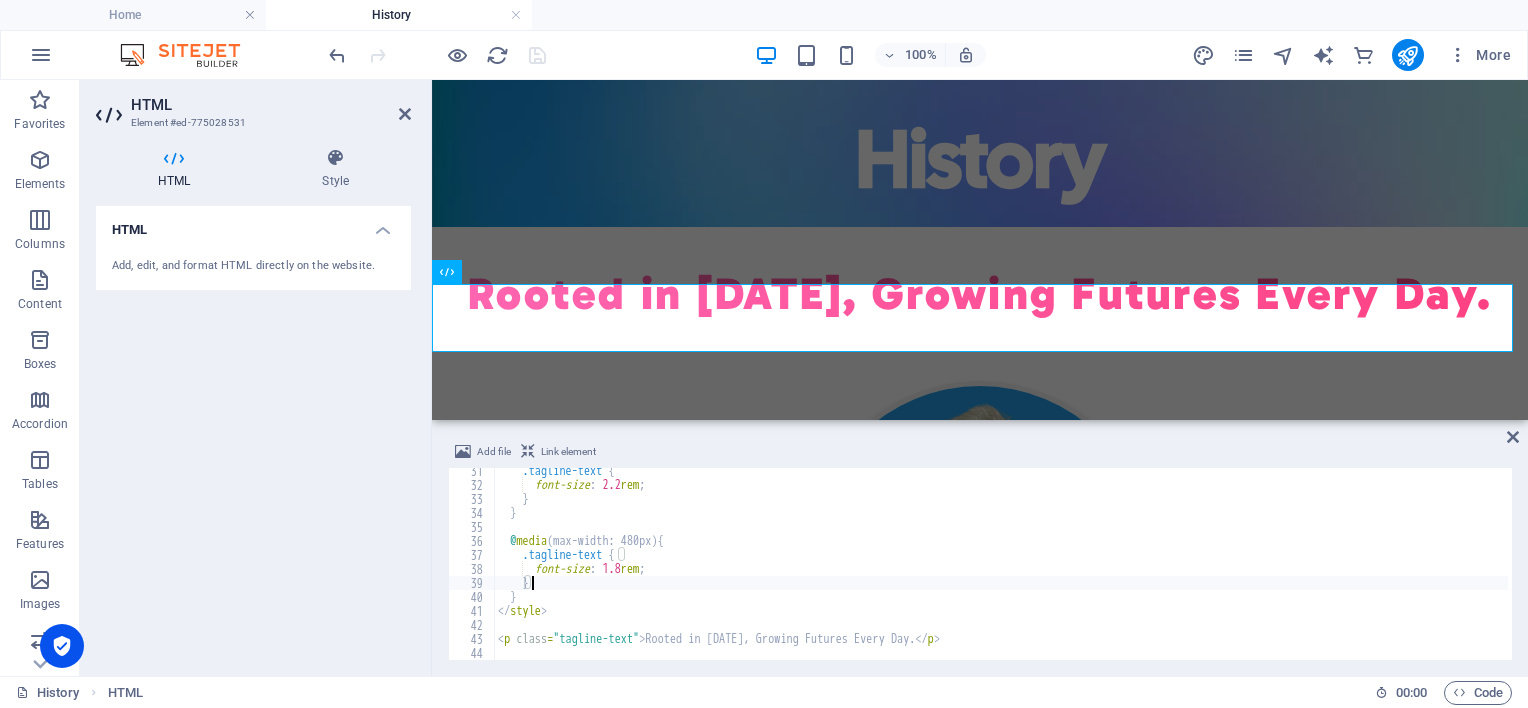 type on "<p class="tagline-text">Rooted in [DATE], Growing Futures Every Day.</p>" 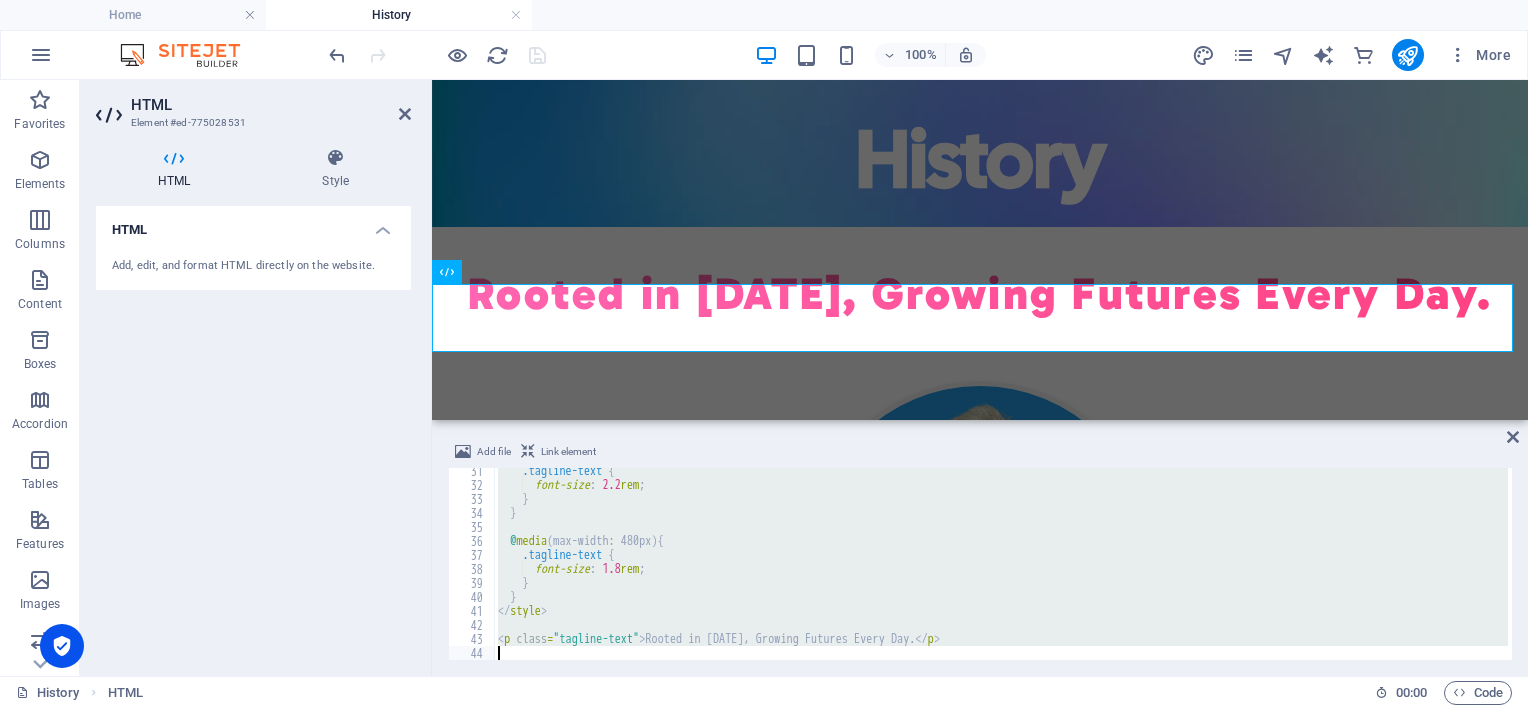 paste 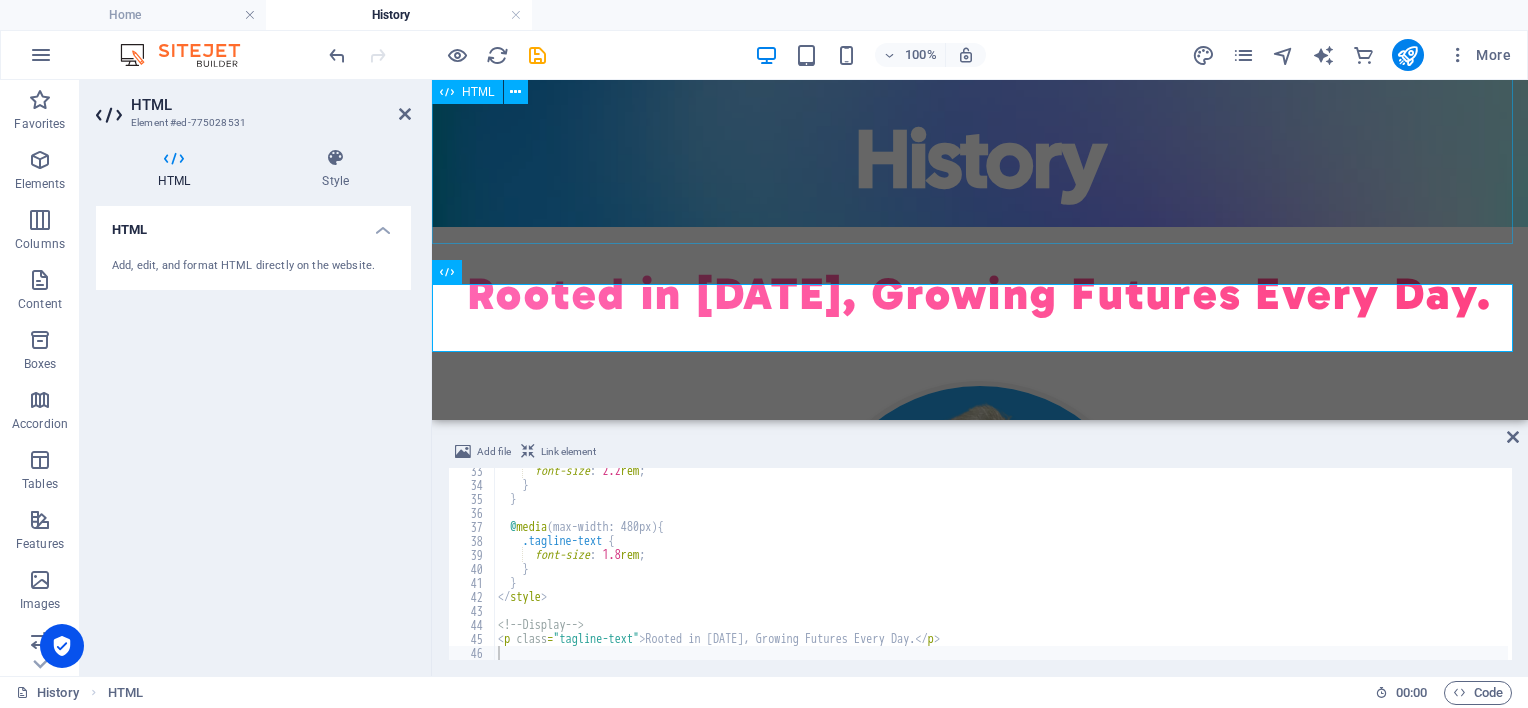 click on "Centered Navigation Bar
☰
Home
About
Mission Statement
History
Impact
Focus Area
Recognition
Non-Executive Board
Executive Directors
Programmes
ECD Training & Development
ECD Programmes/Projects
Primary School Projects
News
Events
Annual Reports
Gallery
Contact Us
Fundraising
History" at bounding box center (980, 137) 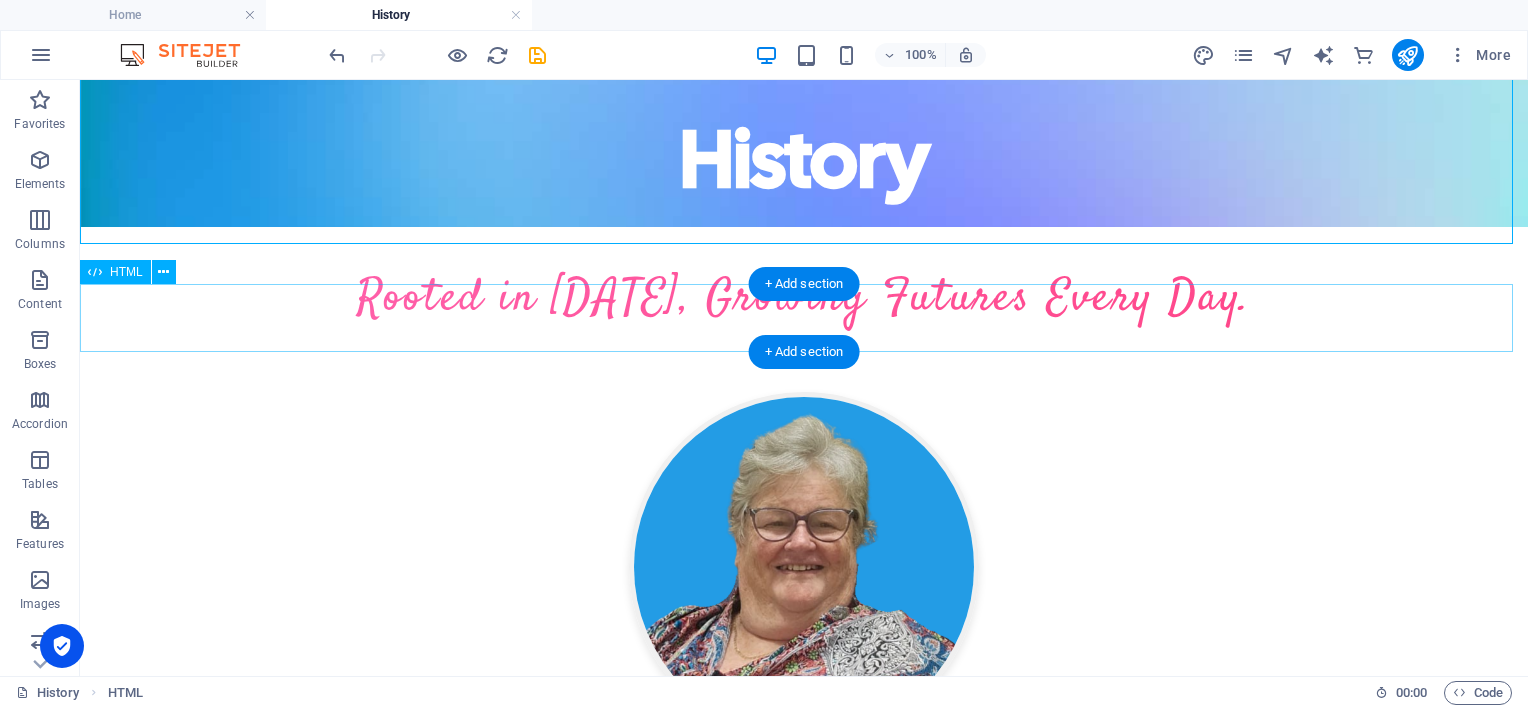 click on "Rooted in [DATE], Growing Futures Every Day." at bounding box center [804, 299] 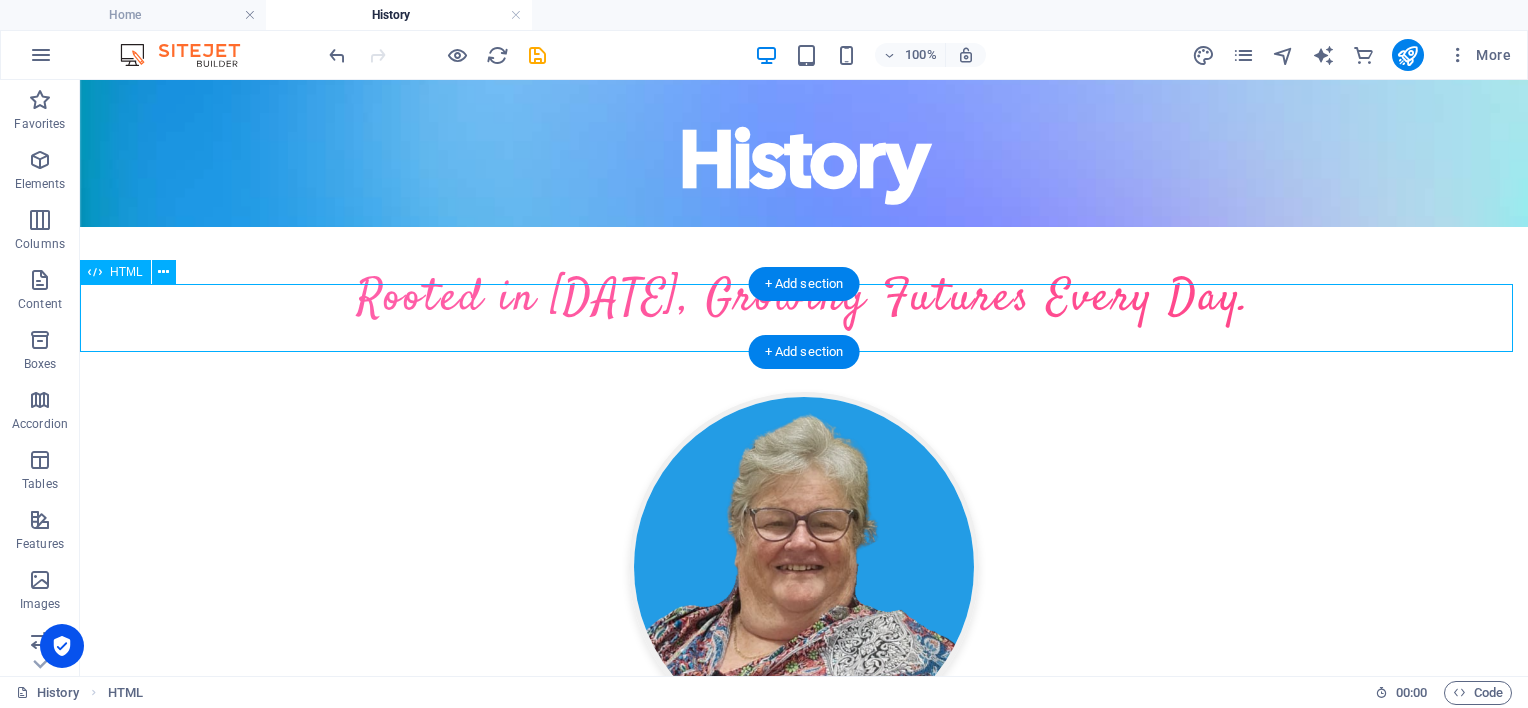 click on "Rooted in [DATE], Growing Futures Every Day." at bounding box center [804, 299] 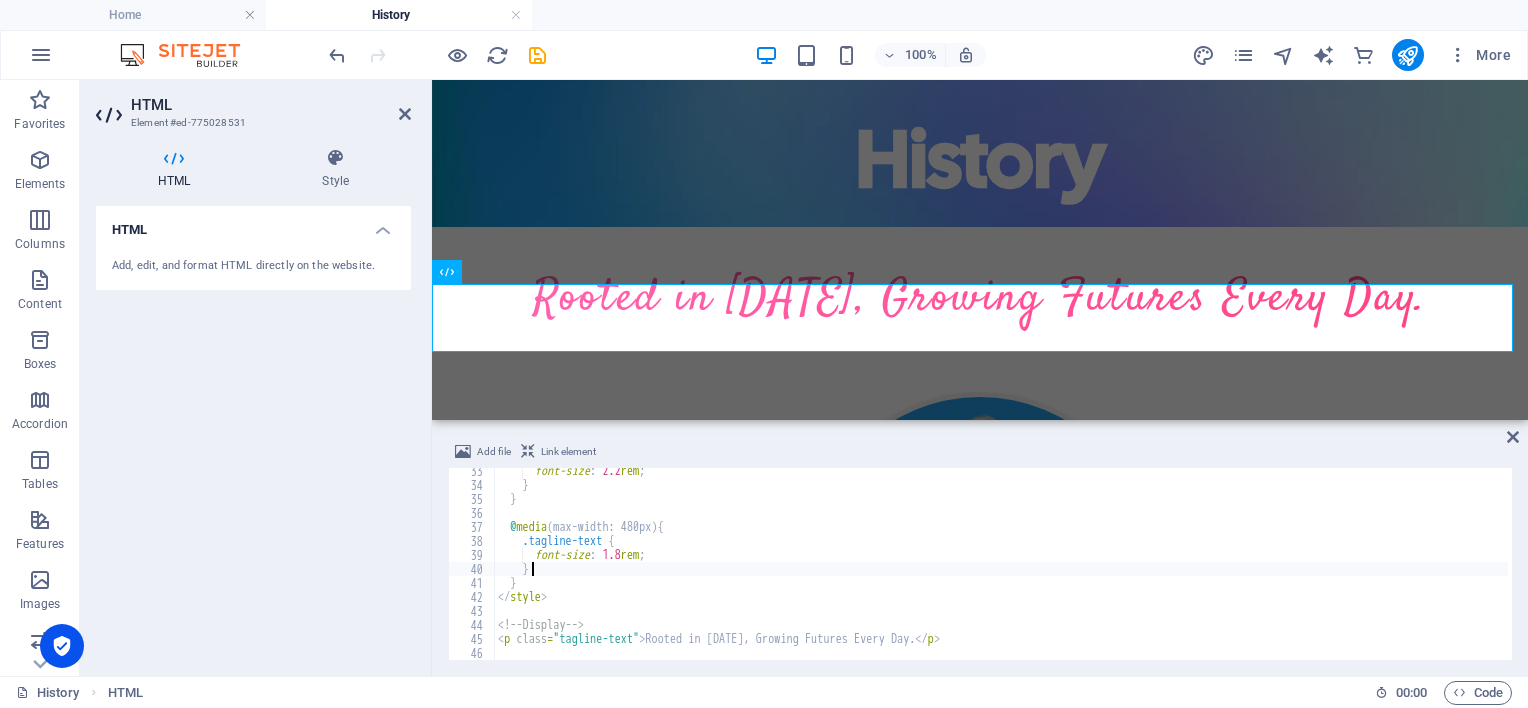 click on "font-size :   2.2 rem ;      }    }    @ media  (max-width: 480px)  {      .tagline-text   {         font-size :   1.8 rem ;      }    } </ style > <!--  Display  --> < p   class = "tagline-text" > Rooted in [DATE], Growing Futures Every Day. </ p >" at bounding box center (1001, 574) 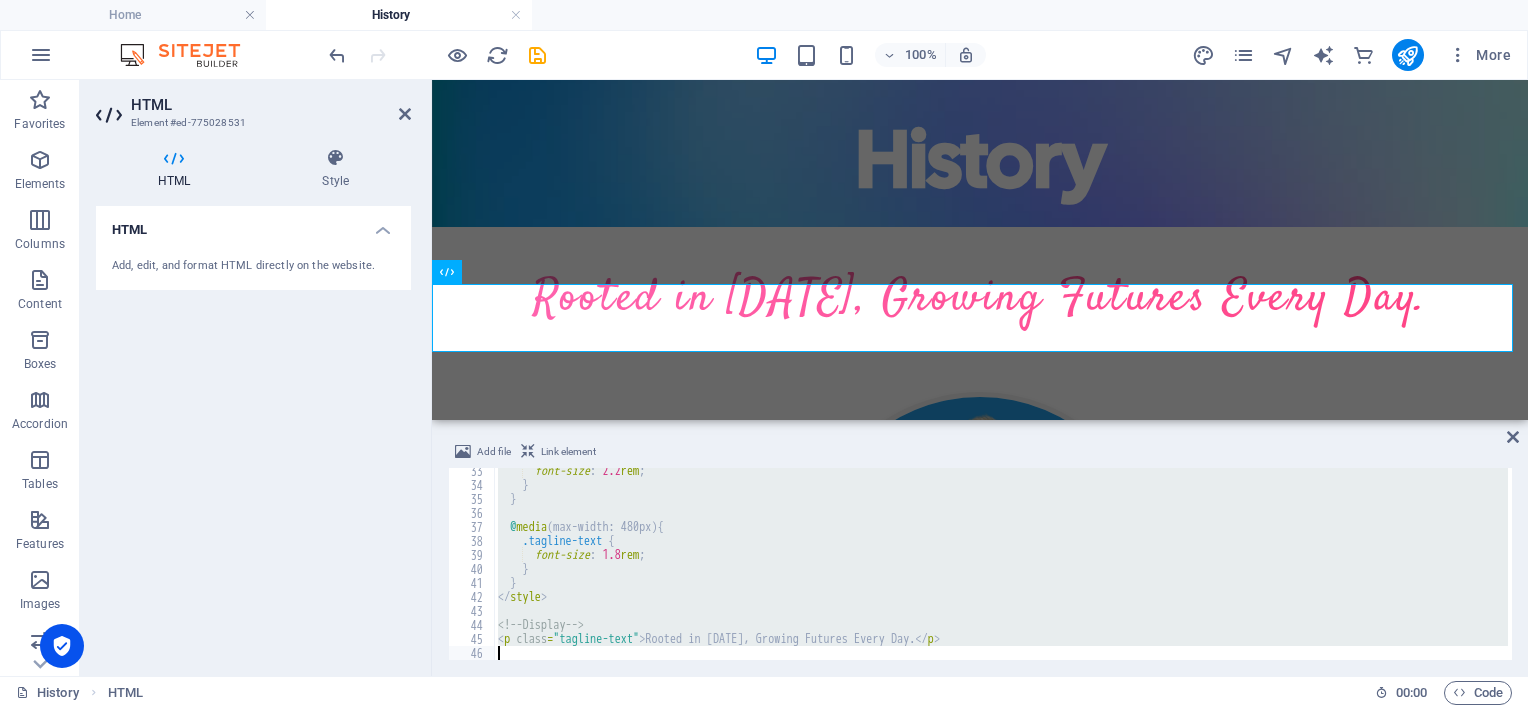 type 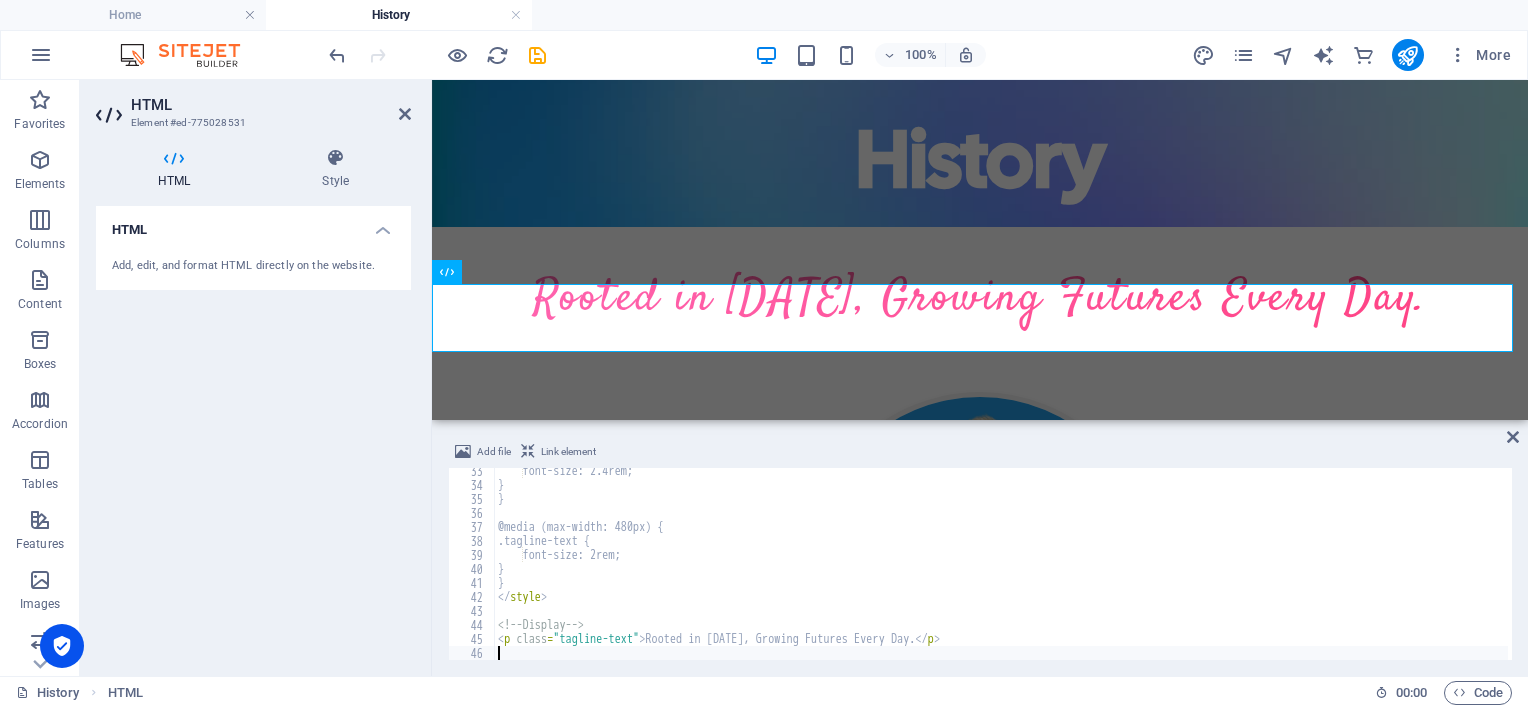 scroll, scrollTop: 452, scrollLeft: 0, axis: vertical 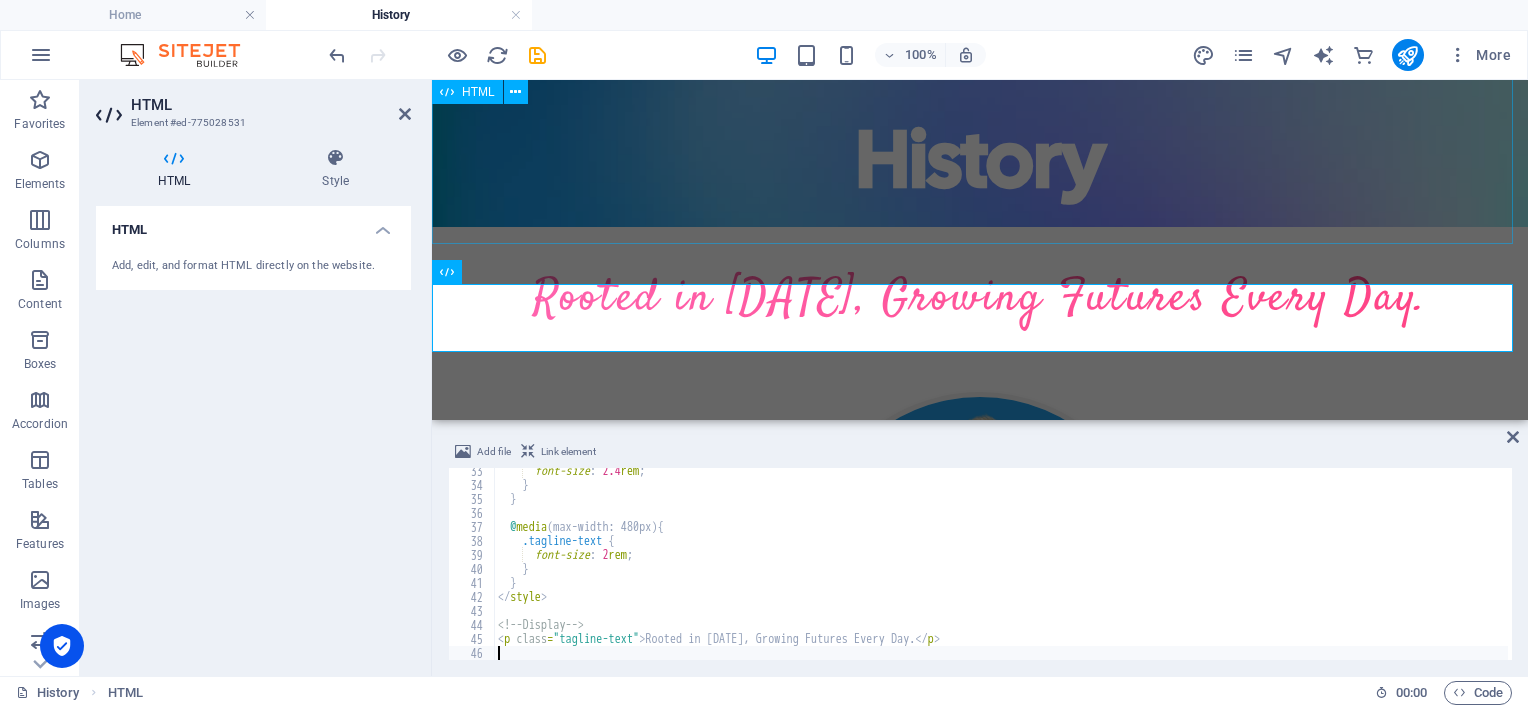 click on "Centered Navigation Bar
☰
Home
About
Mission Statement
History
Impact
Focus Area
Recognition
Non-Executive Board
Executive Directors
Programmes
ECD Training & Development
ECD Programmes/Projects
Primary School Projects
News
Events
Annual Reports
Gallery
Contact Us
Fundraising
History" at bounding box center [980, 137] 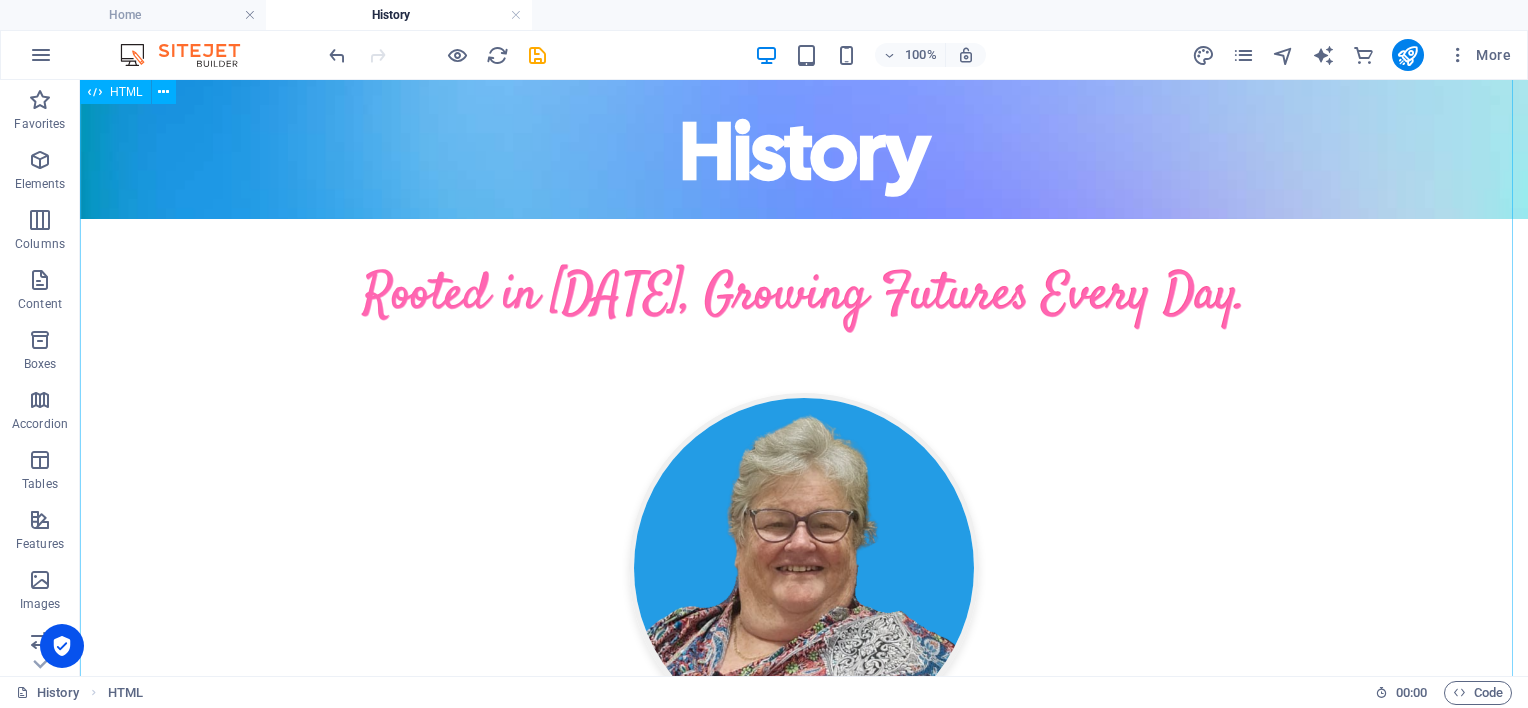 scroll, scrollTop: 50, scrollLeft: 0, axis: vertical 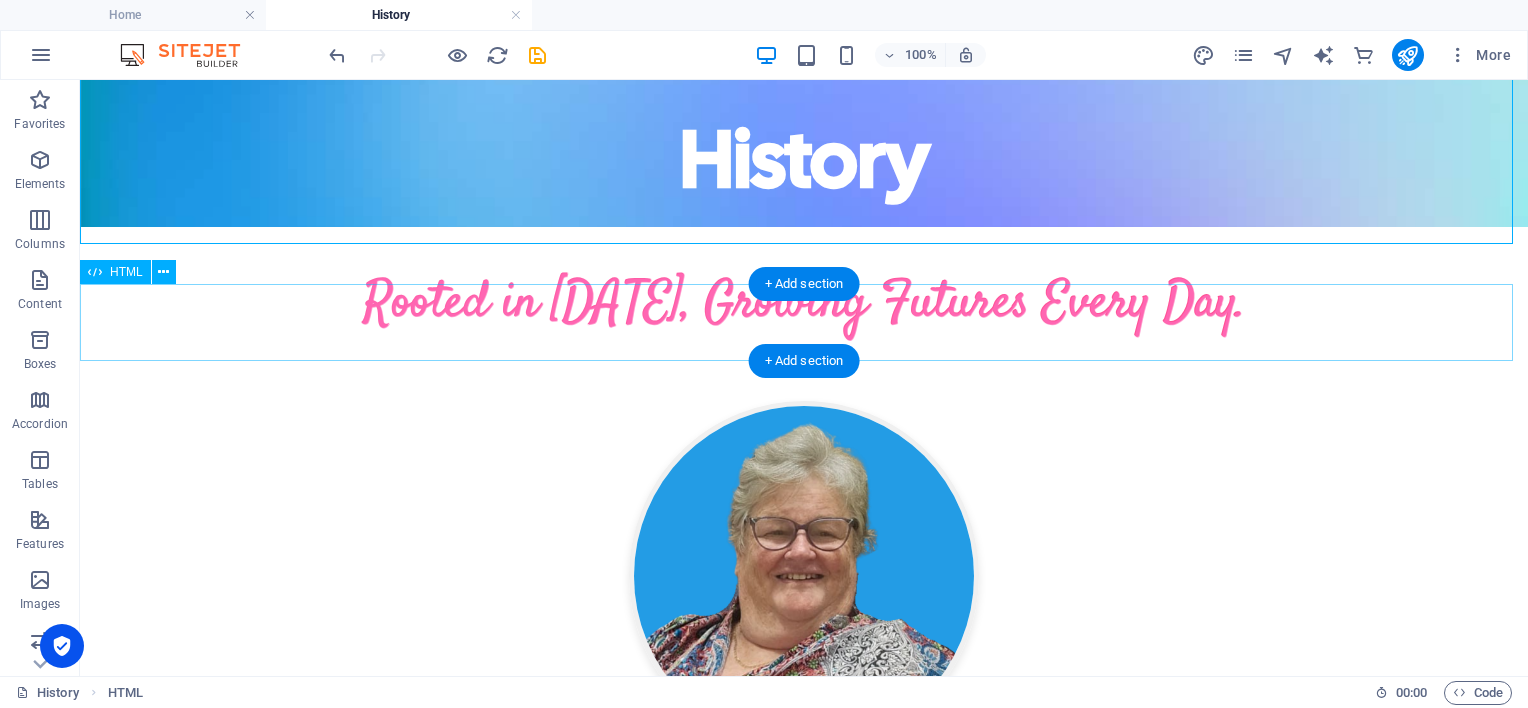 click on "Rooted in [DATE], Growing Futures Every Day." at bounding box center (804, 304) 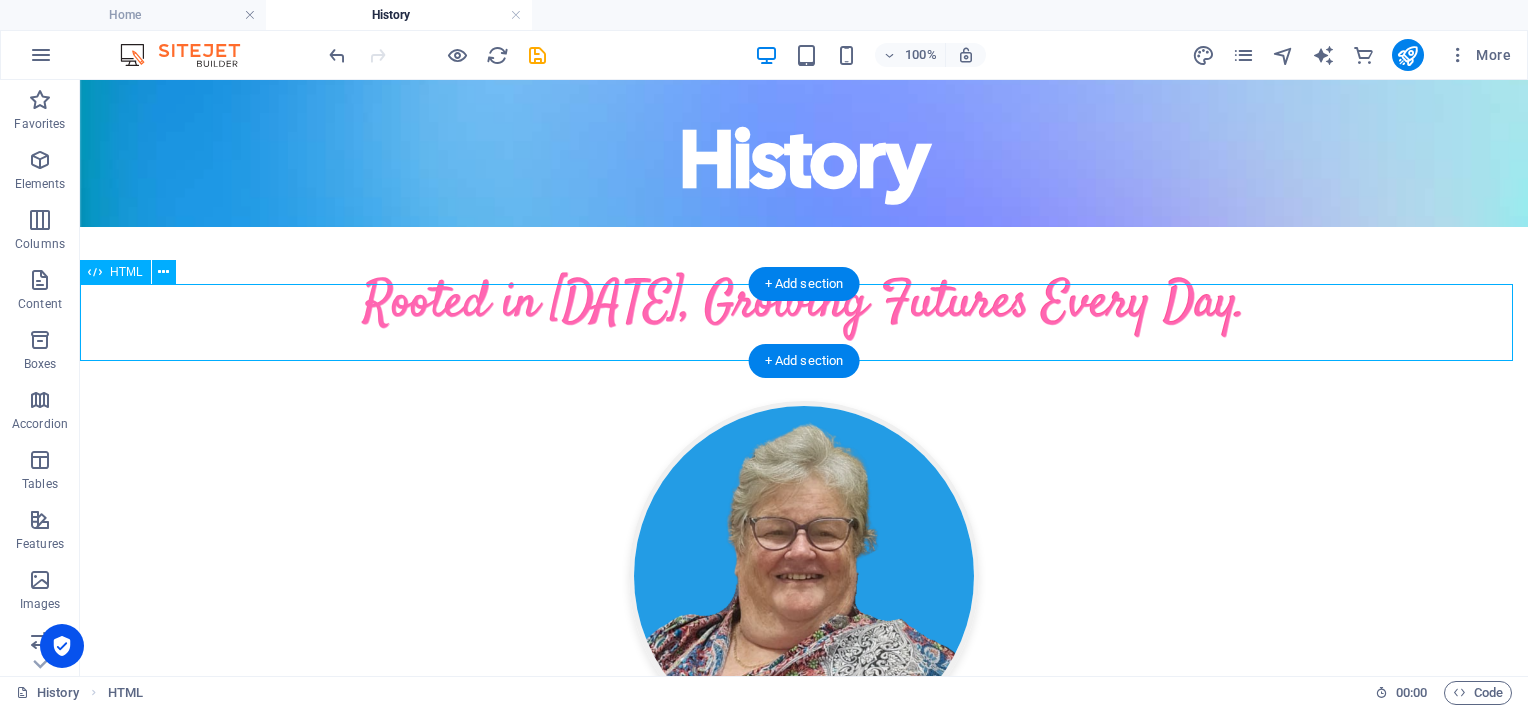 click on "Rooted in [DATE], Growing Futures Every Day." at bounding box center (804, 304) 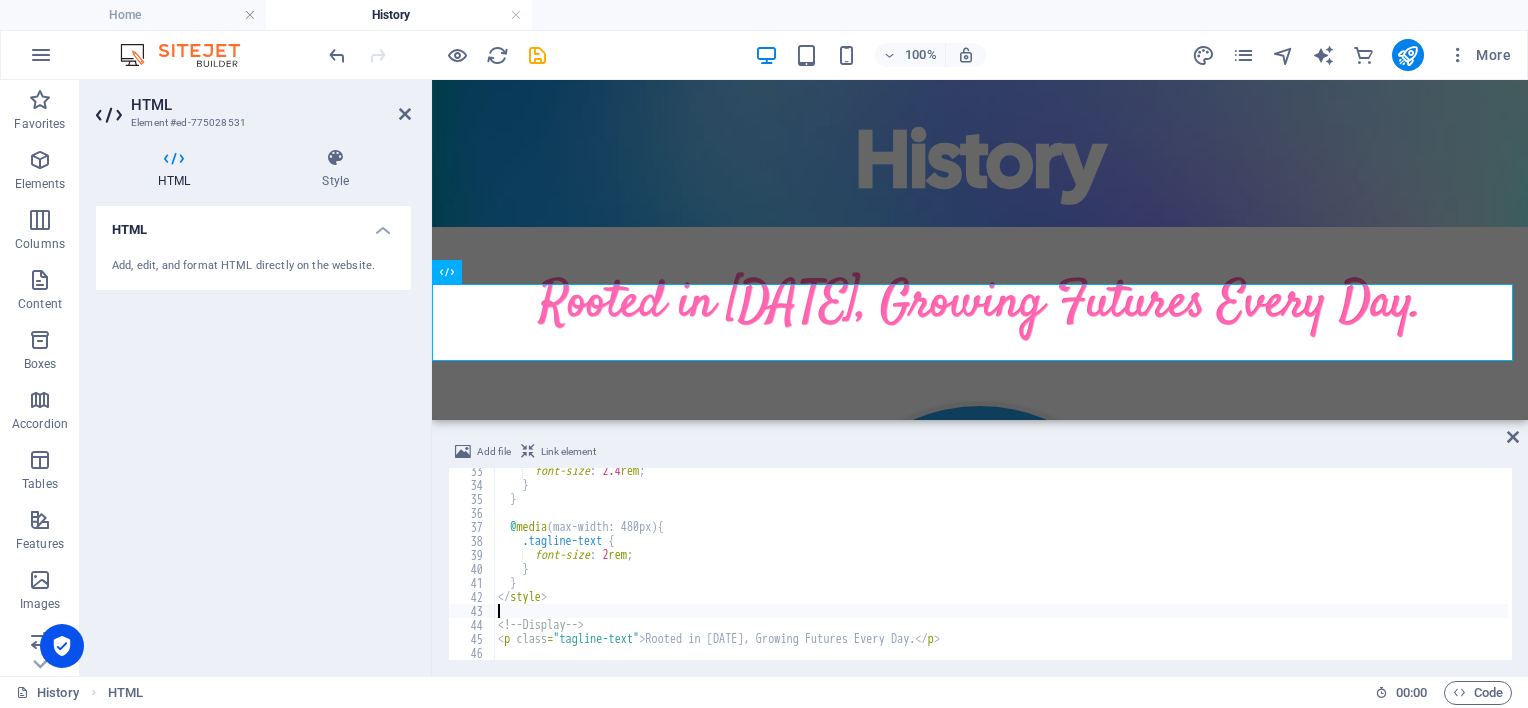 click on "font-size :   2.4 rem ;      }    }    @ media  (max-width: 480px)  {      .tagline-text   {         font-size :   2 rem ;      }    } </ style > <!--  Display  --> < p   class = "tagline-text" > Rooted in [DATE], Growing Futures Every Day. </ p >" at bounding box center [1001, 574] 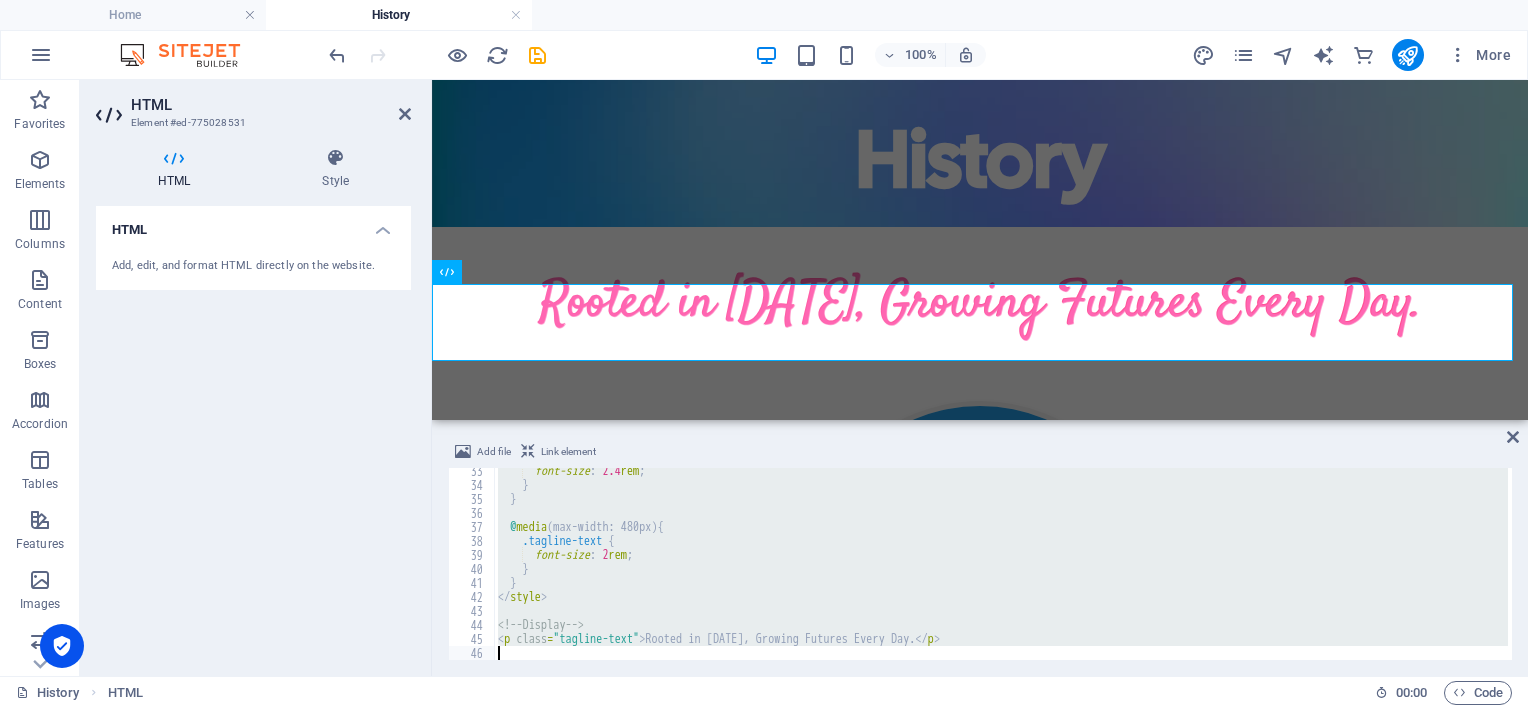 type 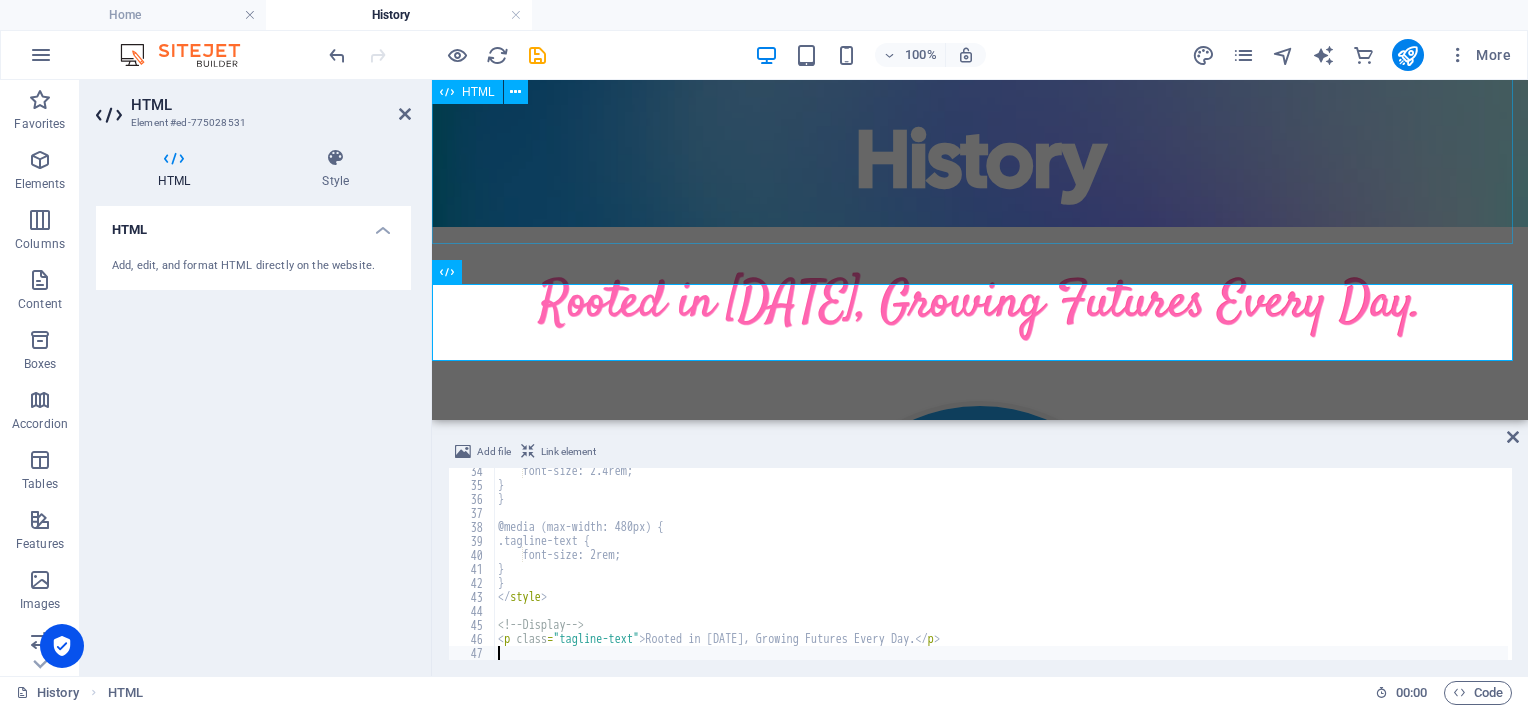 click on "Centered Navigation Bar
☰
Home
About
Mission Statement
History
Impact
Focus Area
Recognition
Non-Executive Board
Executive Directors
Programmes
ECD Training & Development
ECD Programmes/Projects
Primary School Projects
News
Events
Annual Reports
Gallery
Contact Us
Fundraising
History" at bounding box center [980, 137] 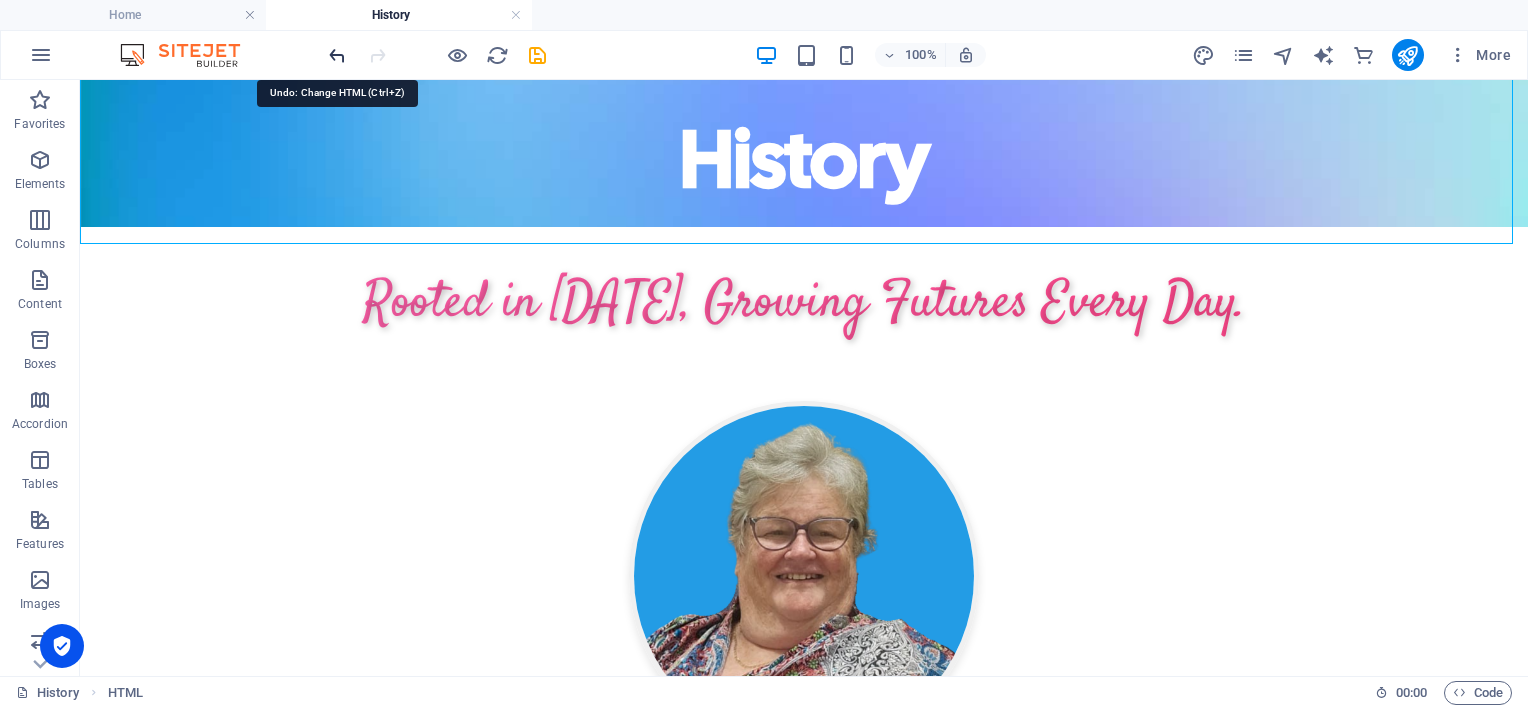 click at bounding box center (337, 55) 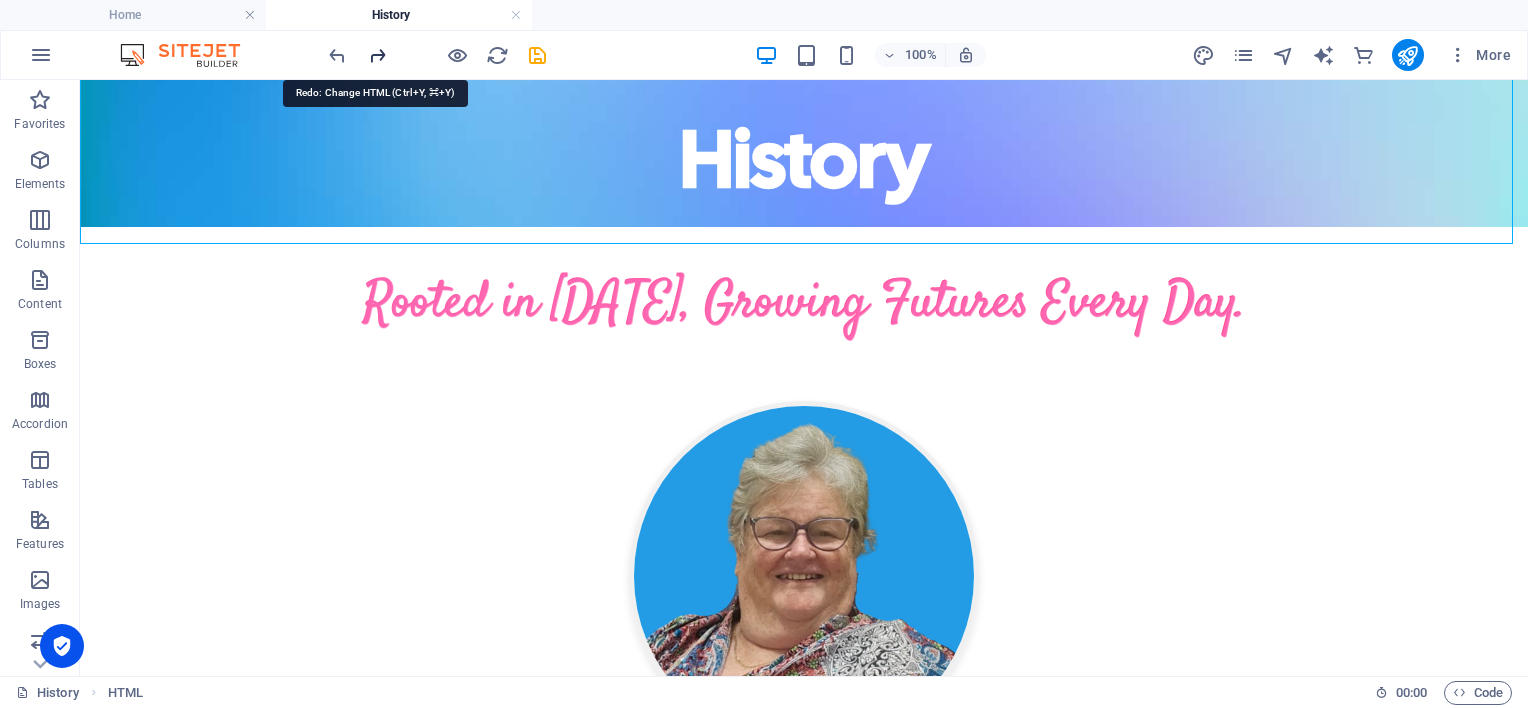 click at bounding box center (377, 55) 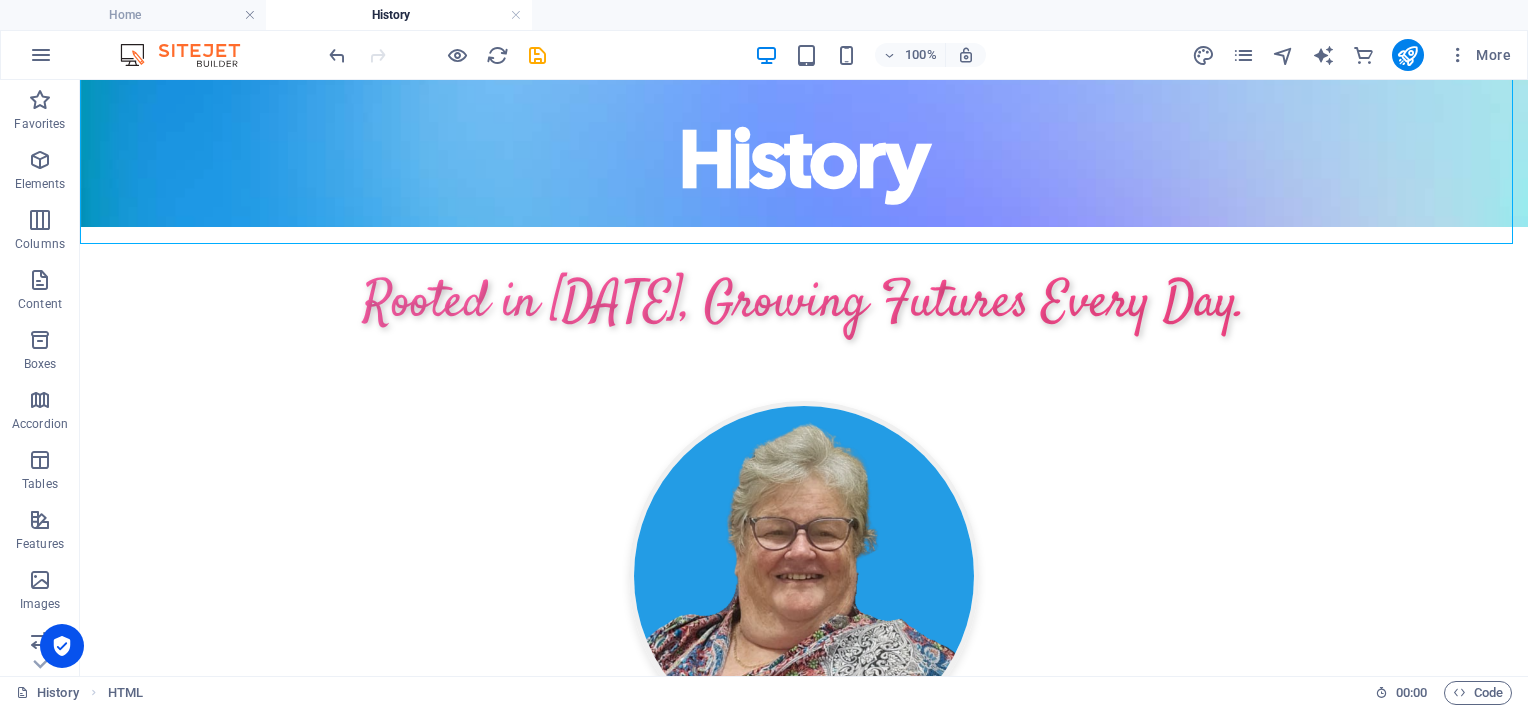 click at bounding box center (437, 55) 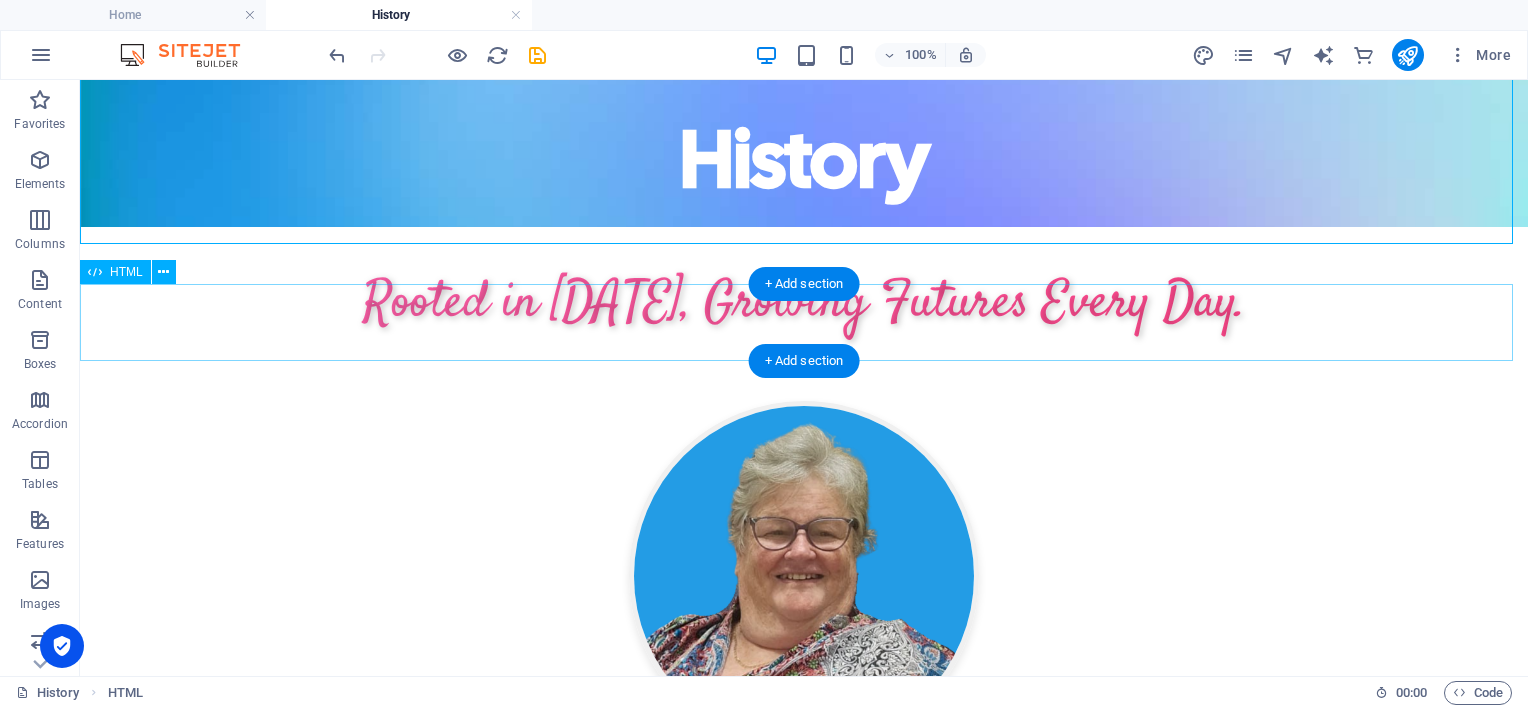 click on "Rooted in [DATE], Growing Futures Every Day." at bounding box center (804, 304) 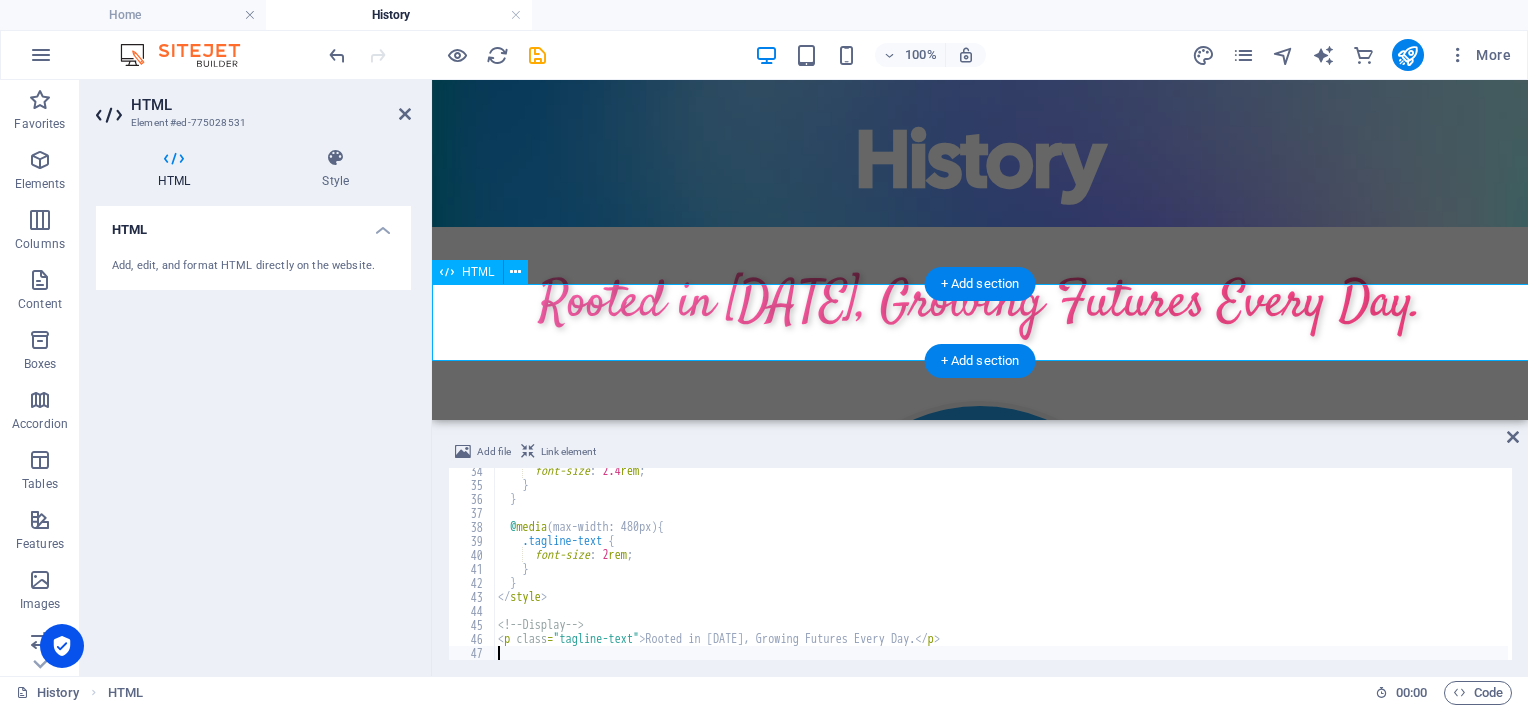scroll, scrollTop: 466, scrollLeft: 0, axis: vertical 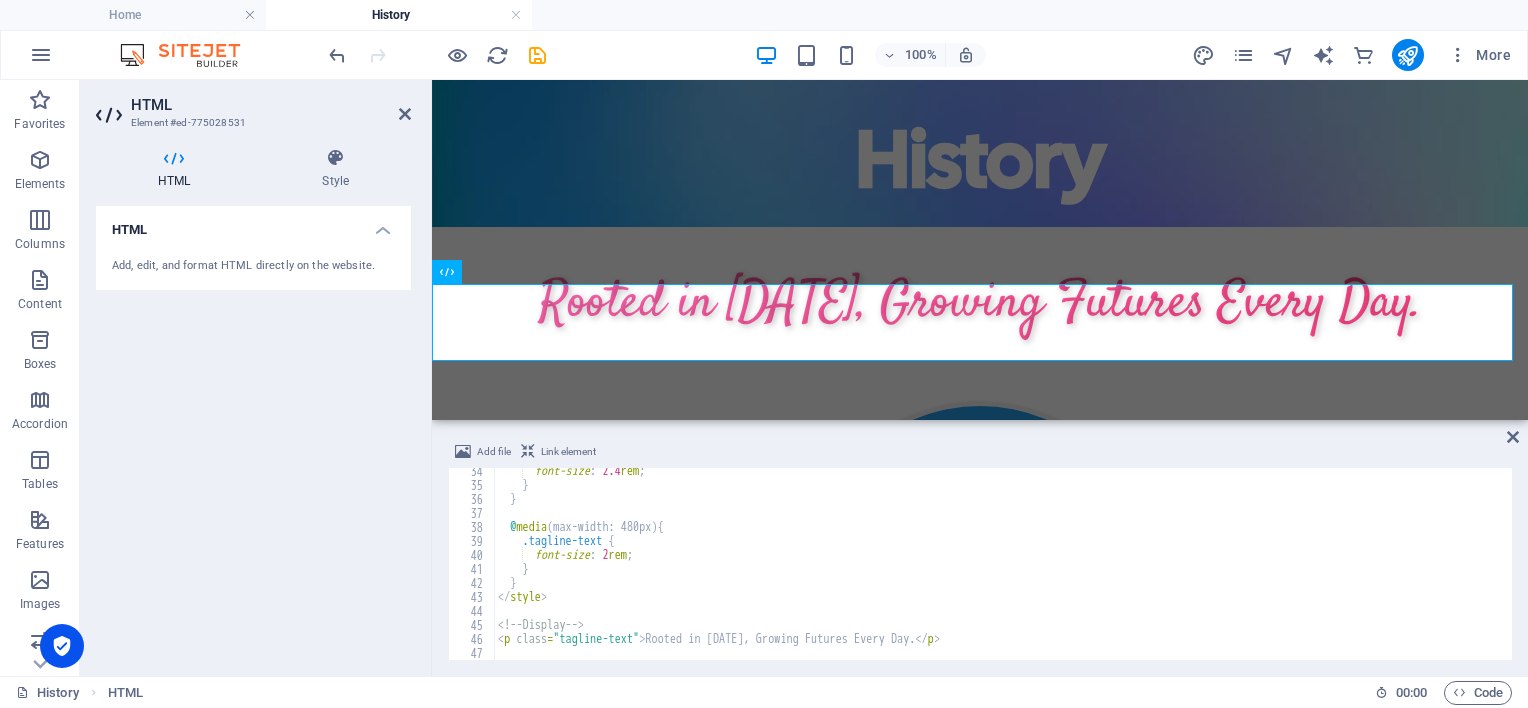click on "font-size :   2.4 rem ;      }    }    @ media  (max-width: 480px)  {      .tagline-text   {         font-size :   2 rem ;      }    } </ style > <!--  Display  --> < p   class = "tagline-text" > Rooted in [DATE], Growing Futures Every Day. </ p >" at bounding box center (1001, 574) 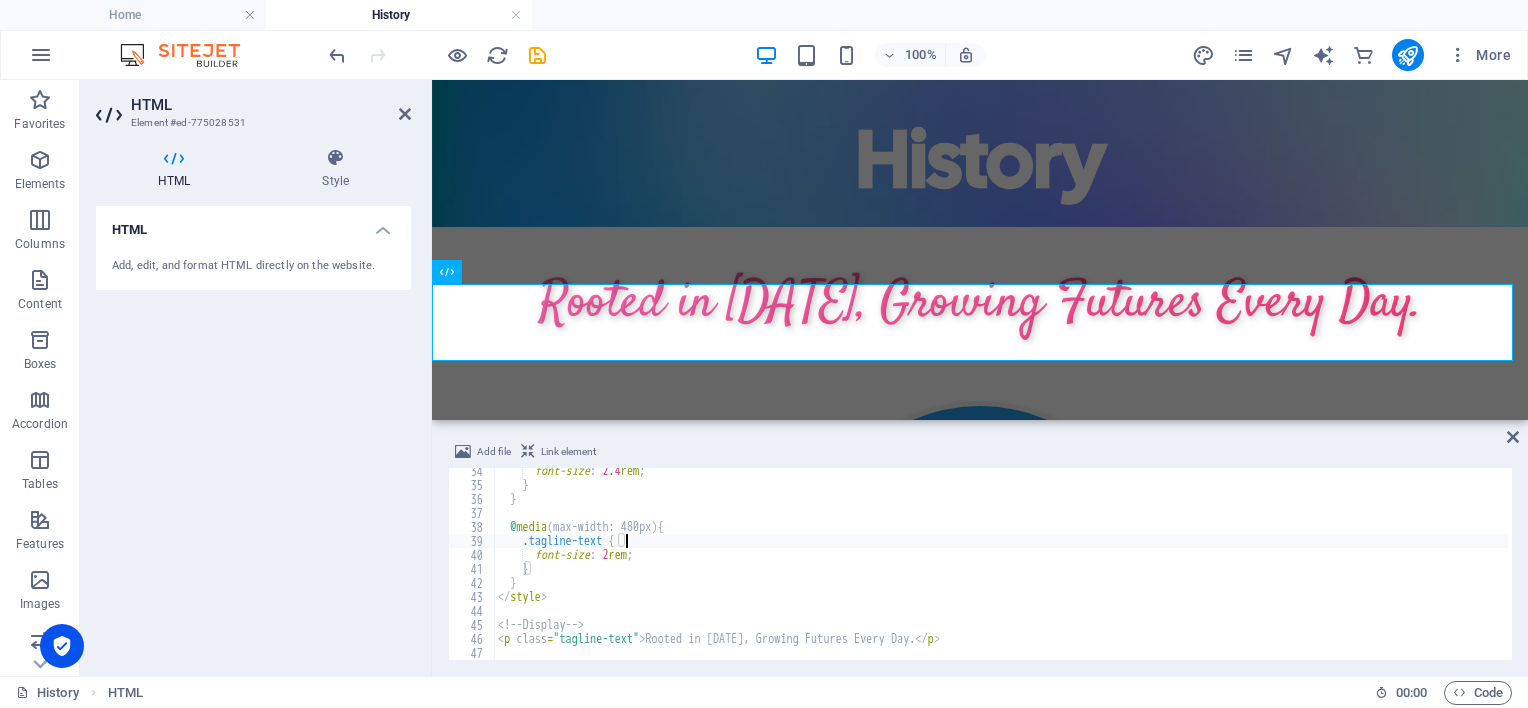type on "<p class="tagline-text">Rooted in [DATE], Growing Futures Every Day.</p>" 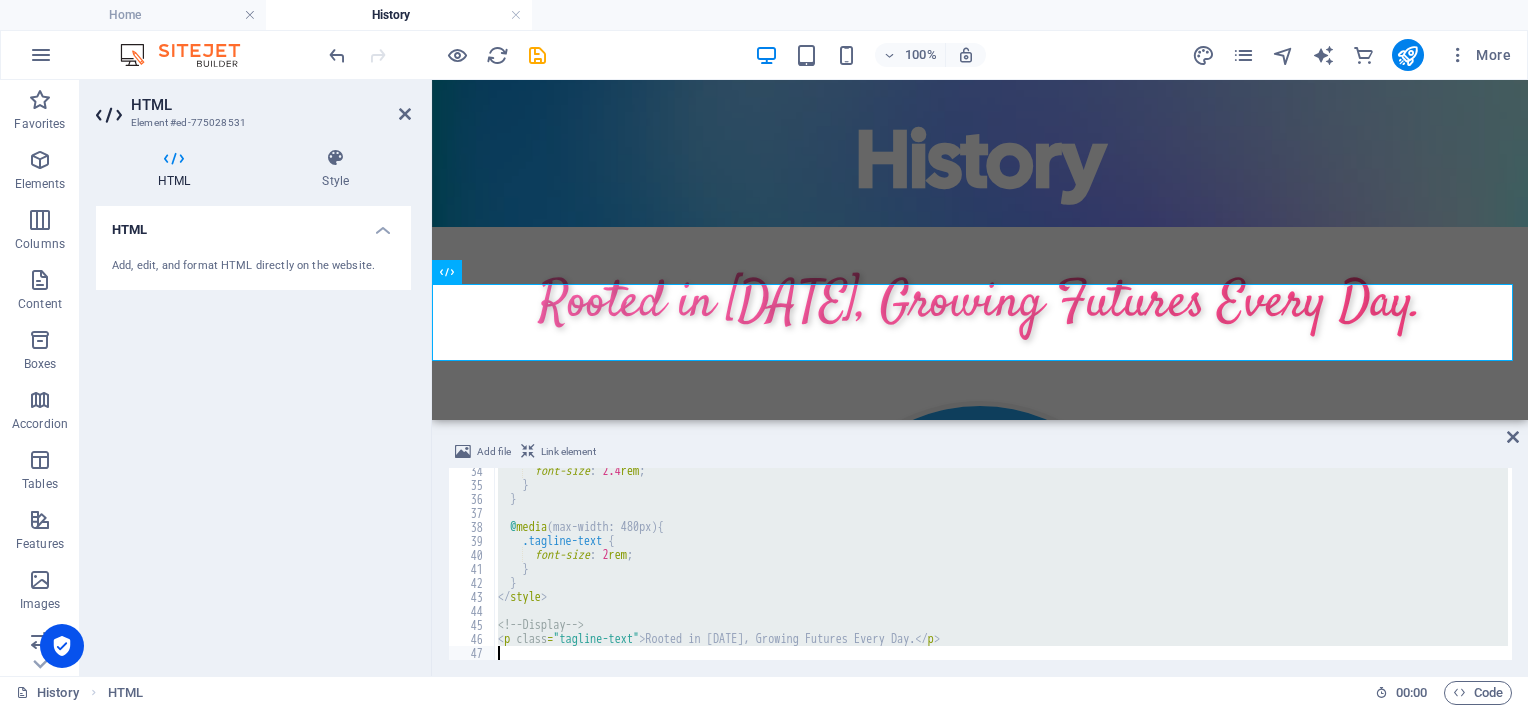 type 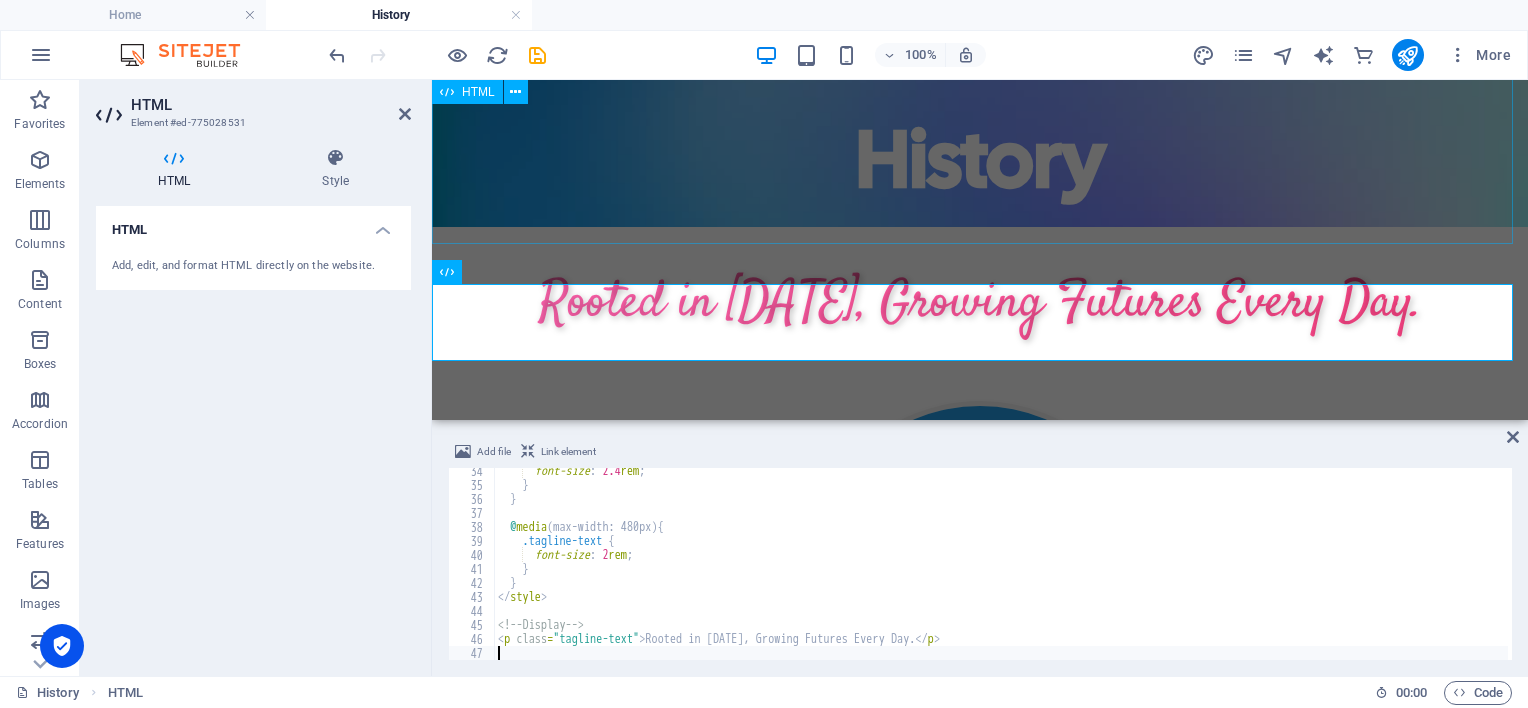 click on "Centered Navigation Bar
☰
Home
About
Mission Statement
History
Impact
Focus Area
Recognition
Non-Executive Board
Executive Directors
Programmes
ECD Training & Development
ECD Programmes/Projects
Primary School Projects
News
Events
Annual Reports
Gallery
Contact Us
Fundraising
History" at bounding box center [980, 137] 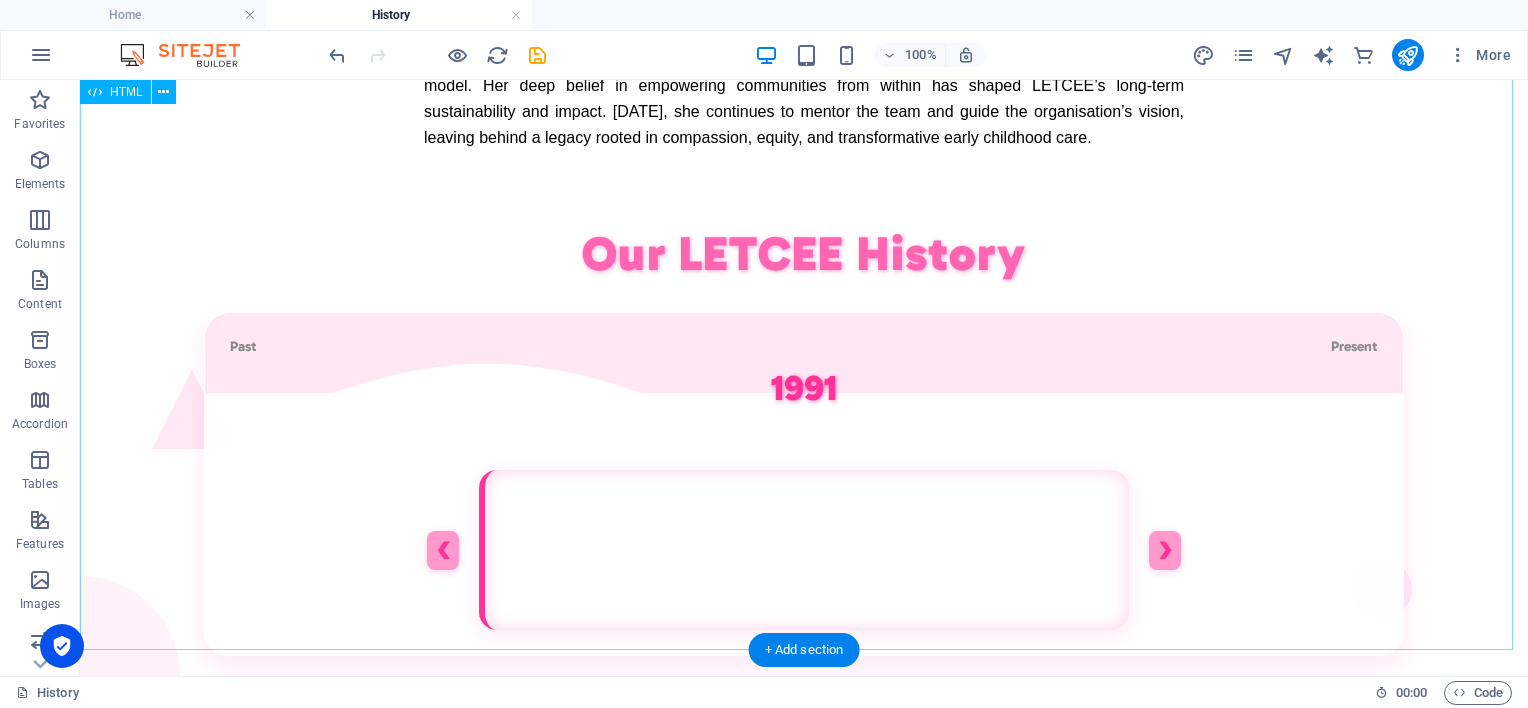 scroll, scrollTop: 1160, scrollLeft: 0, axis: vertical 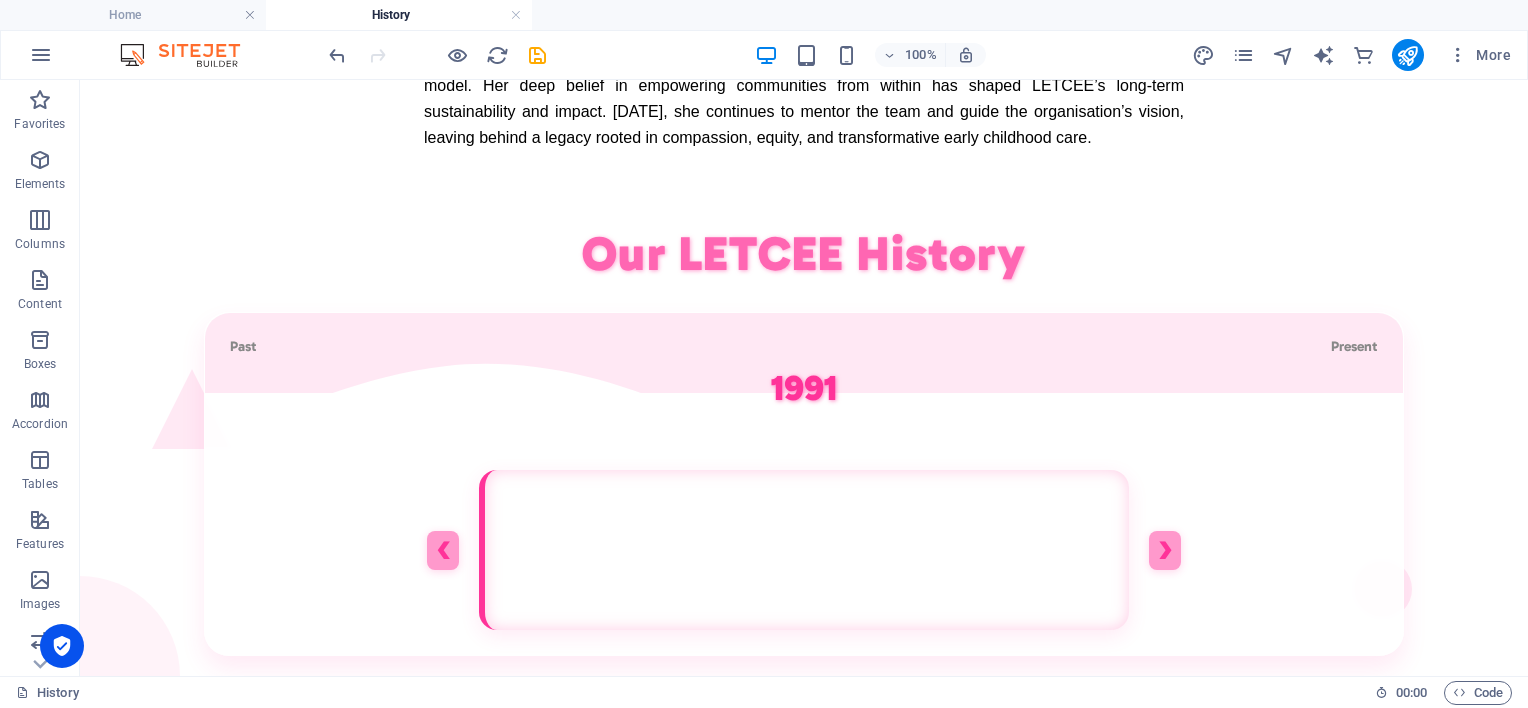 click on "100% More" at bounding box center (922, 55) 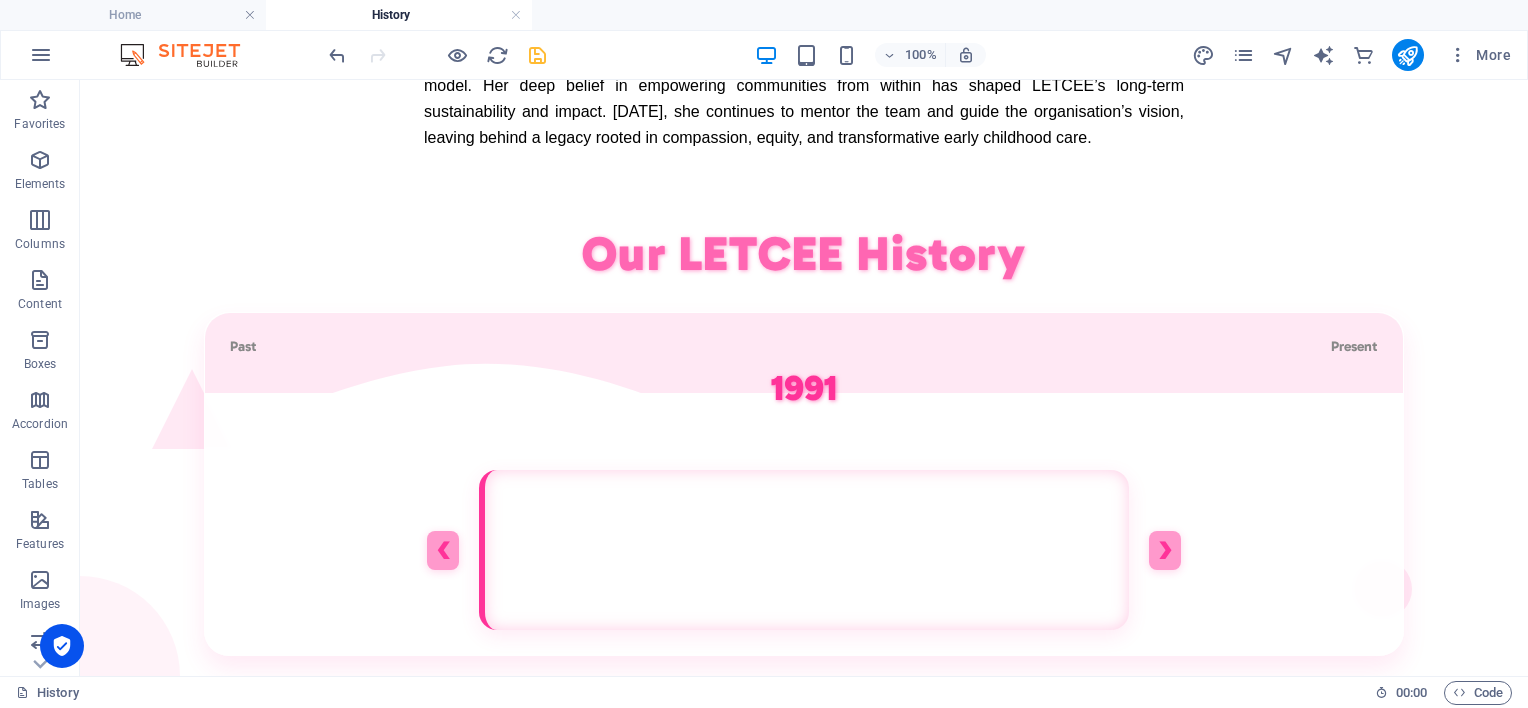 click at bounding box center (537, 55) 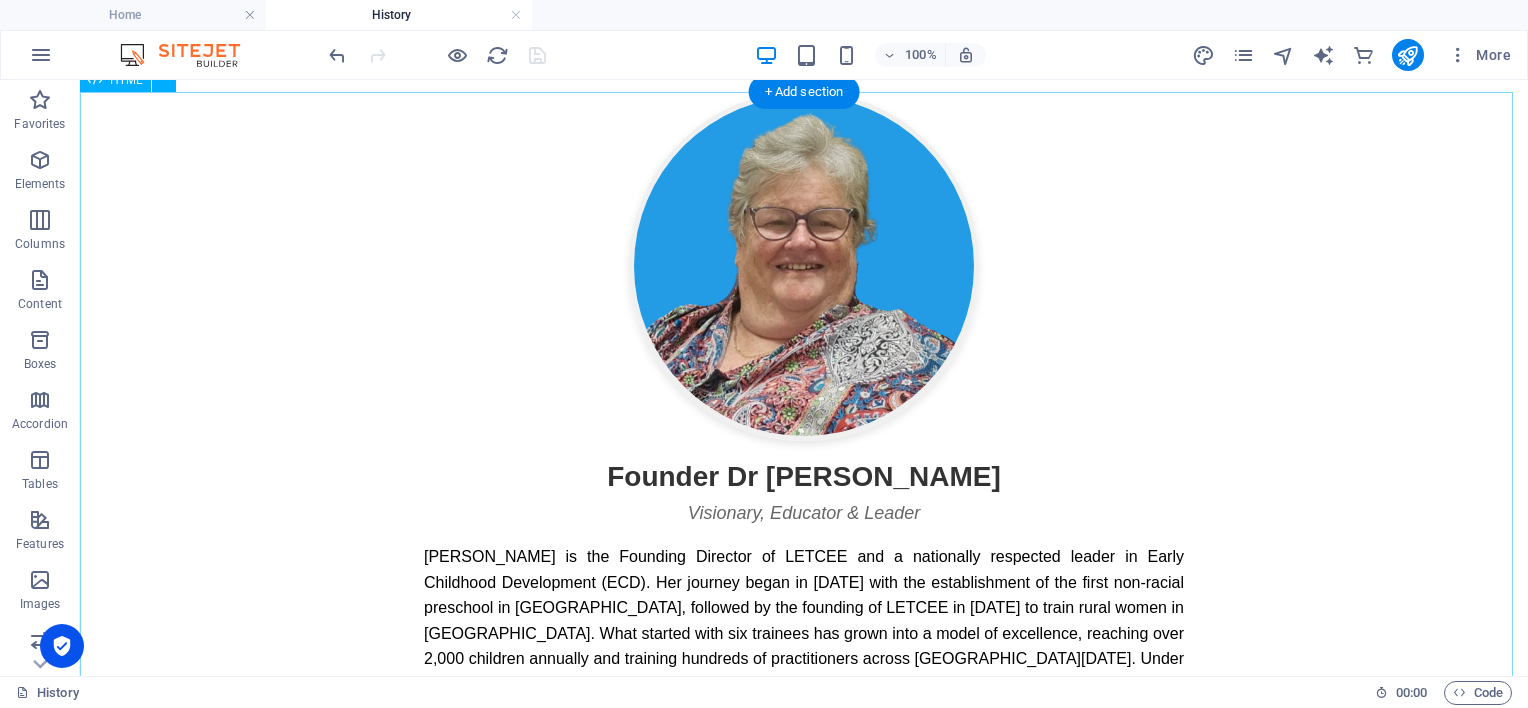 scroll, scrollTop: 0, scrollLeft: 0, axis: both 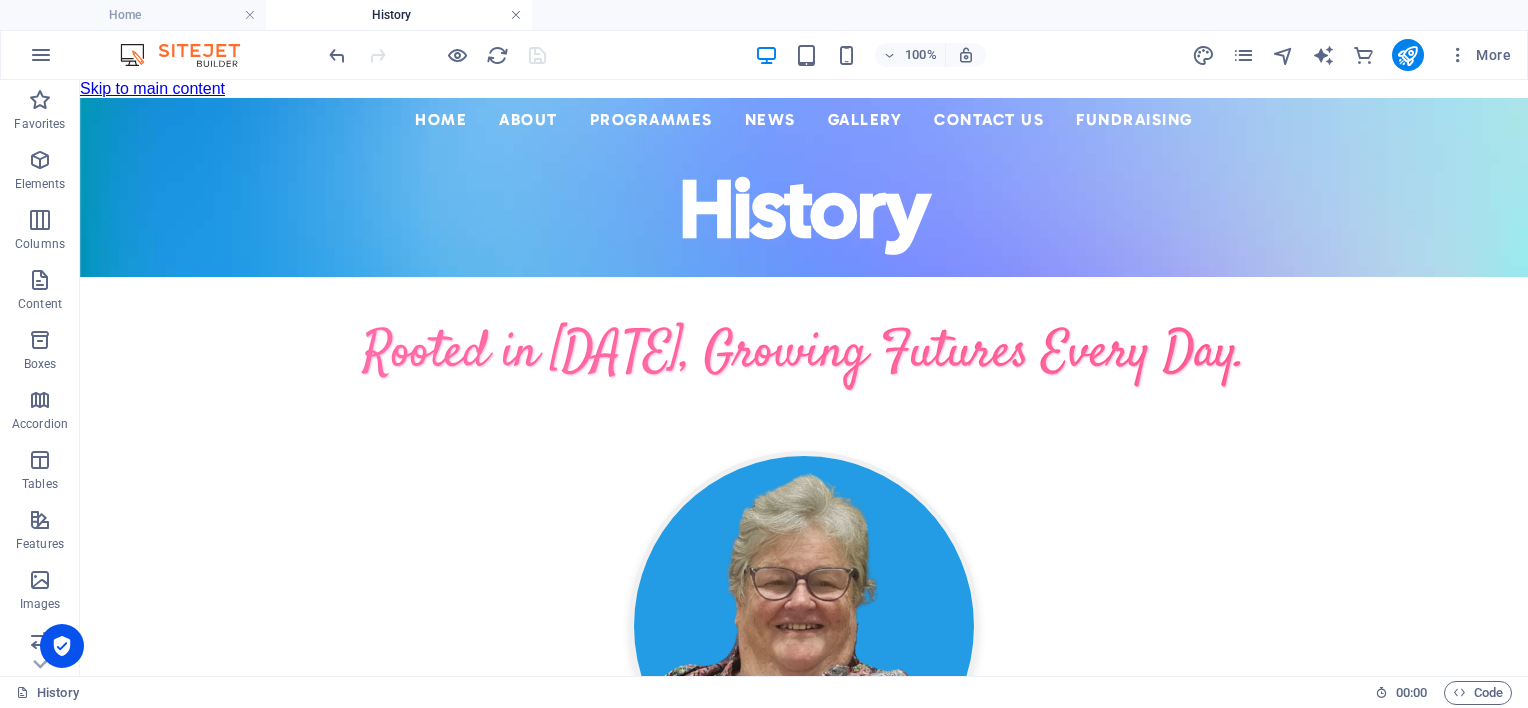click at bounding box center [516, 15] 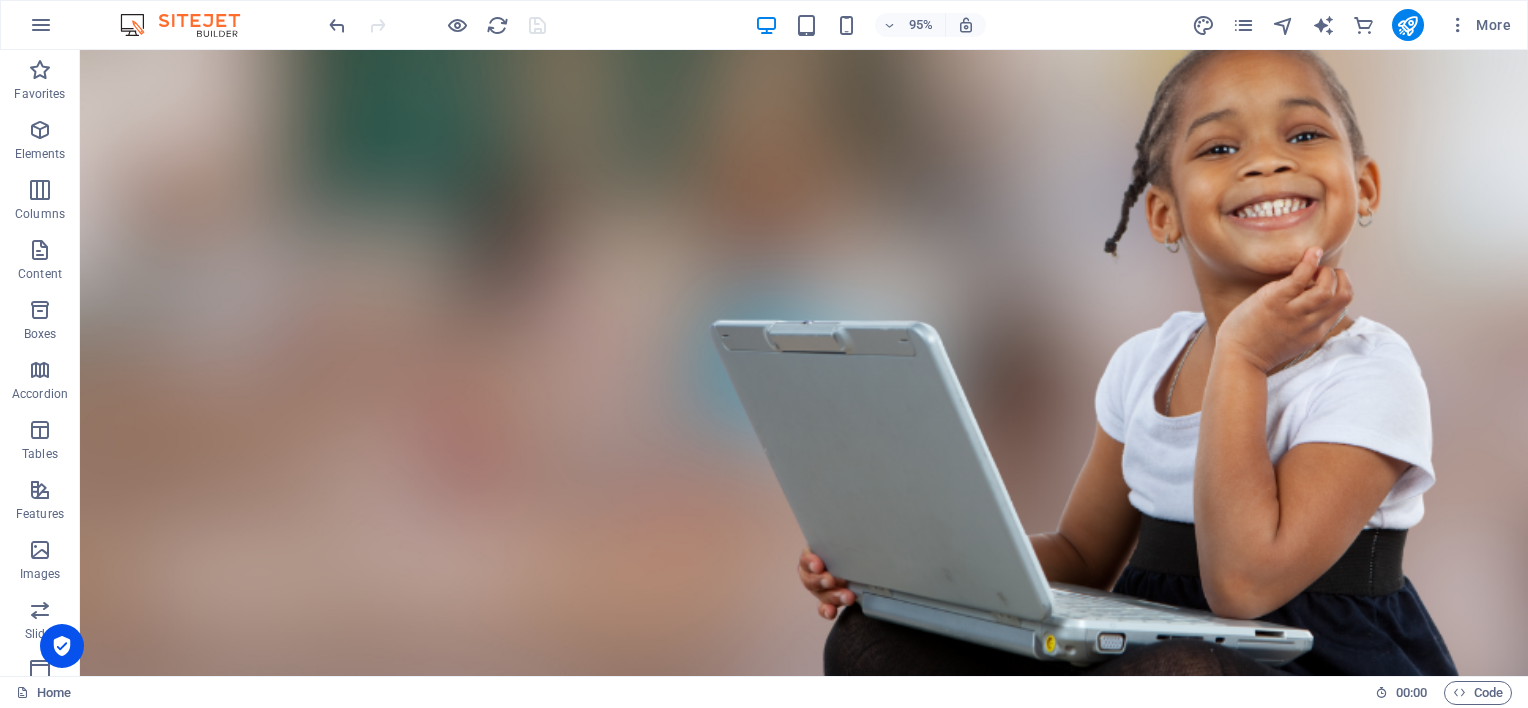 scroll, scrollTop: 910, scrollLeft: 0, axis: vertical 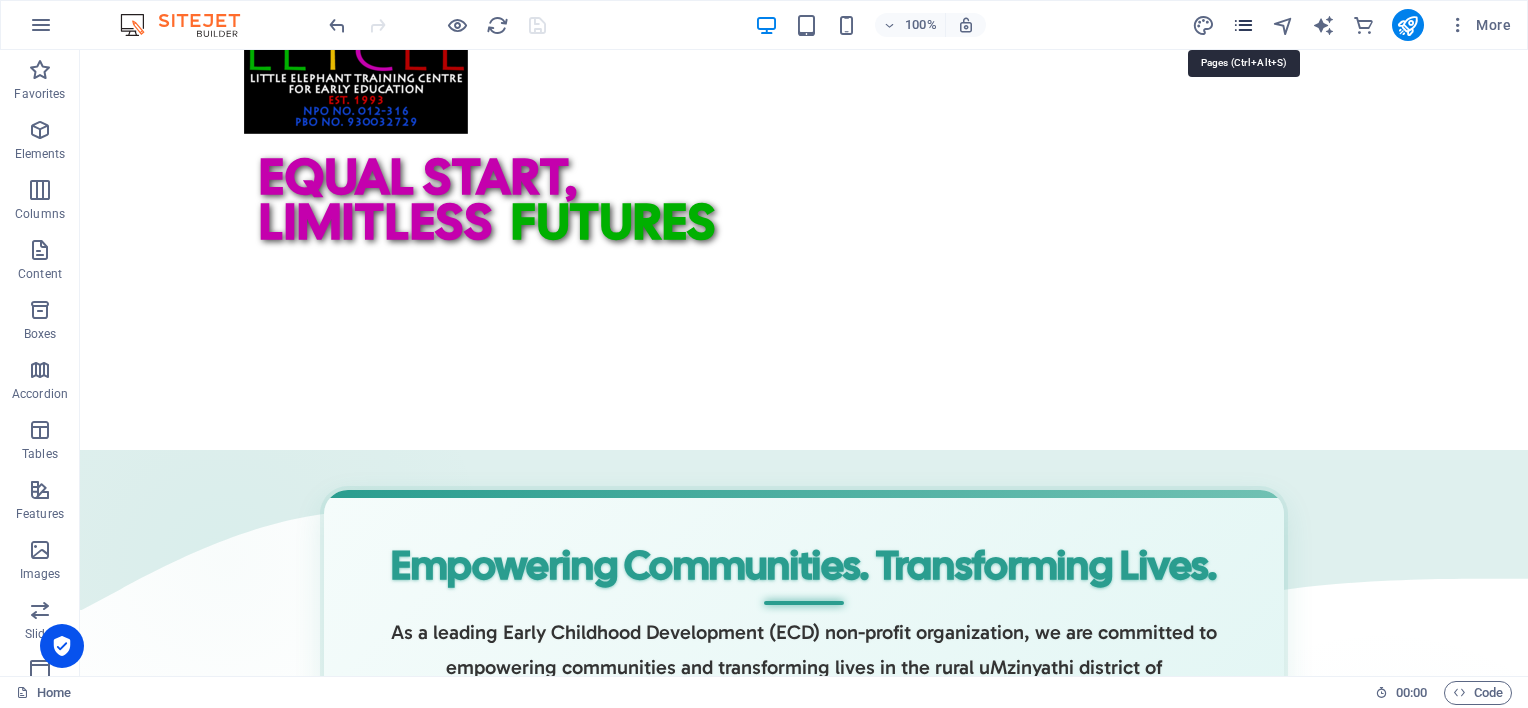 click at bounding box center (1243, 25) 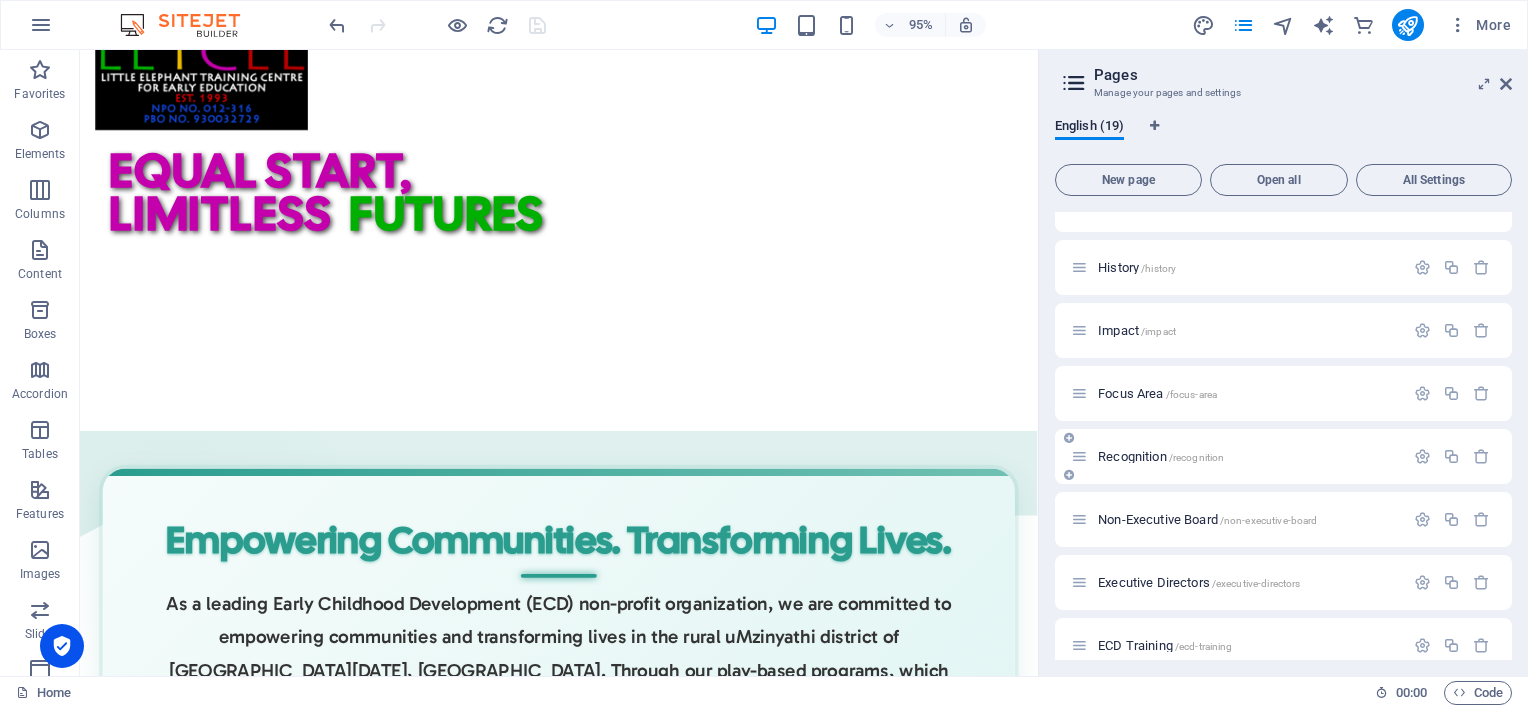 scroll, scrollTop: 400, scrollLeft: 0, axis: vertical 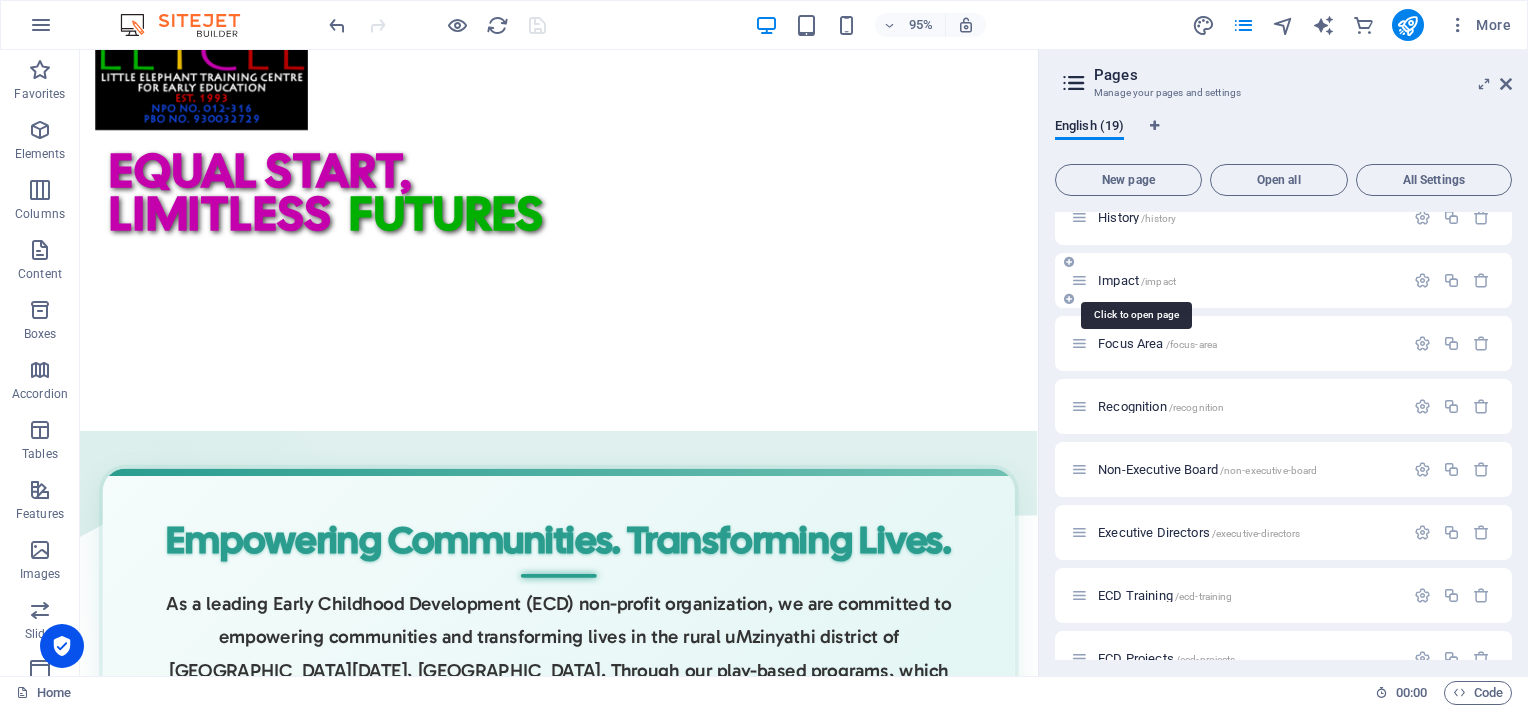 click on "Impact /impact" at bounding box center [1137, 280] 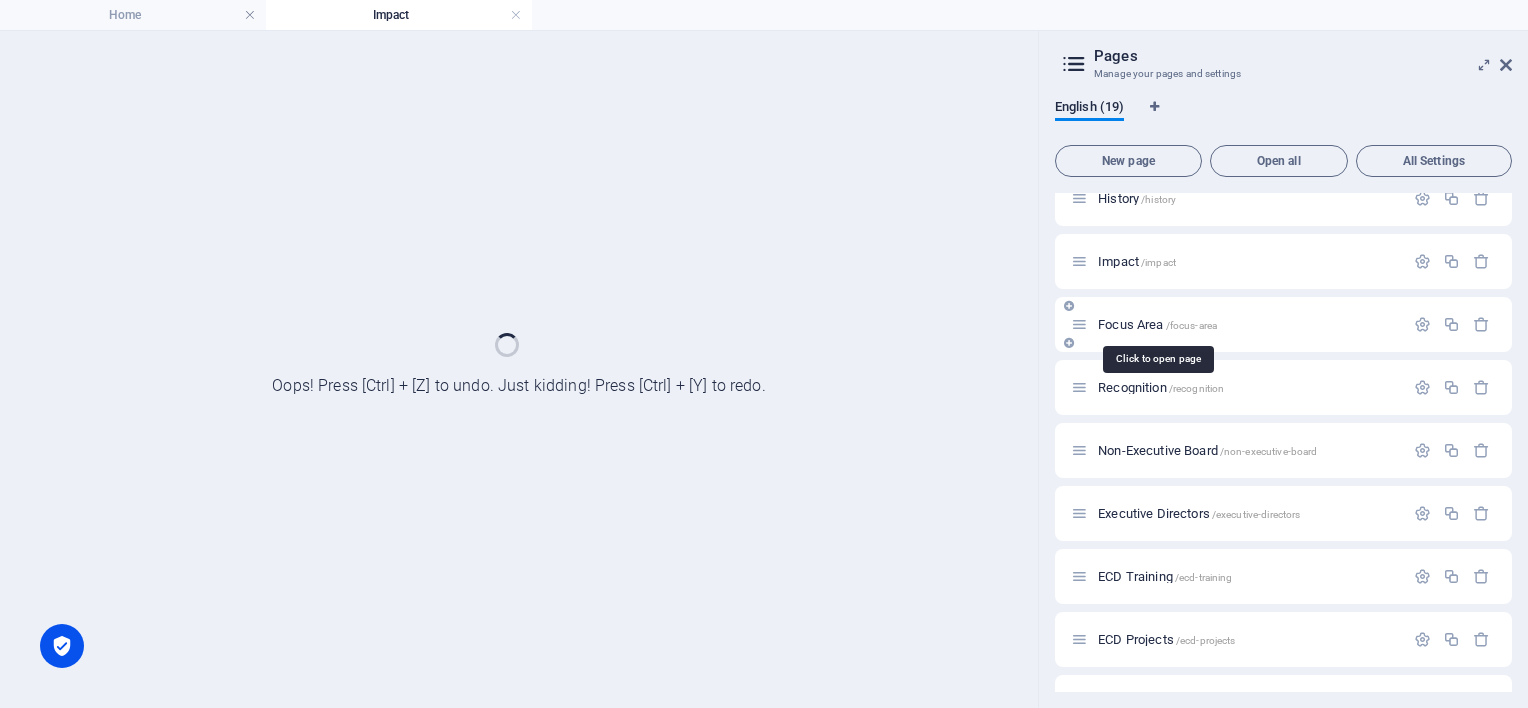 click on "Focus Area /focus-area" at bounding box center (1157, 324) 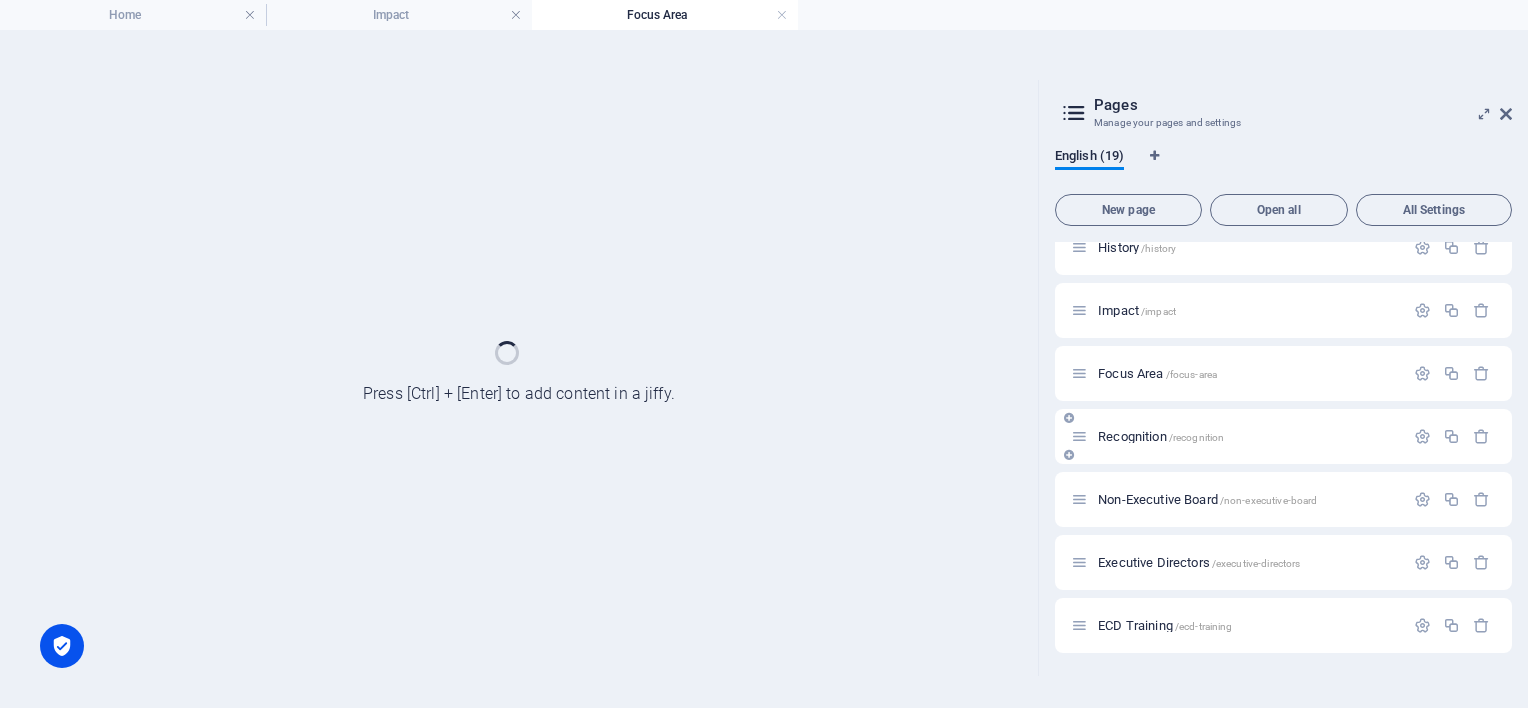 click on "Recognition /recognition" at bounding box center (1237, 436) 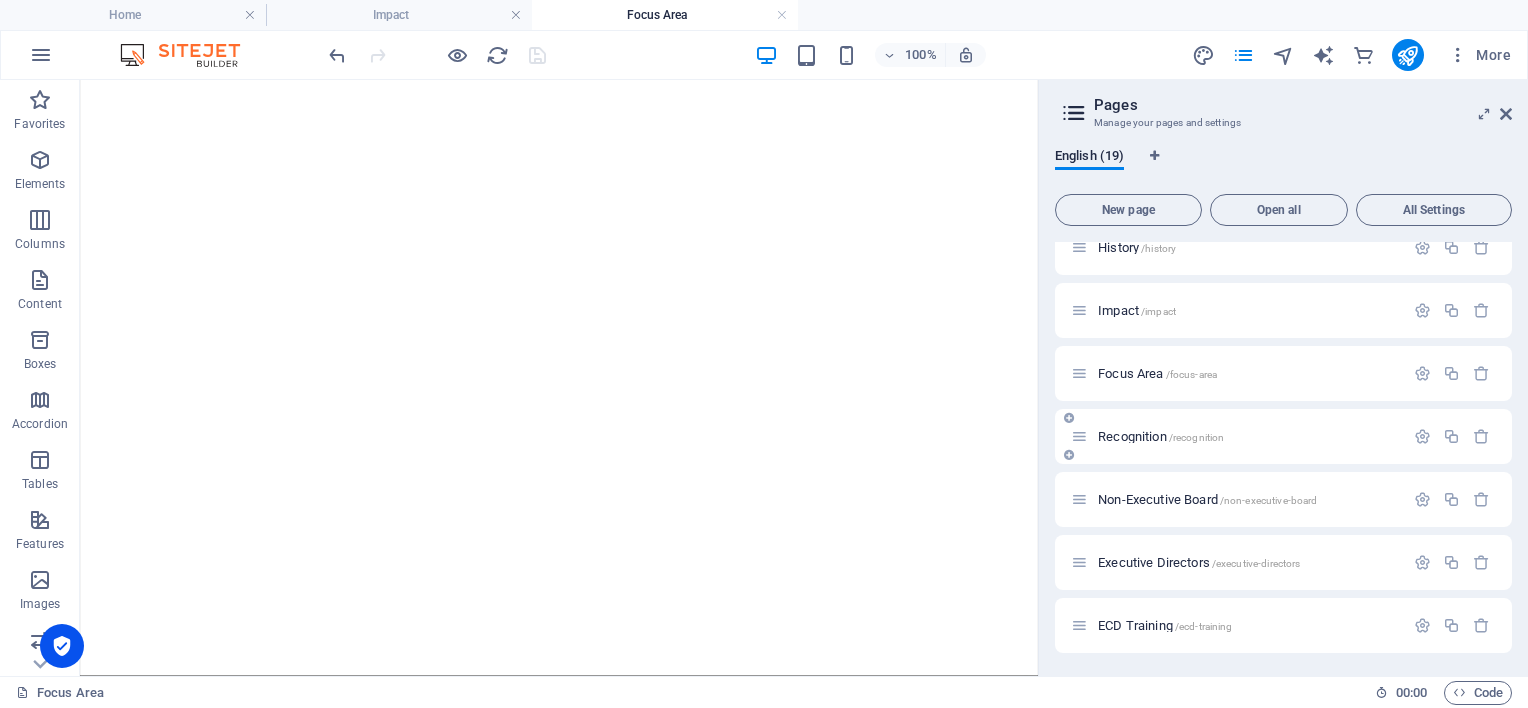 click on "Recognition /recognition" at bounding box center [1161, 436] 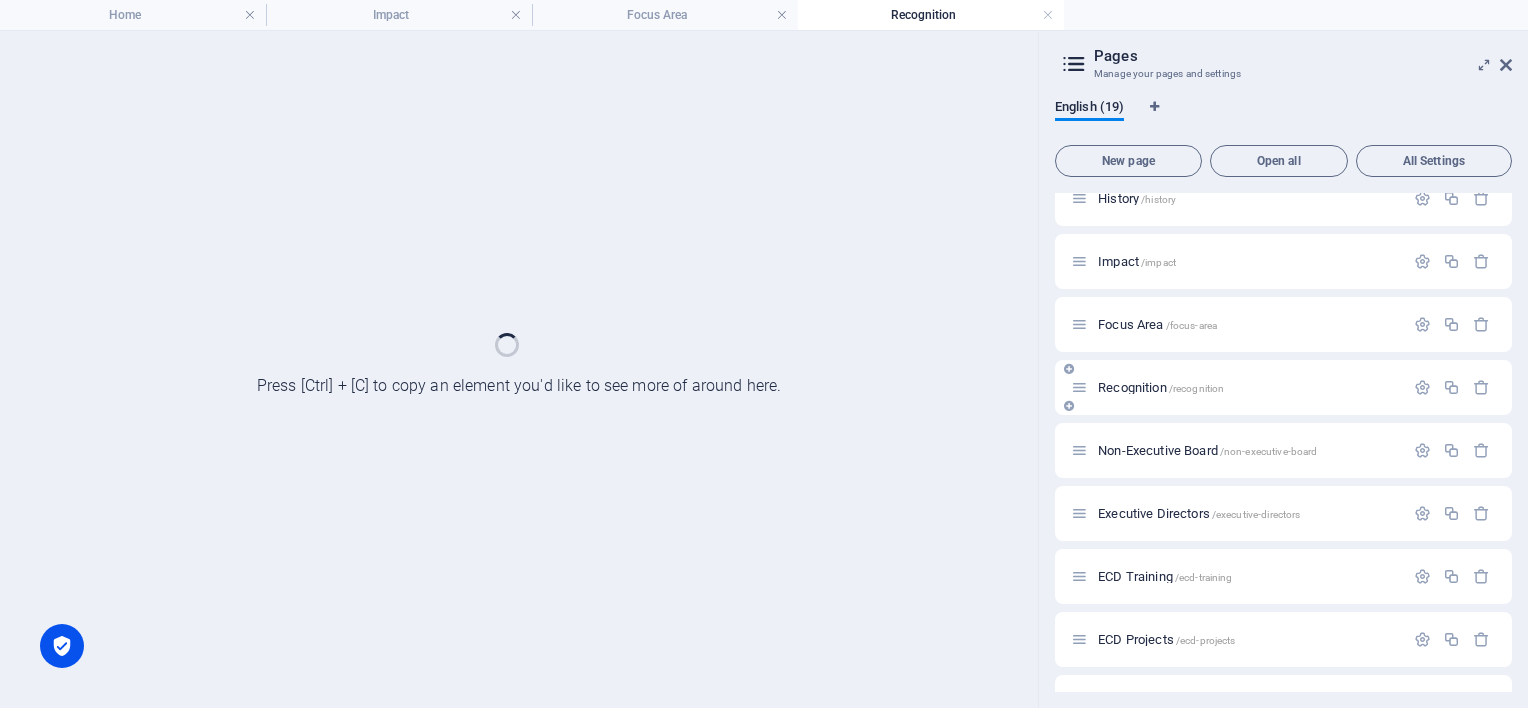 scroll, scrollTop: 0, scrollLeft: 0, axis: both 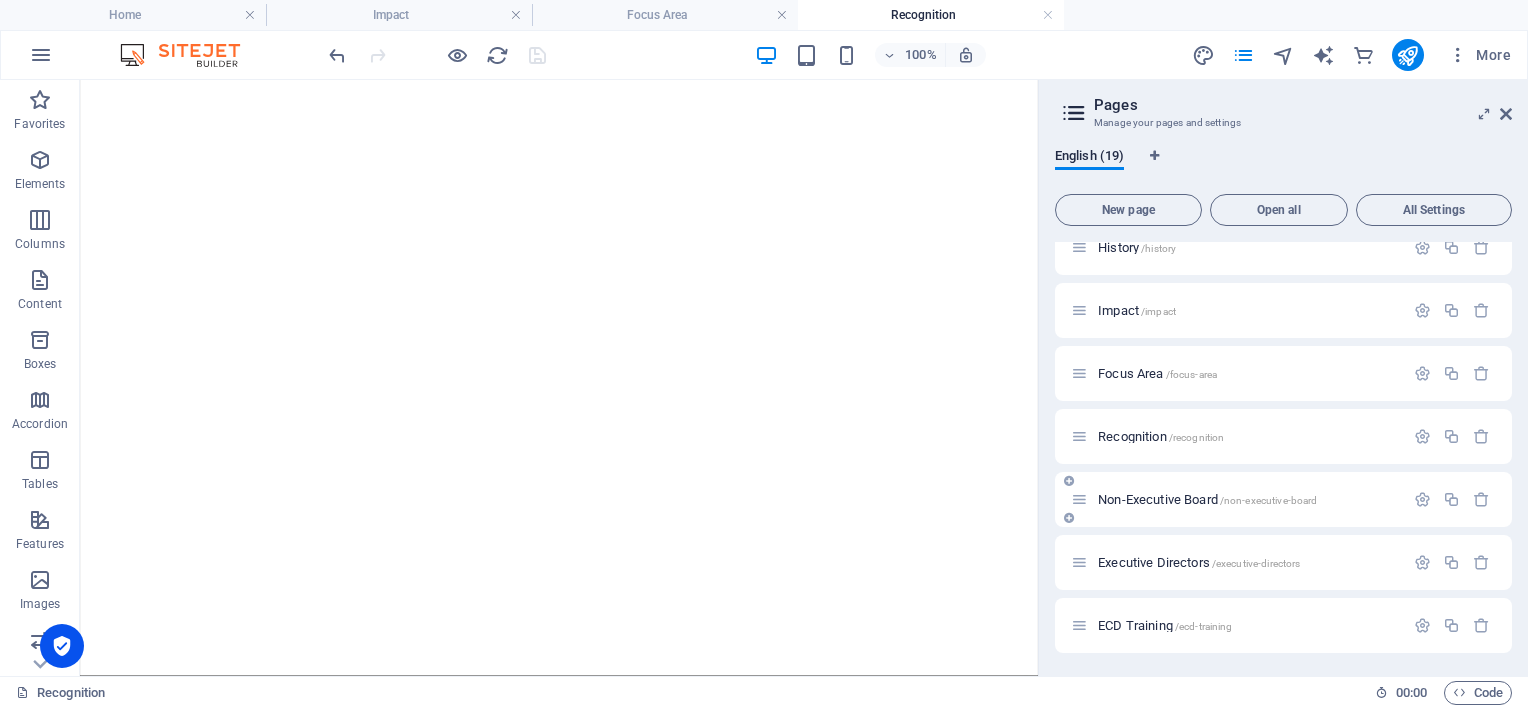 click on "Recognition /recognition" at bounding box center [1237, 436] 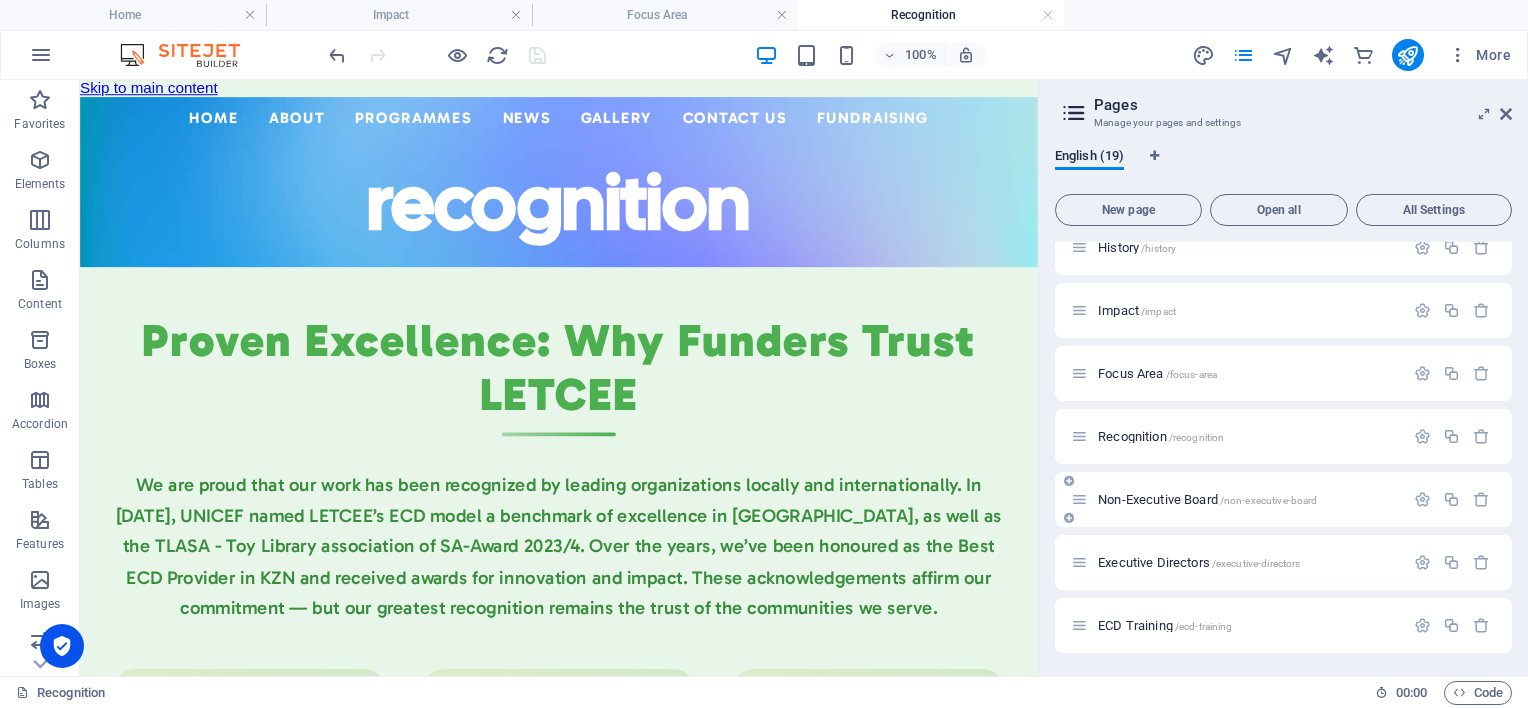 scroll, scrollTop: 0, scrollLeft: 0, axis: both 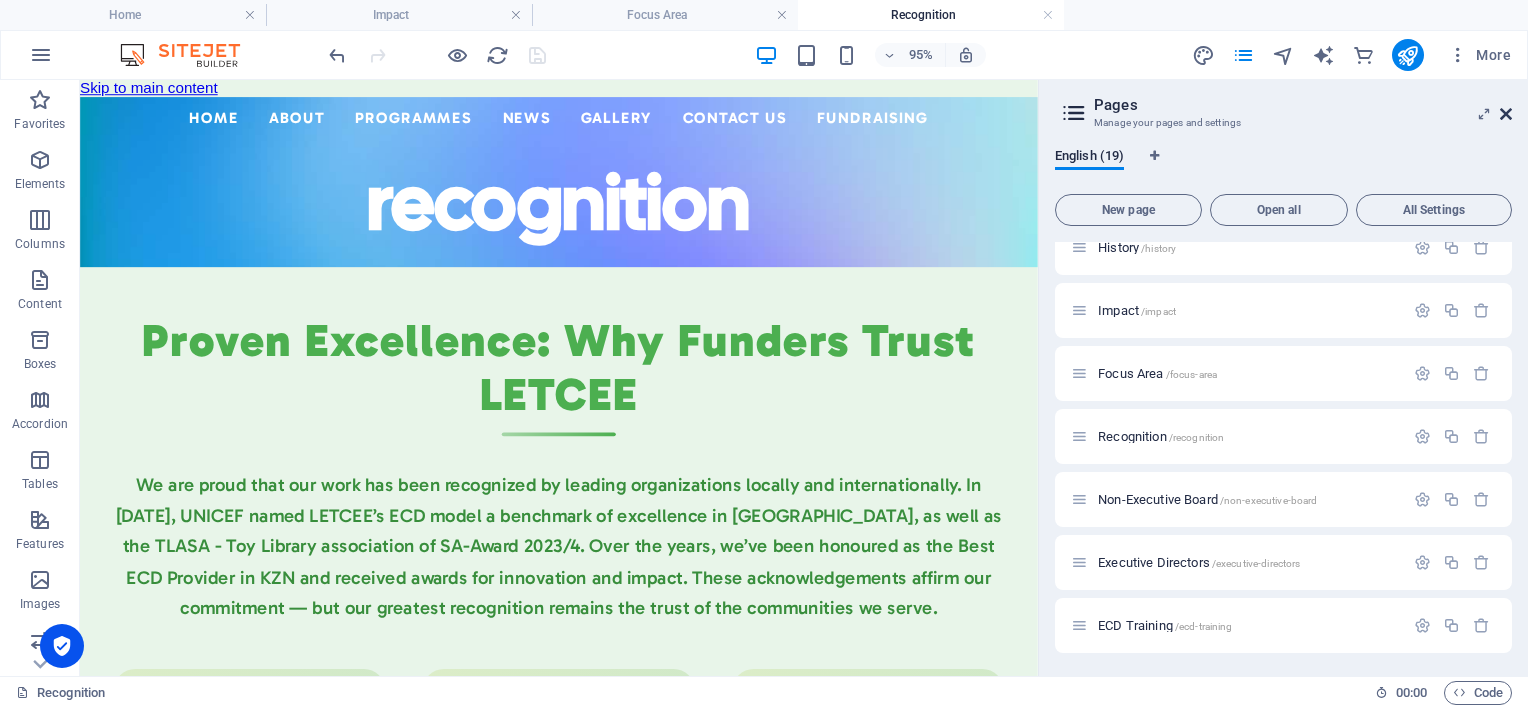 drag, startPoint x: 1504, startPoint y: 108, endPoint x: 1256, endPoint y: 31, distance: 259.67865 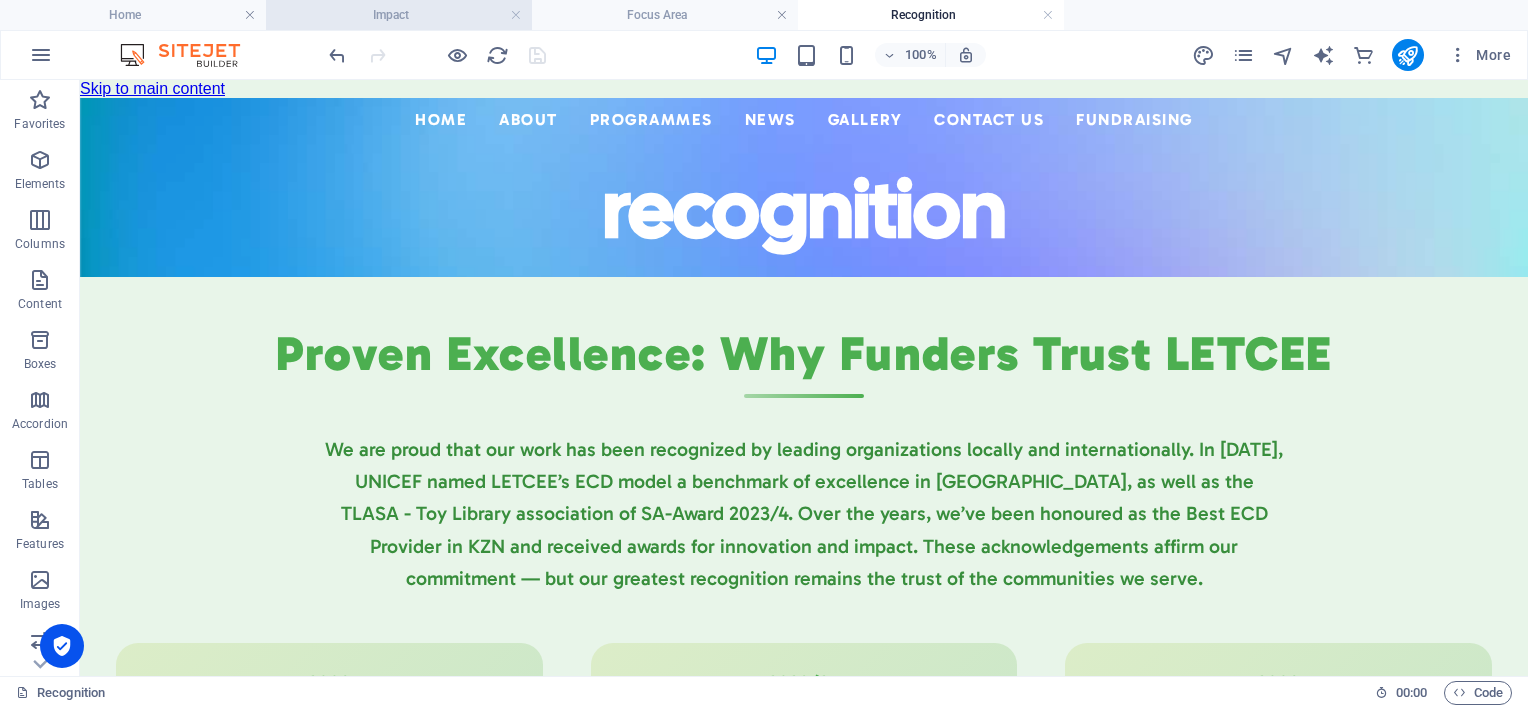 click on "Impact" at bounding box center [399, 15] 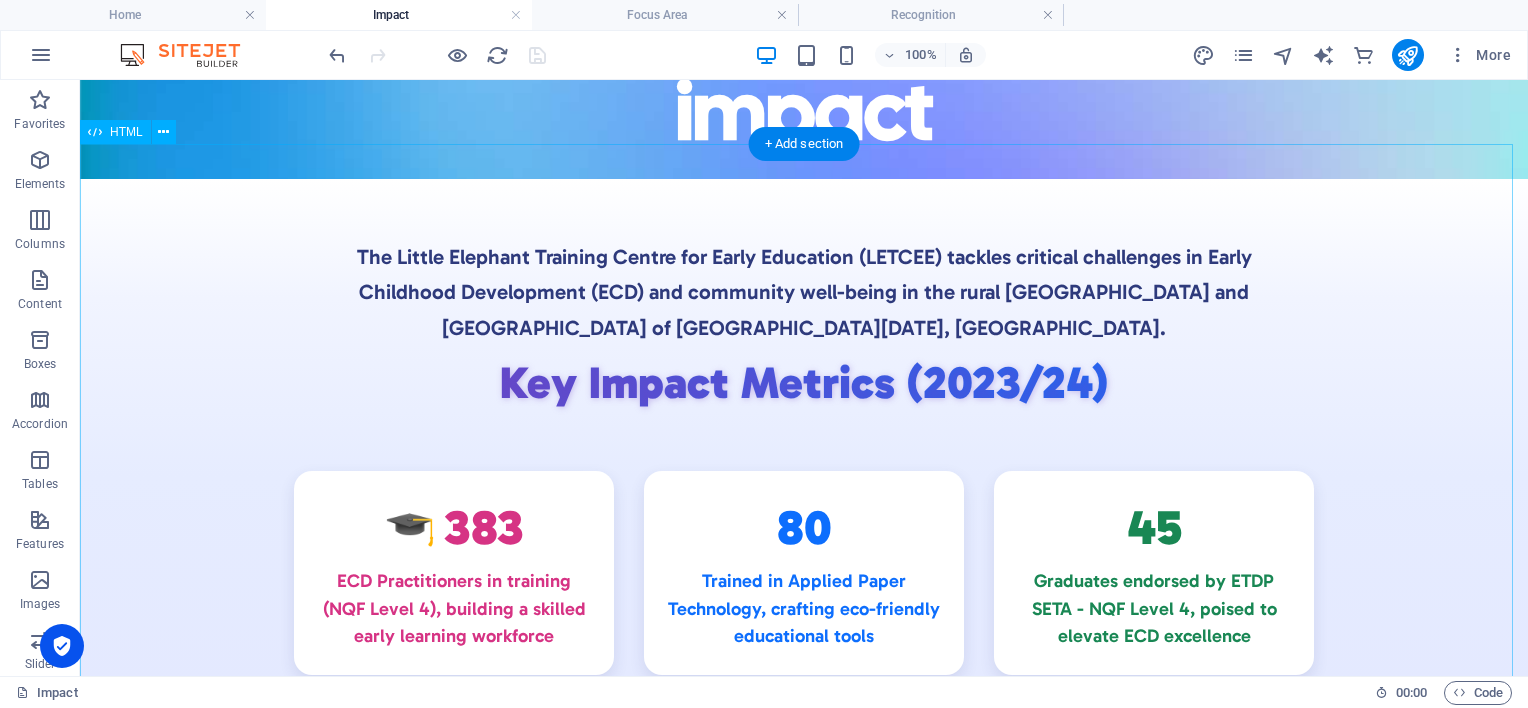 scroll, scrollTop: 0, scrollLeft: 0, axis: both 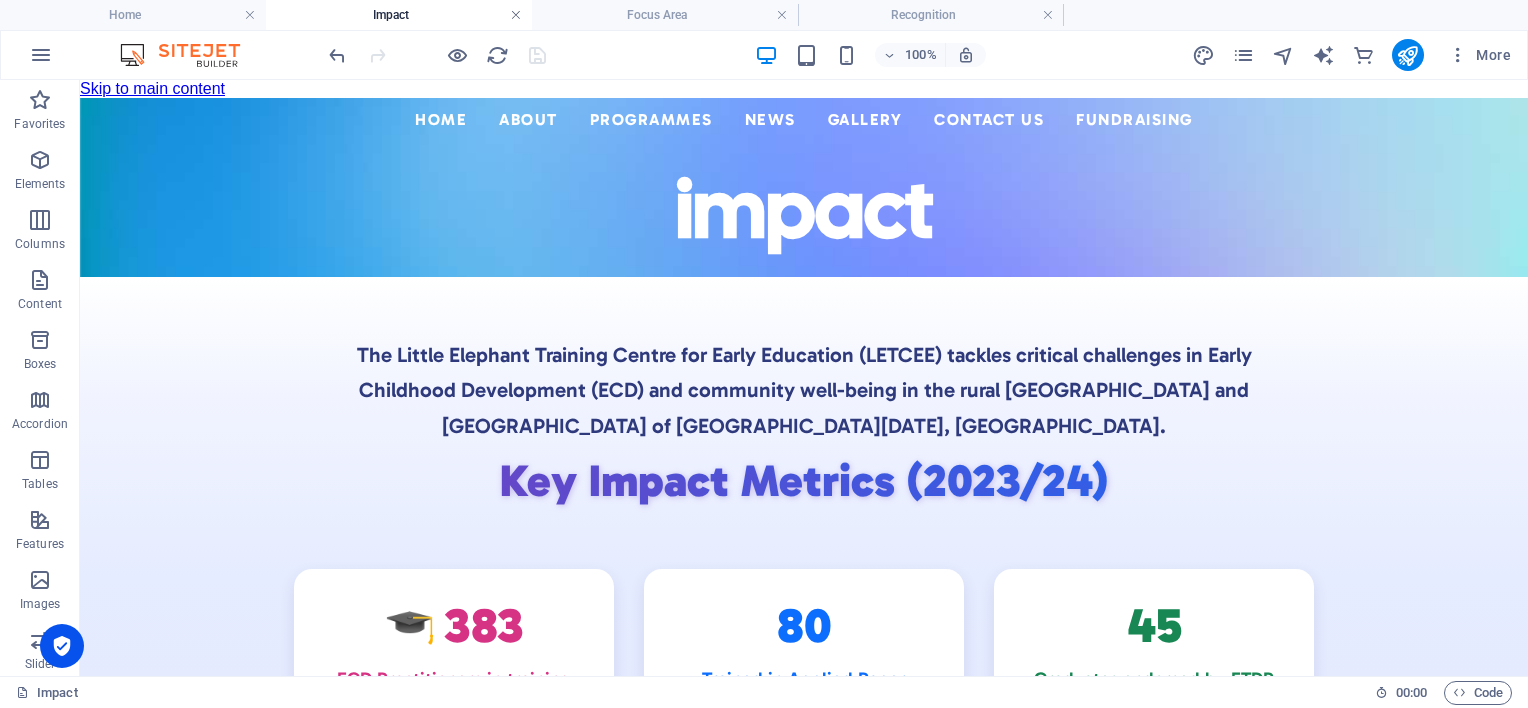 click at bounding box center [516, 15] 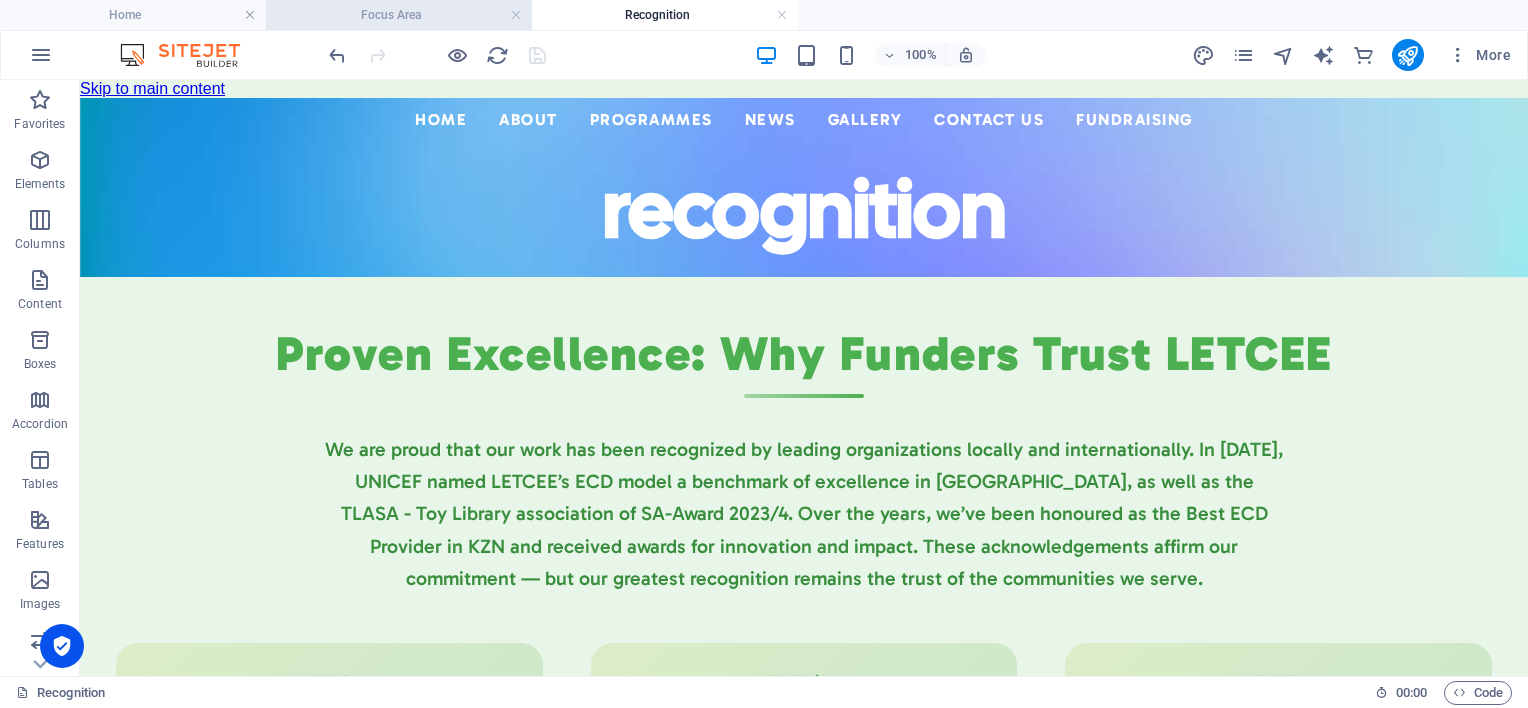 click on "Focus Area" at bounding box center [399, 15] 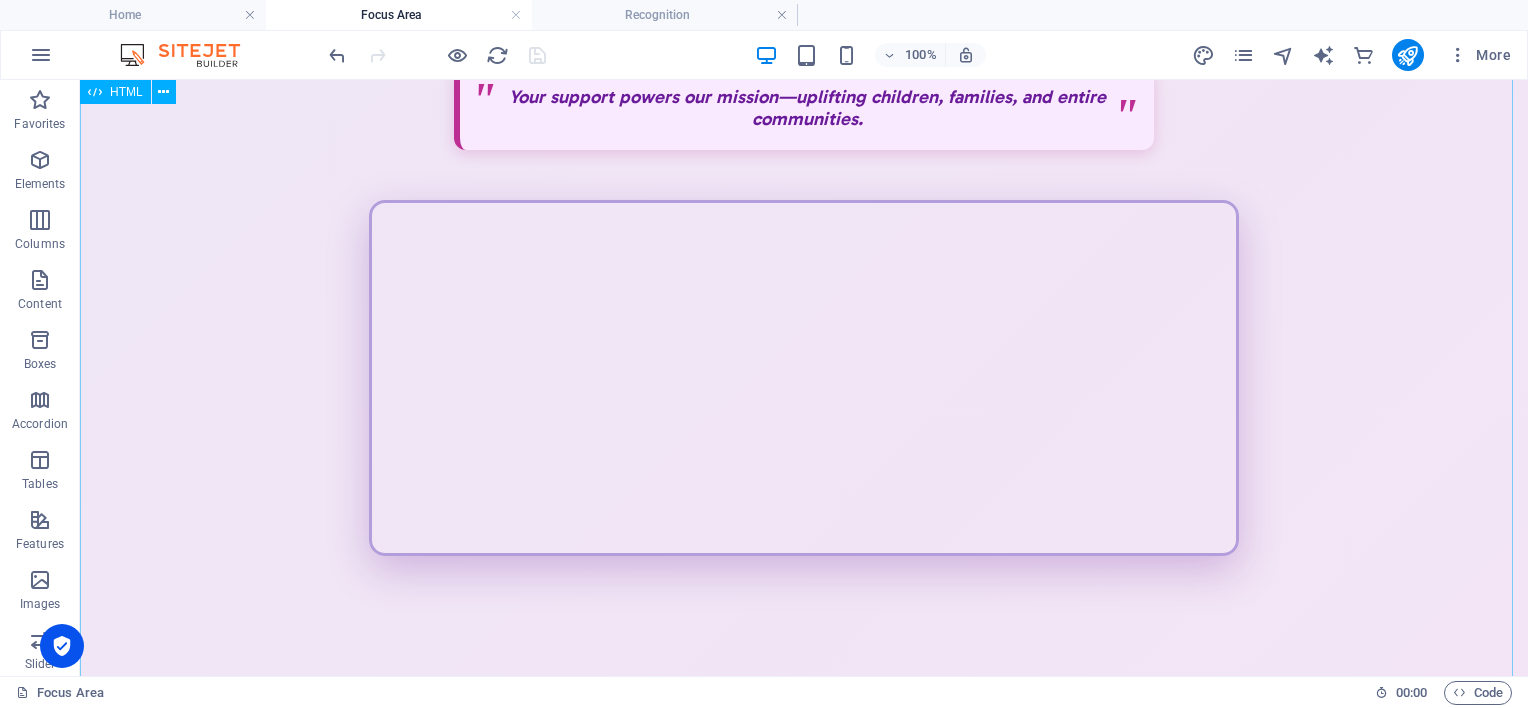 scroll, scrollTop: 973, scrollLeft: 0, axis: vertical 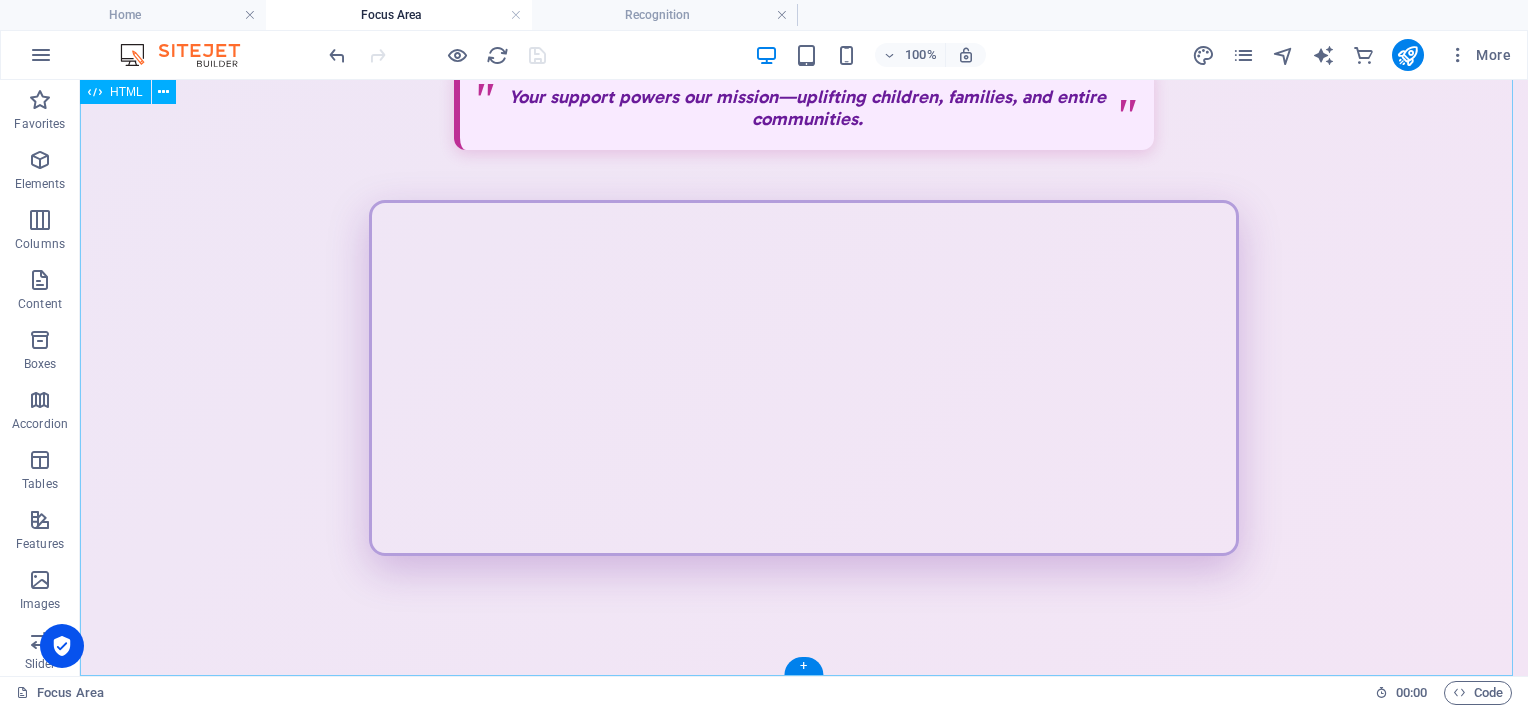click on "LETCEE Focus Area Section
LETCEE: Bringing Early Learning to Rural KZN
In [GEOGRAPHIC_DATA]’s deeply rural uMzinyathi District, where 80% of 47,391 households with young children face limited access to health and education, LETCEE ensures that no child is left behind.
Where We Work
6 ECD centres in [GEOGRAPHIC_DATA], [GEOGRAPHIC_DATA], [GEOGRAPHIC_DATA], [GEOGRAPHIC_DATA], Thulini & [GEOGRAPHIC_DATA]
Mobile Abahambi facilitators serve playgroups in Matimatolo, Eshane & Mbuba
Toy Libraries—stationed in [GEOGRAPHIC_DATA] and extended to remote areas via mobile units
1090 Smart Start franchisees deliver quality ECD services across the district
Why It Matters:
Your support powers our mission—uplifting children, families, and entire communities." at bounding box center [804, 16] 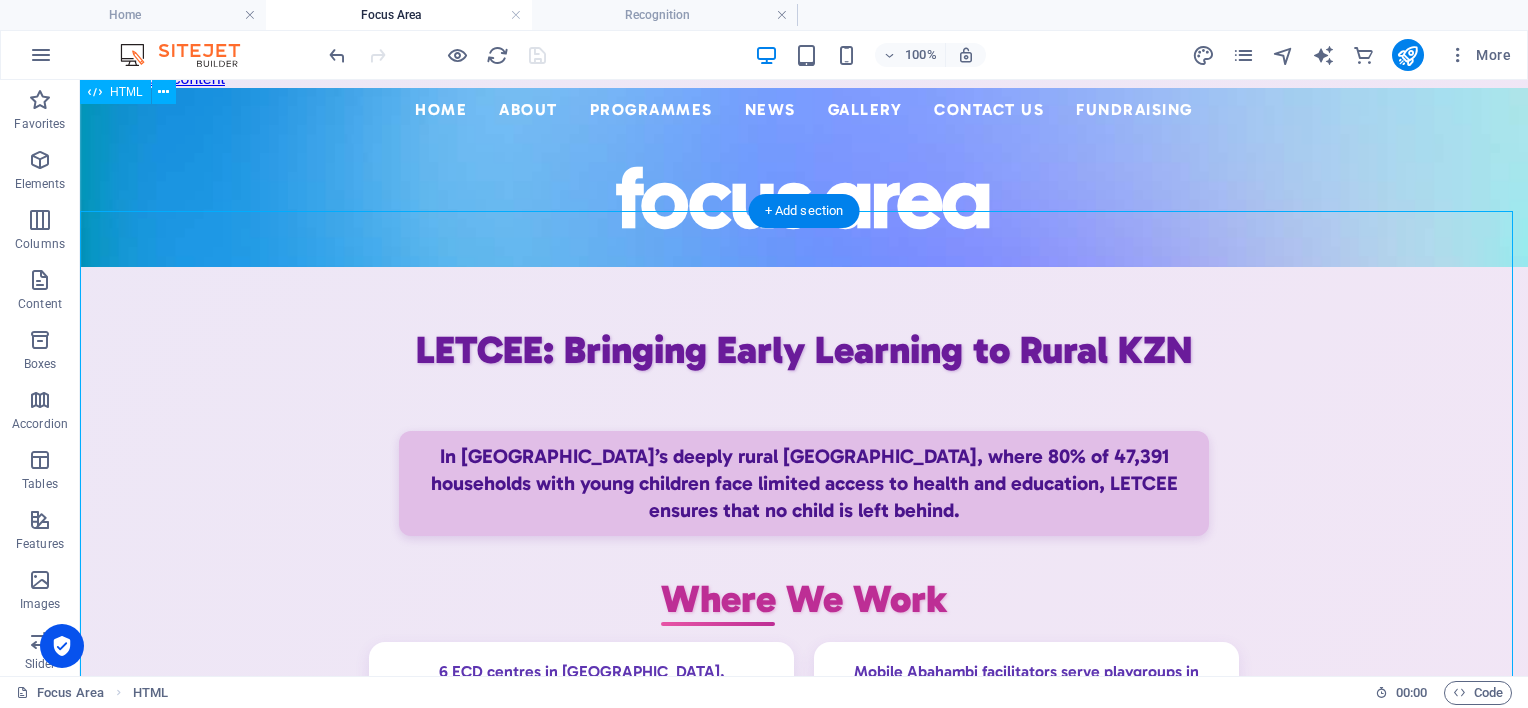 scroll, scrollTop: 0, scrollLeft: 0, axis: both 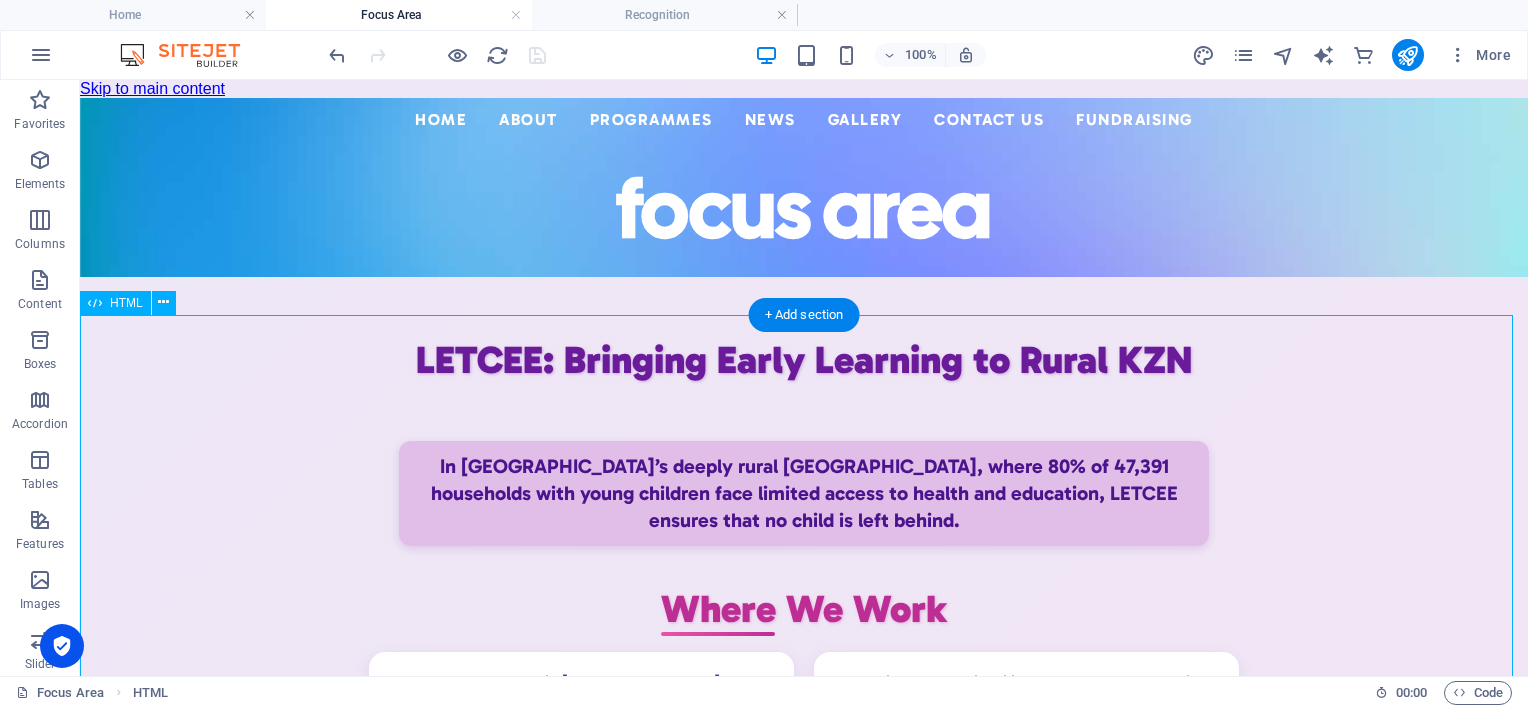 click on "LETCEE Focus Area Section
LETCEE: Bringing Early Learning to Rural KZN
In [GEOGRAPHIC_DATA]’s deeply rural uMzinyathi District, where 80% of 47,391 households with young children face limited access to health and education, LETCEE ensures that no child is left behind.
Where We Work
6 ECD centres in [GEOGRAPHIC_DATA], [GEOGRAPHIC_DATA], [GEOGRAPHIC_DATA], [GEOGRAPHIC_DATA], Thulini & [GEOGRAPHIC_DATA]
Mobile Abahambi facilitators serve playgroups in Matimatolo, Eshane & Mbuba
Toy Libraries—stationed in [GEOGRAPHIC_DATA] and extended to remote areas via mobile units
1090 Smart Start franchisees deliver quality ECD services across the district
Why It Matters:
Your support powers our mission—uplifting children, families, and entire communities." at bounding box center (804, 957) 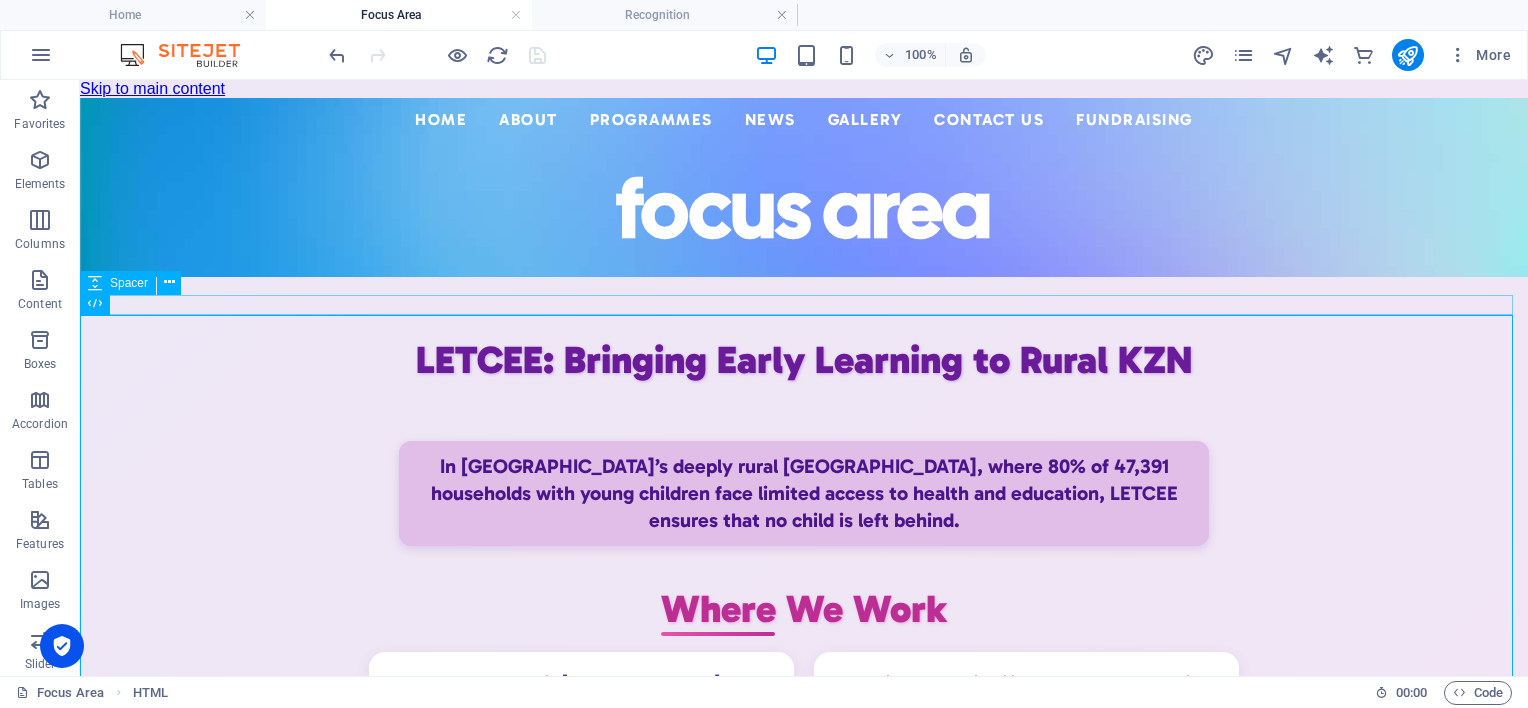 click at bounding box center (804, 287) 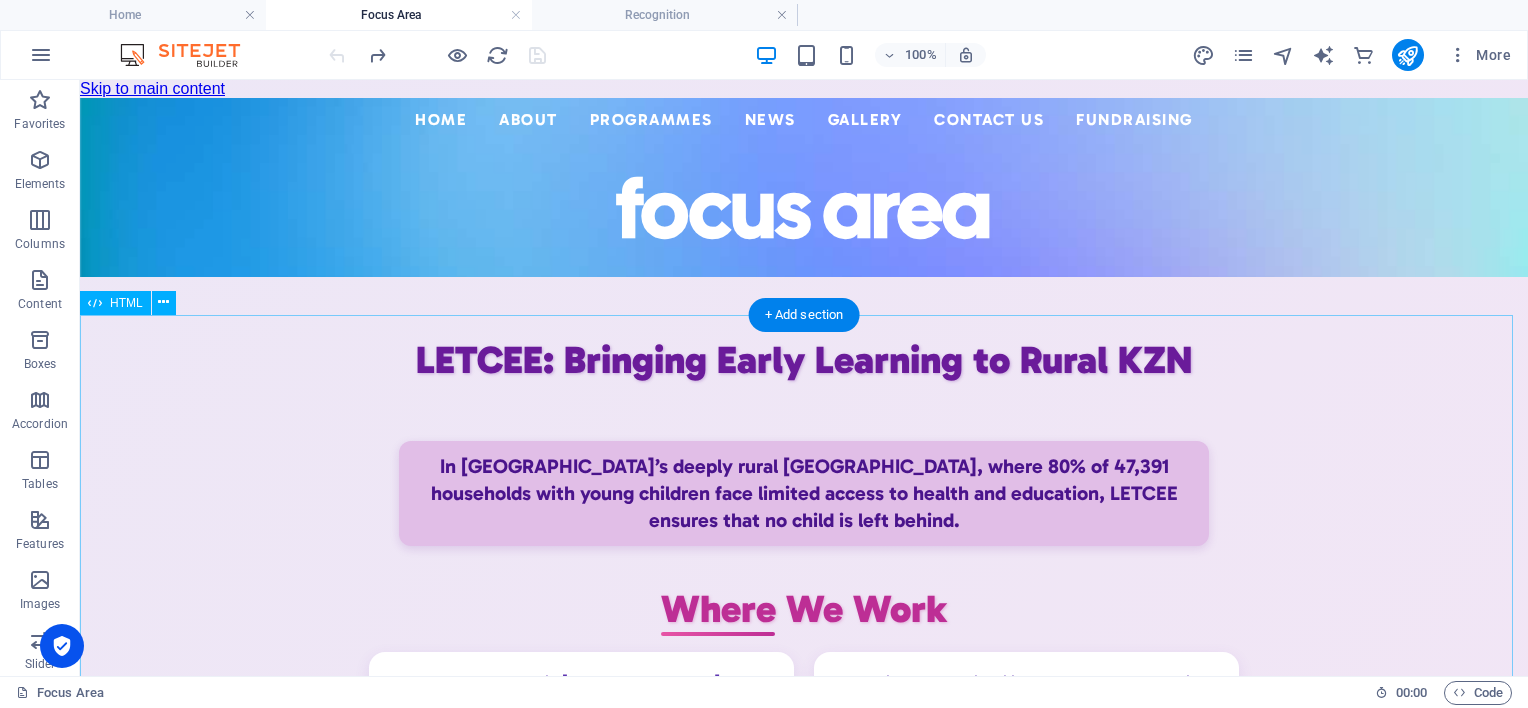 click on "LETCEE Focus Area Section
LETCEE: Bringing Early Learning to Rural KZN
In [GEOGRAPHIC_DATA]’s deeply rural uMzinyathi District, where 80% of 47,391 households with young children face limited access to health and education, LETCEE ensures that no child is left behind.
Where We Work
6 ECD centres in [GEOGRAPHIC_DATA], [GEOGRAPHIC_DATA], [GEOGRAPHIC_DATA], [GEOGRAPHIC_DATA], Thulini & [GEOGRAPHIC_DATA]
Mobile Abahambi facilitators serve playgroups in Matimatolo, Eshane & Mbuba
Toy Libraries—stationed in [GEOGRAPHIC_DATA] and extended to remote areas via mobile units
1090 Smart Start franchisees deliver quality ECD services across the district
Why It Matters:
Your support powers our mission—uplifting children, families, and entire communities." at bounding box center (804, 957) 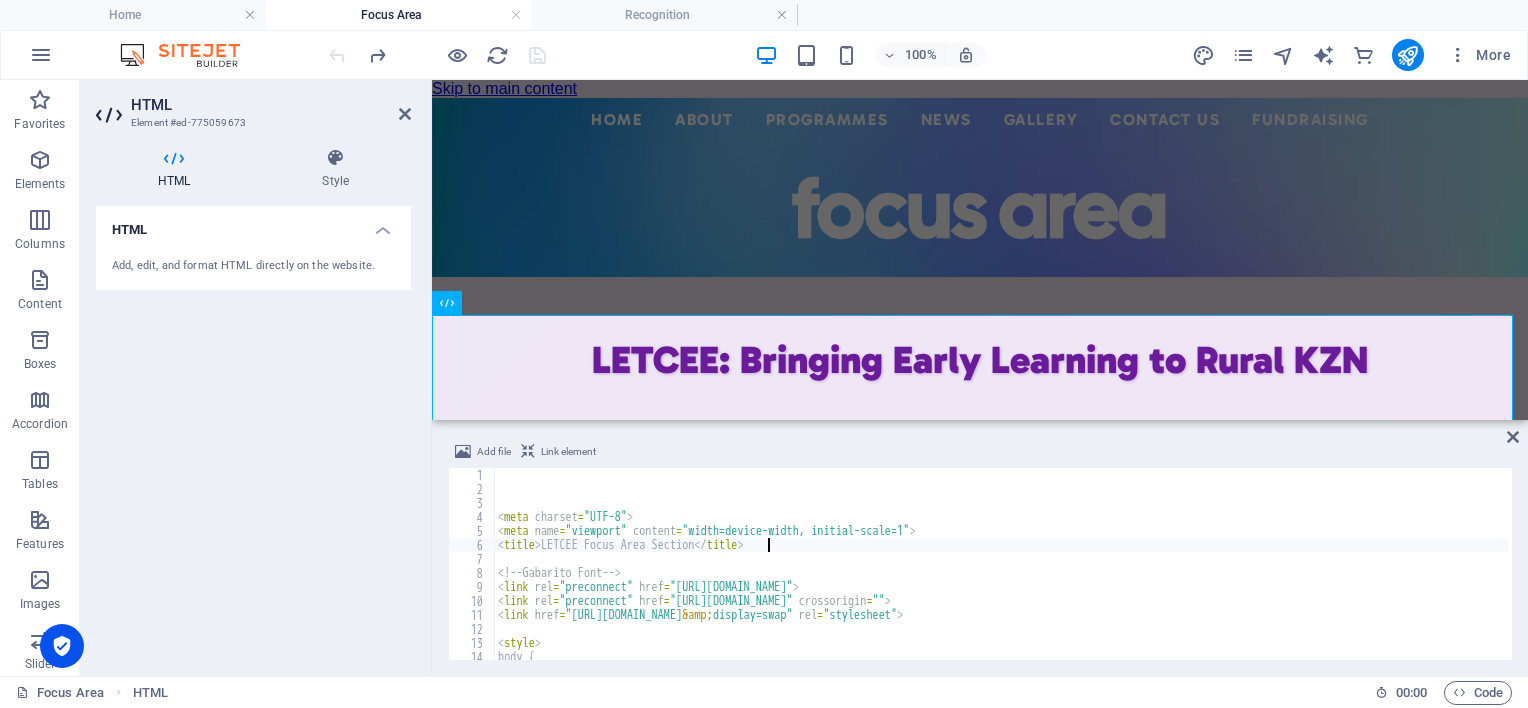 click on "< meta   charset = "UTF-8" > < meta   name = "viewport"   content = "width=device-width, initial-scale=1" > < title > LETCEE Focus Area Section </ title > <!--  Gabarito Font  --> < link   rel = "preconnect"   href = "[URL][DOMAIN_NAME]" > < link   rel = "preconnect"   href = "[URL][DOMAIN_NAME]"   crossorigin = "" > < link   href = "[URL][DOMAIN_NAME] &amp; display=swap"   rel = "stylesheet" > < style > body   {    /* Remove font-family here to avoid global override */" at bounding box center (2000, 576) 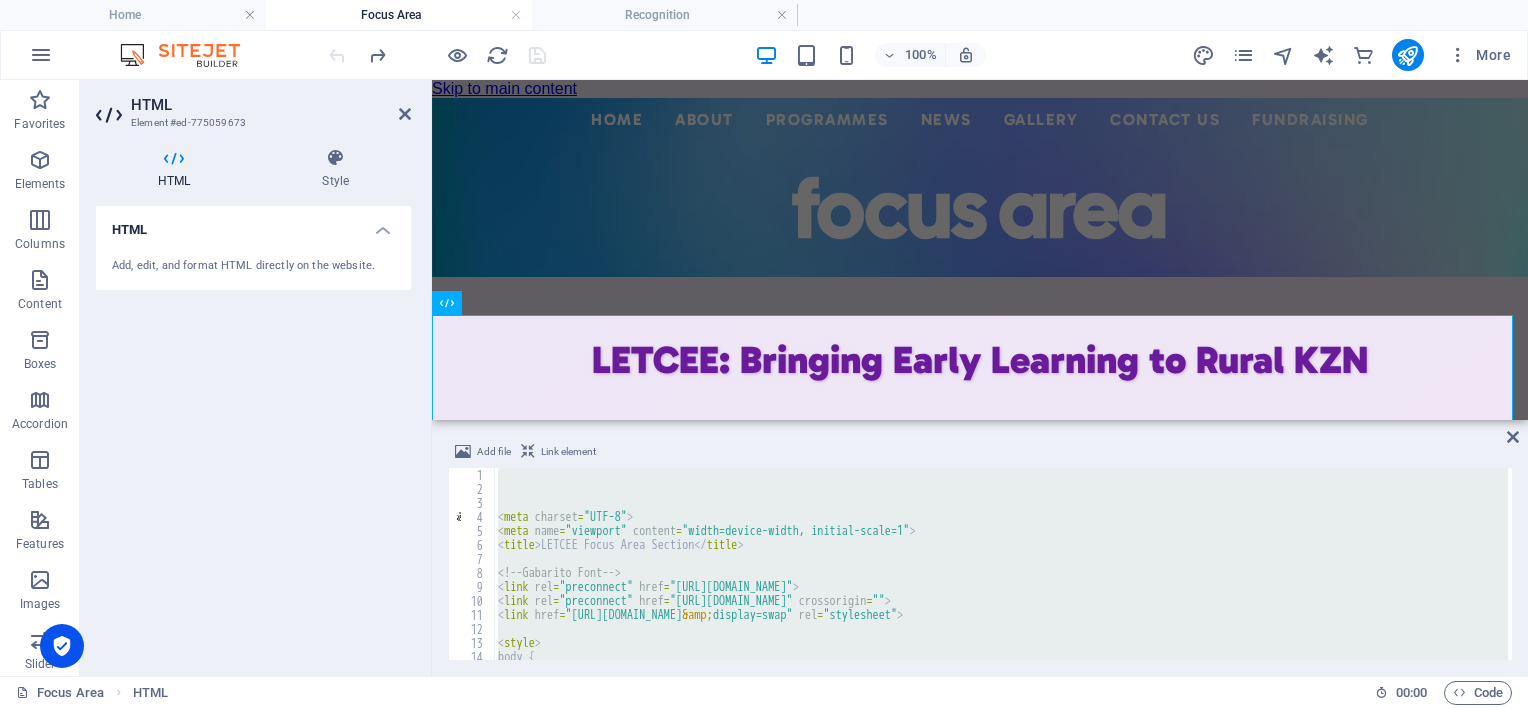 click on "< meta   charset = "UTF-8" > < meta   name = "viewport"   content = "width=device-width, initial-scale=1" > < title > LETCEE Focus Area Section </ title > <!--  Gabarito Font  --> < link   rel = "preconnect"   href = "[URL][DOMAIN_NAME]" > < link   rel = "preconnect"   href = "[URL][DOMAIN_NAME]"   crossorigin = "" > < link   href = "[URL][DOMAIN_NAME] &amp; display=swap"   rel = "stylesheet" > < style > body   {    /* Remove font-family here to avoid global override */" at bounding box center (1001, 564) 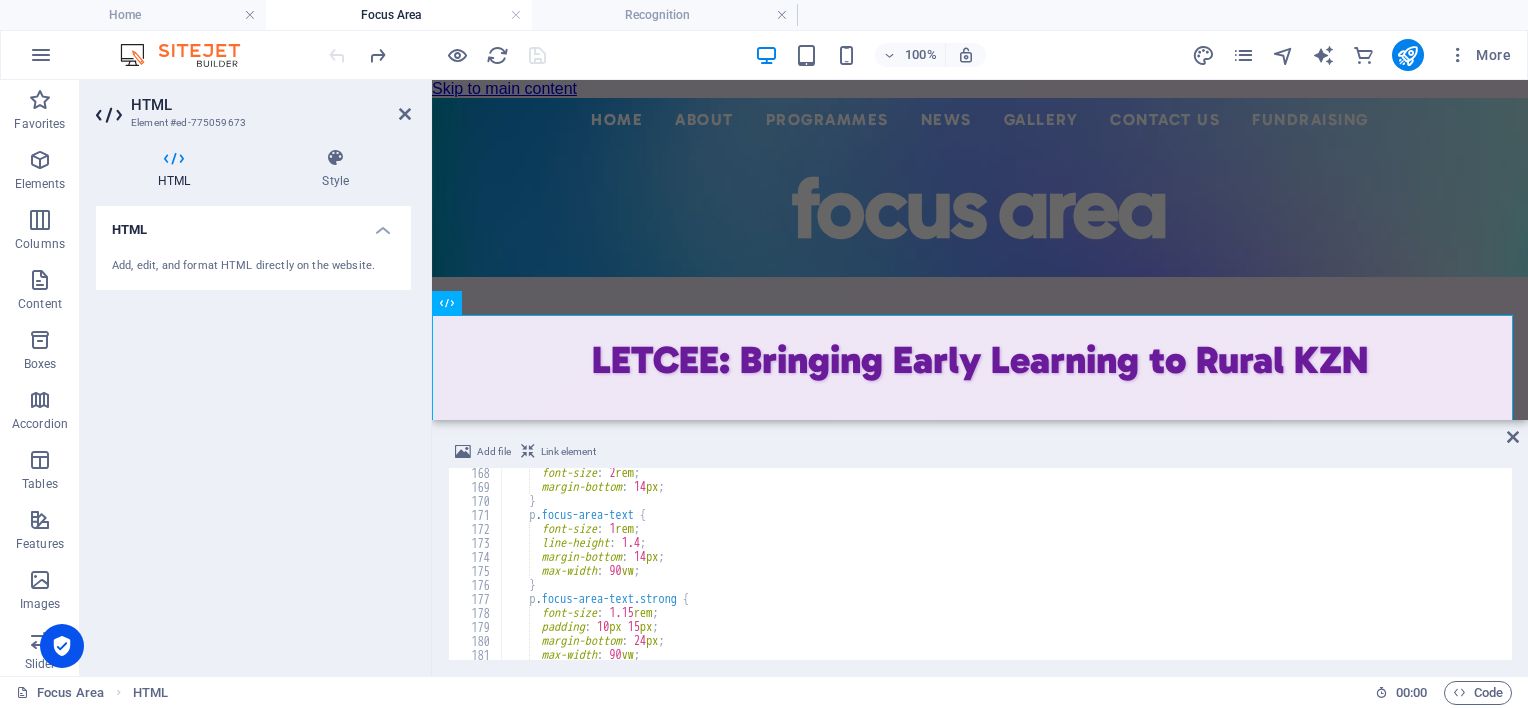 scroll, scrollTop: 2100, scrollLeft: 0, axis: vertical 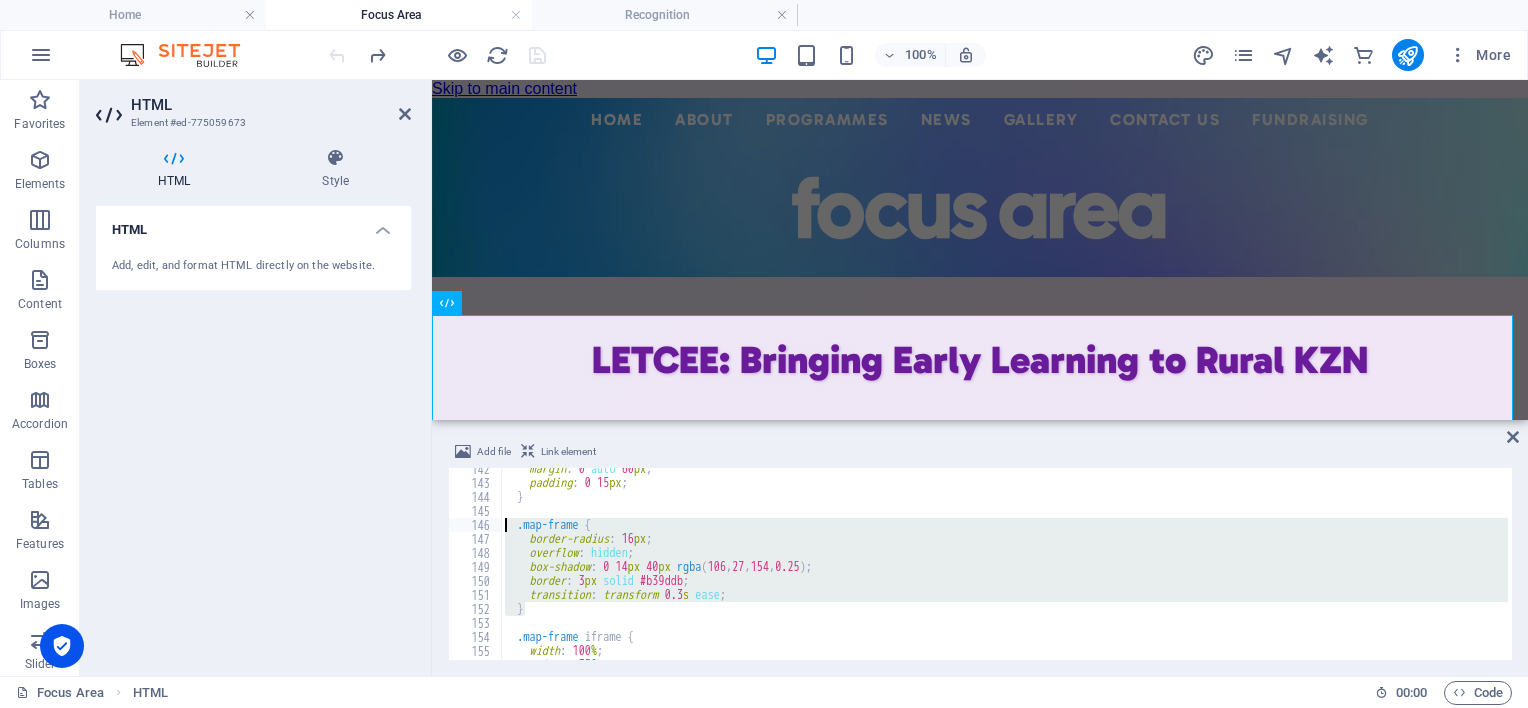 drag, startPoint x: 536, startPoint y: 608, endPoint x: 463, endPoint y: 528, distance: 108.30051 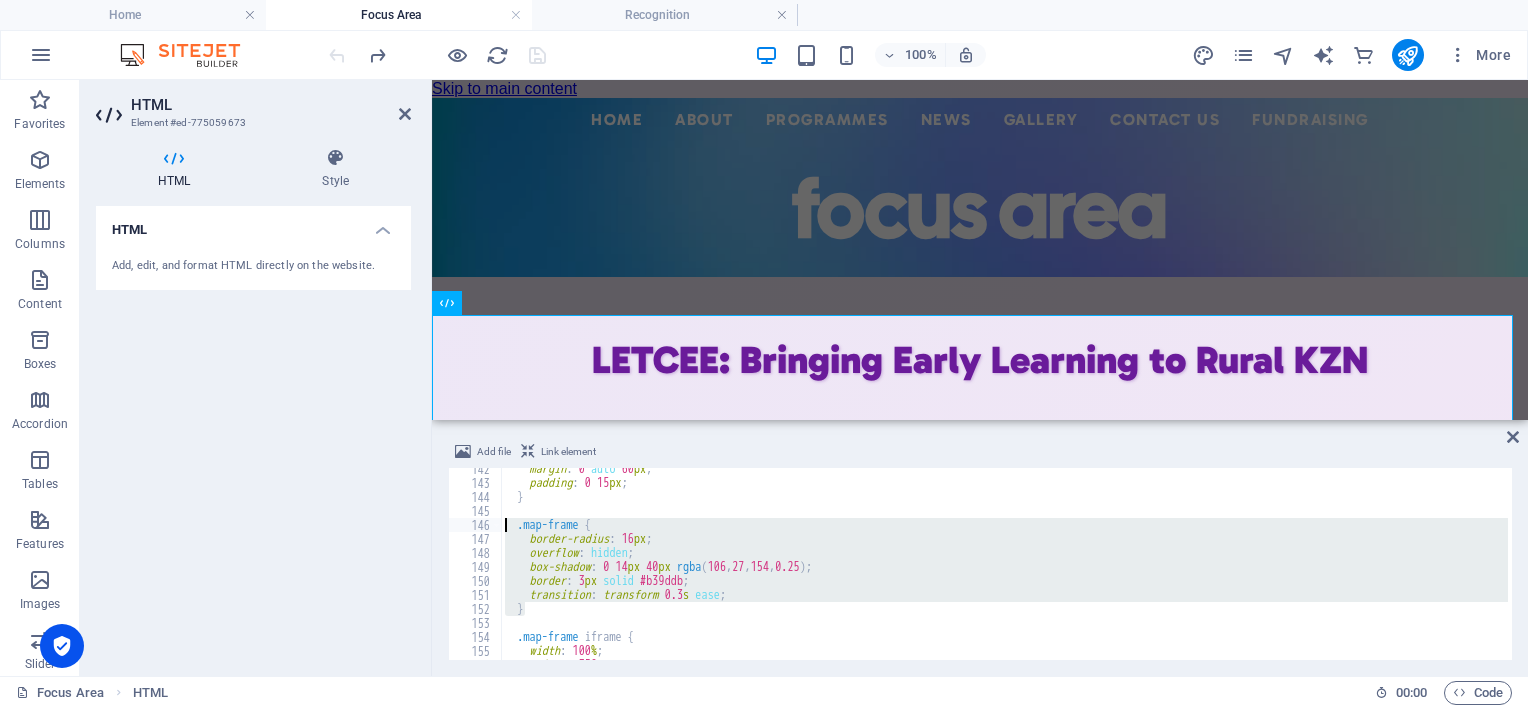 paste 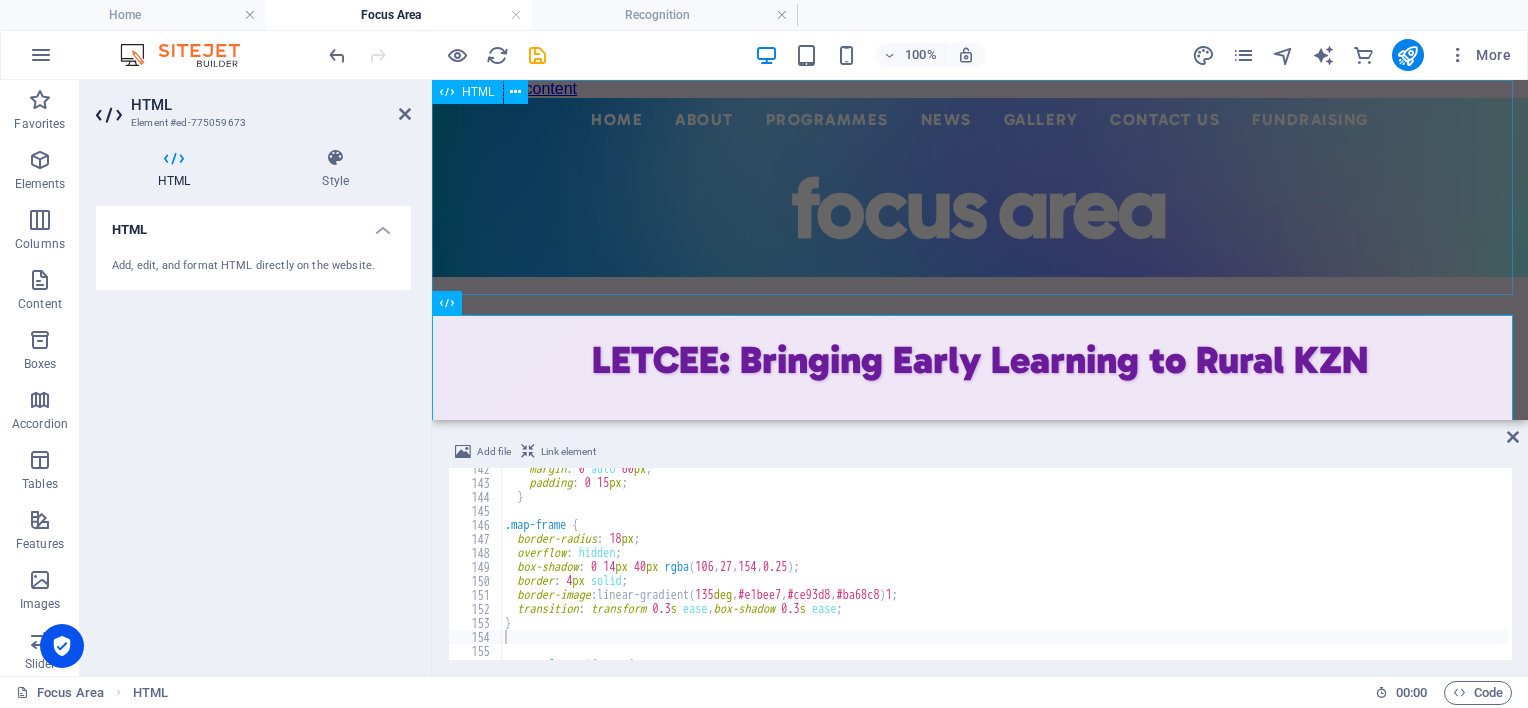 click on "Centered Navigation Bar
☰
Home
About
Mission Statement
History
Impact
Focus Area
Recognition
Non-Executive Board
Executive Directors
Programmes
ECD Training & Development
ECD Programmes/Projects
Primary School Projects
News
Events
Annual Reports
Gallery
Contact Us
Fundraising
focus area" at bounding box center (980, 187) 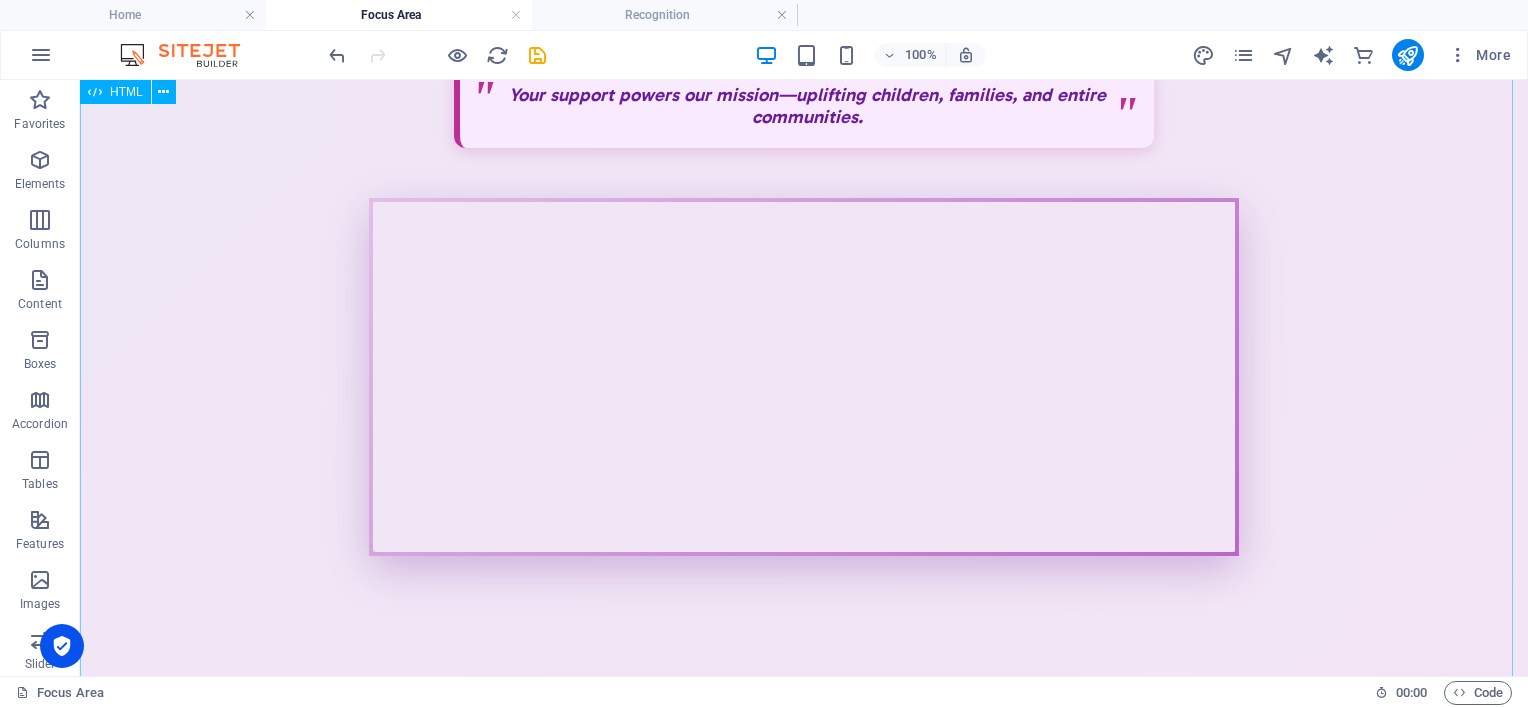 scroll, scrollTop: 976, scrollLeft: 0, axis: vertical 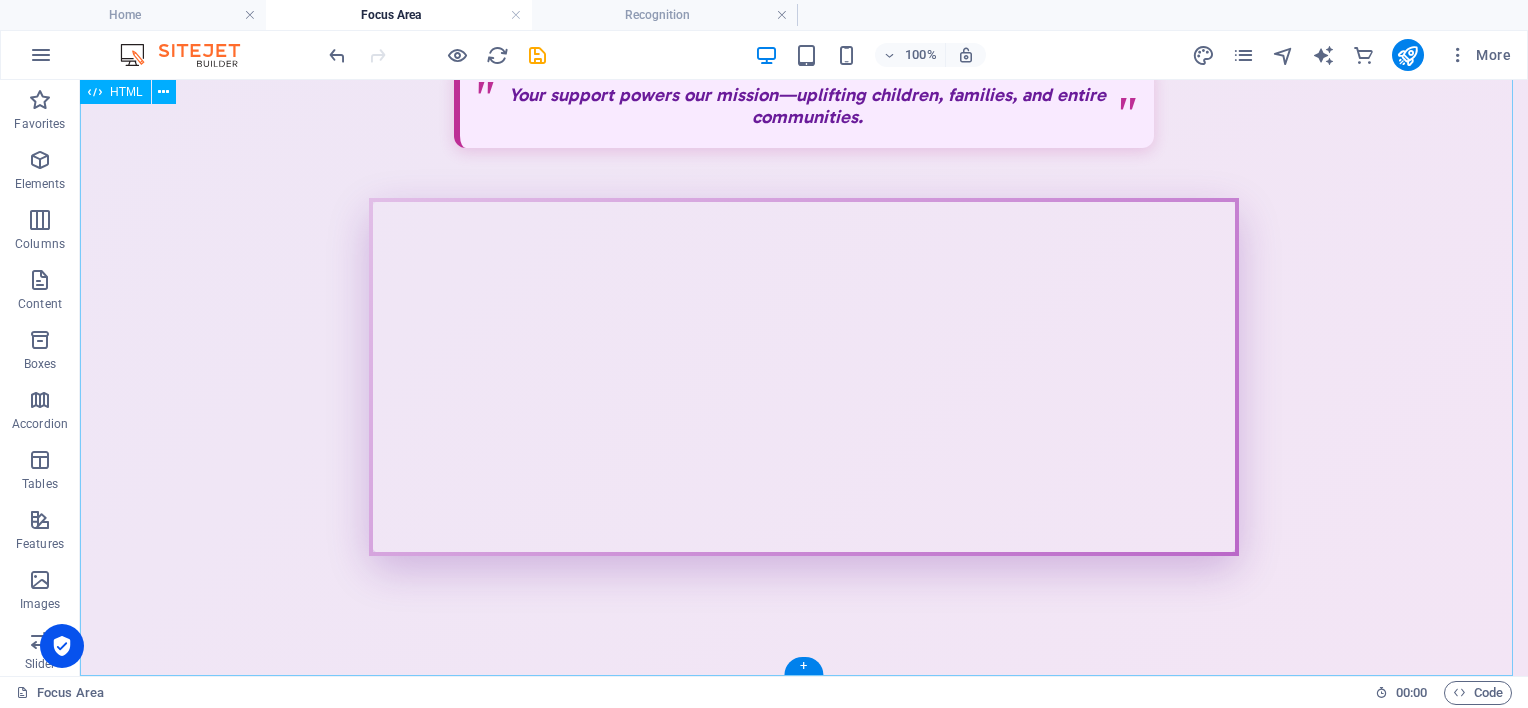 click on "LETCEE Focus Area Section
LETCEE: Bringing Early Learning to Rural KZN
In [GEOGRAPHIC_DATA]’s deeply rural uMzinyathi District, where 80% of 47,391 households with young children face limited access to health and education, LETCEE ensures that no child is left behind.
Where We Work
6 ECD centres in [GEOGRAPHIC_DATA], [GEOGRAPHIC_DATA], [GEOGRAPHIC_DATA], [GEOGRAPHIC_DATA], Thulini & [GEOGRAPHIC_DATA]
Mobile Abahambi facilitators serve playgroups in Matimatolo, Eshane & Mbuba
Toy Libraries—stationed in [GEOGRAPHIC_DATA] and extended to remote areas via mobile units
1090 Smart Start franchisees deliver quality ECD services across the district
Why It Matters:
Your support powers our mission—uplifting children, families, and entire communities." at bounding box center (804, 15) 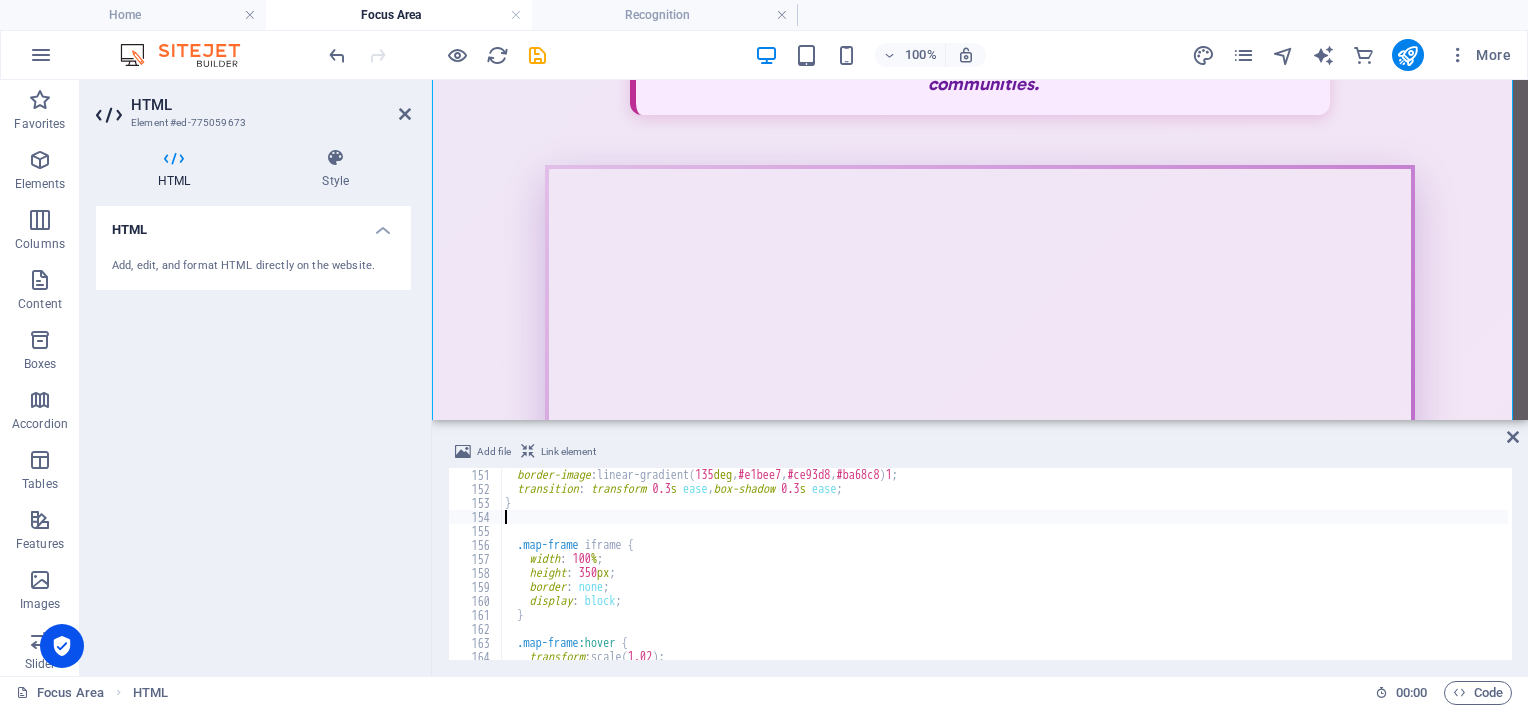 scroll, scrollTop: 2160, scrollLeft: 0, axis: vertical 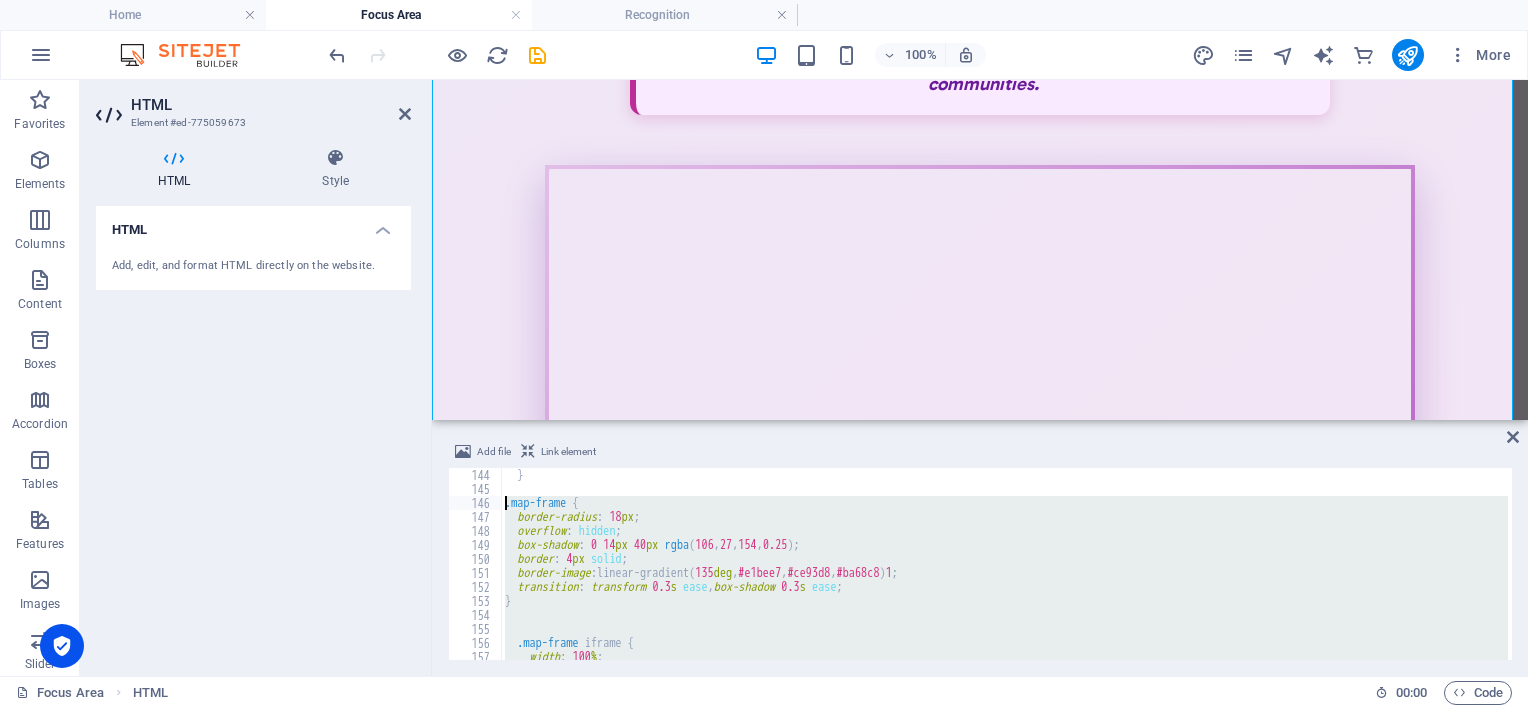 drag, startPoint x: 538, startPoint y: 558, endPoint x: 480, endPoint y: 508, distance: 76.57676 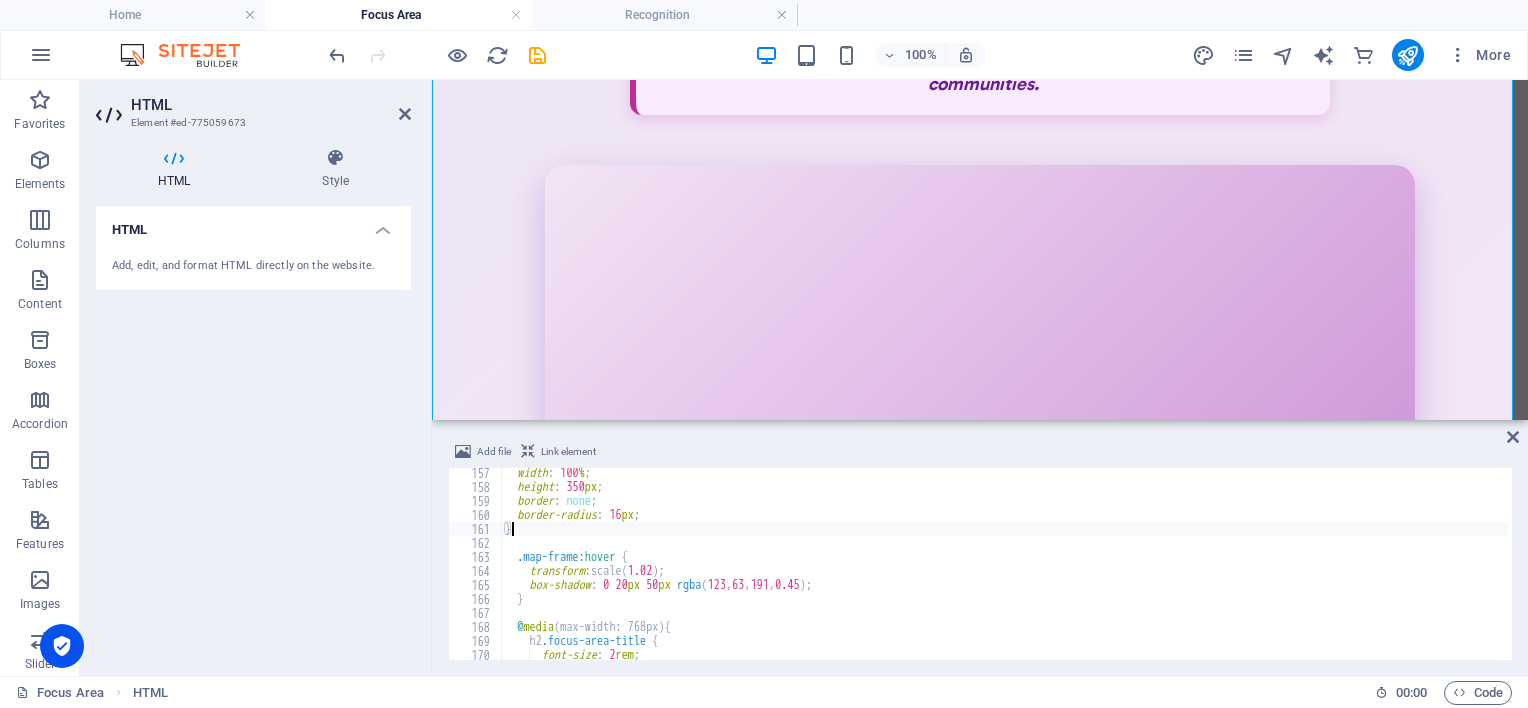 scroll, scrollTop: 2246, scrollLeft: 0, axis: vertical 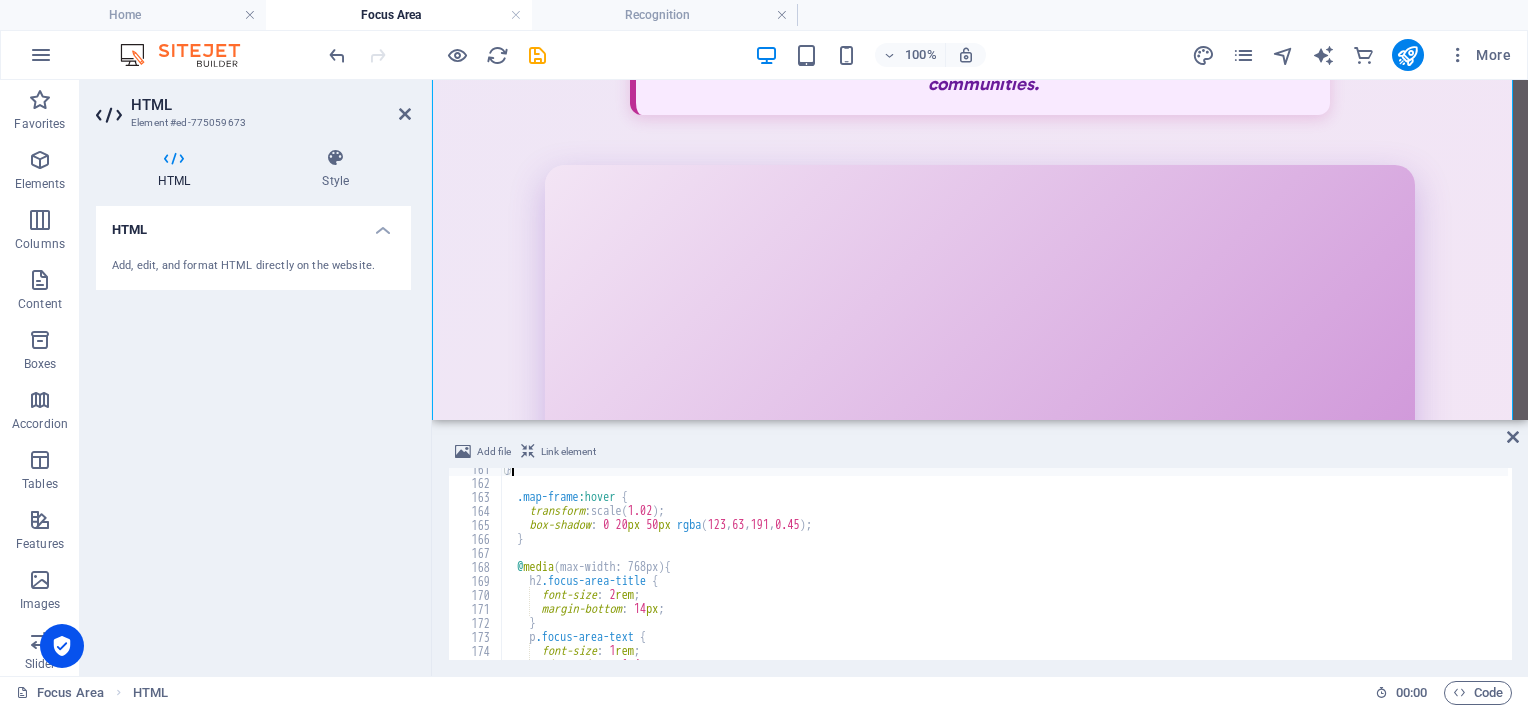 click on "}    .map-frame :hover   {      transform :  scale( 1.02 ) ;      box-shadow :   0   20 px   50 px   rgba ( 123 ,  63 ,  191 ,  0.45 ) ;    }    @ media  (max-width: 768px)  {      h2 .focus-area-title   {         font-size :   2 rem ;         margin-bottom :   14 px ;      }      p .focus-area-text   {         font-size :   1 rem ;         line-height :   1.4 ;" at bounding box center (2007, 570) 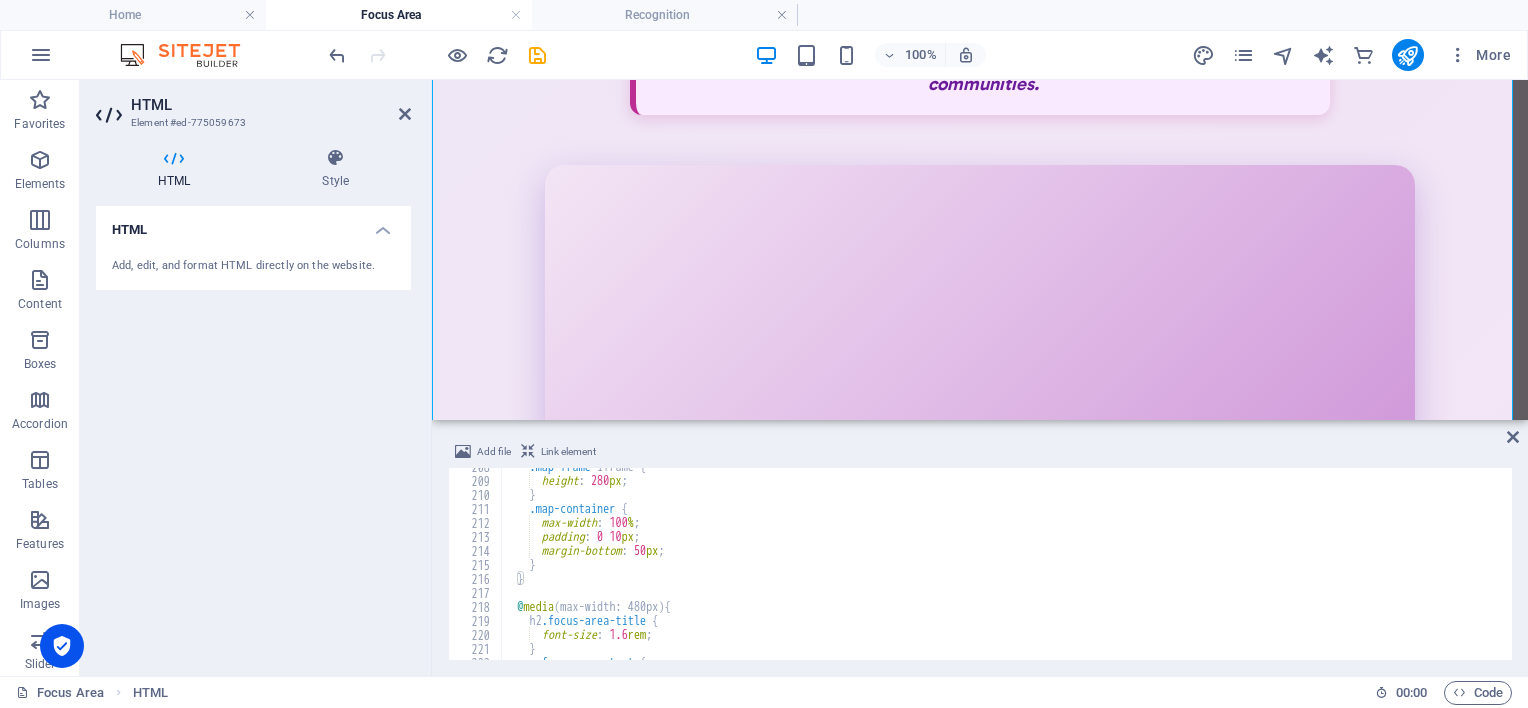 scroll, scrollTop: 2966, scrollLeft: 0, axis: vertical 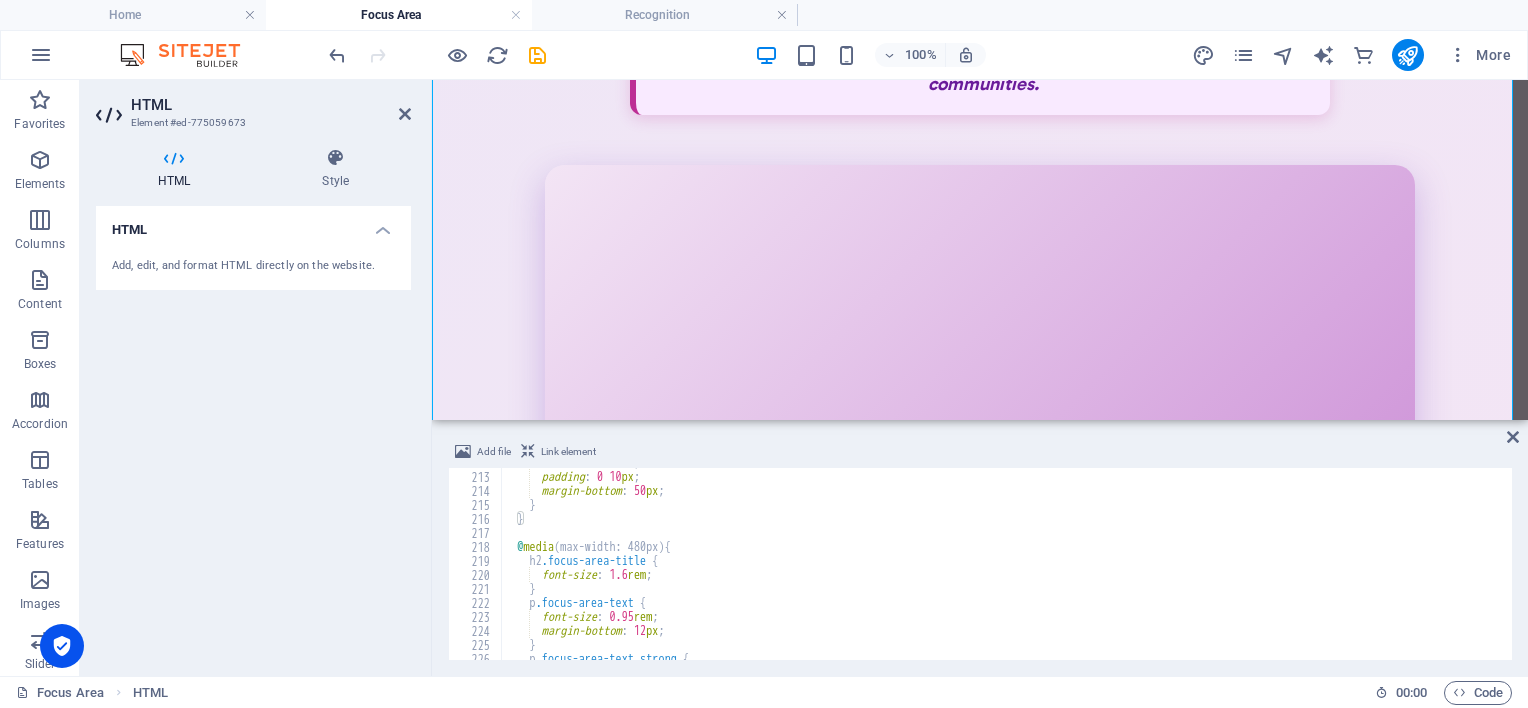 click on "max-width :   100 % ;         padding :   0   10 px ;         margin-bottom :   50 px ;      }    }    @ media  (max-width: 480px)  {      h2 .focus-area-title   {         font-size :   1.6 rem ;      }      p .focus-area-text   {         font-size :   0.95 rem ;         margin-bottom :   12 px ;      }      p .focus-area-text.strong   {" at bounding box center (2007, 564) 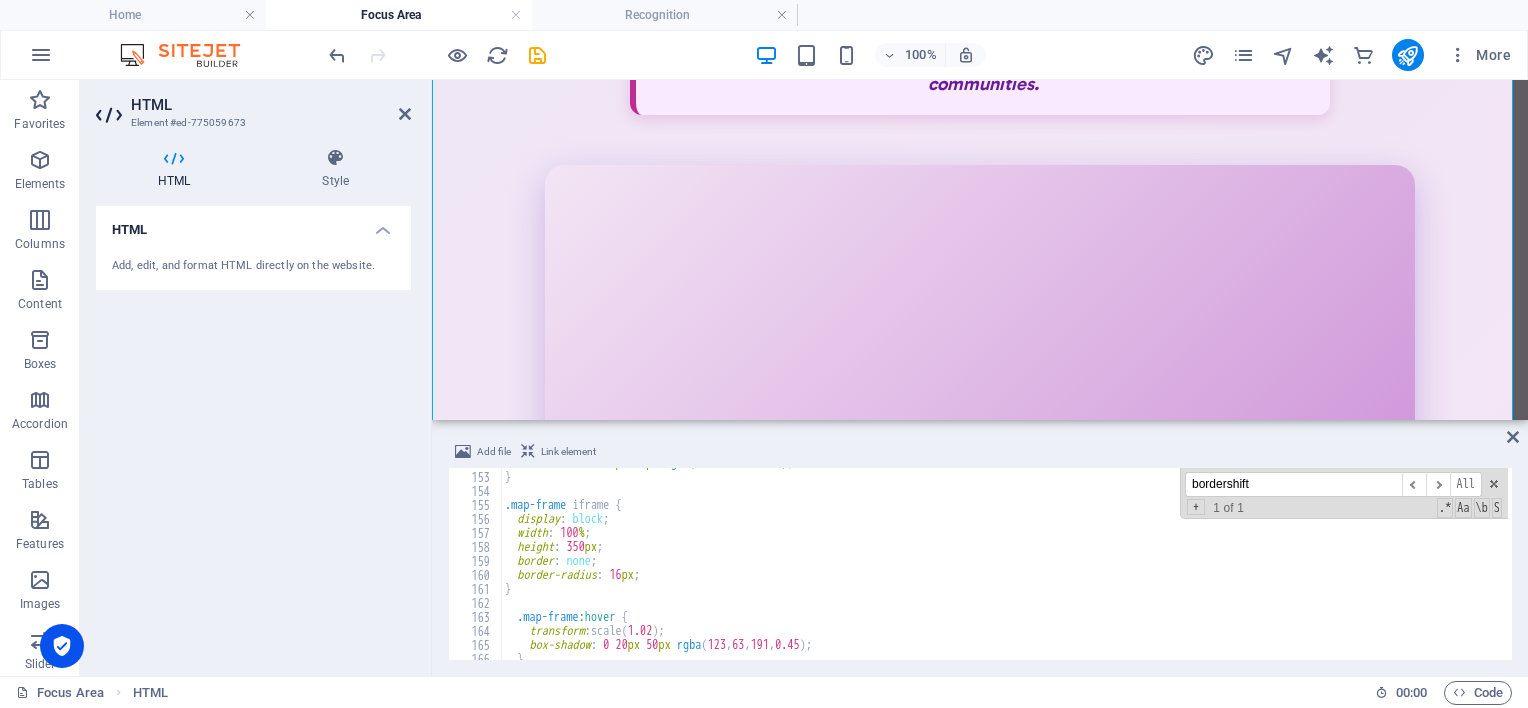 scroll, scrollTop: 2126, scrollLeft: 0, axis: vertical 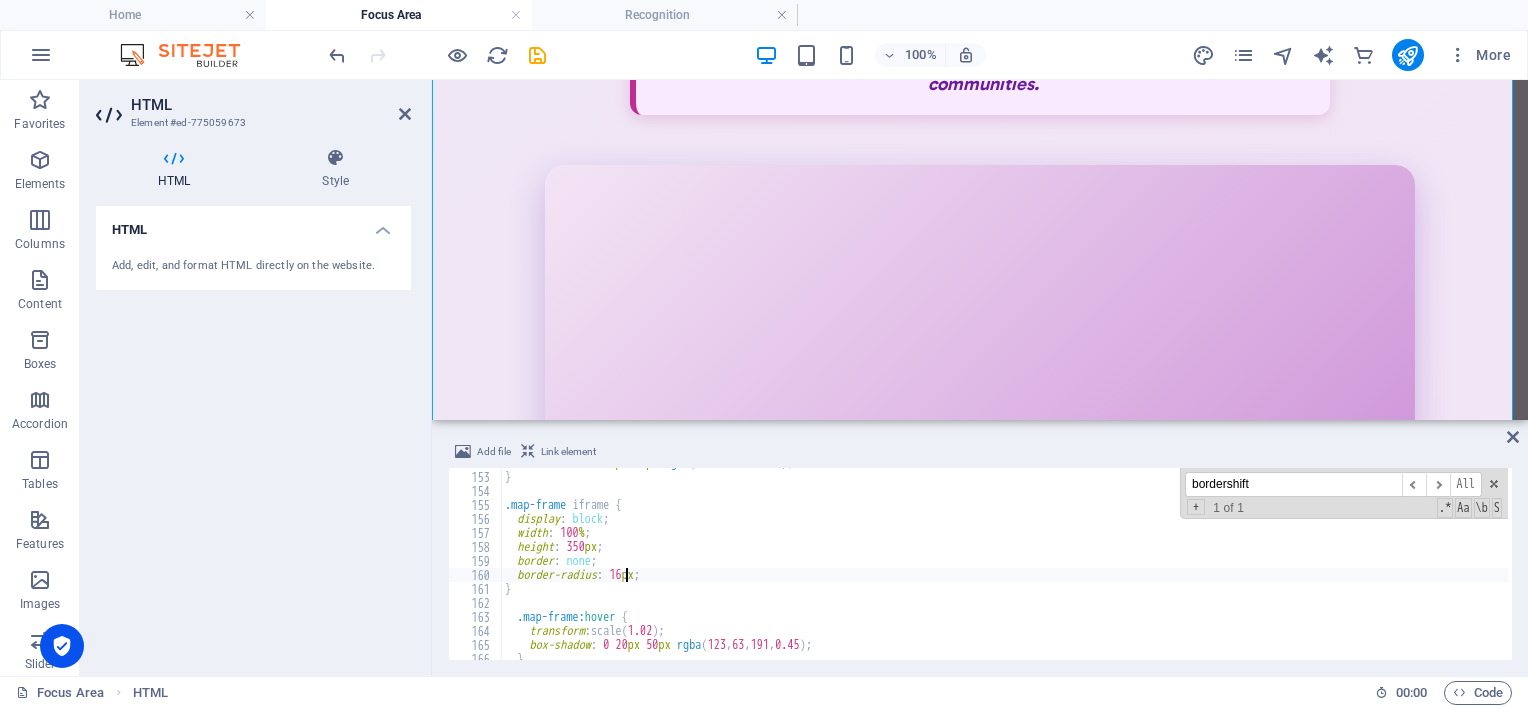 click on "box-shadow :   0   12 px   35 px   rgba ( 123 ,  63 ,  191 ,  0.3 ) ; } .map-frame   iframe   {    display :   block ;    width :   100 % ;    height :   350 px ;    border :   none ;    border-radius :   16 px ; }    .map-frame :hover   {      transform :  scale( 1.02 ) ;      box-shadow :   0   20 px   50 px   rgba ( 123 ,  63 ,  191 ,  0.45 ) ;    }" at bounding box center [2007, 564] 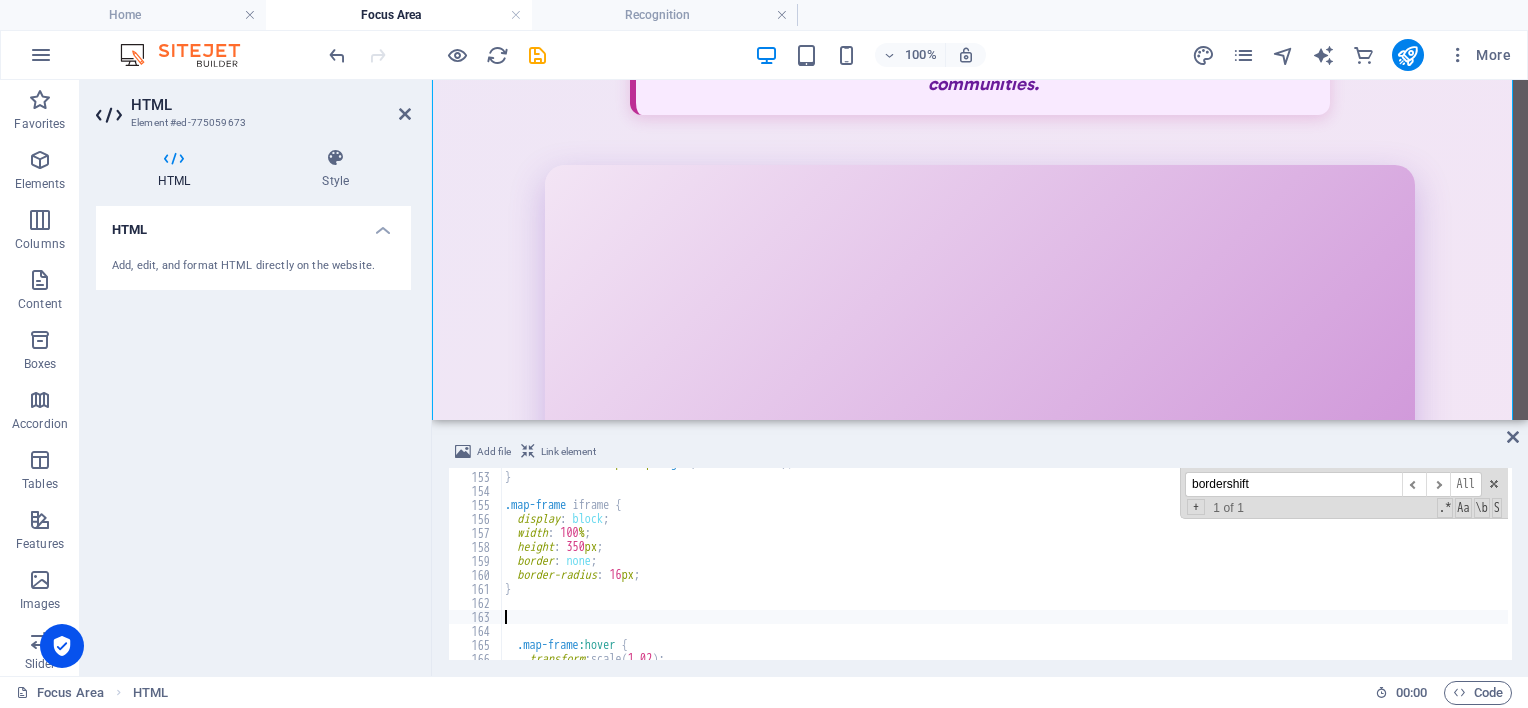 paste on "}" 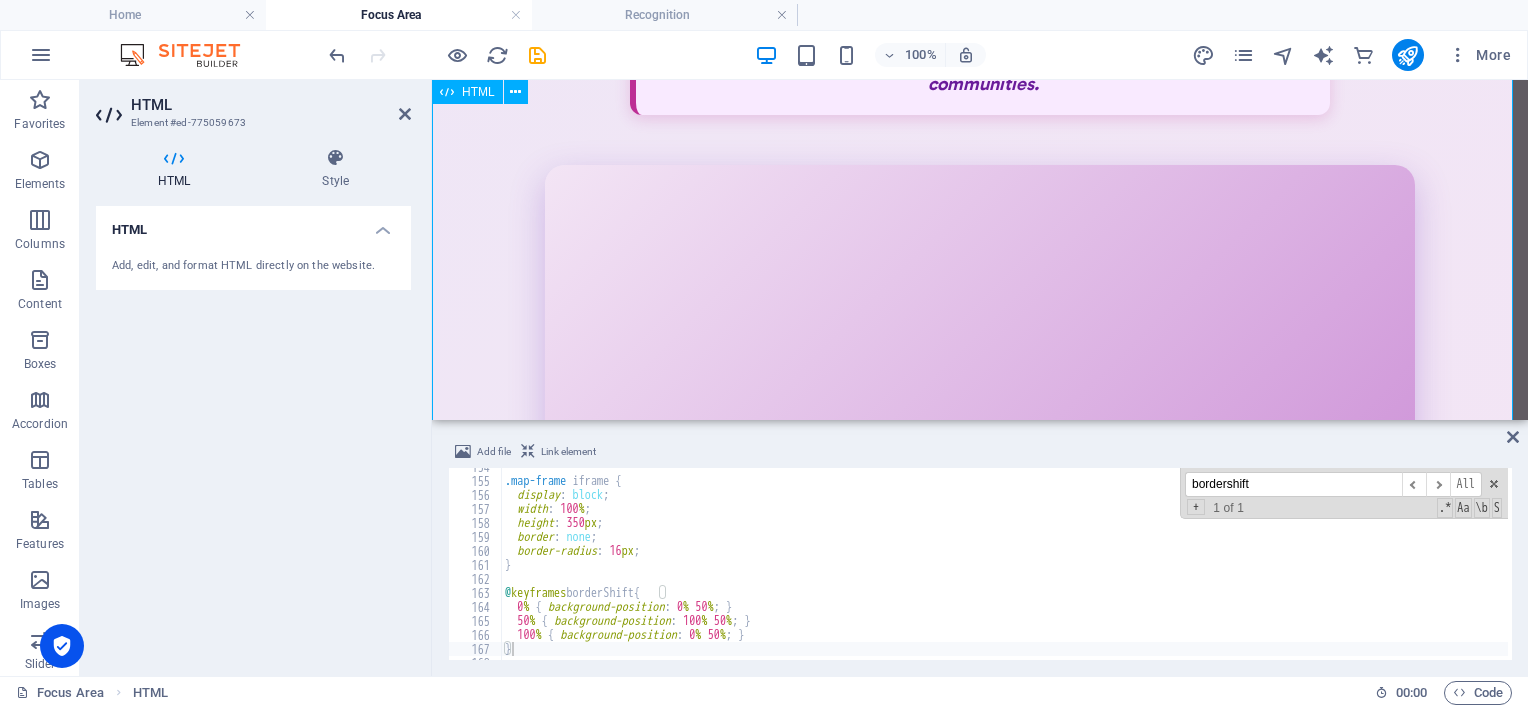 click on "LETCEE Focus Area Section
LETCEE: Bringing Early Learning to Rural KZN
In [GEOGRAPHIC_DATA]’s deeply rural uMzinyathi District, where 80% of 47,391 households with young children face limited access to health and education, LETCEE ensures that no child is left behind.
Where We Work
6 ECD centres in [GEOGRAPHIC_DATA], [GEOGRAPHIC_DATA], [GEOGRAPHIC_DATA], [GEOGRAPHIC_DATA], Thulini & [GEOGRAPHIC_DATA]
Mobile Abahambi facilitators serve playgroups in Matimatolo, Eshane & Mbuba
Toy Libraries—stationed in [GEOGRAPHIC_DATA] and extended to remote areas via mobile units
1090 Smart Start franchisees deliver quality ECD services across the district
Why It Matters:
Your support powers our mission—uplifting children, families, and entire communities." at bounding box center (980, -18) 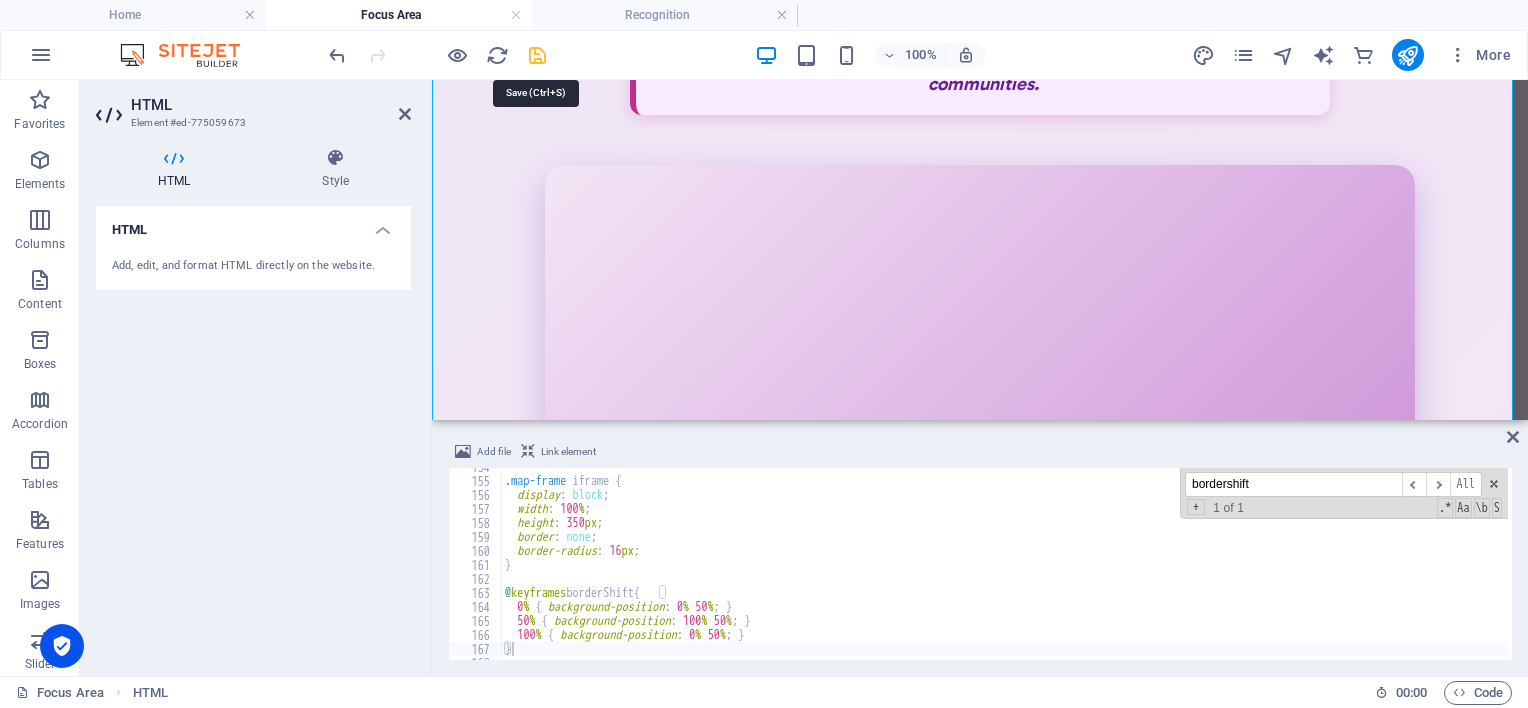 click at bounding box center (537, 55) 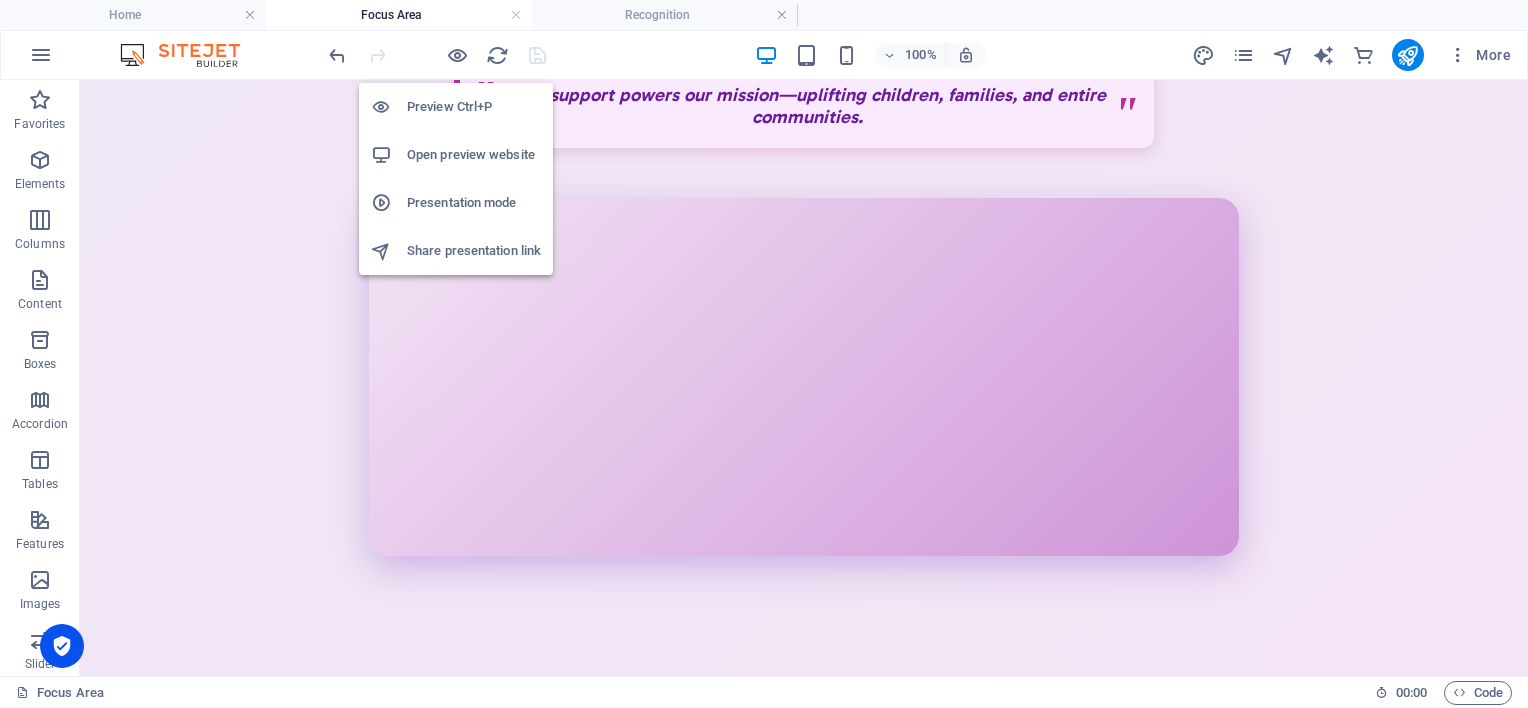 click on "Open preview website" at bounding box center [474, 155] 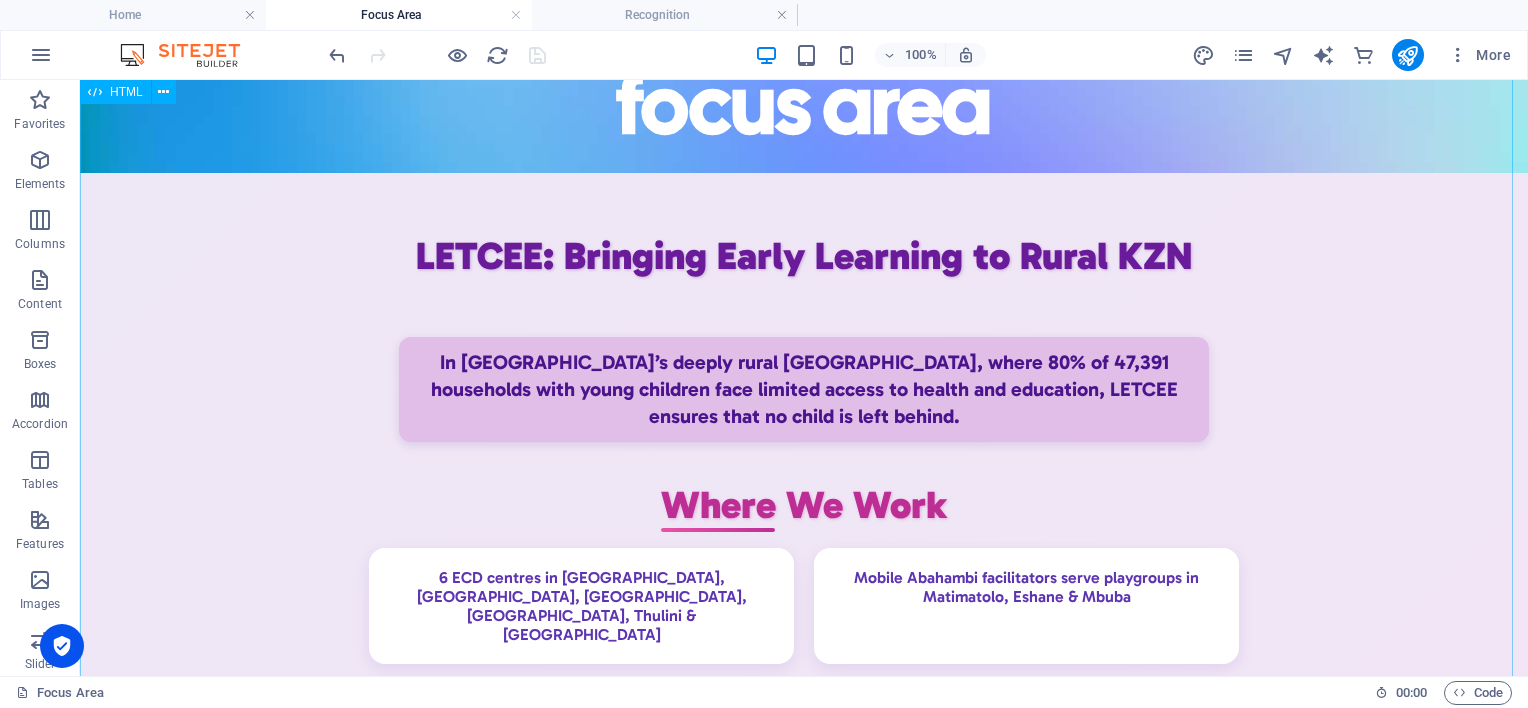 scroll, scrollTop: 0, scrollLeft: 0, axis: both 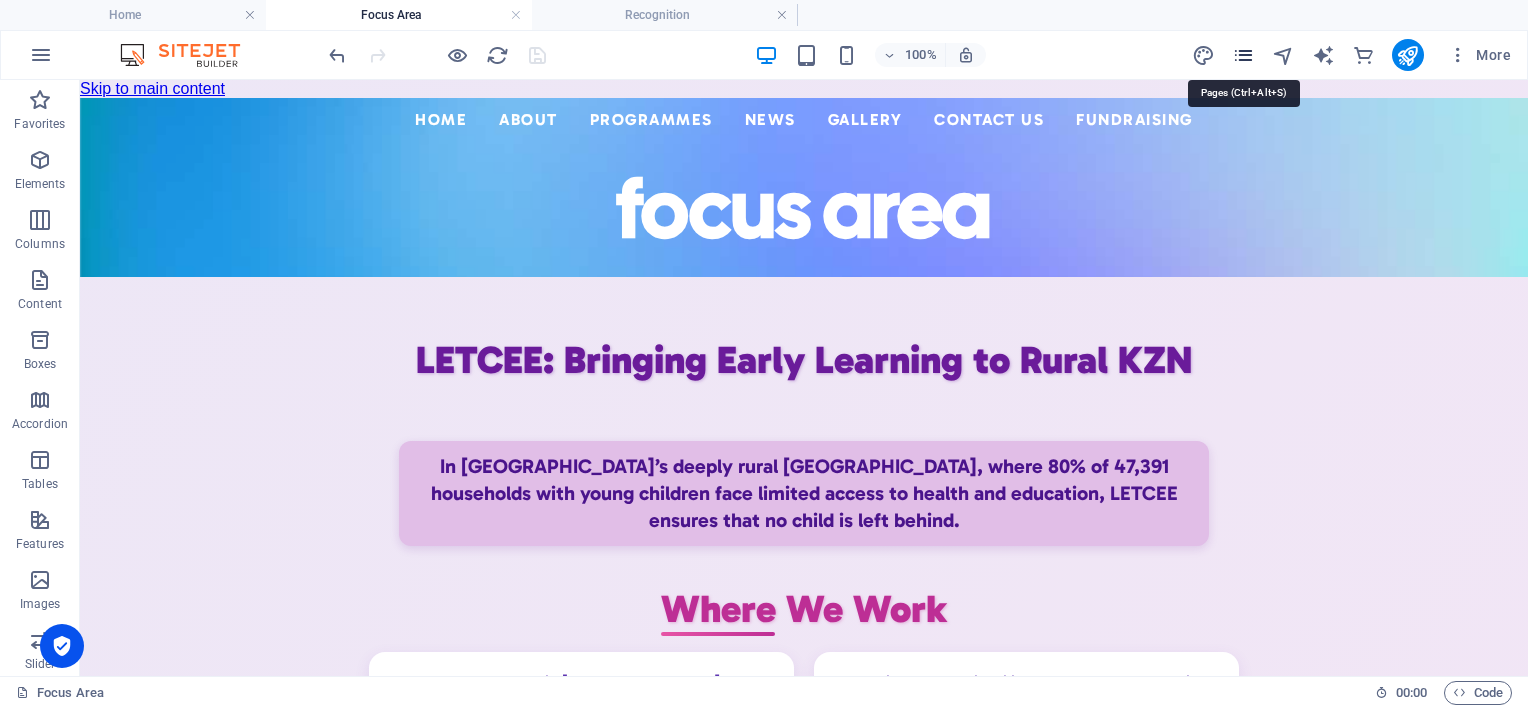 click at bounding box center (1243, 55) 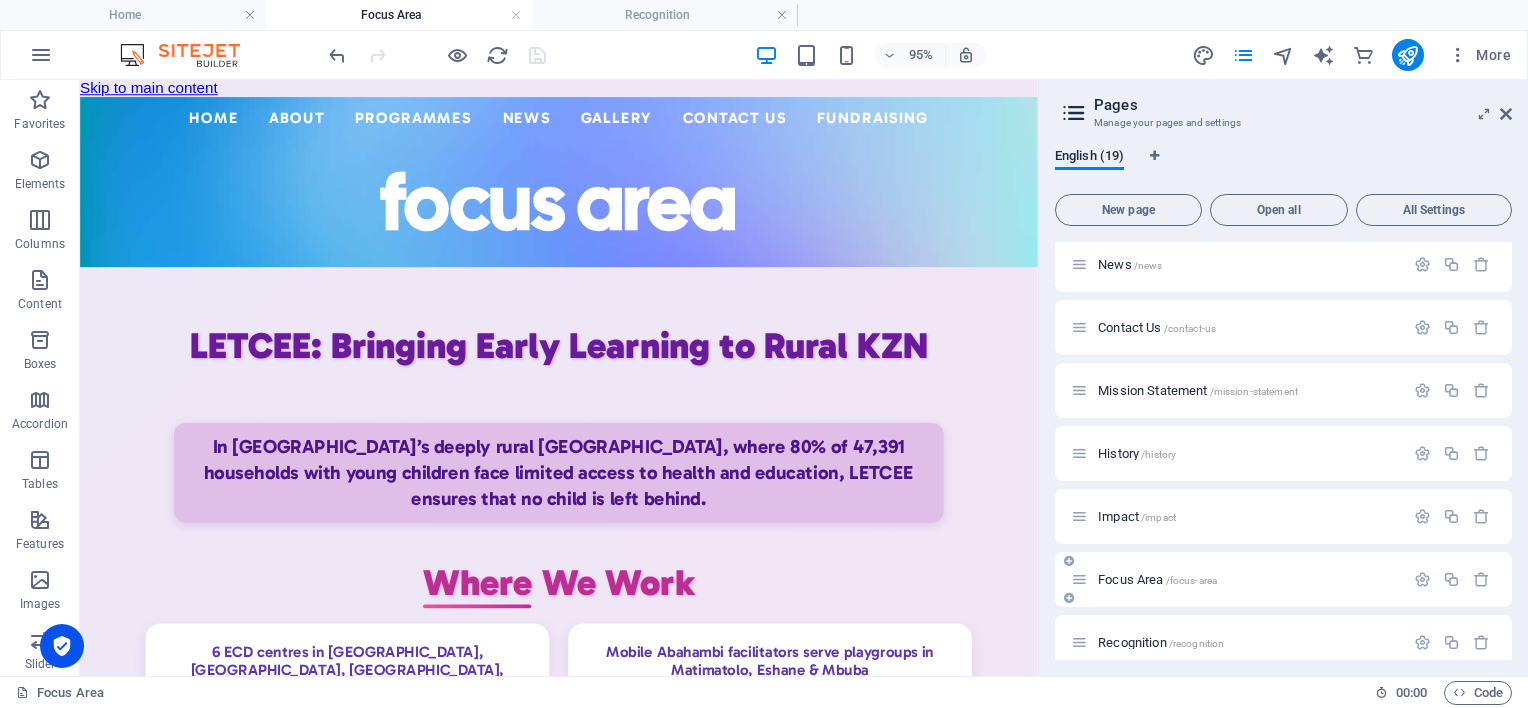 scroll, scrollTop: 200, scrollLeft: 0, axis: vertical 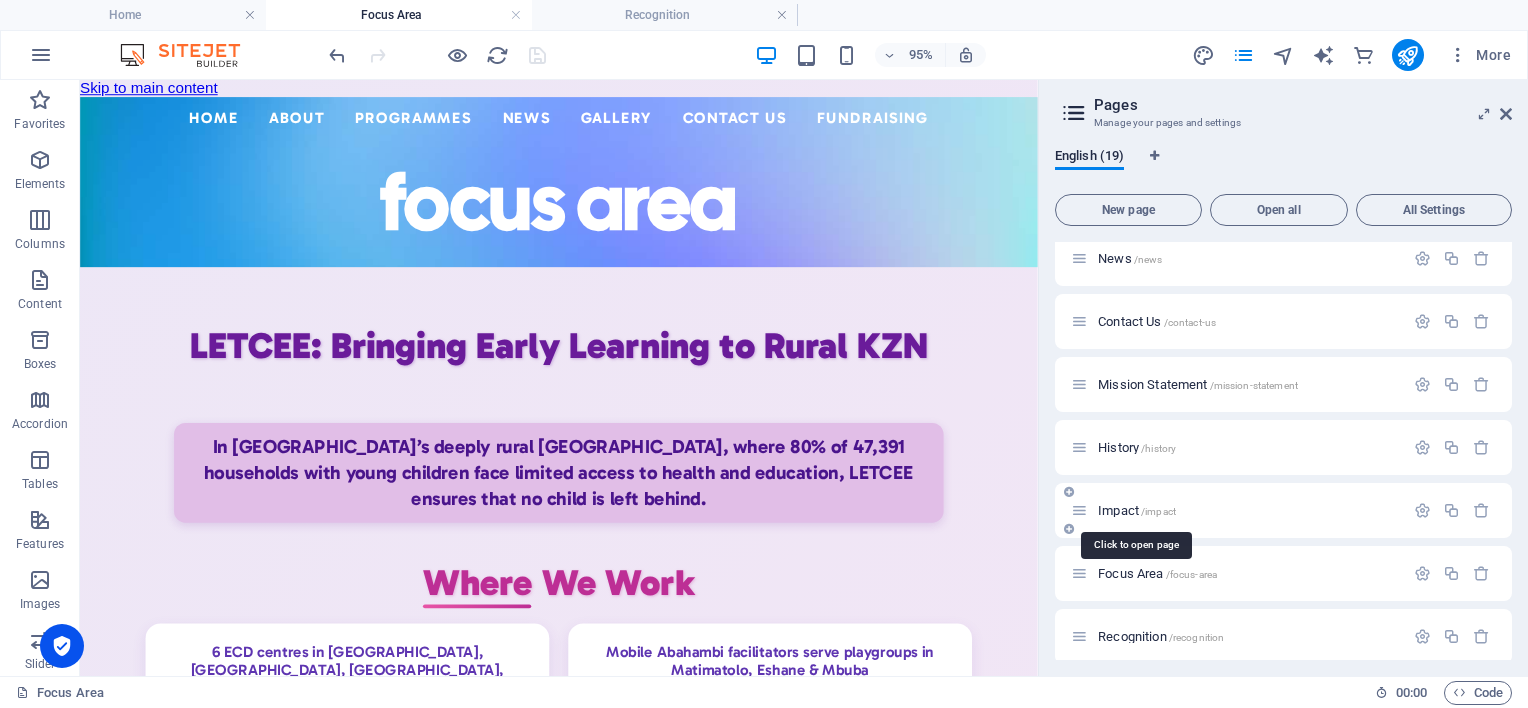 click on "Impact /impact" at bounding box center [1137, 510] 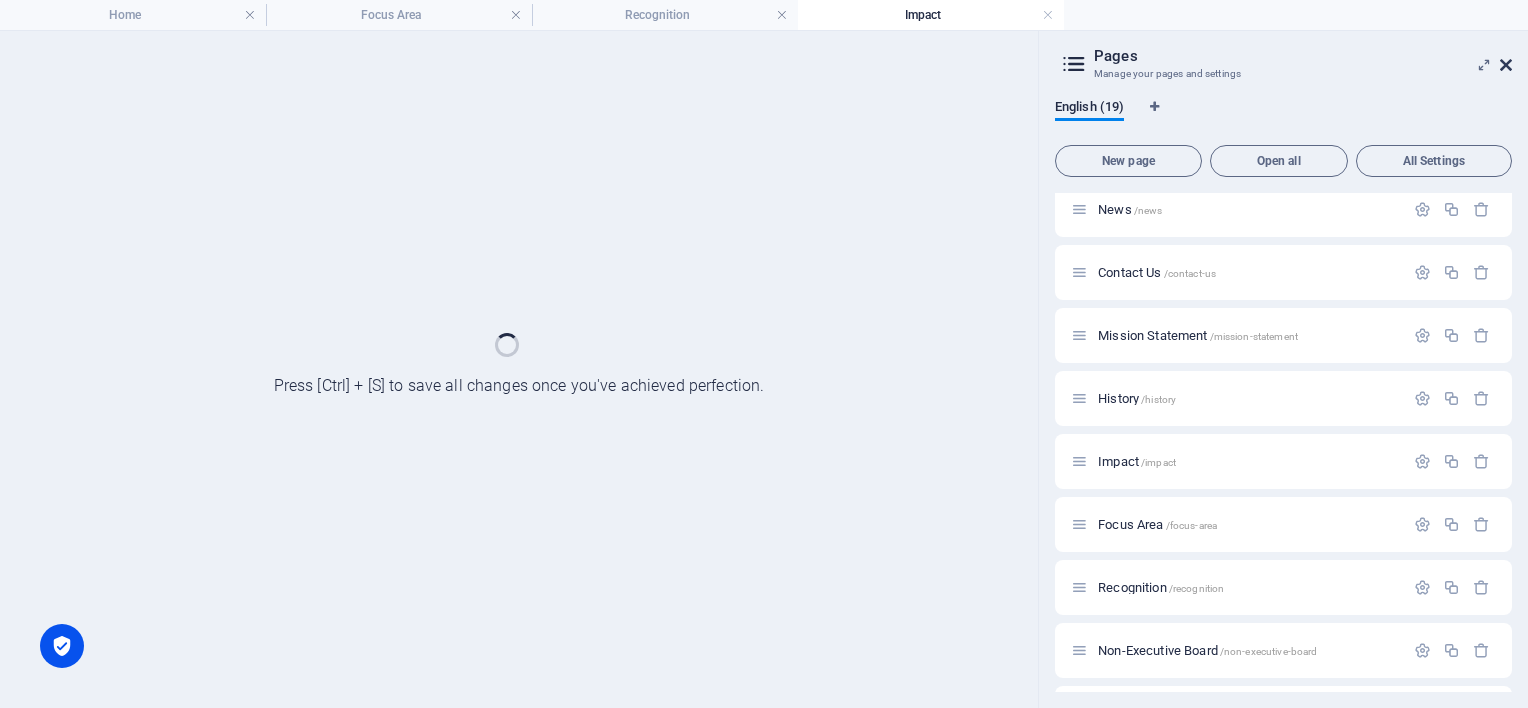 click at bounding box center [1506, 65] 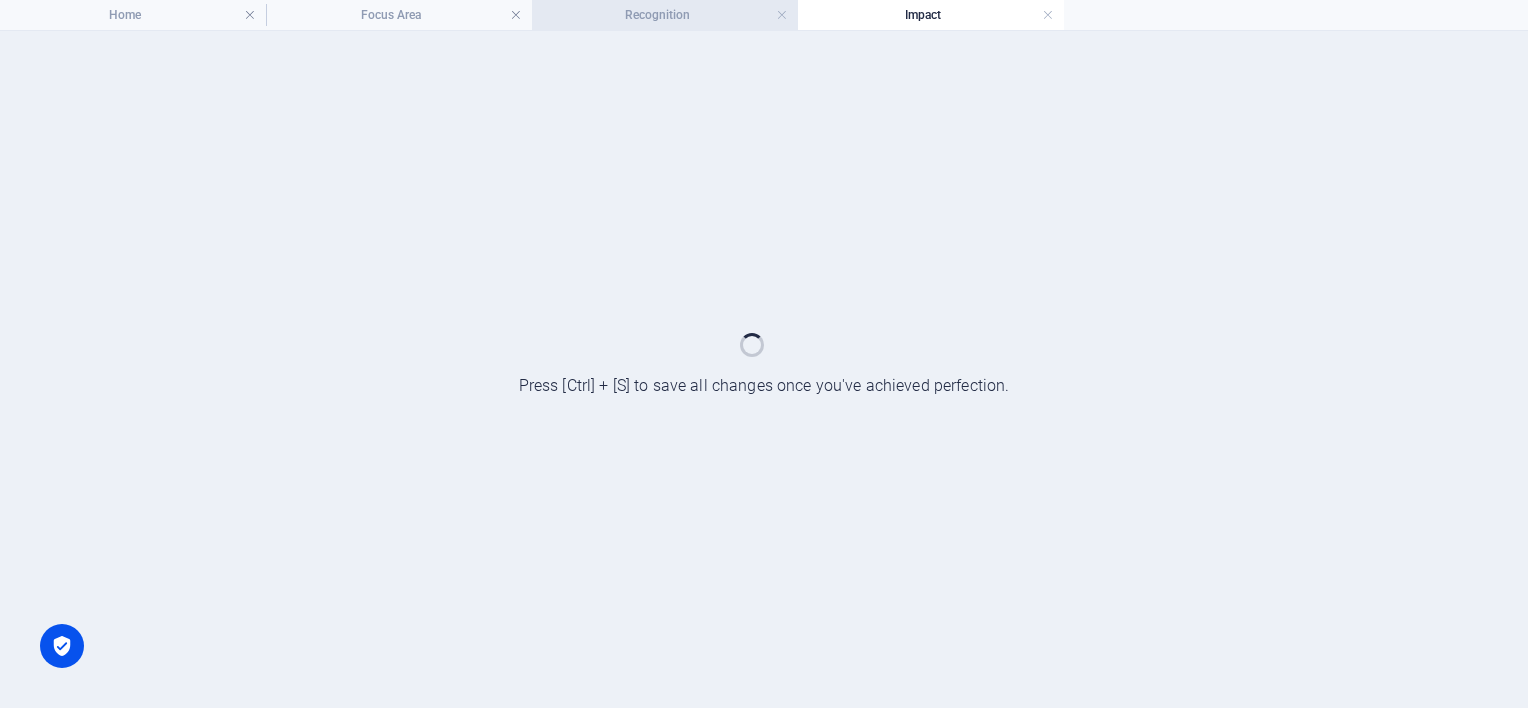 click on "Recognition" at bounding box center (665, 15) 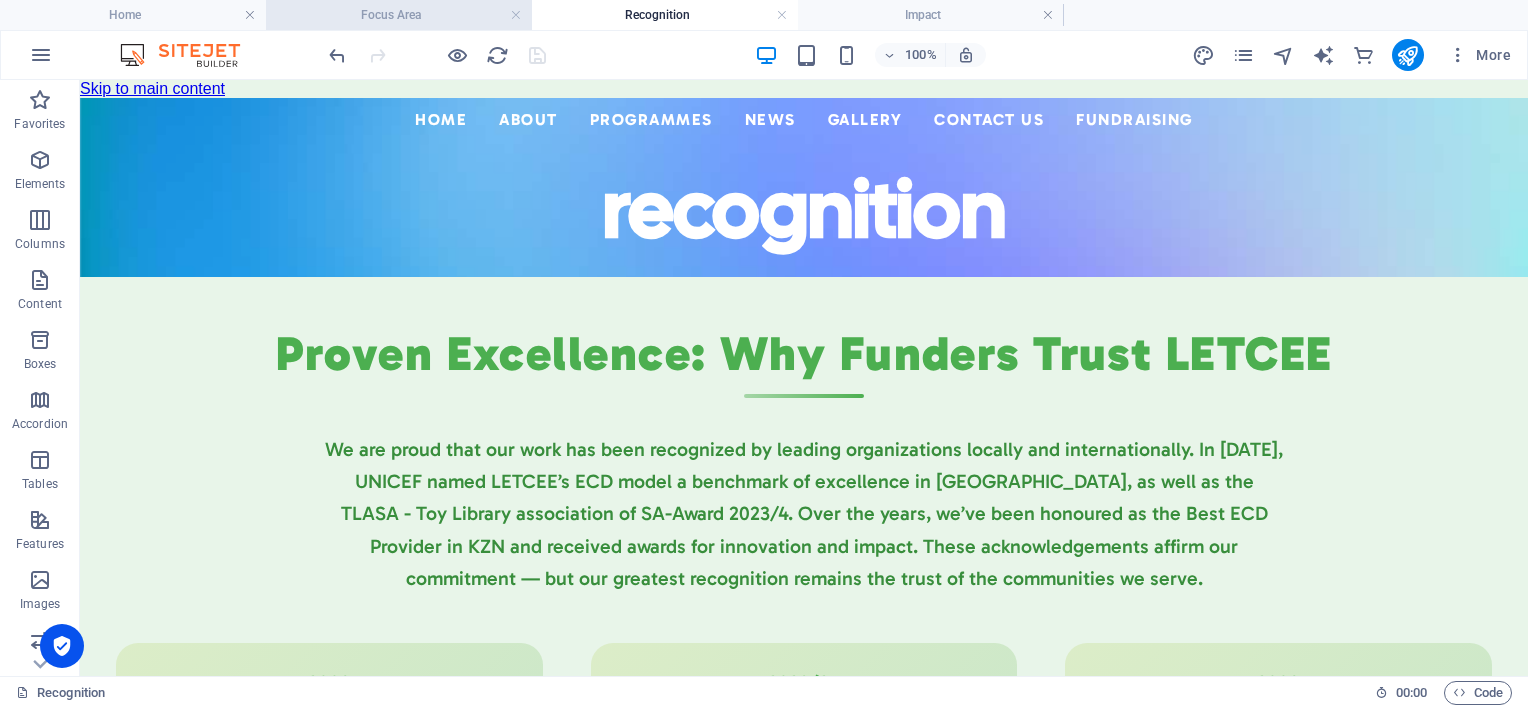 click on "Focus Area" at bounding box center (399, 15) 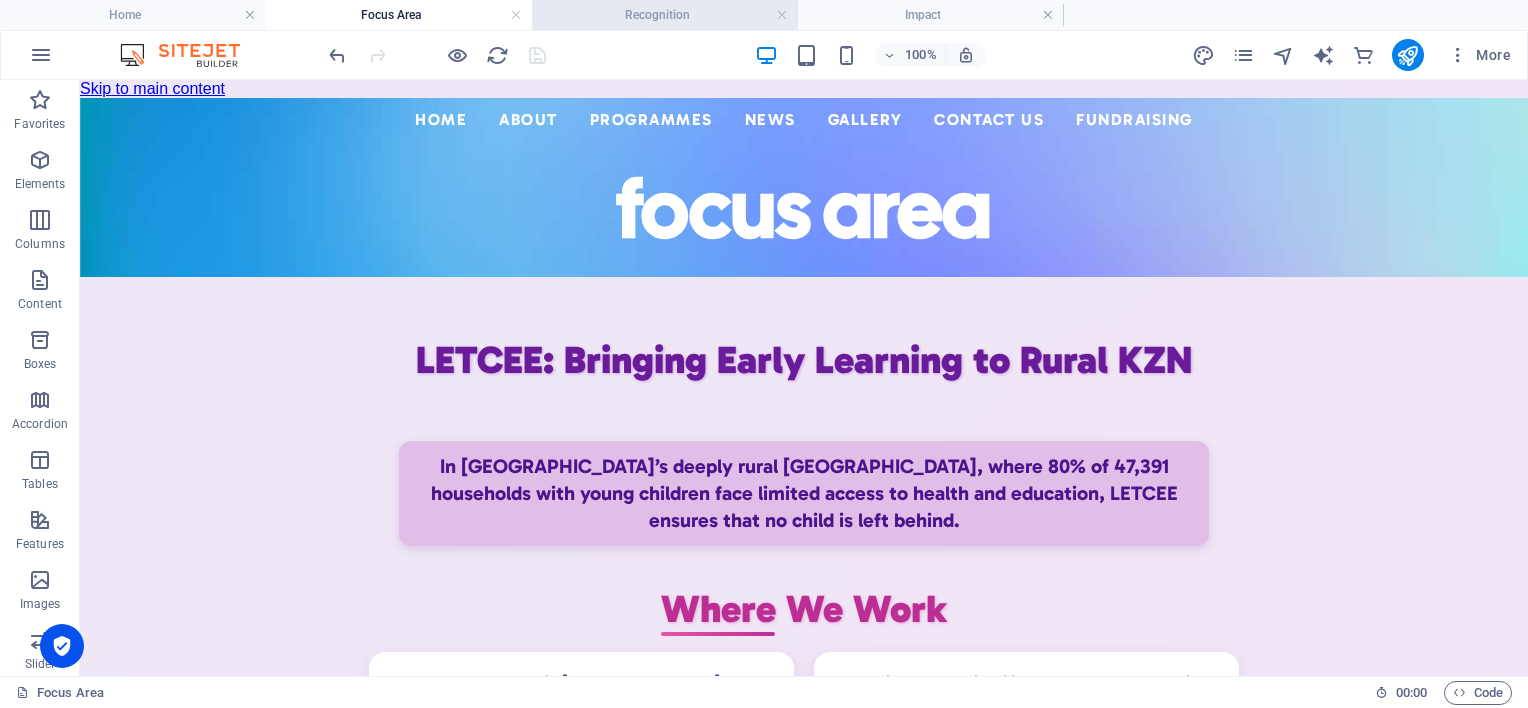 scroll, scrollTop: 0, scrollLeft: 0, axis: both 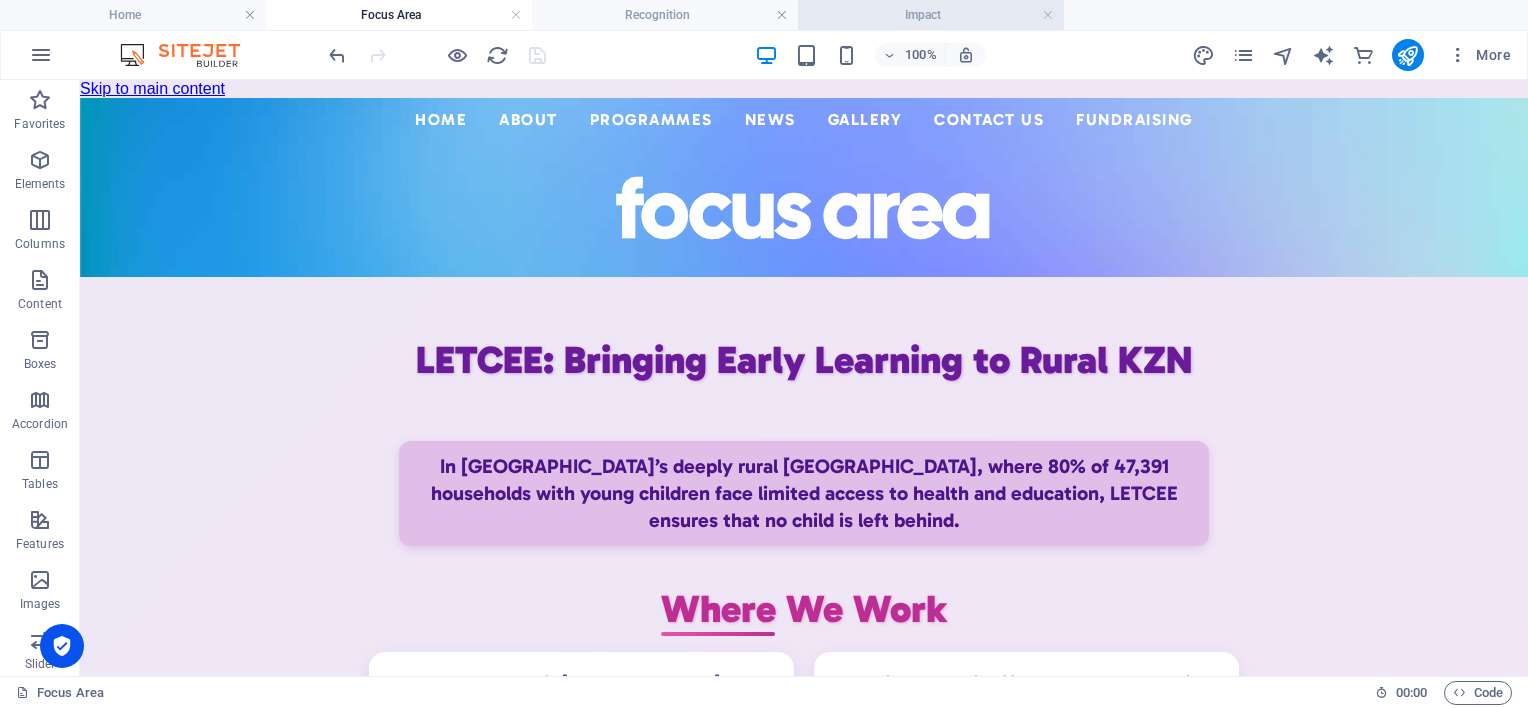 click on "Impact" at bounding box center (931, 15) 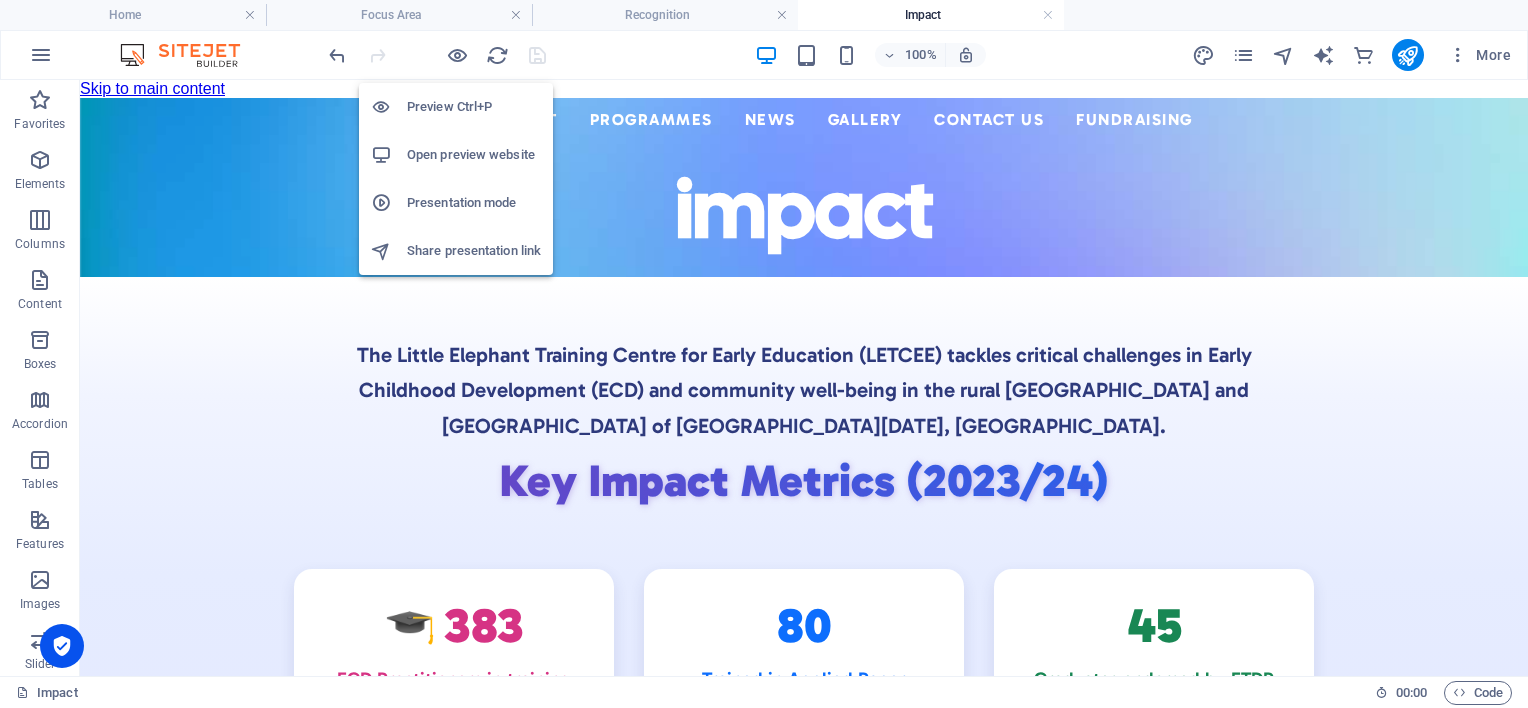 click on "Open preview website" at bounding box center [474, 155] 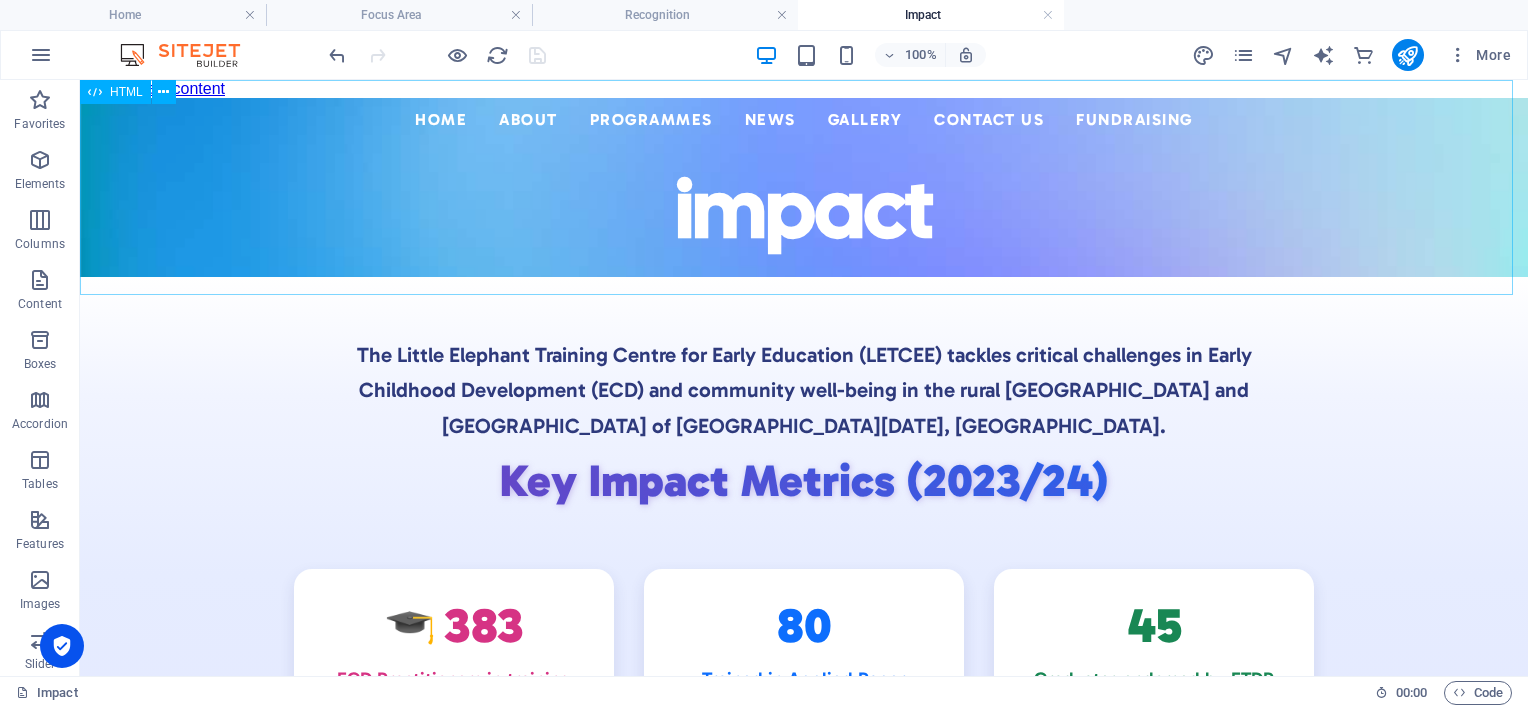 click on "HTML" at bounding box center [115, 92] 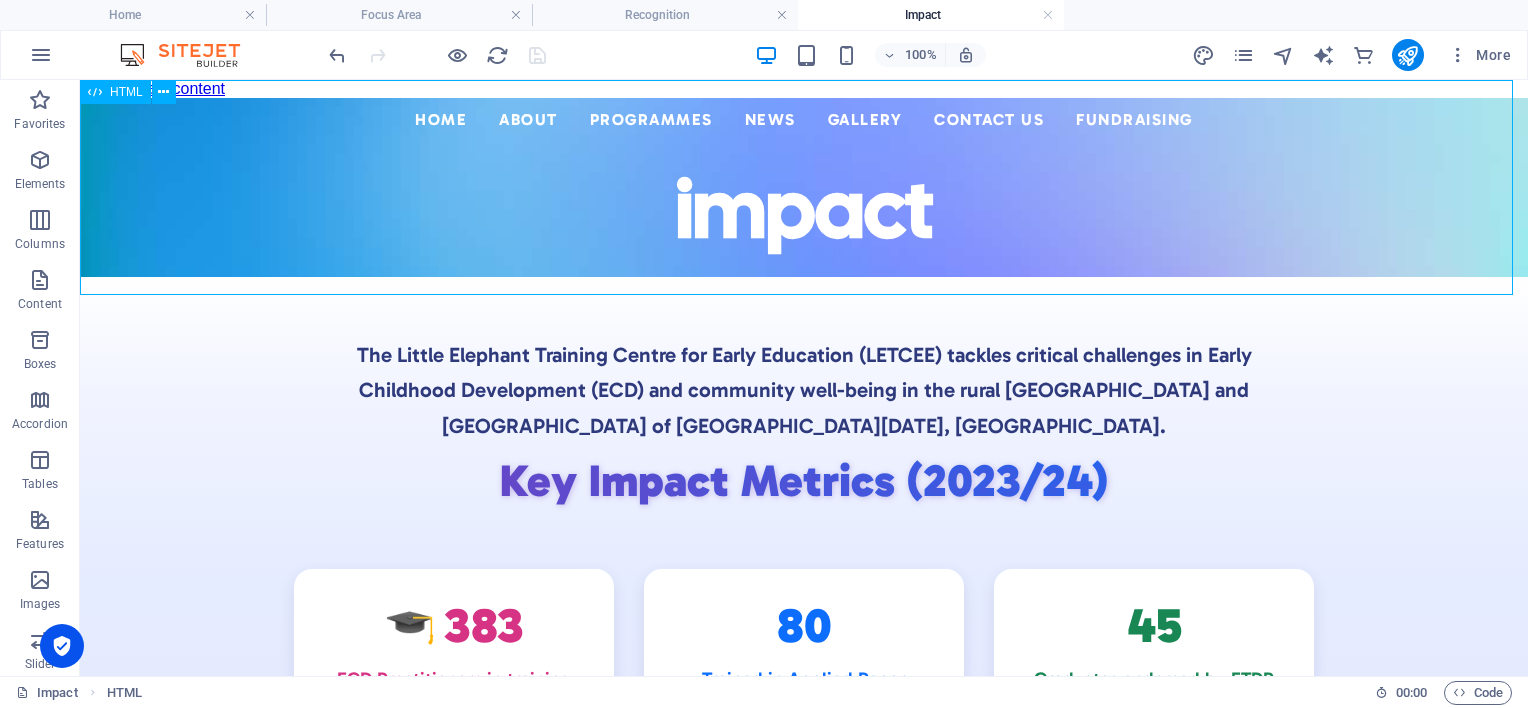 click on "HTML" at bounding box center [115, 92] 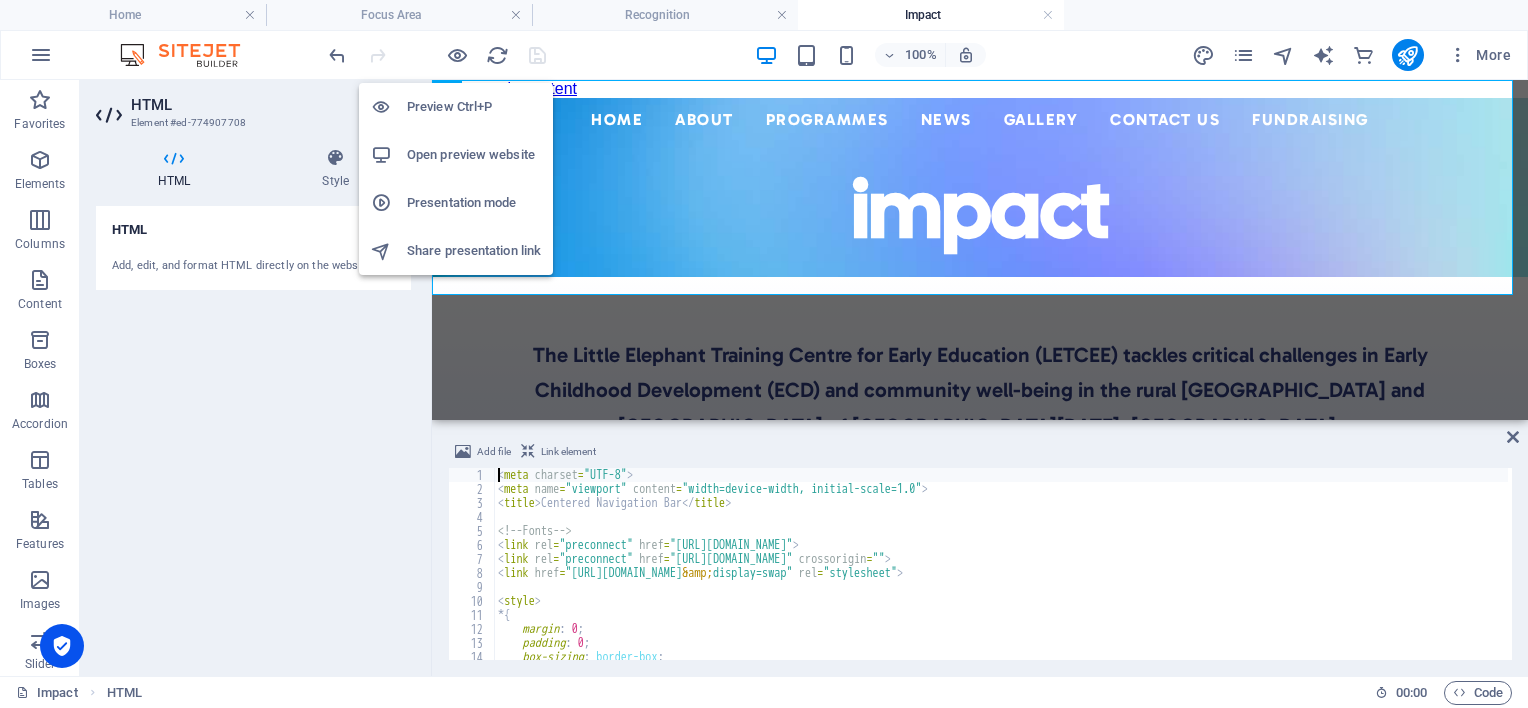 click on "Preview Ctrl+P" at bounding box center [474, 107] 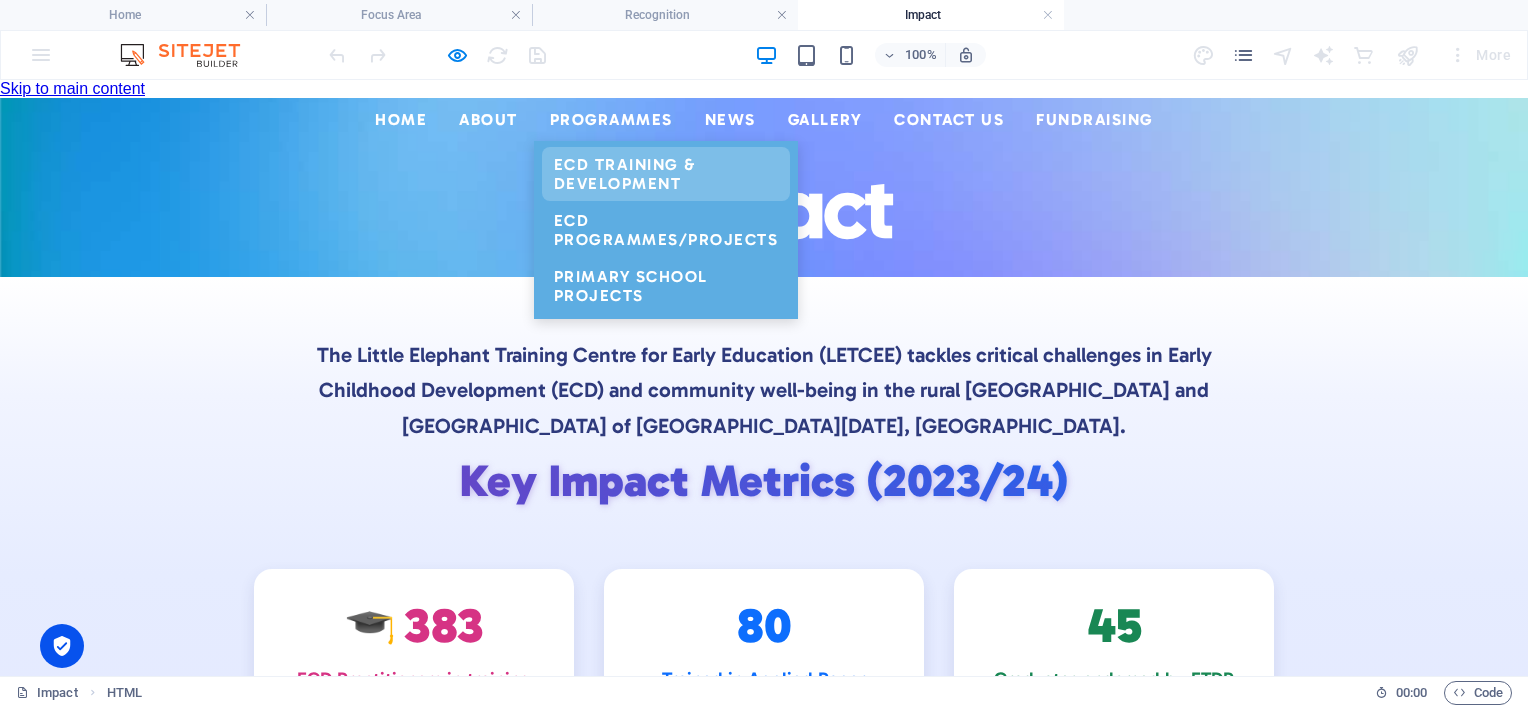 click on "ECD Training & Development" at bounding box center [666, 174] 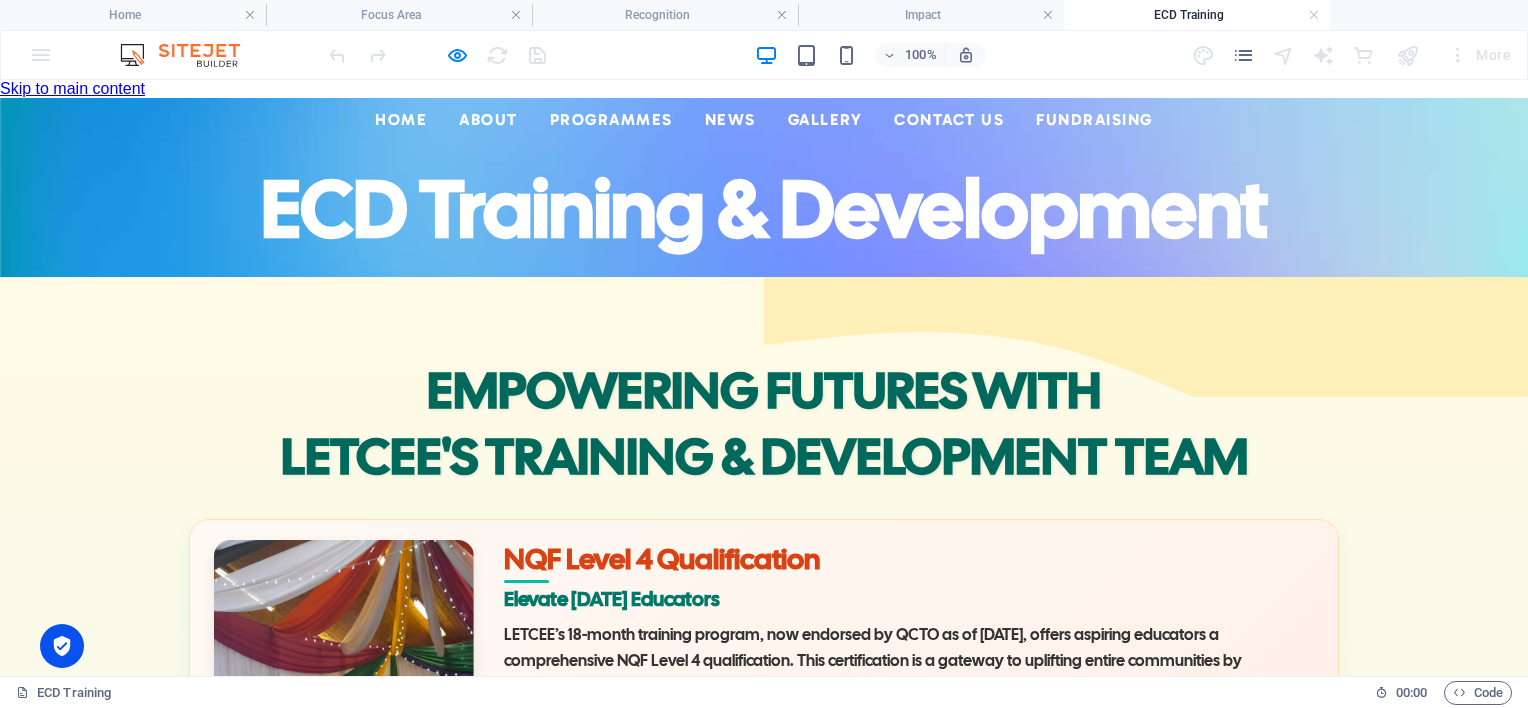 scroll, scrollTop: 0, scrollLeft: 0, axis: both 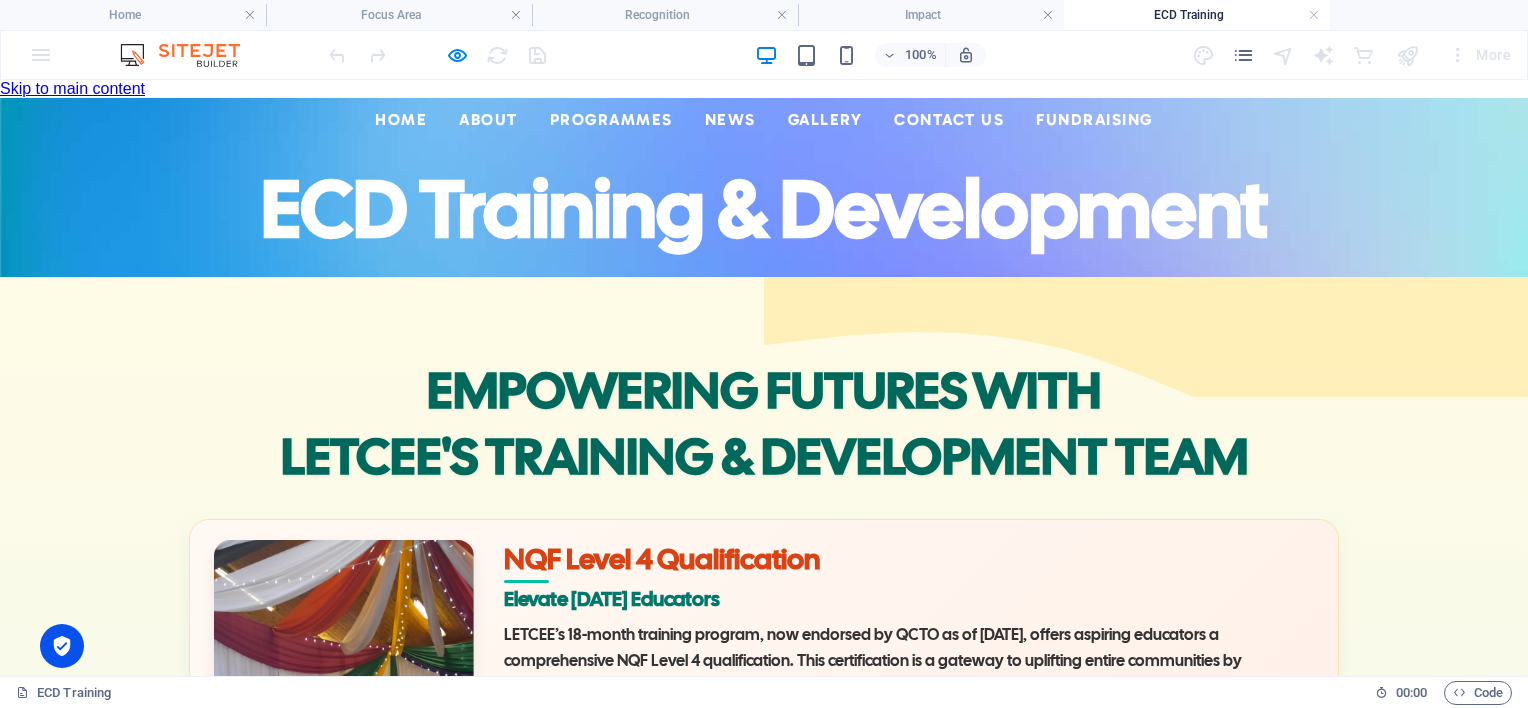 click on "Centered Navigation Bar
☰
Home
About
Mission Statement
History
Impact
Focus Area
Recognition
Non-Executive Board
Executive Directors
Programmes
ECD Training & Development
ECD Programmes/Projects
Primary School Projects
News
Events
Annual Reports
Gallery
Contact Us
Fundraising
ECD Training & Development" at bounding box center (764, 187) 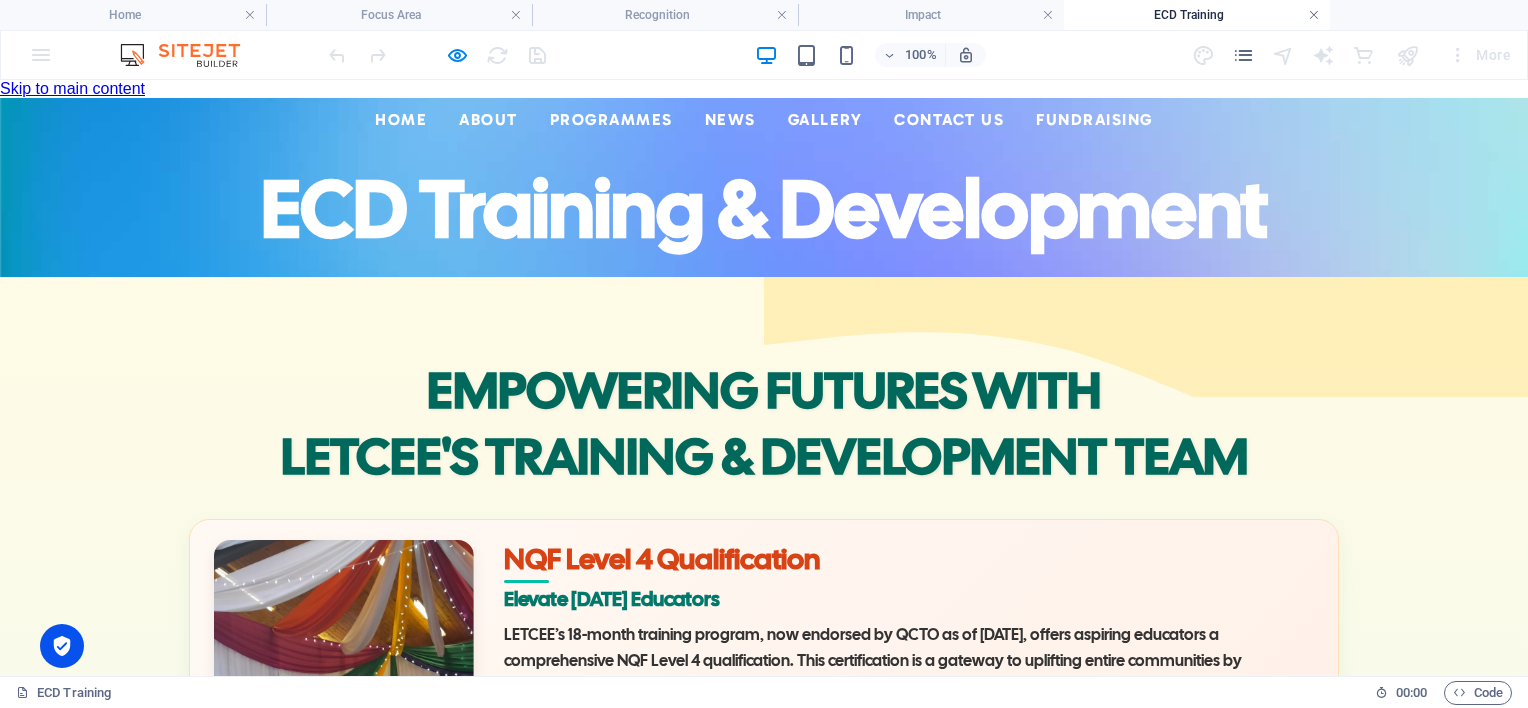click at bounding box center (1314, 15) 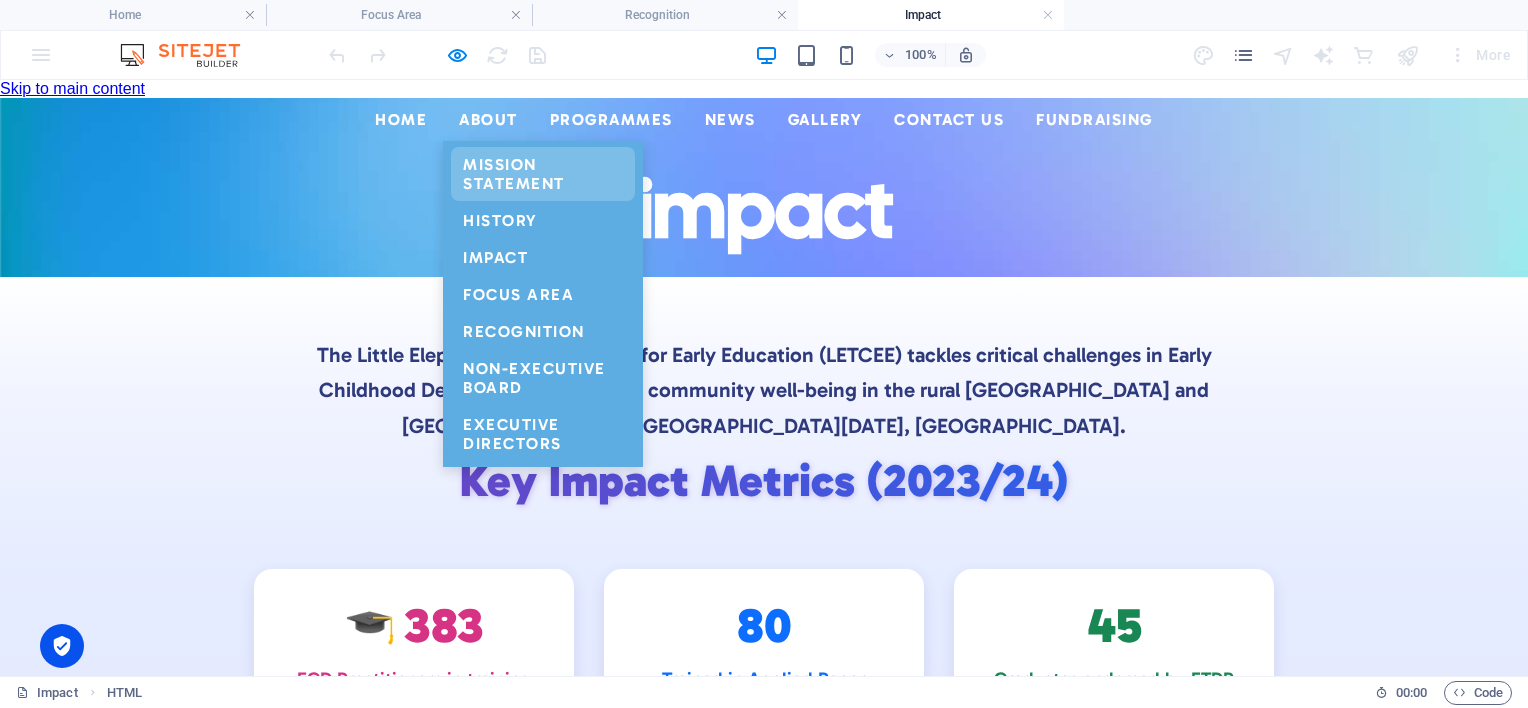 click on "Mission Statement" at bounding box center (543, 174) 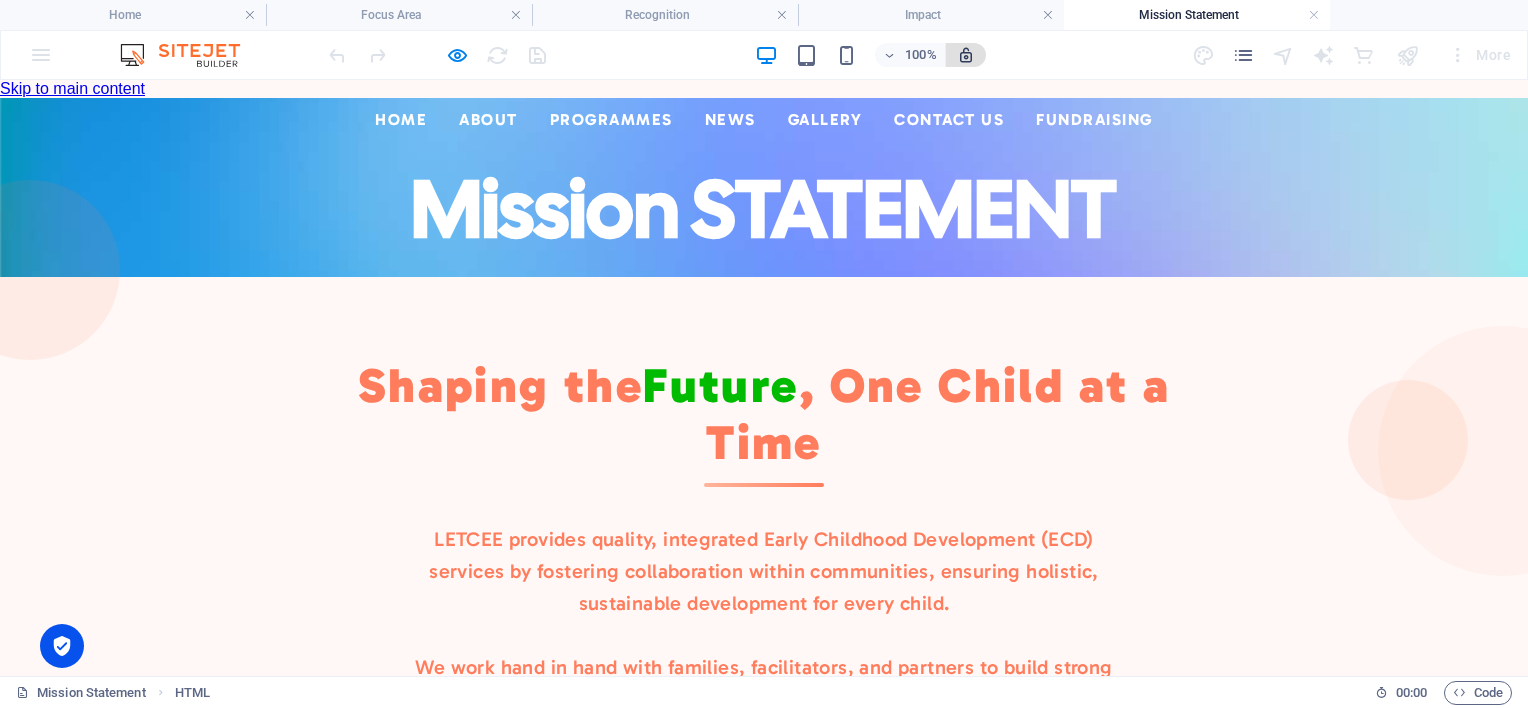 scroll, scrollTop: 0, scrollLeft: 0, axis: both 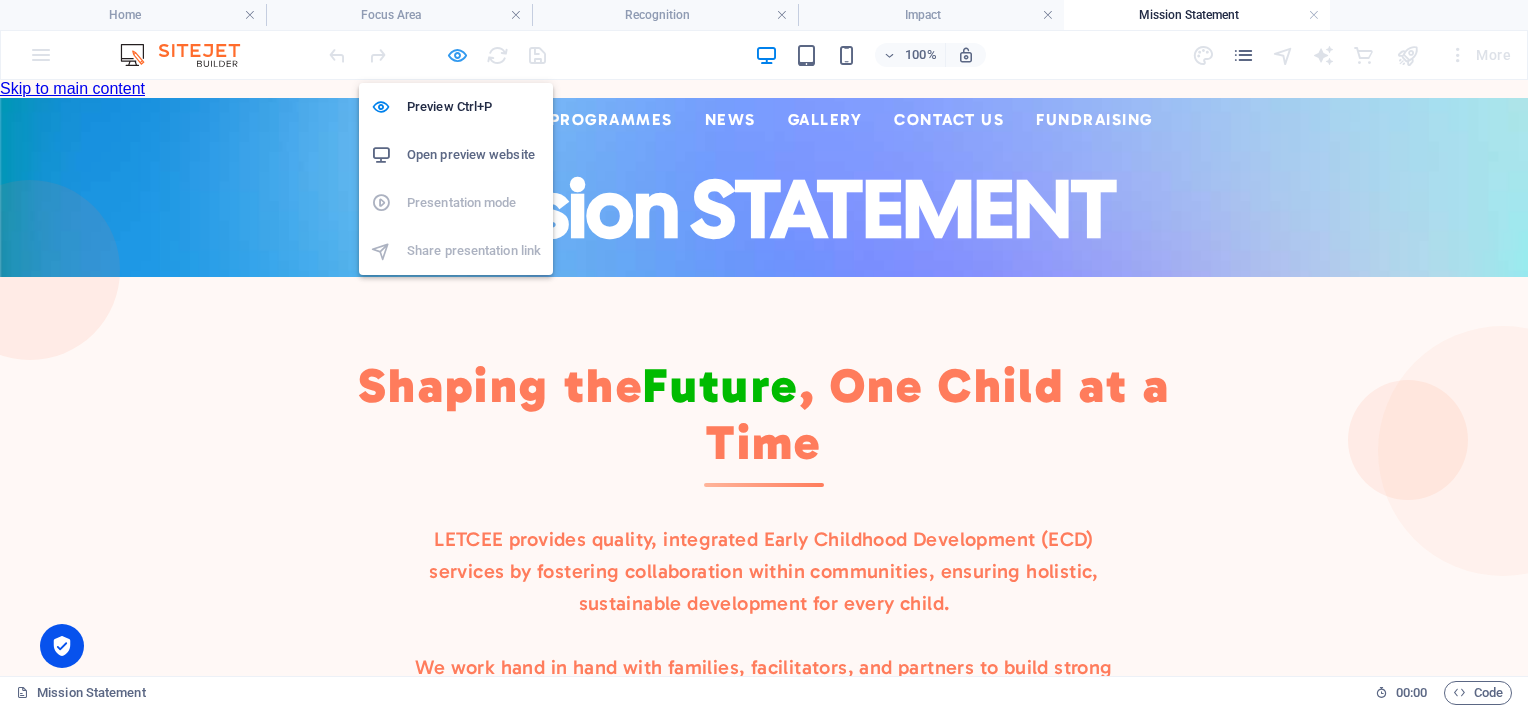 click at bounding box center [457, 55] 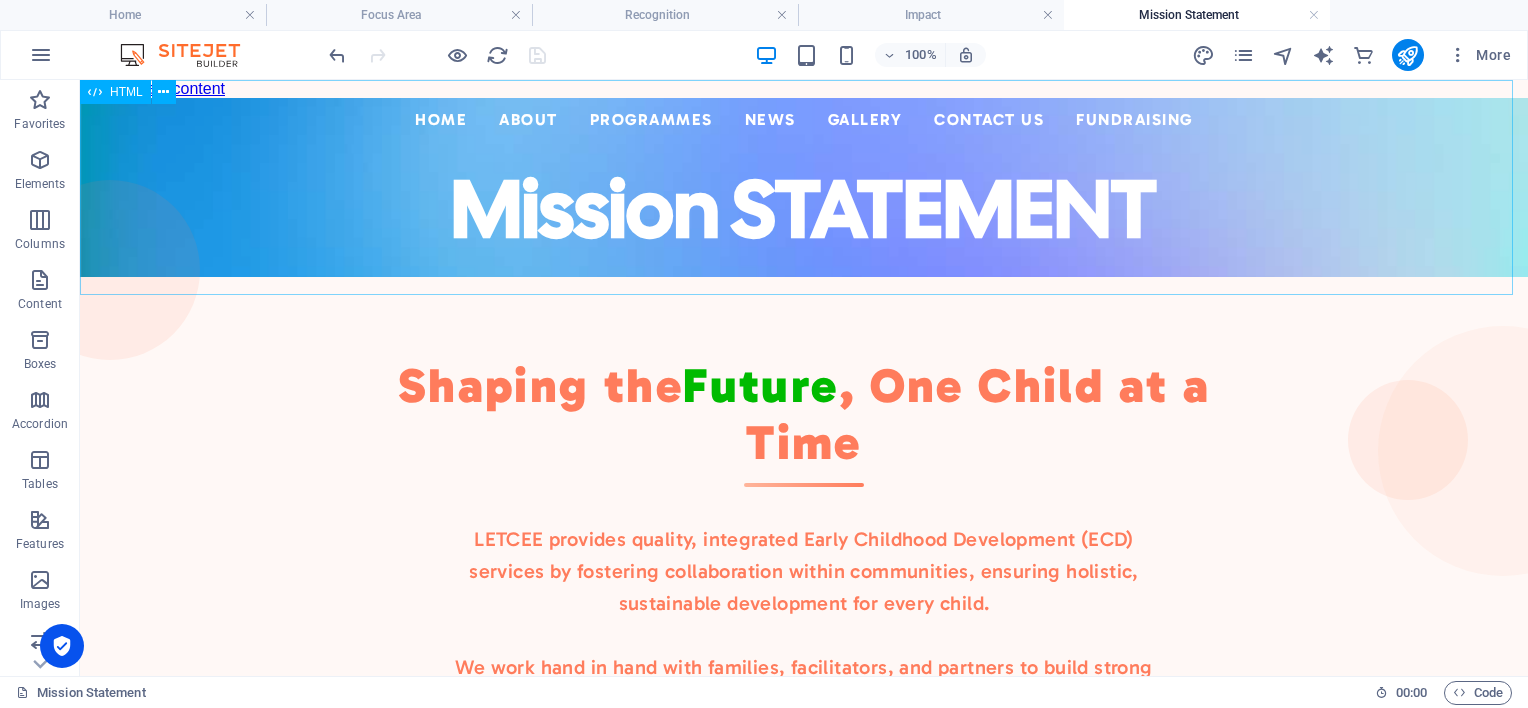 click on "HTML" at bounding box center [115, 92] 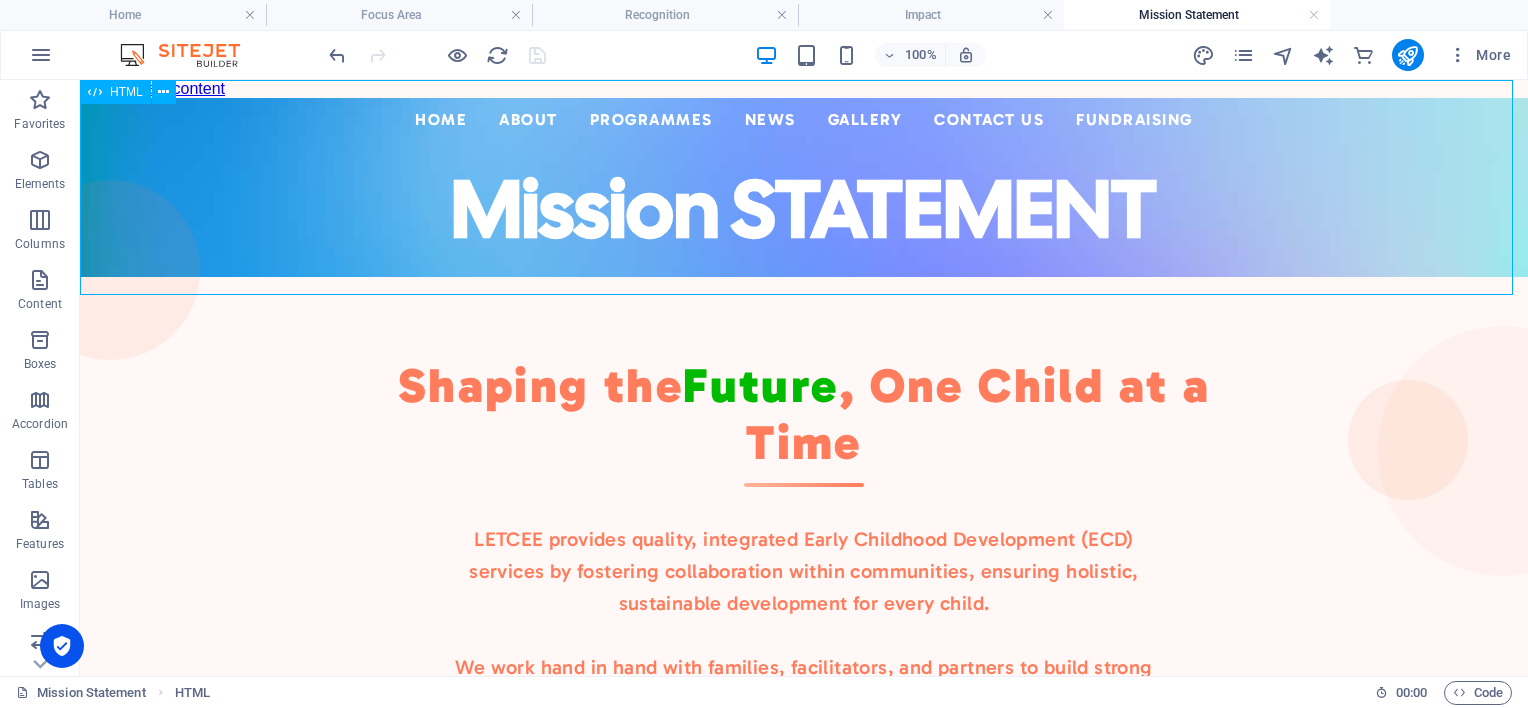 click on "HTML" at bounding box center (115, 92) 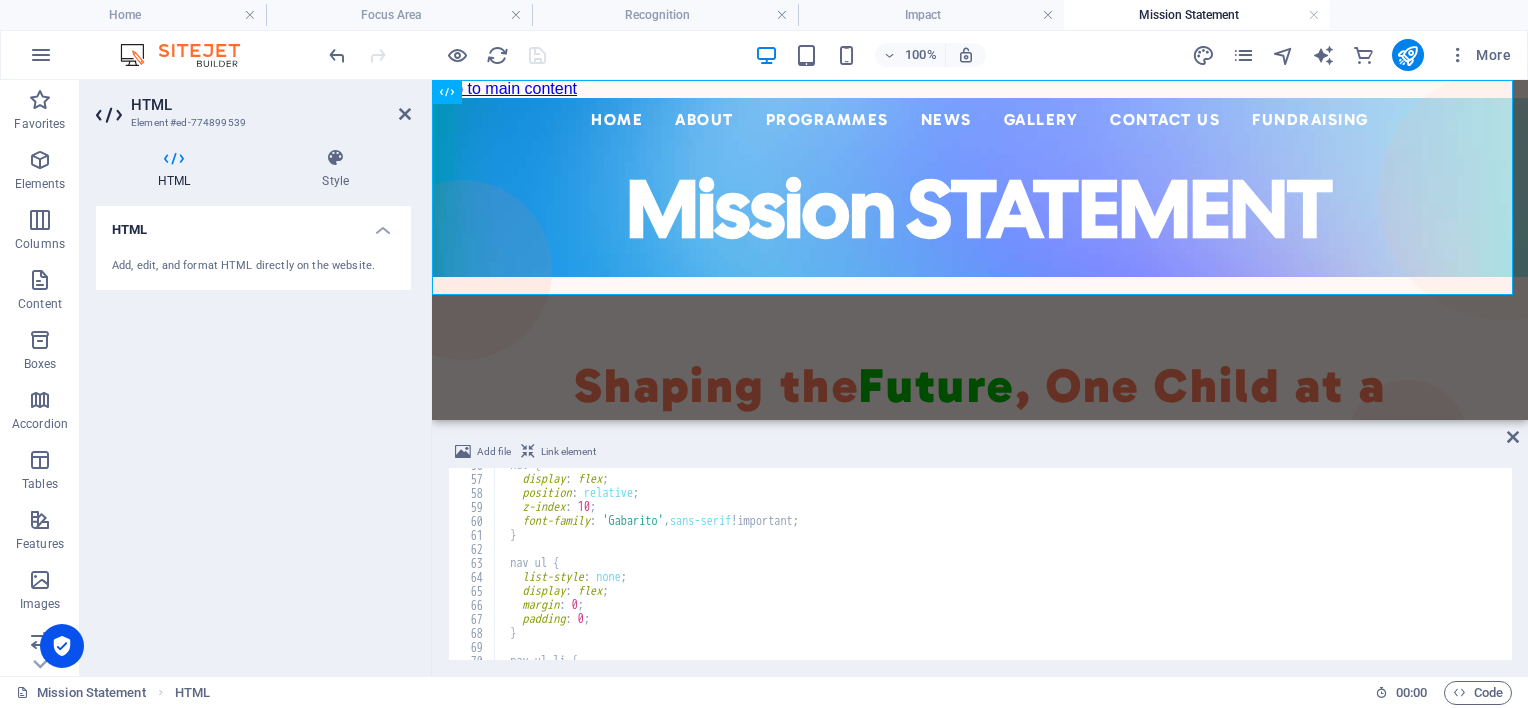 scroll, scrollTop: 1140, scrollLeft: 0, axis: vertical 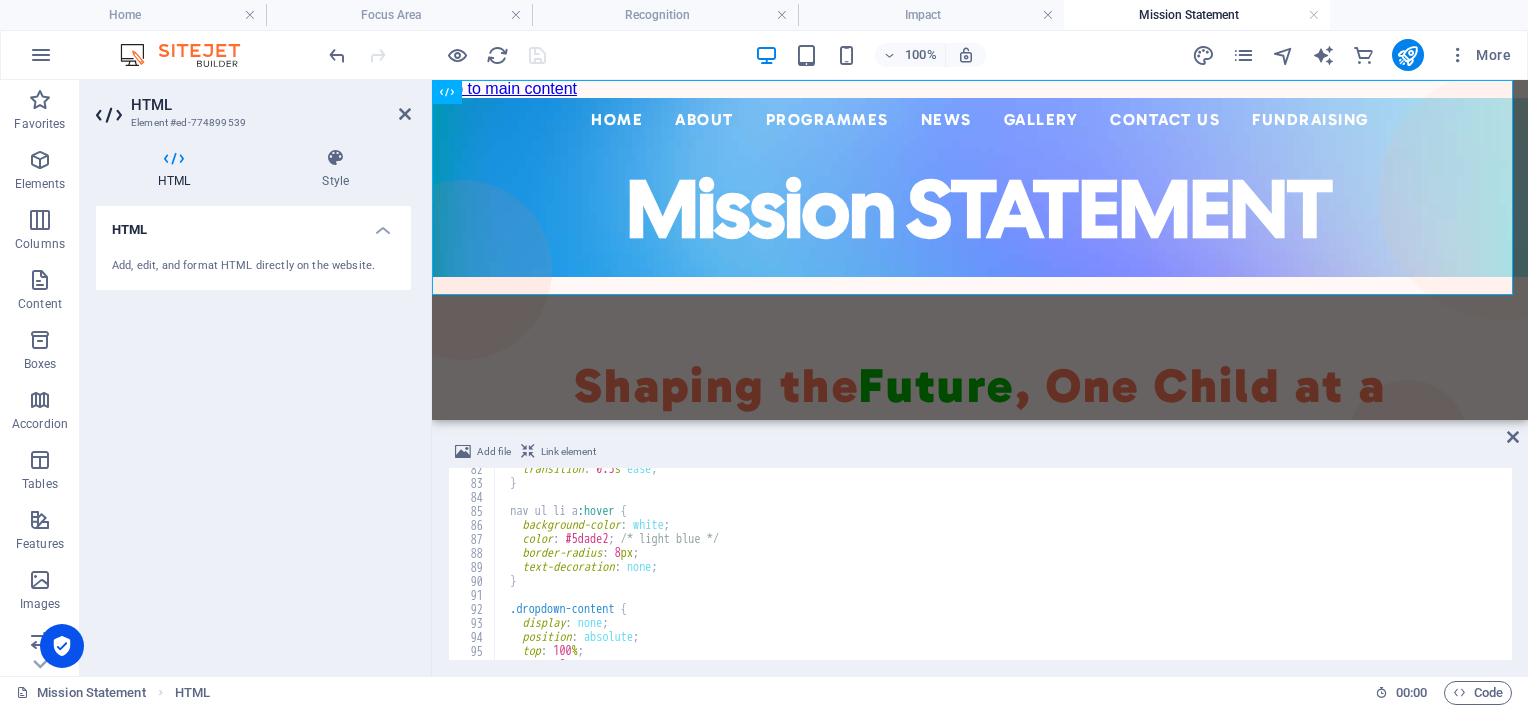 click on "transition :   0.3 s   ease ;    }    nav   ul   li   a :hover   {      background-color :   white ;      color :   #5dade2 ;   /* light blue */      border-radius :   8 px ;      text-decoration :   none ;    }    .dropdown-content   {      display :   none ;      position :   absolute ;      top :   100 % ;      left :   0 ;" at bounding box center [1001, 572] 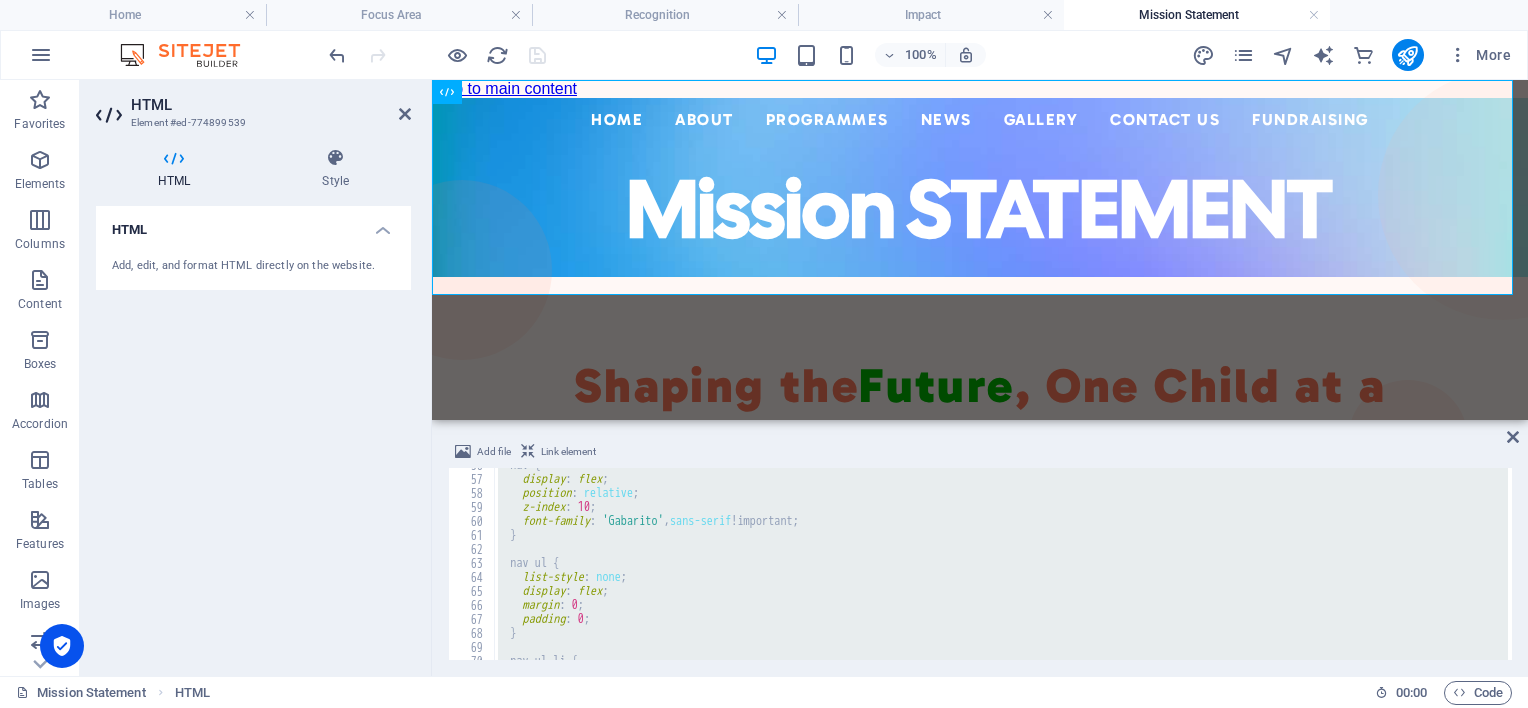 scroll, scrollTop: 720, scrollLeft: 0, axis: vertical 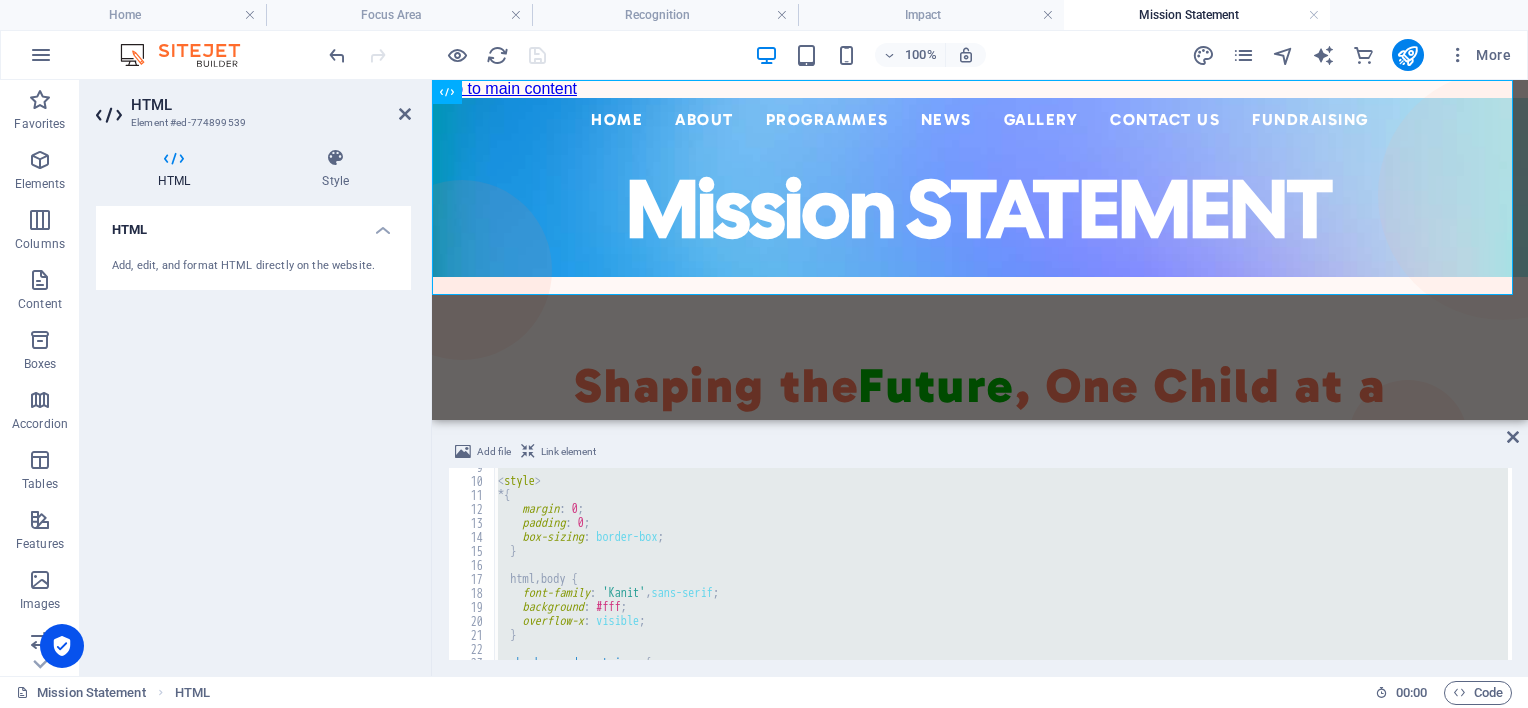 click on "< style >   *  {      margin :   0 ;      padding :   0 ;      box-sizing :   border-box ;    }    html ,  body   {      font-family :   ' Kanit ' ,  sans-serif ;      background :   #fff ;      overflow-x :   visible ;    }    .background-container   {" at bounding box center (1001, 564) 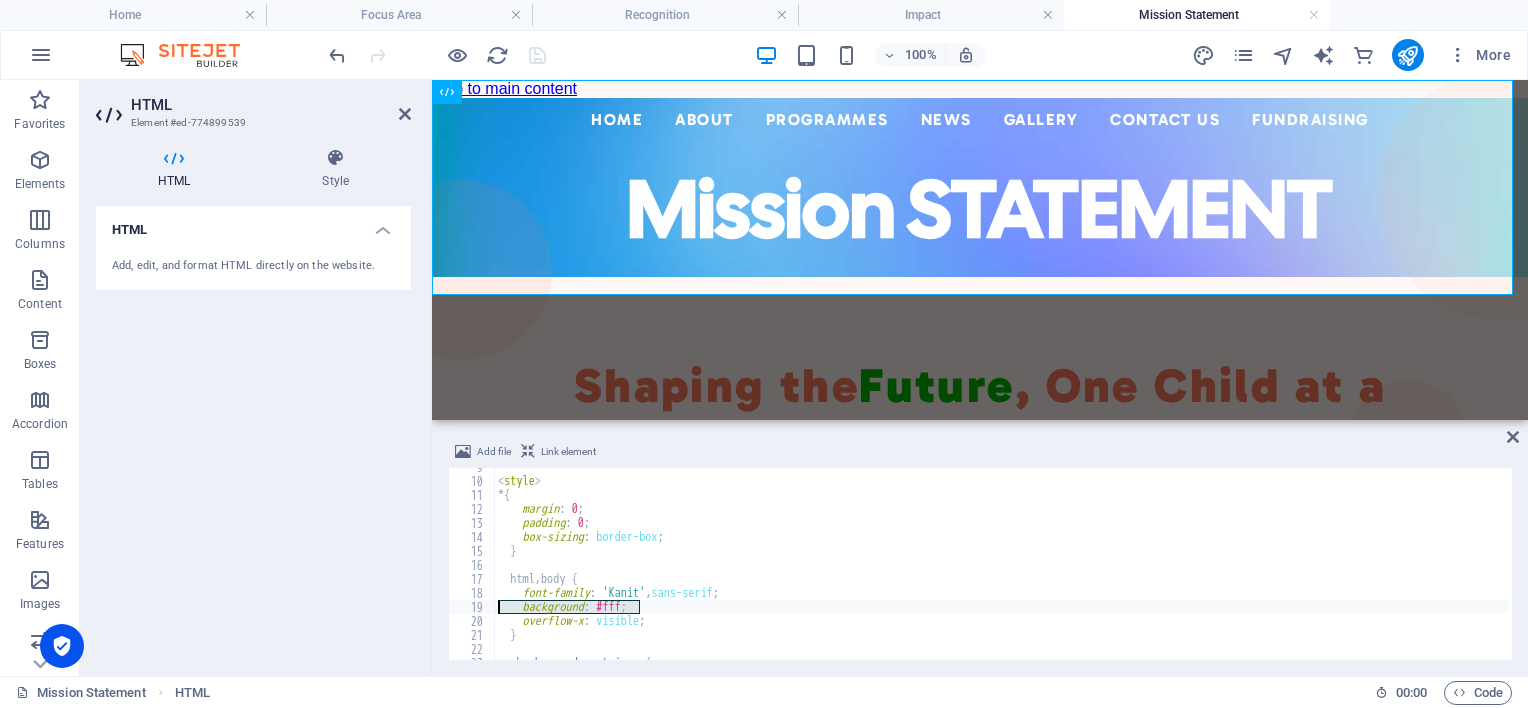 drag, startPoint x: 668, startPoint y: 605, endPoint x: 404, endPoint y: 611, distance: 264.06818 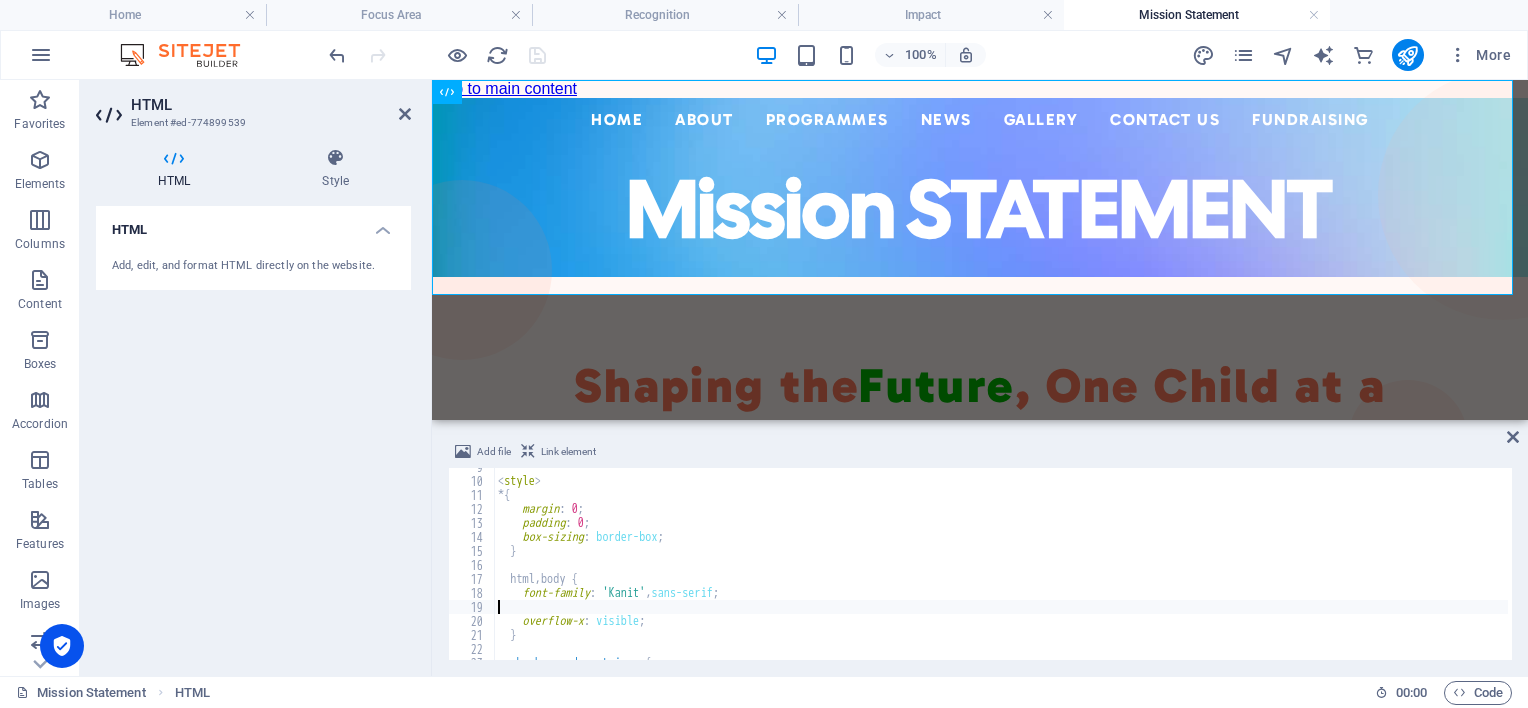 type on "font-family: 'Kanit', sans-serif;" 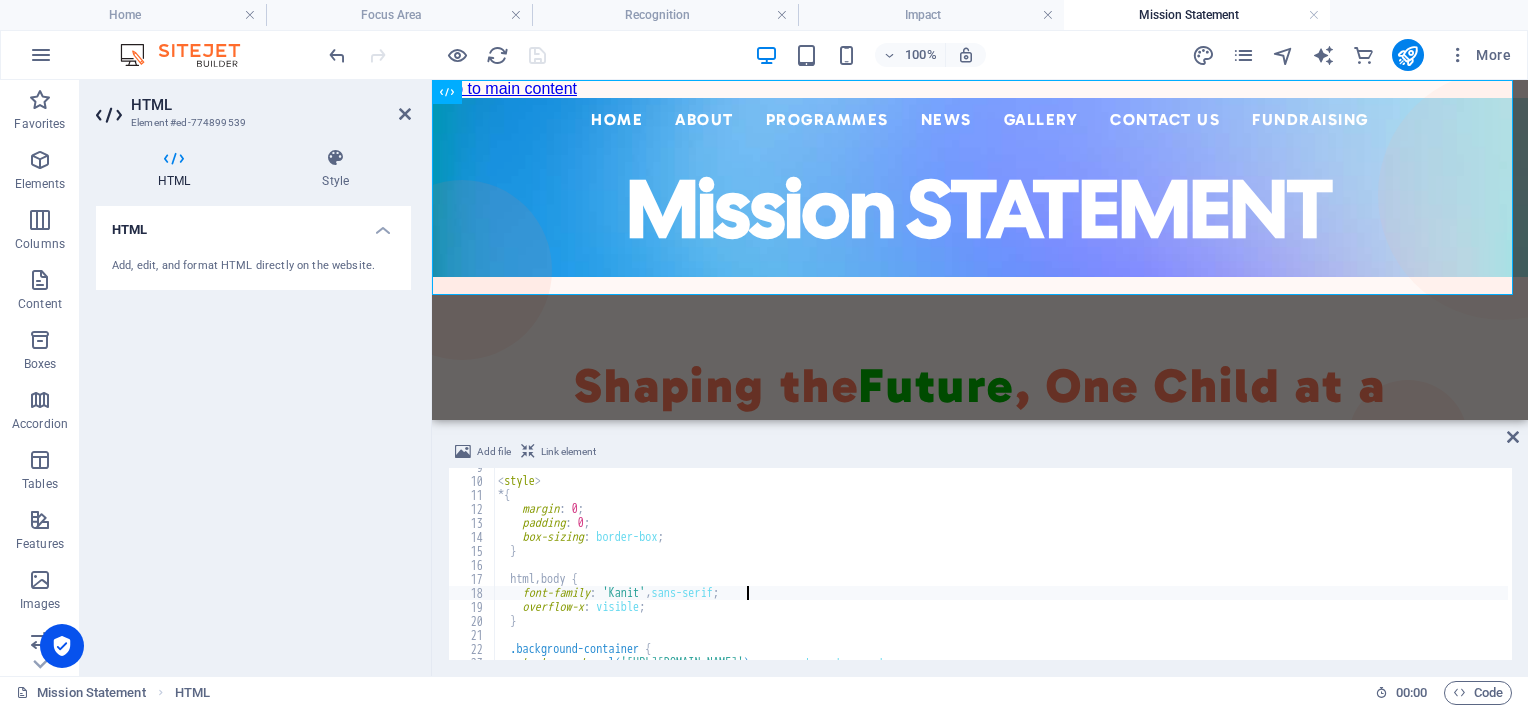 click on "Centered Navigation Bar
☰
Home
About
Mission Statement
History
Impact
Focus Area
Recognition
Non-Executive Board
Executive Directors
Programmes
ECD Training & Development
ECD Programmes/Projects
Primary School Projects
News
Events
Annual Reports
Gallery
Contact Us
Fundraising
Mission STATEMENT
LETCEE - Shaping the Future
Shaping the  Future , One Child at a Time
future" at bounding box center [980, 432] 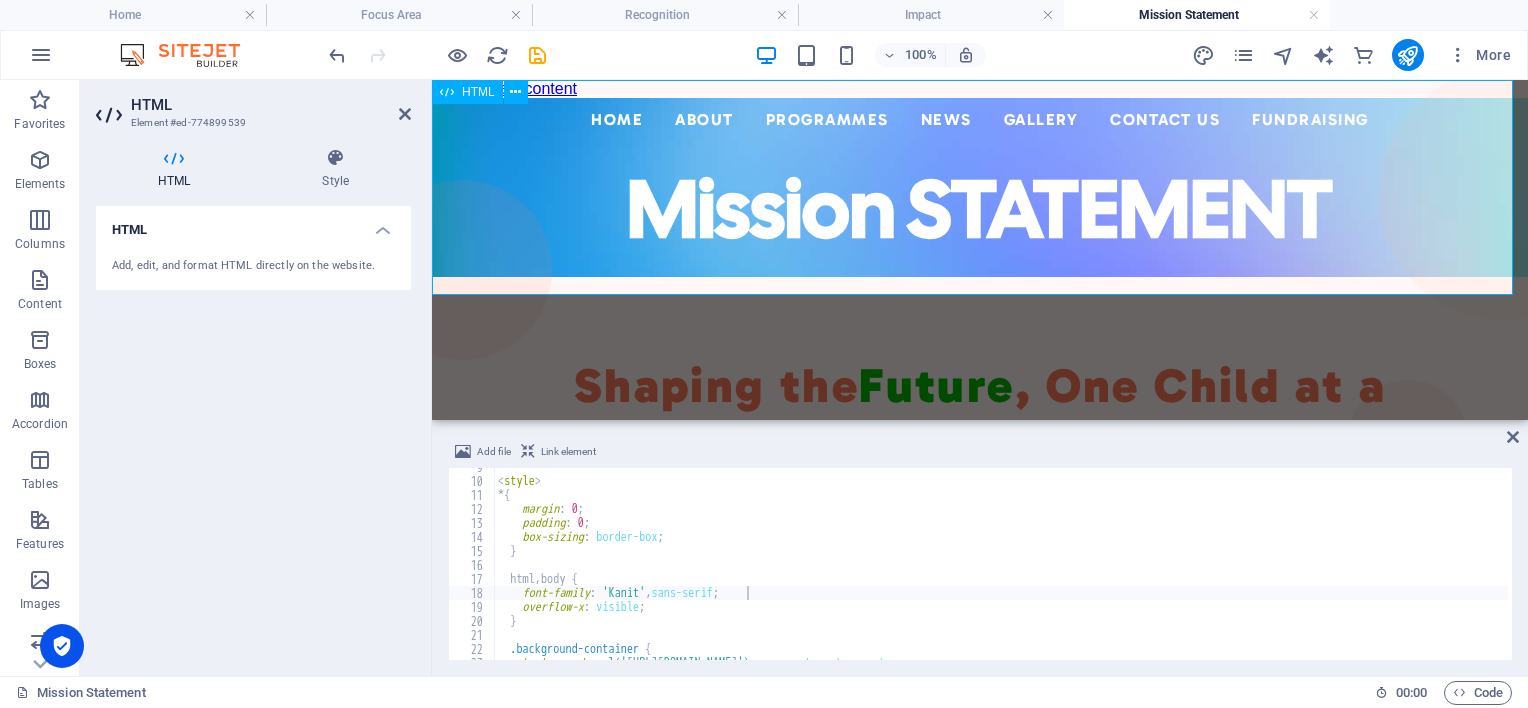 click on "Centered Navigation Bar
☰
Home
About
Mission Statement
History
Impact
Focus Area
Recognition
Non-Executive Board
Executive Directors
Programmes
ECD Training & Development
ECD Programmes/Projects
Primary School Projects
News
Events
Annual Reports
Gallery
Contact Us
Fundraising
Mission STATEMENT" at bounding box center [980, 187] 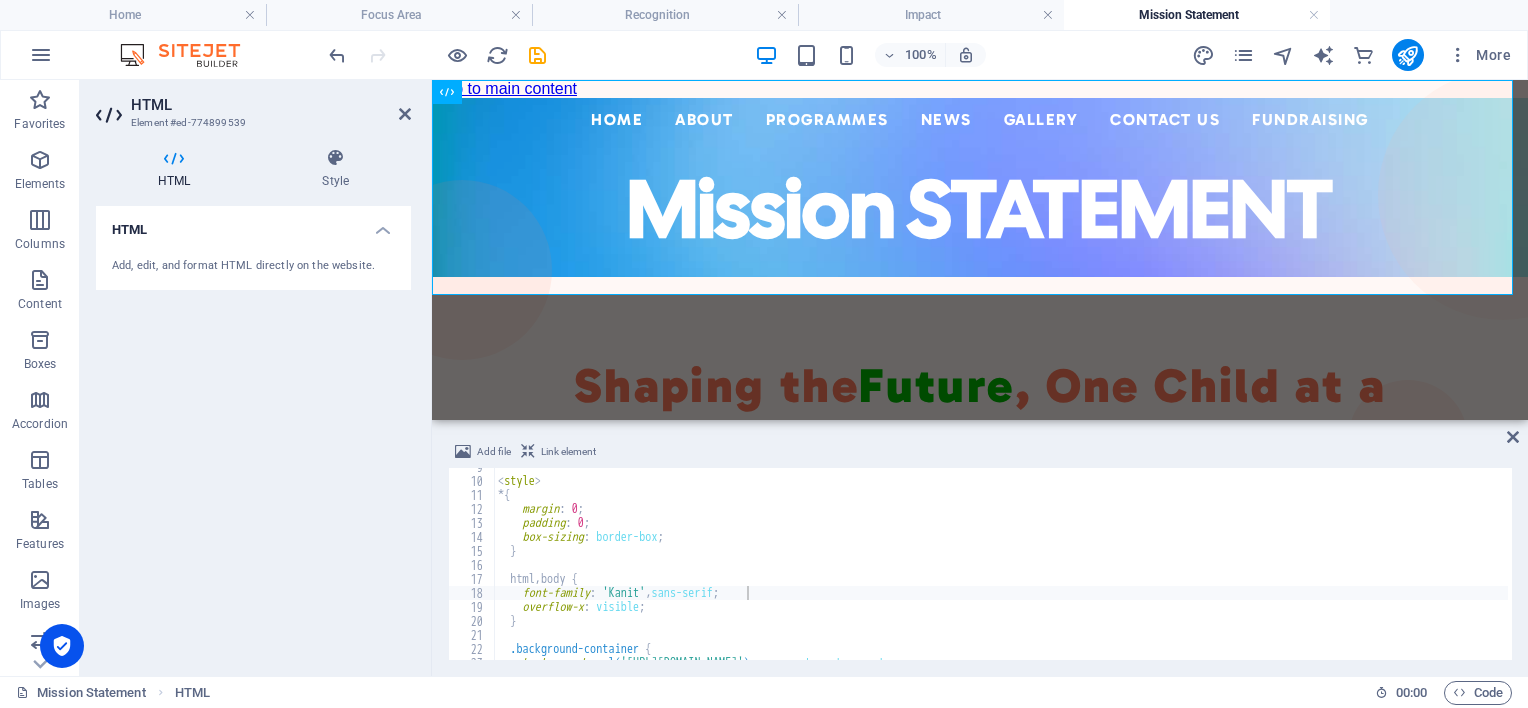 click on "Centered Navigation Bar
☰
Home
About
Mission Statement
History
Impact
Focus Area
Recognition
Non-Executive Board
Executive Directors
Programmes
ECD Training & Development
ECD Programmes/Projects
Primary School Projects
News
Events
Annual Reports
Gallery
Contact Us
Fundraising
Mission STATEMENT
LETCEE - Shaping the Future
Shaping the  Future , One Child at a Time
future" at bounding box center (980, 432) 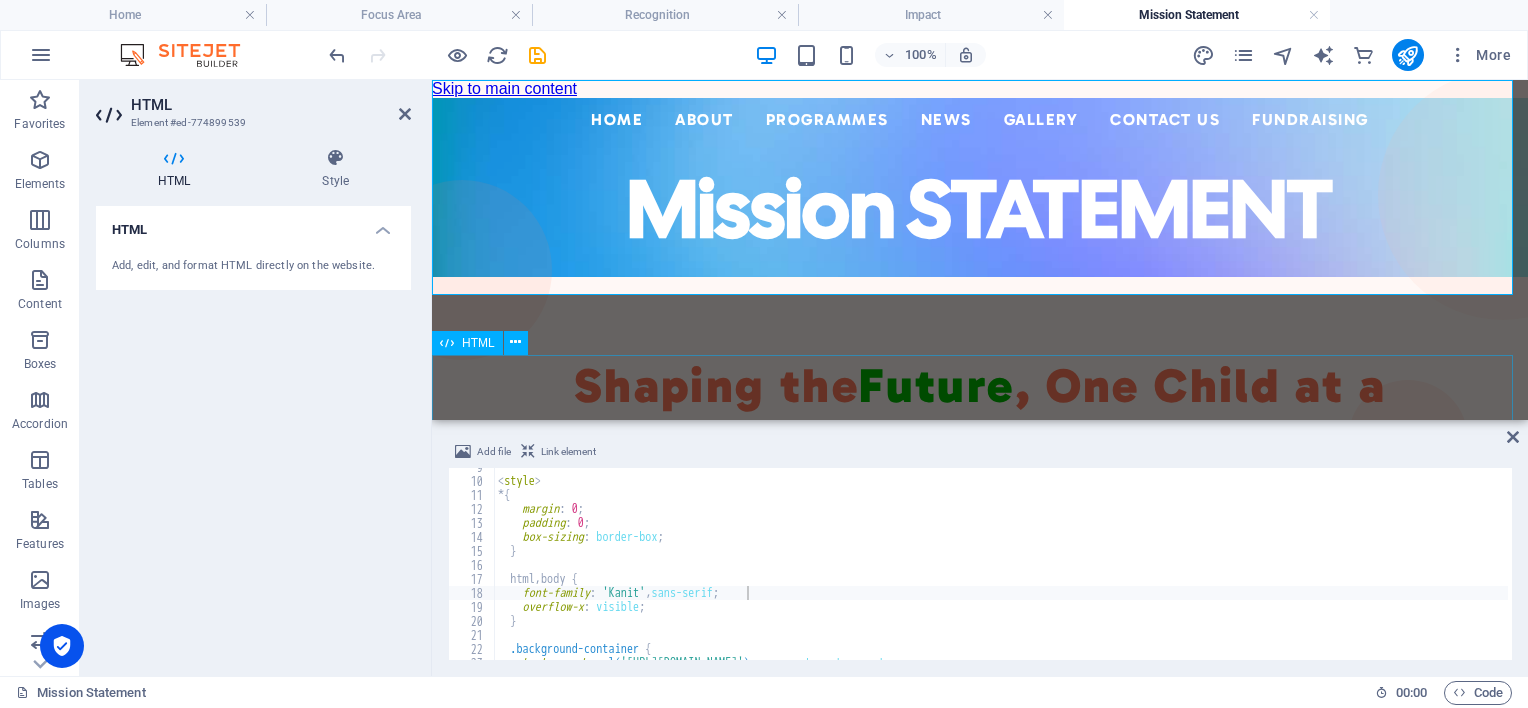 click on "LETCEE - Shaping the Future
Shaping the  Future , One Child at a Time
LETCEE provides quality, integrated Early Childhood Development (ECD) services by fostering collaboration within communities, ensuring holistic, sustainable development for every child.
We work hand in hand with families, facilitators, and partners to build strong foundations where the  future  is not just imagined—it’s nurtured through love, learning, and community." at bounding box center (980, 552) 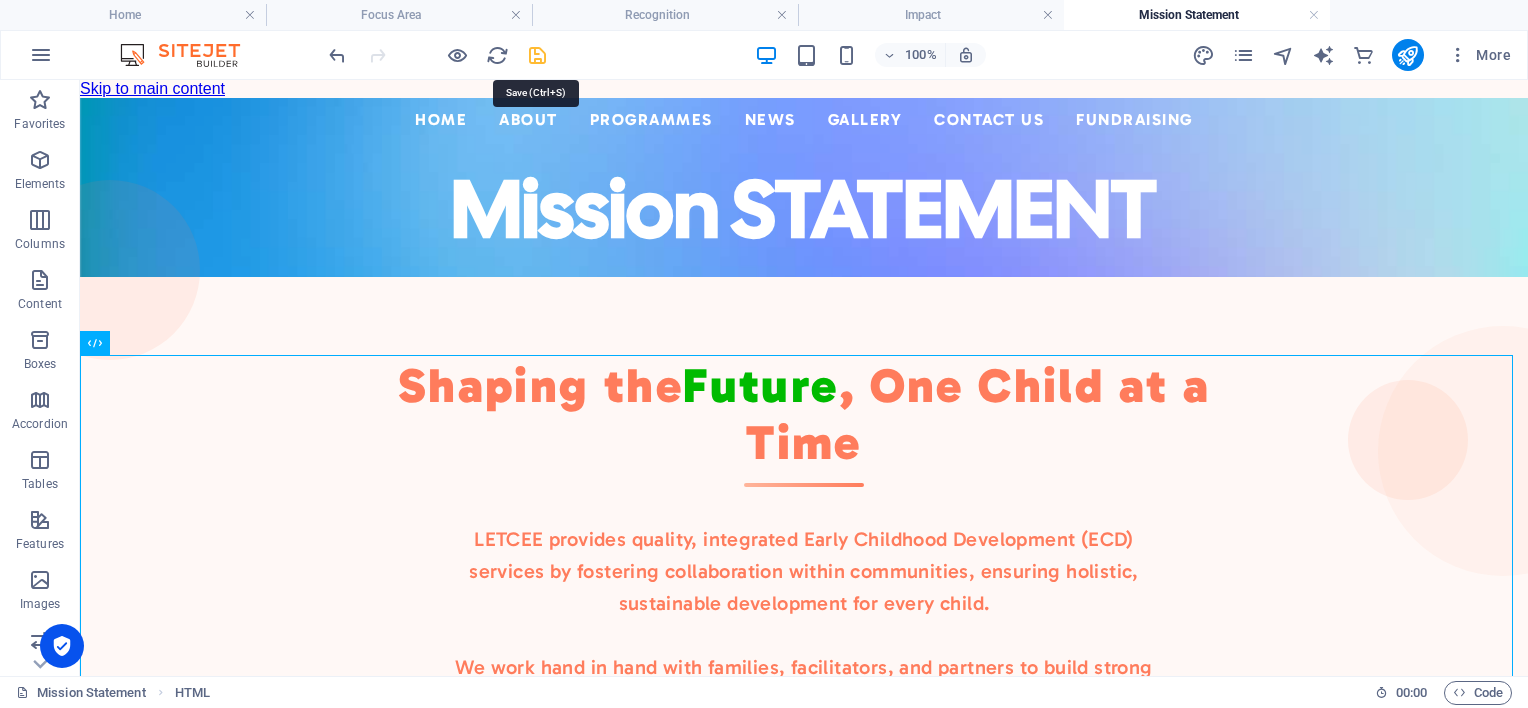 click at bounding box center [537, 55] 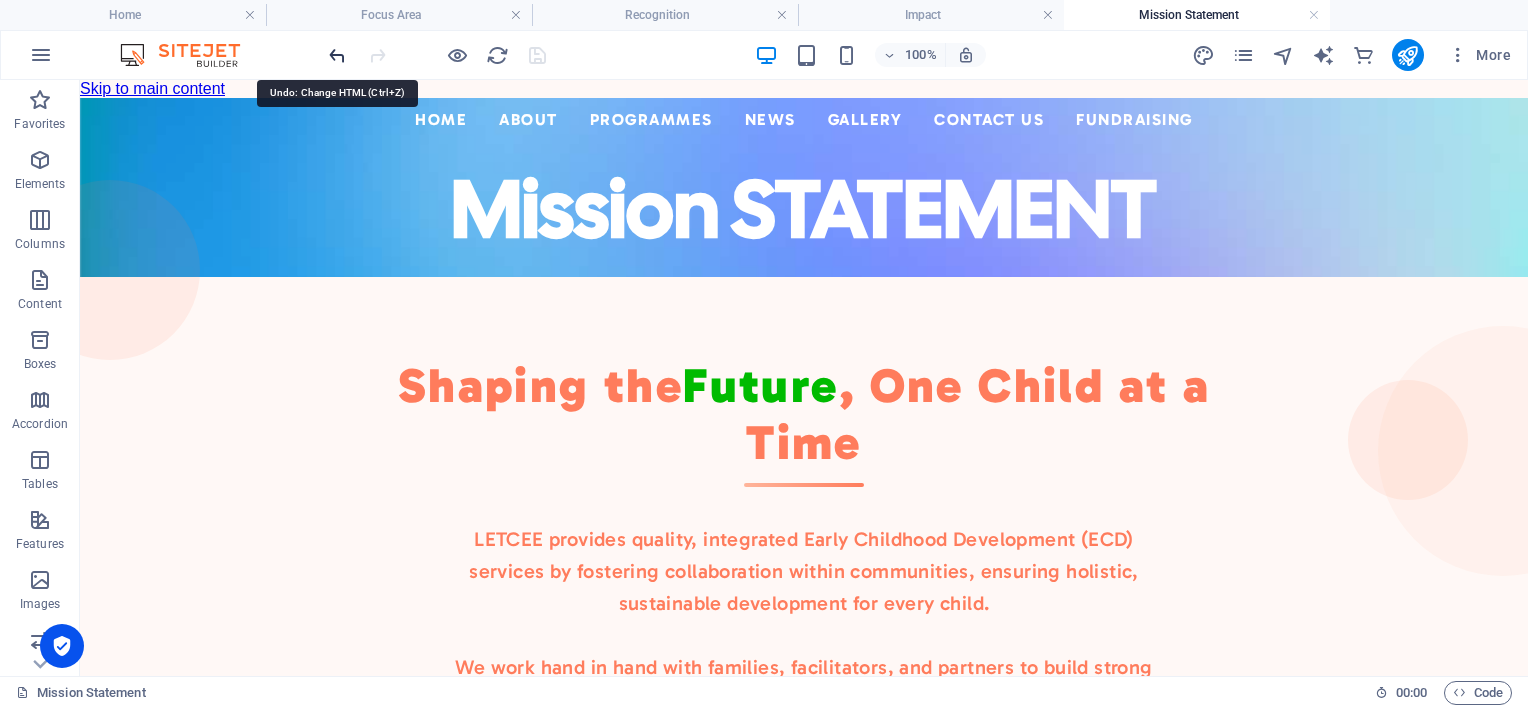 click at bounding box center (337, 55) 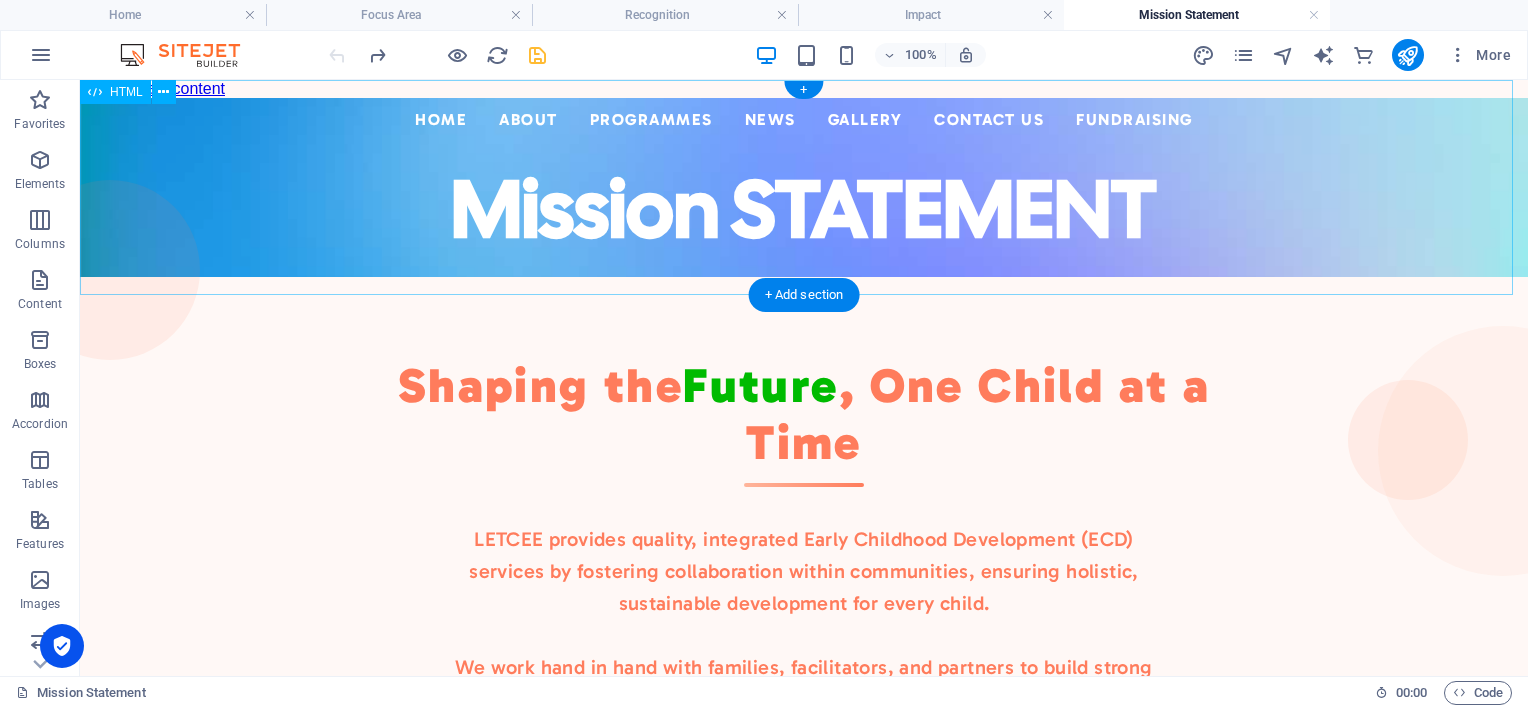 click on "Centered Navigation Bar
☰
Home
About
Mission Statement
History
Impact
Focus Area
Recognition
Non-Executive Board
Executive Directors
Programmes
ECD Training & Development
ECD Programmes/Projects
Primary School Projects
News
Events
Annual Reports
Gallery
Contact Us
Fundraising
Mission STATEMENT" at bounding box center [804, 187] 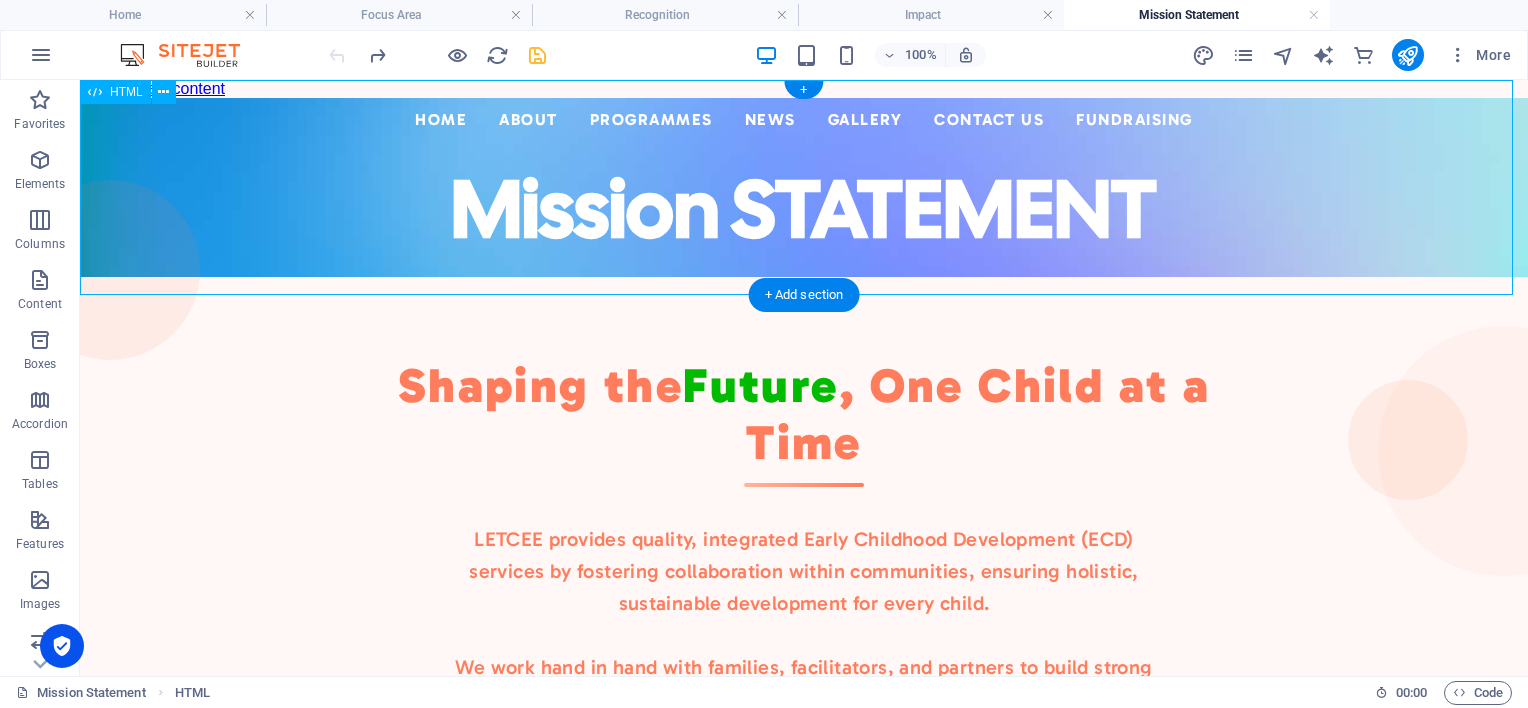 click on "Centered Navigation Bar
☰
Home
About
Mission Statement
History
Impact
Focus Area
Recognition
Non-Executive Board
Executive Directors
Programmes
ECD Training & Development
ECD Programmes/Projects
Primary School Projects
News
Events
Annual Reports
Gallery
Contact Us
Fundraising
Mission STATEMENT" at bounding box center (804, 187) 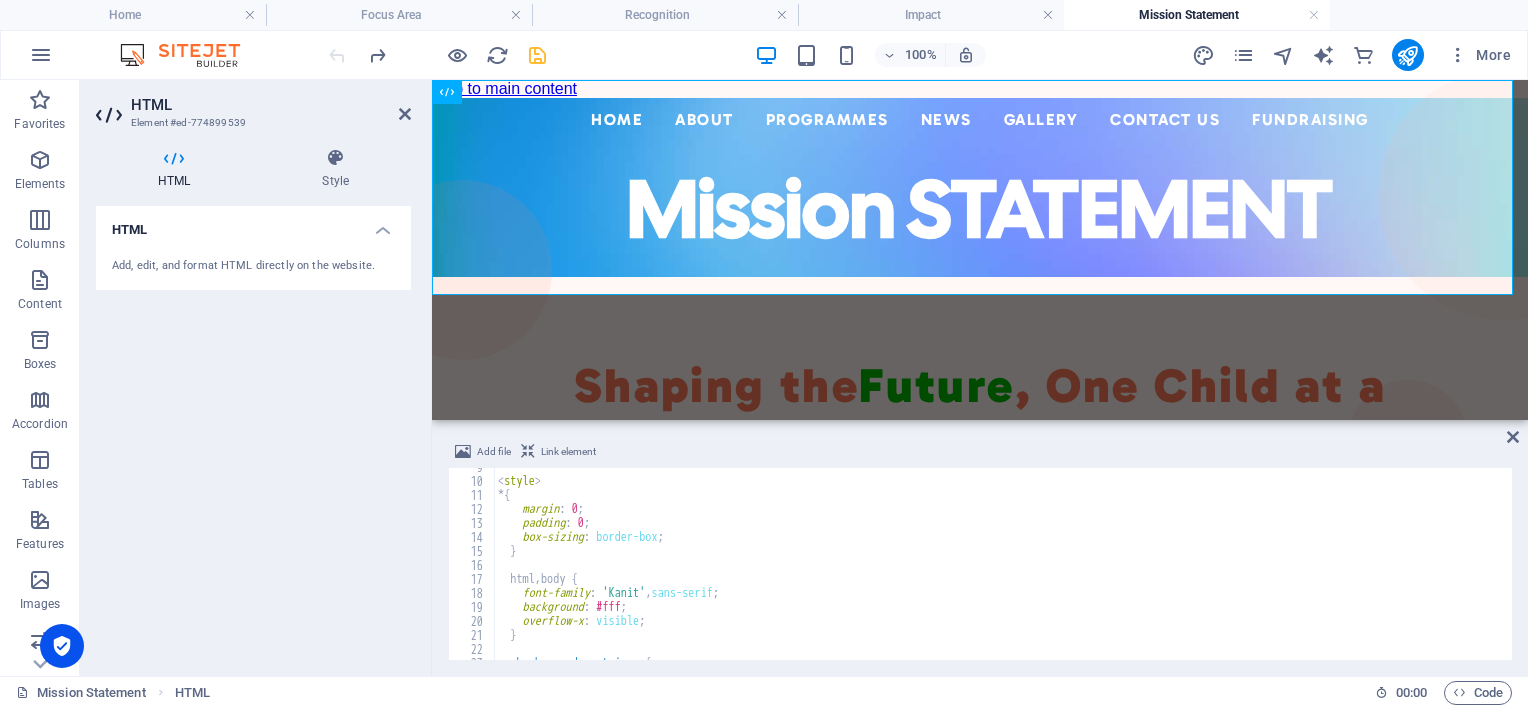 scroll, scrollTop: 120, scrollLeft: 0, axis: vertical 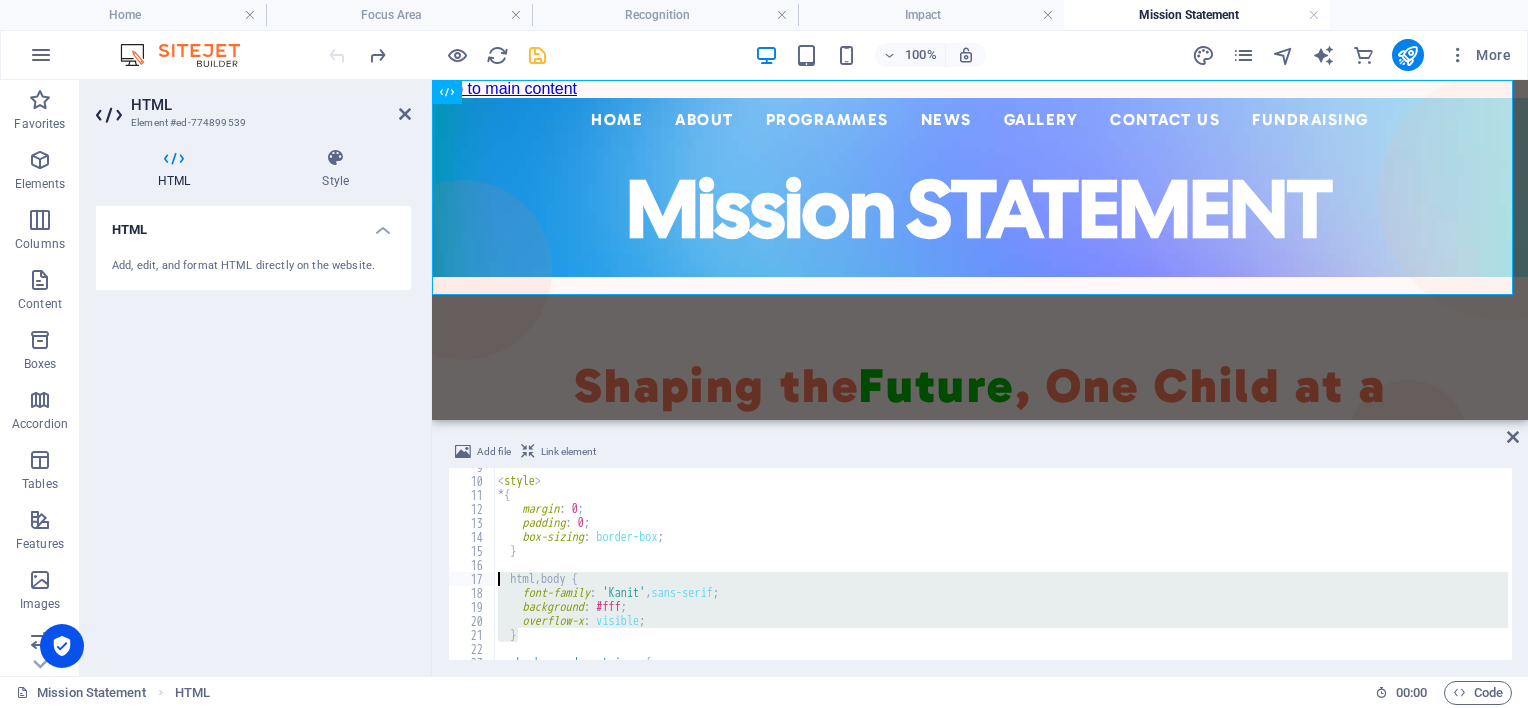 drag, startPoint x: 530, startPoint y: 637, endPoint x: 453, endPoint y: 580, distance: 95.80188 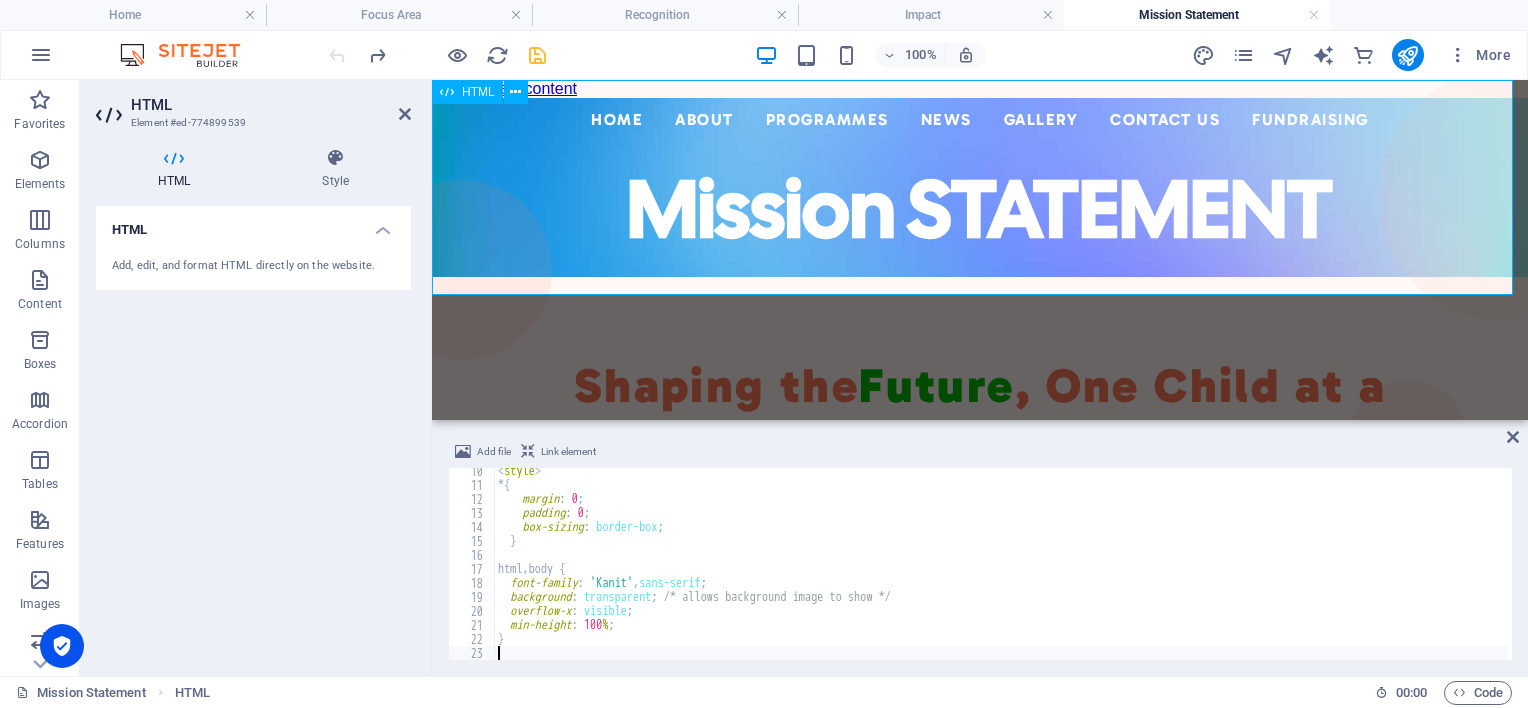 scroll, scrollTop: 130, scrollLeft: 0, axis: vertical 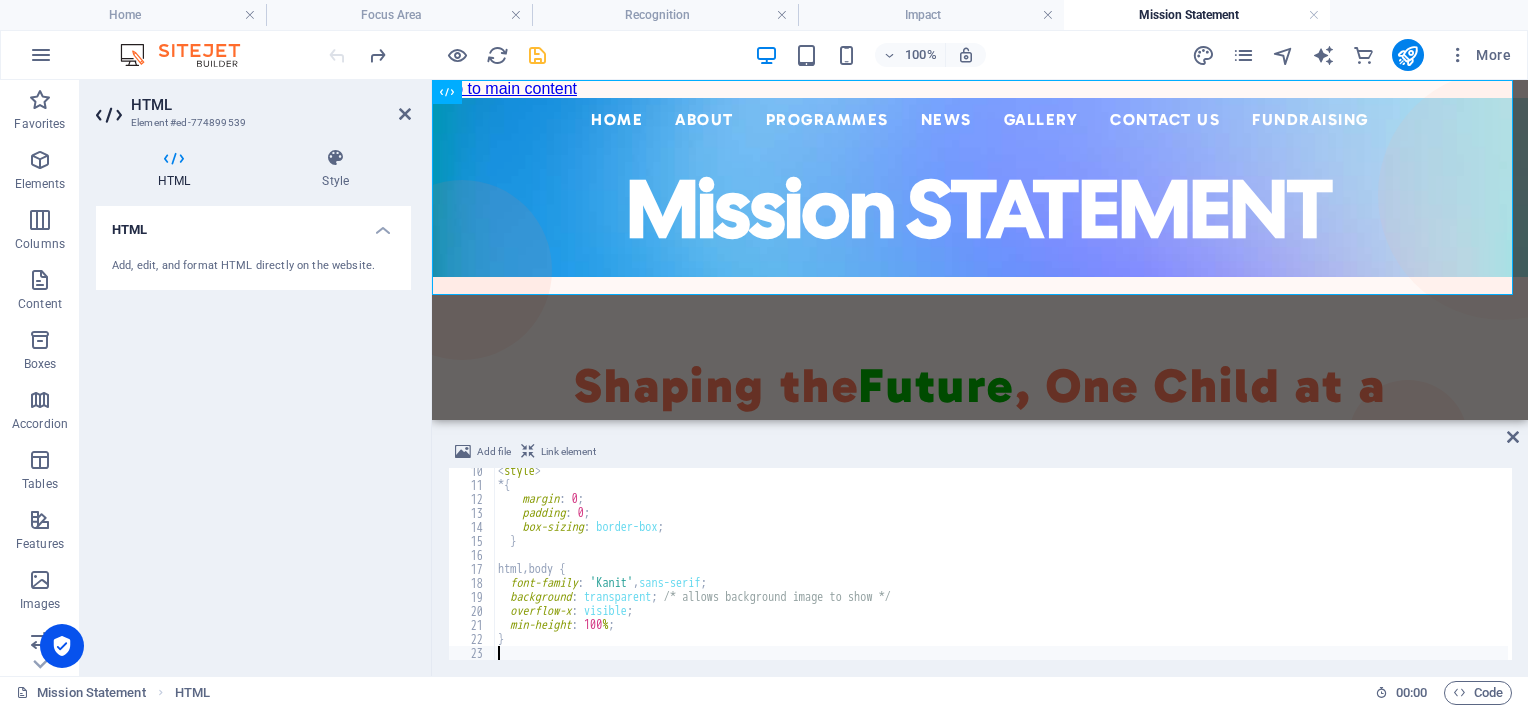 click on "Centered Navigation Bar
☰
Home
About
Mission Statement
History
Impact
Focus Area
Recognition
Non-Executive Board
Executive Directors
Programmes
ECD Training & Development
ECD Programmes/Projects
Primary School Projects
News
Events
Annual Reports
Gallery
Contact Us
Fundraising
Mission STATEMENT
LETCEE - Shaping the Future
Shaping the  Future , One Child at a Time
future" at bounding box center [980, 432] 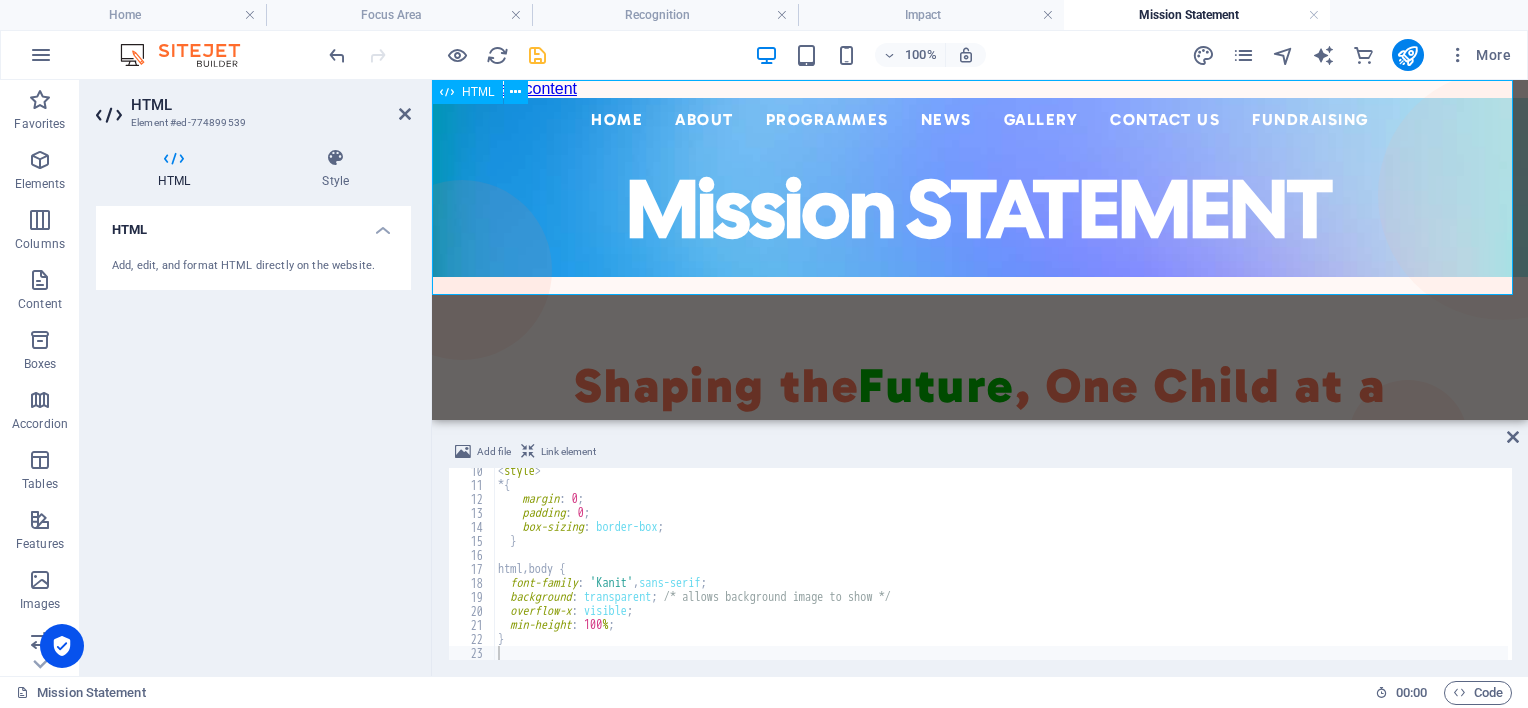 click on "LETCEE - Shaping the Future
Shaping the  Future , One Child at a Time
LETCEE provides quality, integrated Early Childhood Development (ECD) services by fostering collaboration within communities, ensuring holistic, sustainable development for every child.
We work hand in hand with families, facilitators, and partners to build strong foundations where the  future  is not just imagined—it’s nurtured through love, learning, and community." at bounding box center [980, 552] 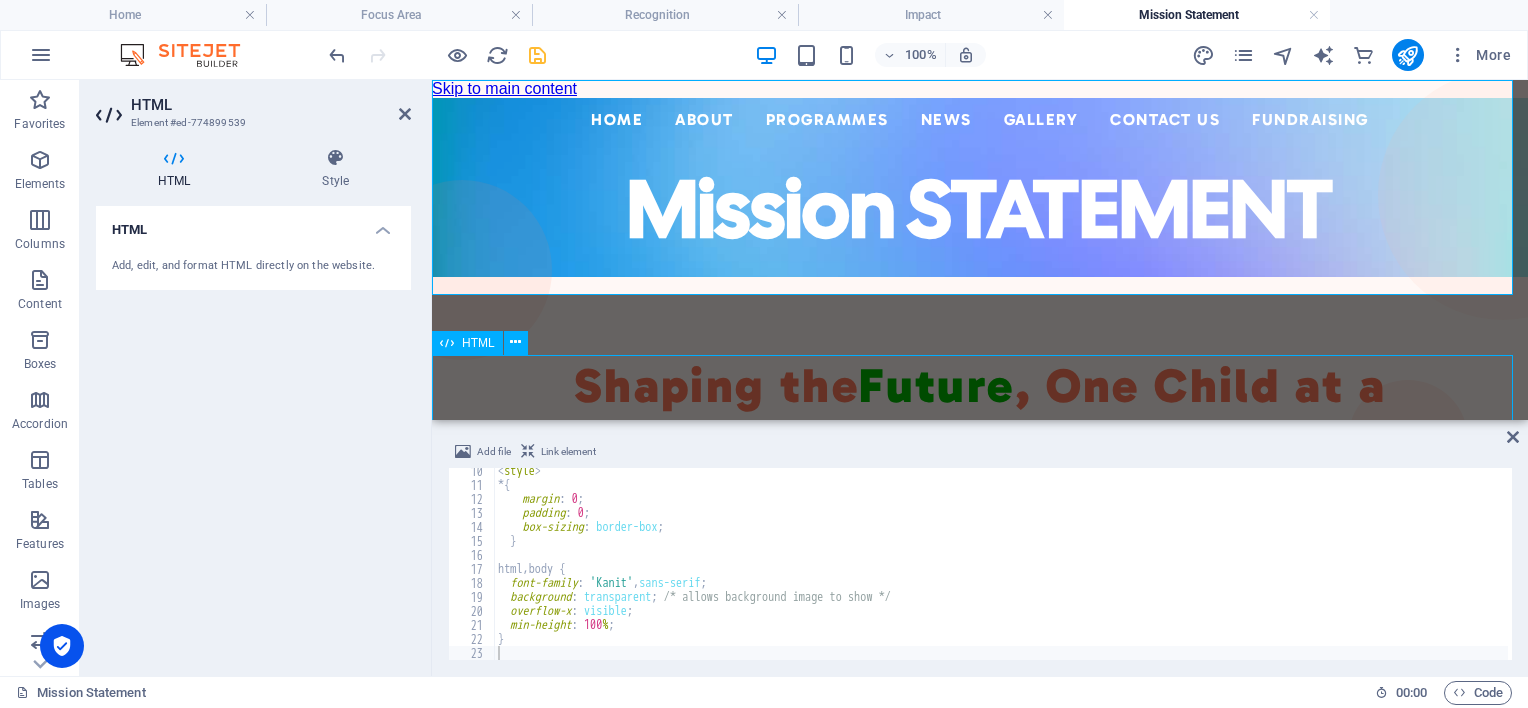 click on "LETCEE - Shaping the Future
Shaping the  Future , One Child at a Time
LETCEE provides quality, integrated Early Childhood Development (ECD) services by fostering collaboration within communities, ensuring holistic, sustainable development for every child.
We work hand in hand with families, facilitators, and partners to build strong foundations where the  future  is not just imagined—it’s nurtured through love, learning, and community." at bounding box center (980, 552) 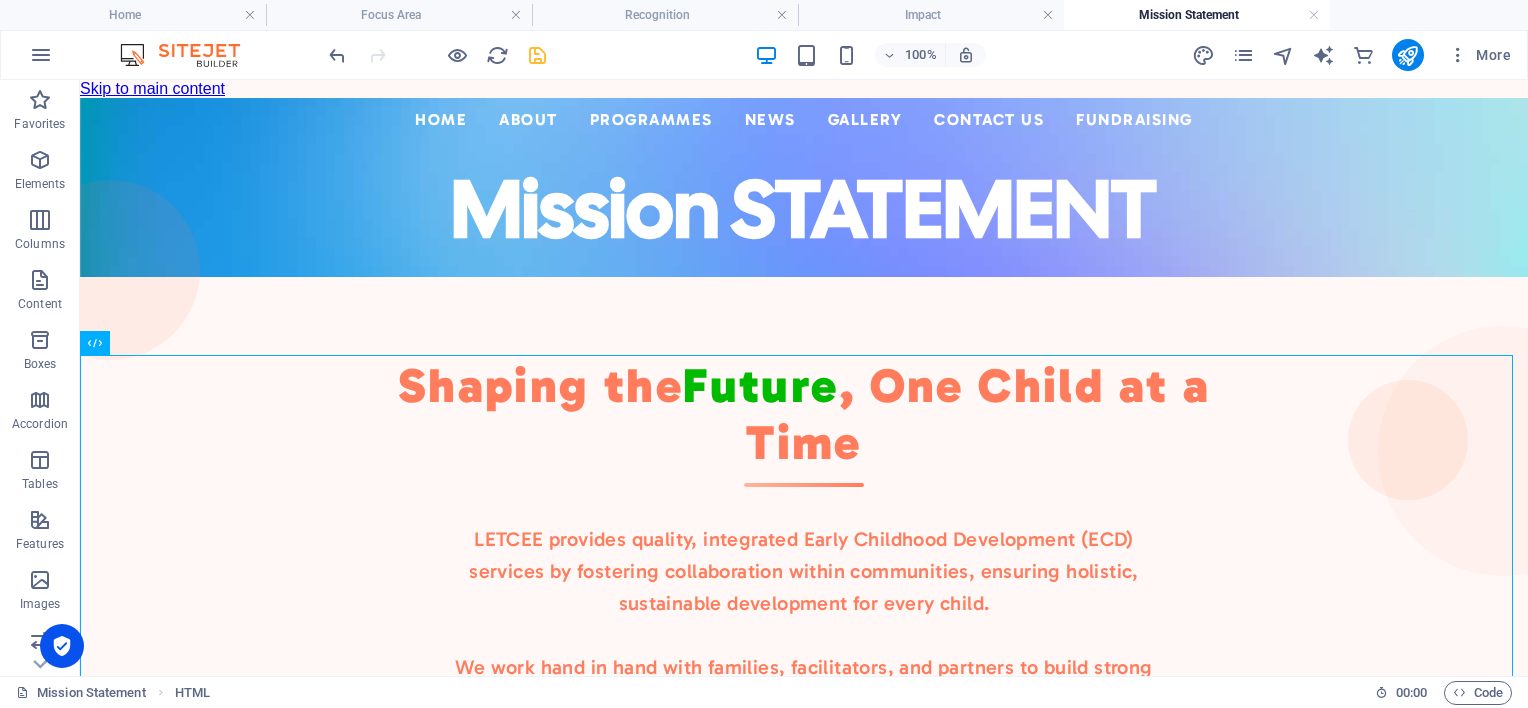 click at bounding box center [537, 55] 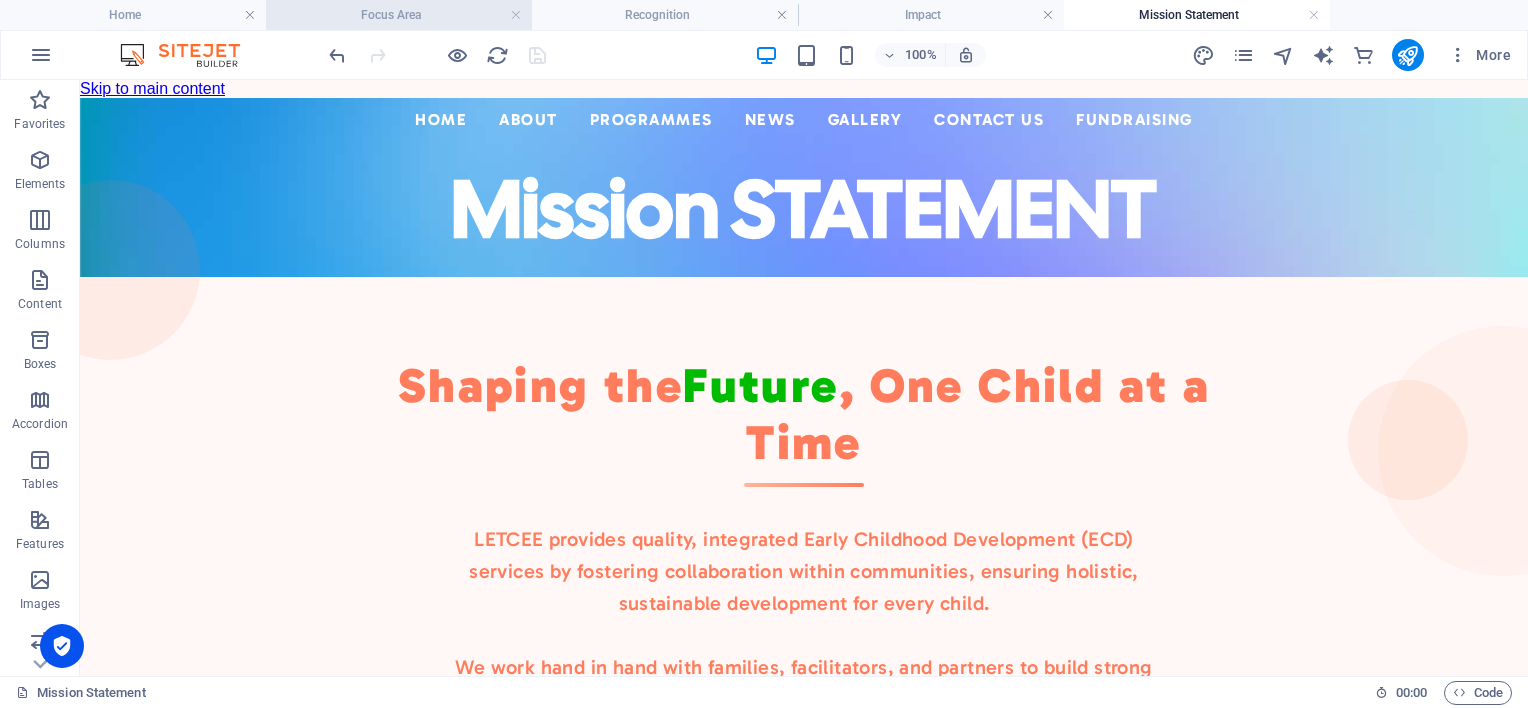 click on "Focus Area" at bounding box center (399, 15) 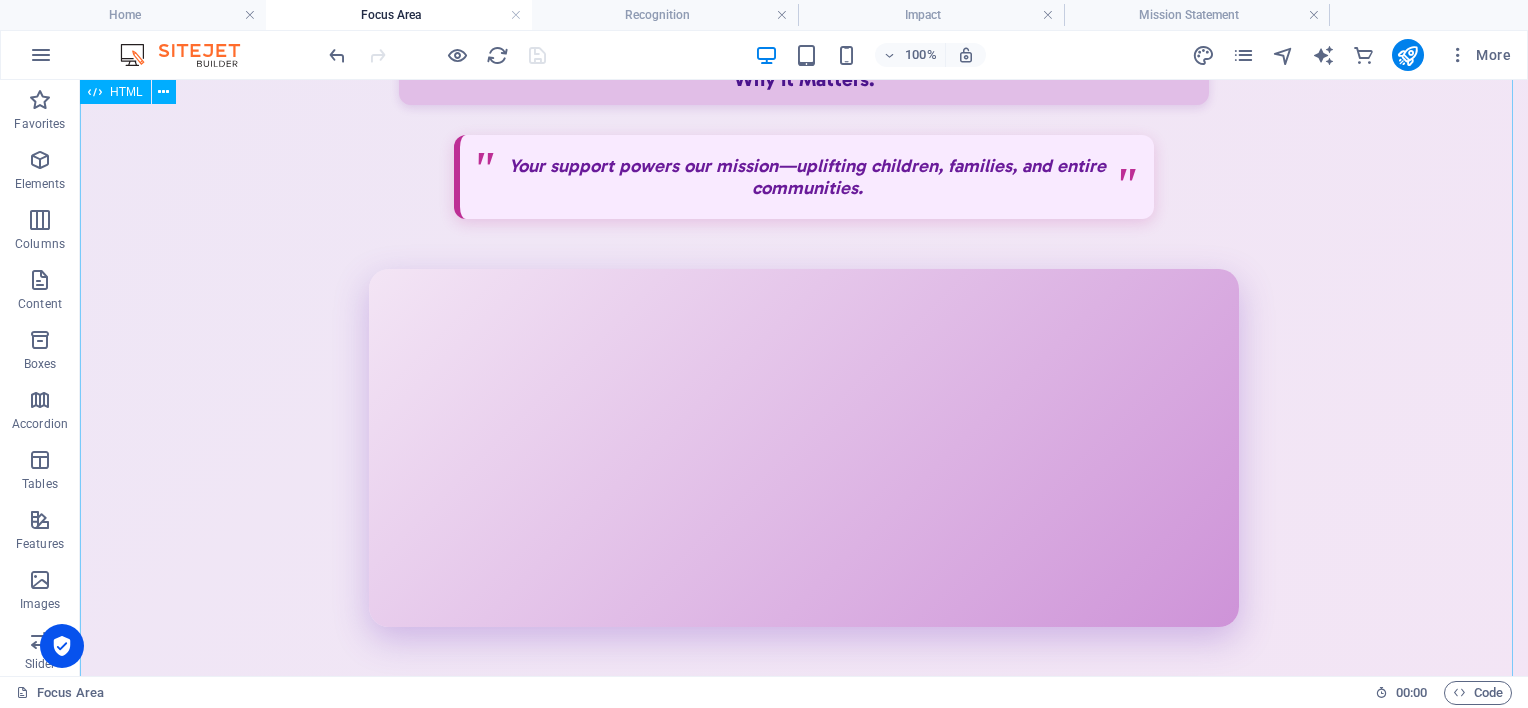 scroll, scrollTop: 976, scrollLeft: 0, axis: vertical 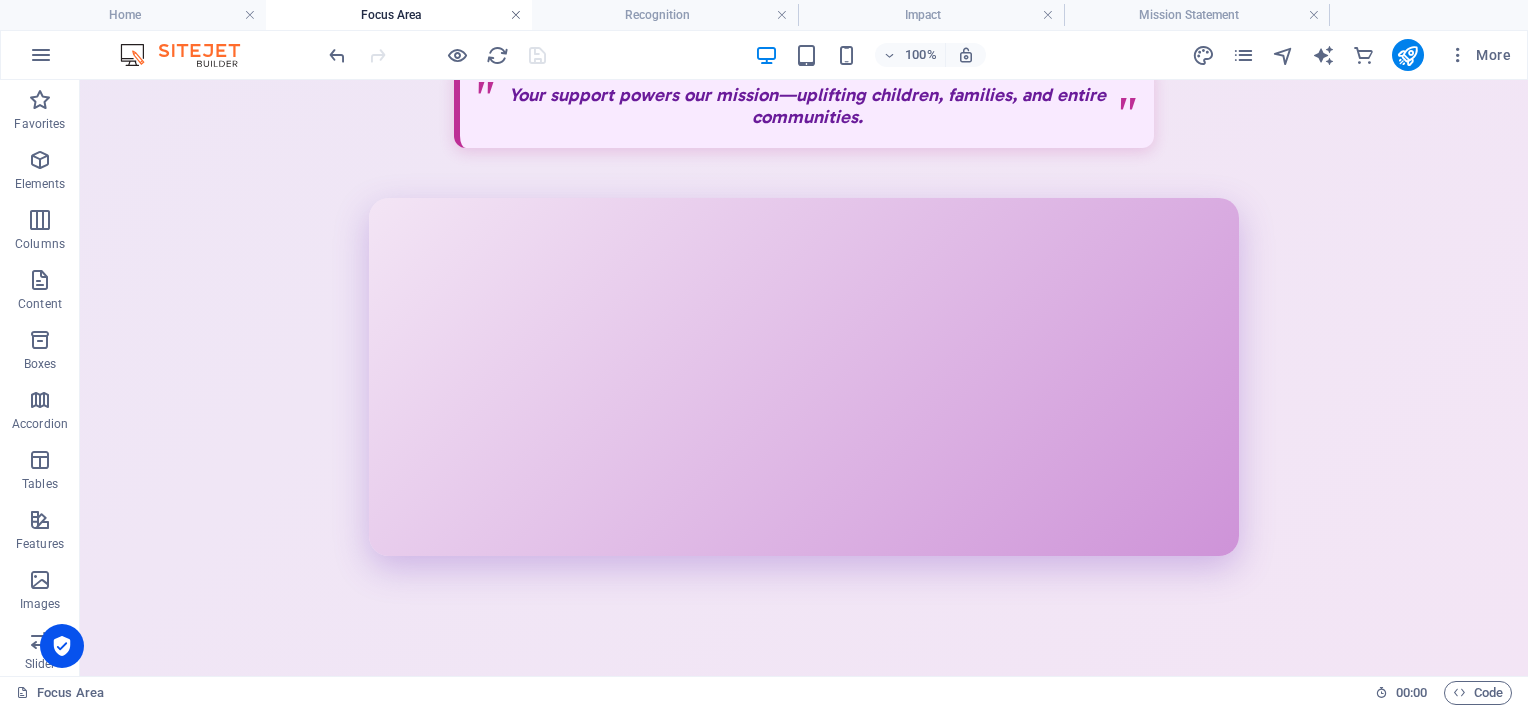 click at bounding box center [516, 15] 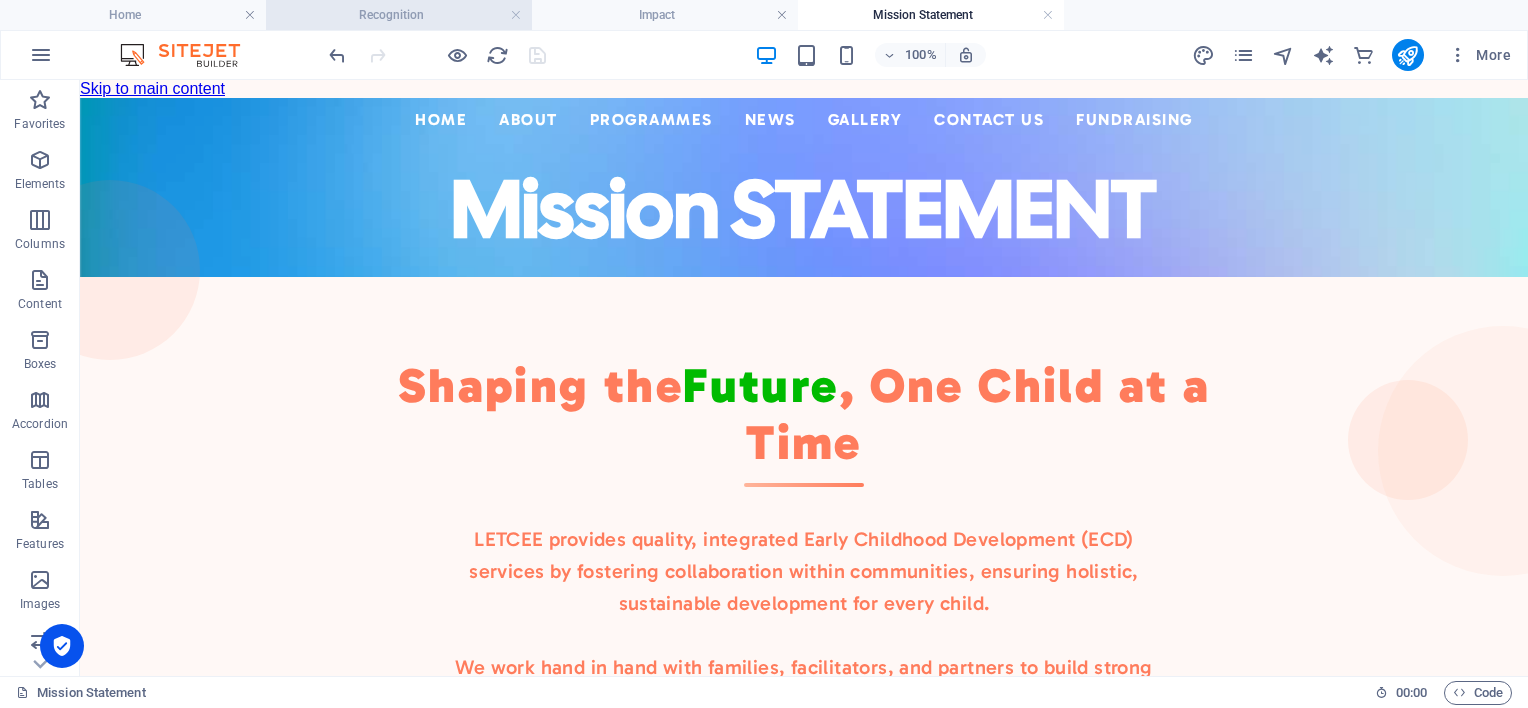 click on "Recognition" at bounding box center [399, 15] 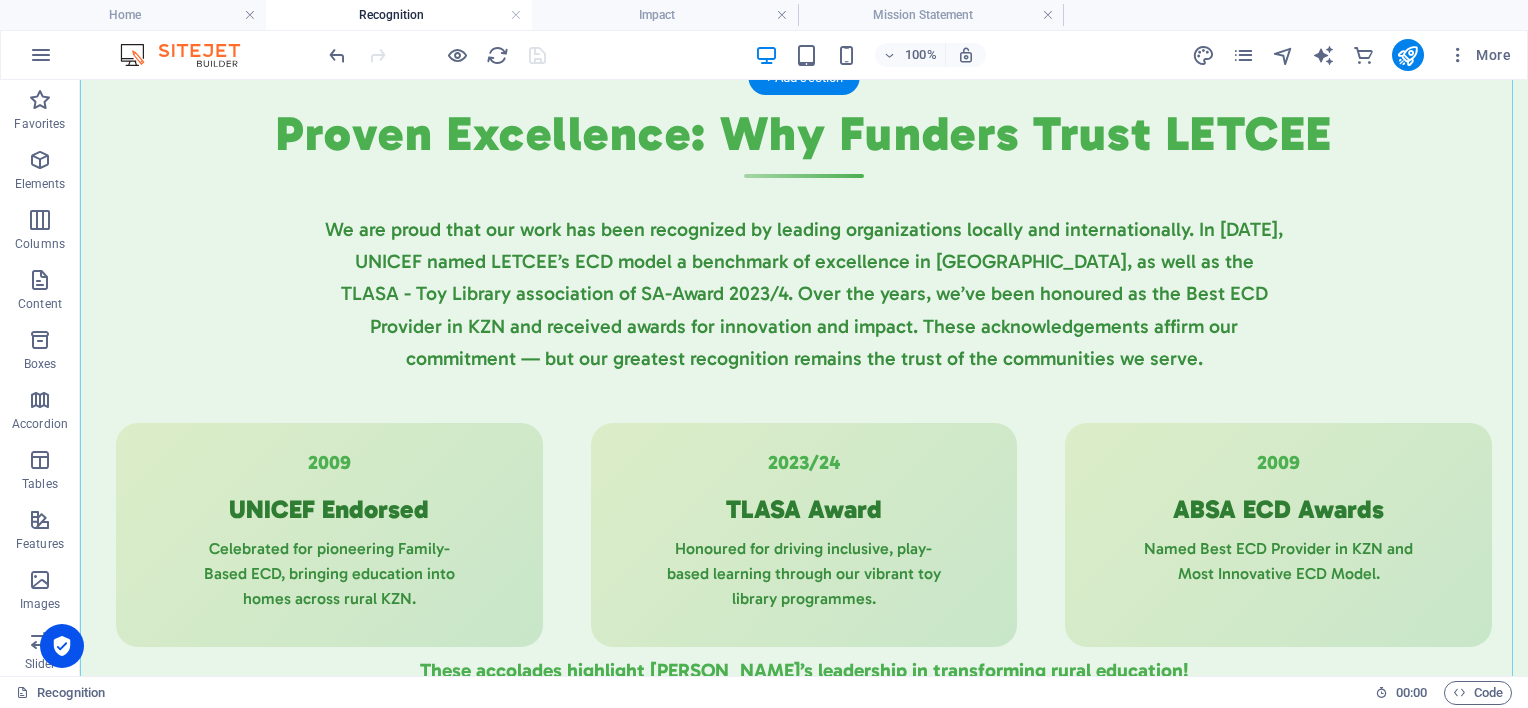 scroll, scrollTop: 226, scrollLeft: 0, axis: vertical 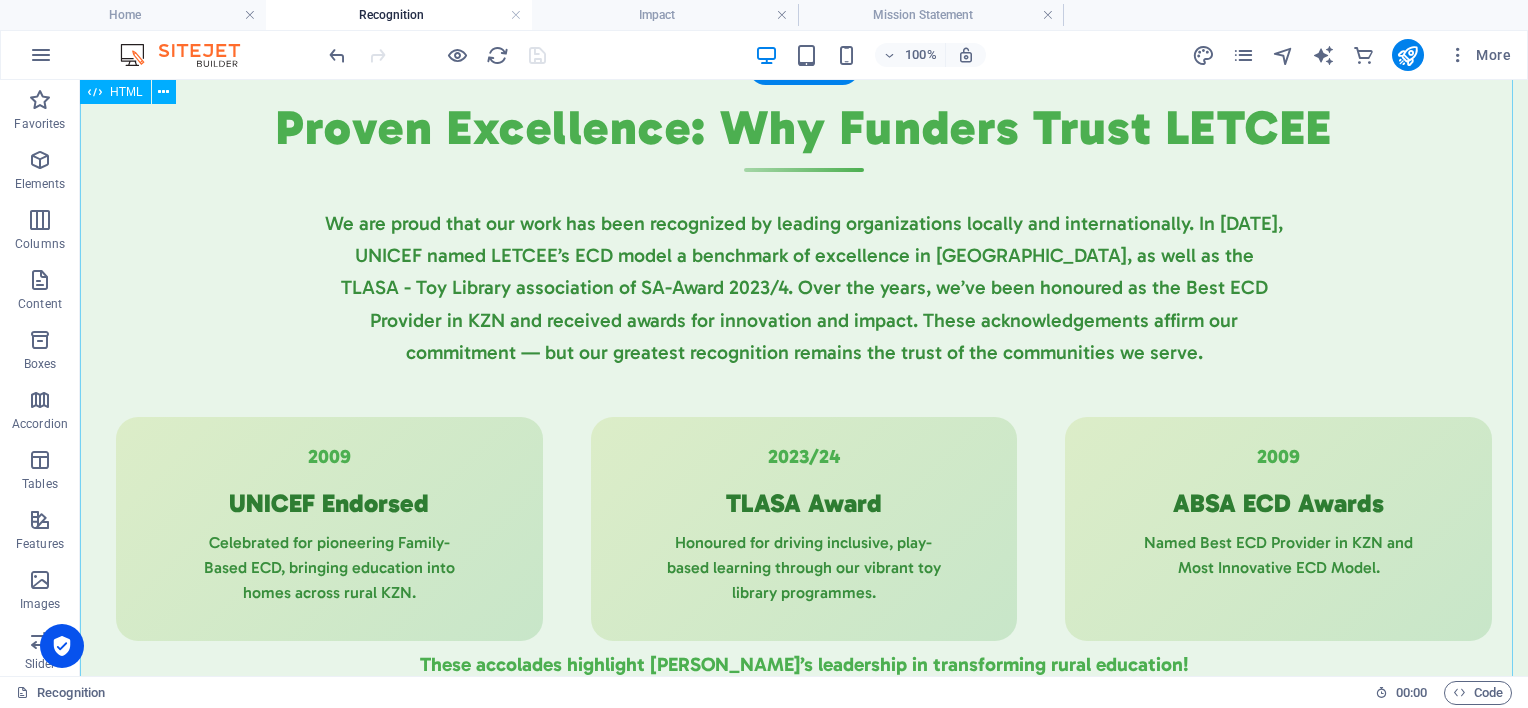 click on "Proven Excellence: Why Funders Trust LETCEE
Proven Excellence: Why Funders Trust LETCEE
We are proud that our work has been recognized by leading organizations locally and internationally. In [DATE], UNICEF named LETCEE’s ECD model a benchmark of excellence in [GEOGRAPHIC_DATA], as well as the TLASA - Toy Library association of SA-Award 2023/4. Over the years, we’ve been honoured as the Best ECD Provider in KZN and received awards for innovation and impact. These acknowledgements affirm our commitment — but our greatest recognition remains the trust of the communities we serve.
2009
UNICEF Endorsed
Celebrated for pioneering Family-Based ECD, bringing education into homes across rural KZN.
2023/24
TLASA Award
Honoured for driving inclusive, play-based learning through our vibrant toy library programmes.
2009
ABSA ECD Awards" at bounding box center (804, 387) 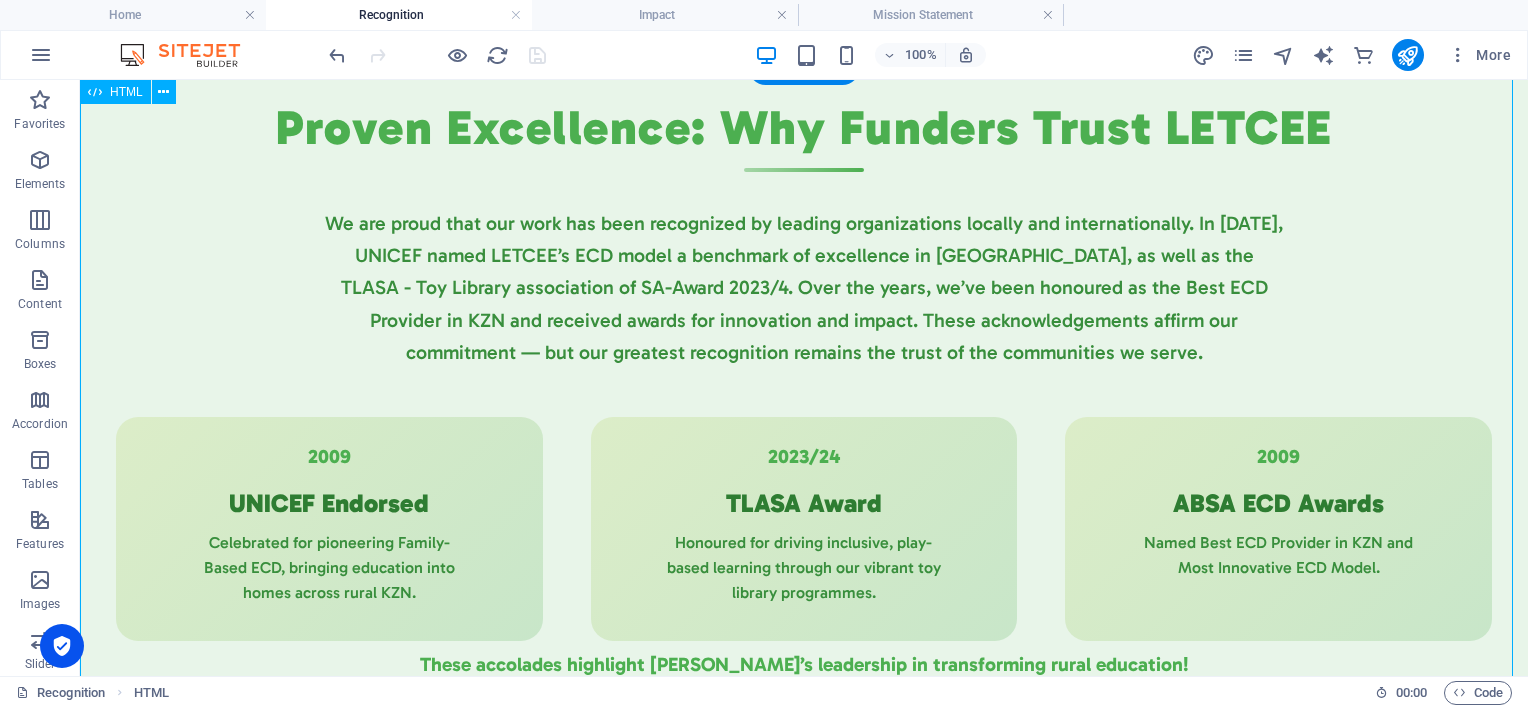 click on "Proven Excellence: Why Funders Trust LETCEE
Proven Excellence: Why Funders Trust LETCEE
We are proud that our work has been recognized by leading organizations locally and internationally. In [DATE], UNICEF named LETCEE’s ECD model a benchmark of excellence in [GEOGRAPHIC_DATA], as well as the TLASA - Toy Library association of SA-Award 2023/4. Over the years, we’ve been honoured as the Best ECD Provider in KZN and received awards for innovation and impact. These acknowledgements affirm our commitment — but our greatest recognition remains the trust of the communities we serve.
2009
UNICEF Endorsed
Celebrated for pioneering Family-Based ECD, bringing education into homes across rural KZN.
2023/24
TLASA Award
Honoured for driving inclusive, play-based learning through our vibrant toy library programmes.
2009
ABSA ECD Awards" at bounding box center [804, 387] 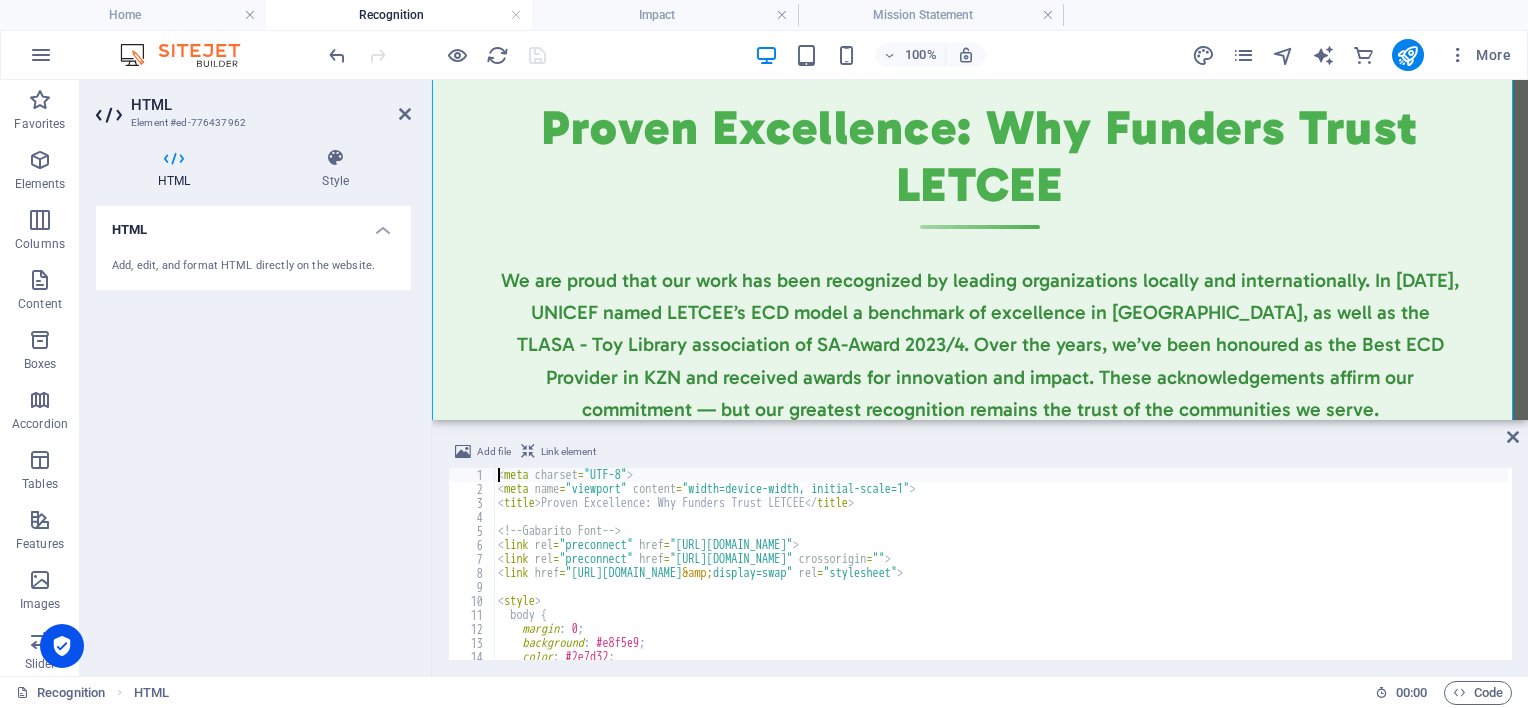 click on "< meta   charset = "UTF-8" > < meta   name = "viewport"   content = "width=device-width, initial-scale=1" > < title > Proven Excellence: Why Funders Trust LETCEE </ title > <!--  Gabarito Font  --> < link   rel = "preconnect"   href = "[URL][DOMAIN_NAME]" > < link   rel = "preconnect"   href = "[URL][DOMAIN_NAME]"   crossorigin = "" > < link   href = "[URL][DOMAIN_NAME] &amp; display=swap"   rel = "stylesheet" > < style >    body   {      margin :   0 ;      background :   #e8f5e9 ;      color :   #2e7d32 ;    }" at bounding box center (2159, 576) 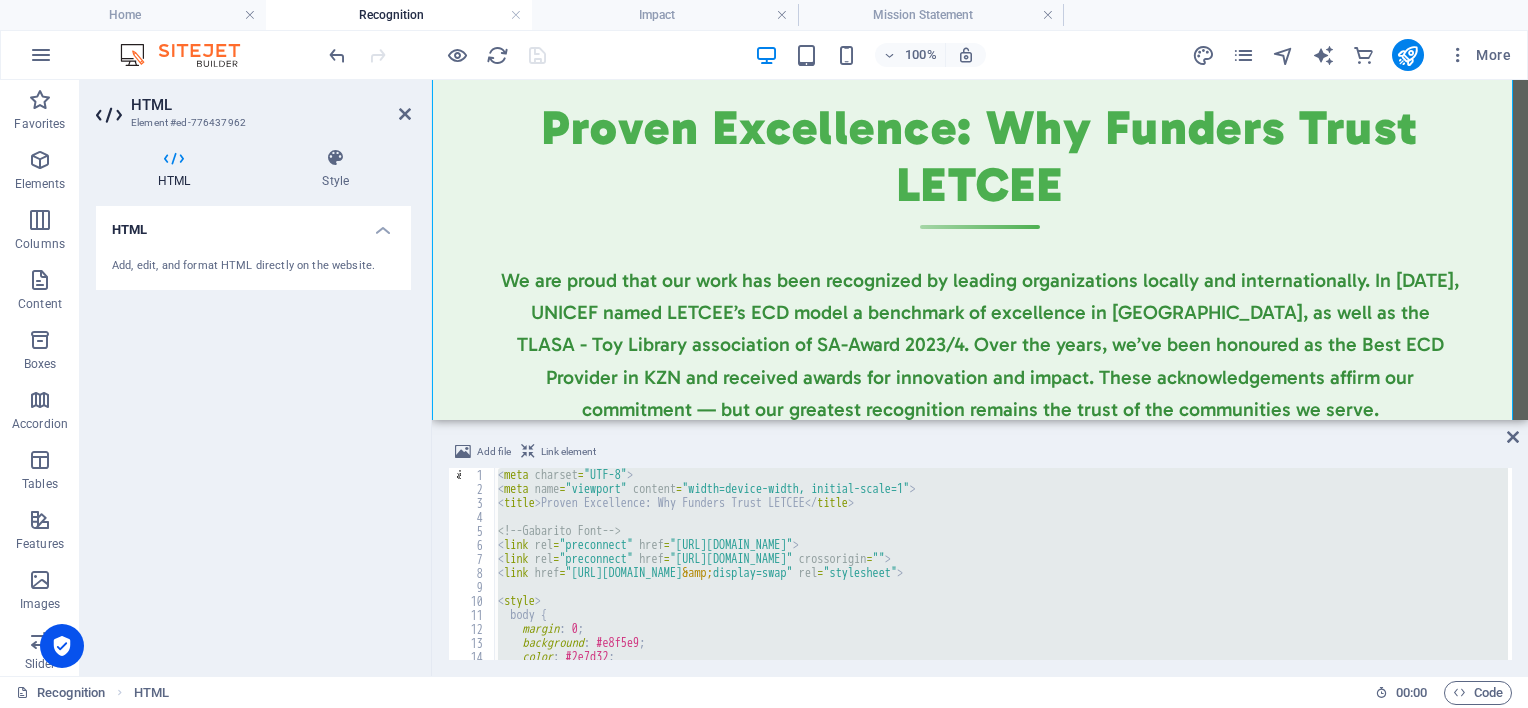 click on "< meta   charset = "UTF-8" > < meta   name = "viewport"   content = "width=device-width, initial-scale=1" > < title > Proven Excellence: Why Funders Trust LETCEE </ title > <!--  Gabarito Font  --> < link   rel = "preconnect"   href = "[URL][DOMAIN_NAME]" > < link   rel = "preconnect"   href = "[URL][DOMAIN_NAME]"   crossorigin = "" > < link   href = "[URL][DOMAIN_NAME] &amp; display=swap"   rel = "stylesheet" > < style >    body   {      margin :   0 ;      background :   #e8f5e9 ;      color :   #2e7d32 ;    }" at bounding box center (1001, 564) 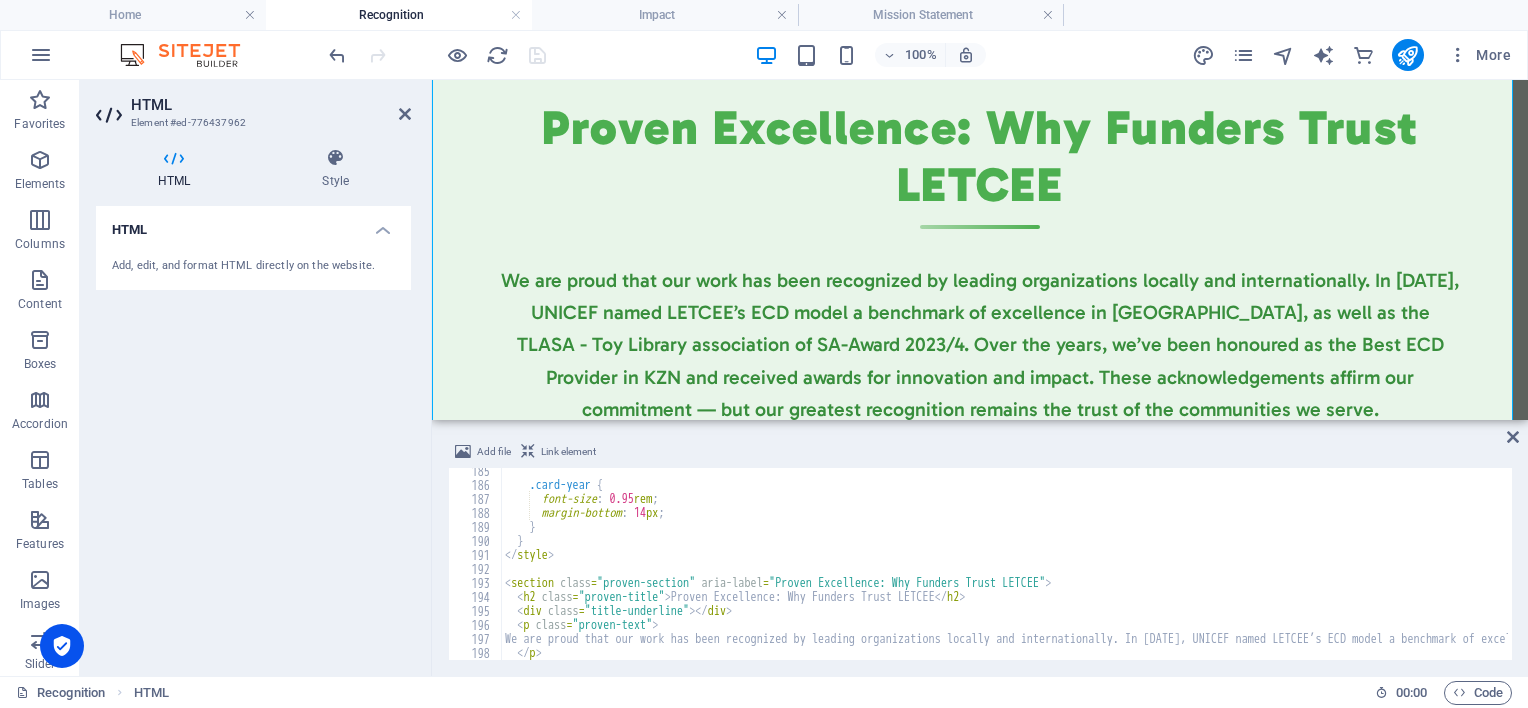 scroll, scrollTop: 2520, scrollLeft: 0, axis: vertical 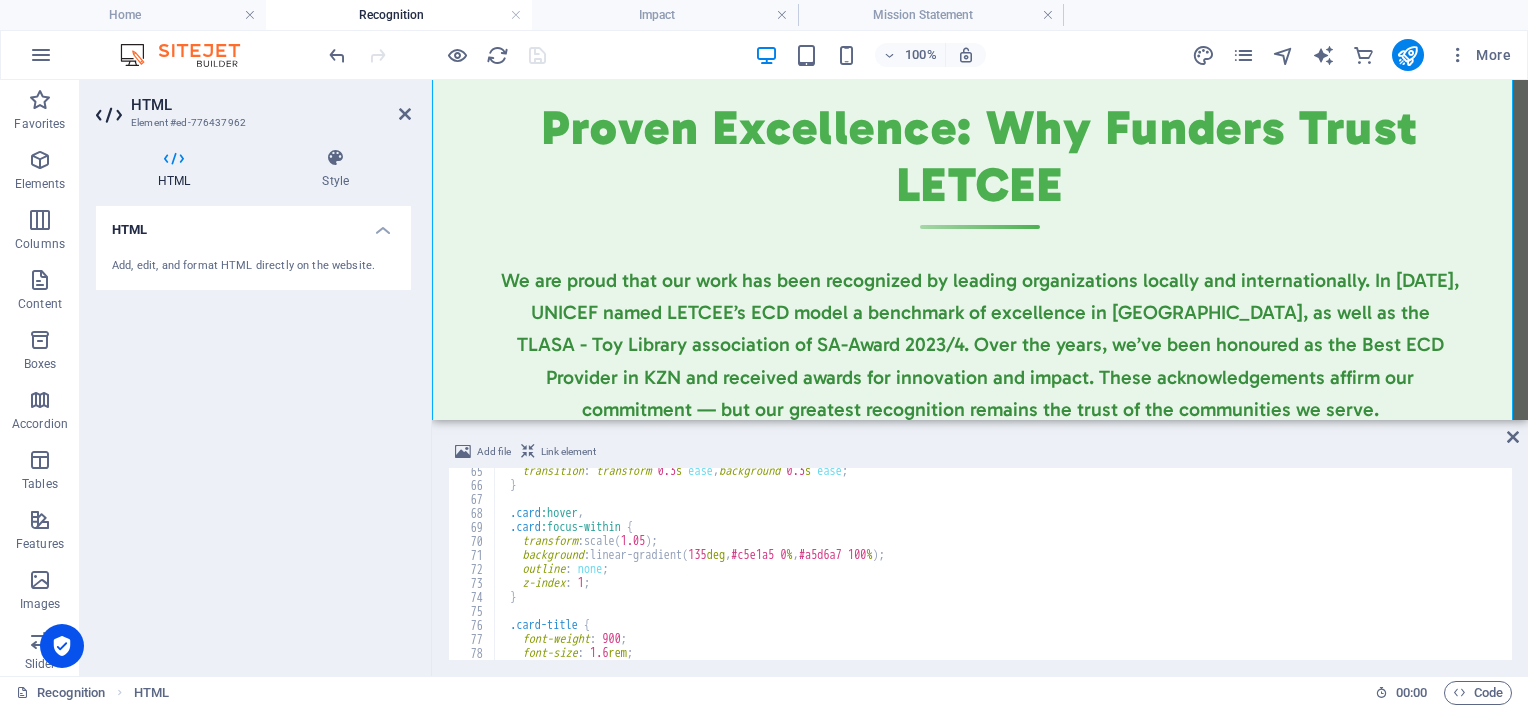 click on "transition :   transform   0.3 s   ease ,  background   0.3 s   ease ;    }    .card :hover ,    .card :focus-within   {      transform :  scale( 1.05 ) ;      background :  linear-gradient( 135 deg ,  #c5e1a5   0 % ,  #a5d6a7   100 % ) ;      outline :   none ;      z-index :   1 ;    }    .card-title   {      font-weight :   900 ;      font-size :   1.6 rem ;      color :   #2e7d32 ;" at bounding box center (2159, 572) 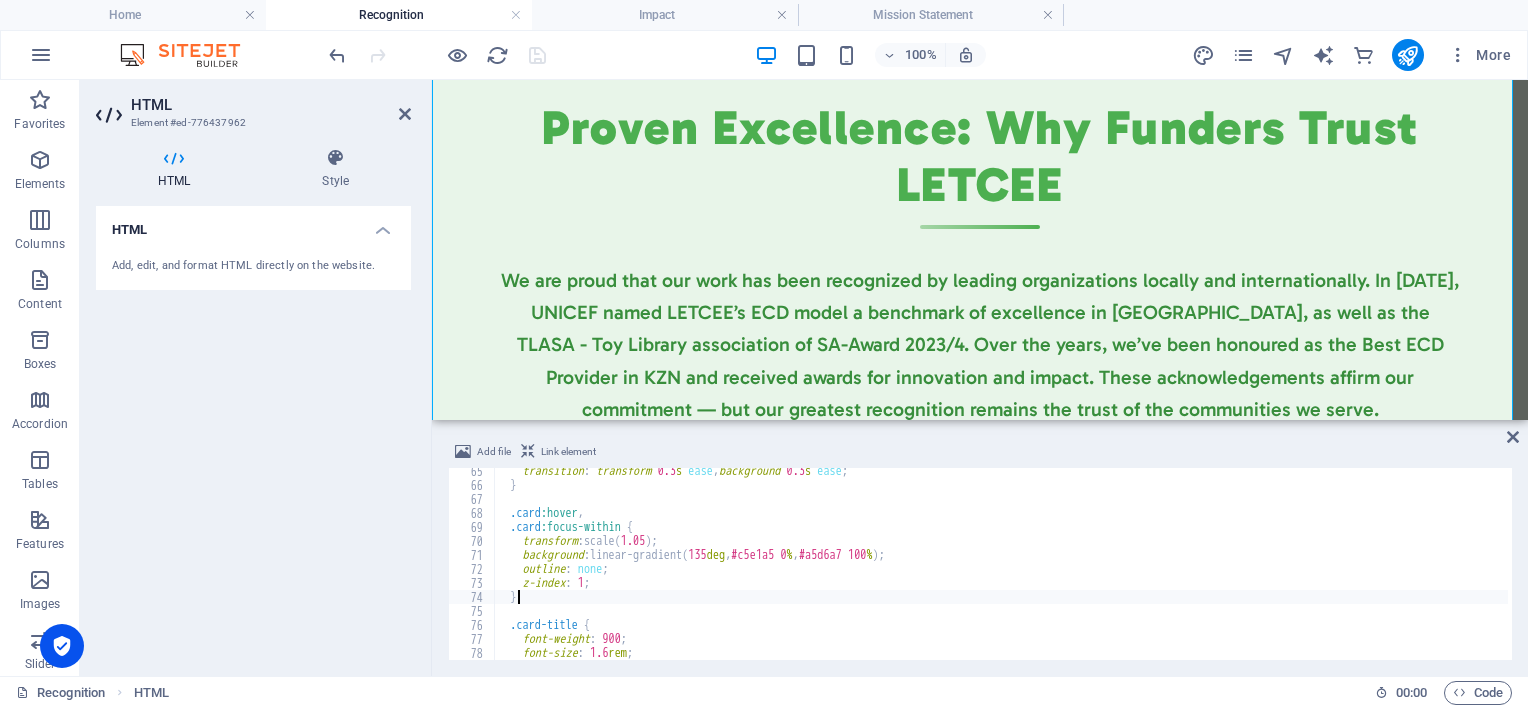click on "transition :   transform   0.3 s   ease ,  background   0.3 s   ease ;    }    .card :hover ,    .card :focus-within   {      transform :  scale( 1.05 ) ;      background :  linear-gradient( 135 deg ,  #c5e1a5   0 % ,  #a5d6a7   100 % ) ;      outline :   none ;      z-index :   1 ;    }    .card-title   {      font-weight :   900 ;      font-size :   1.6 rem ;      color :   #2e7d32 ;" at bounding box center (2159, 572) 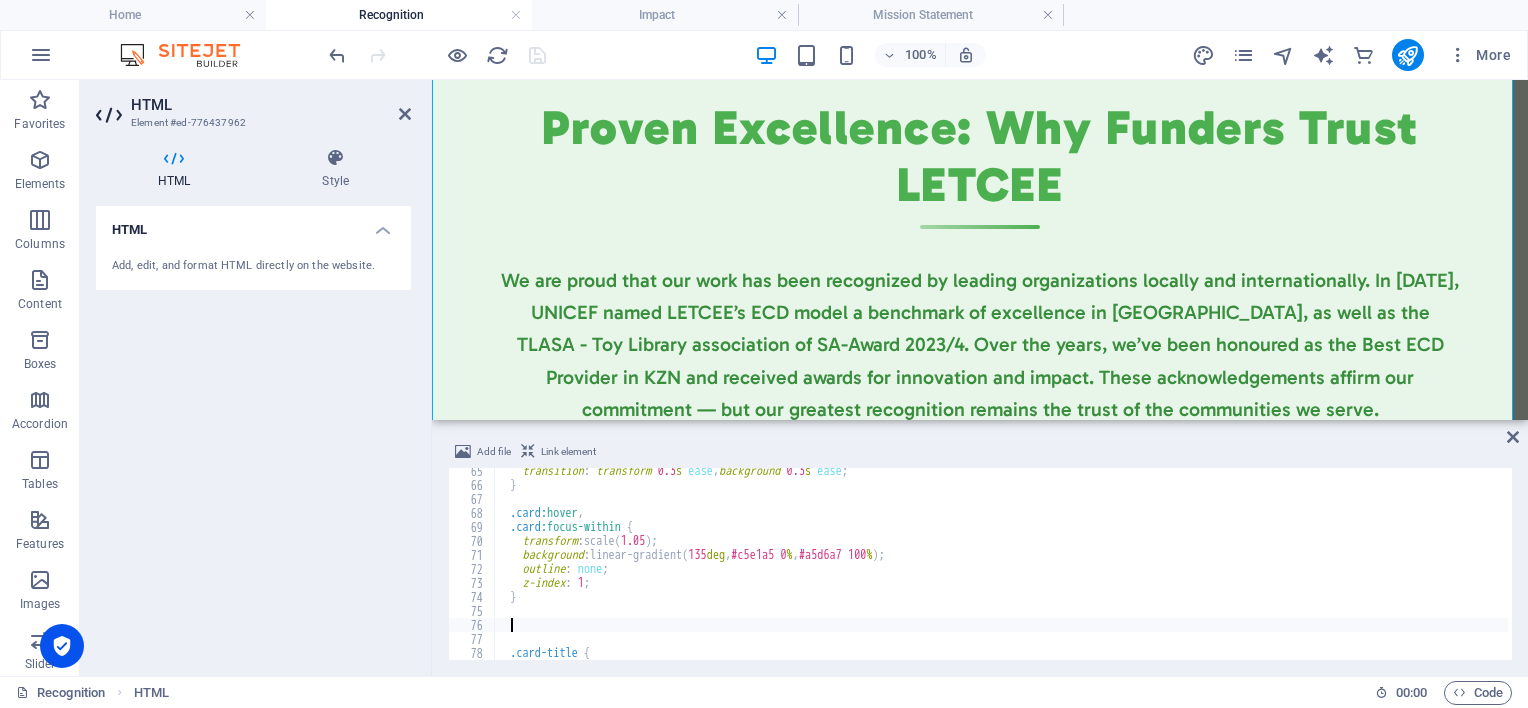 paste 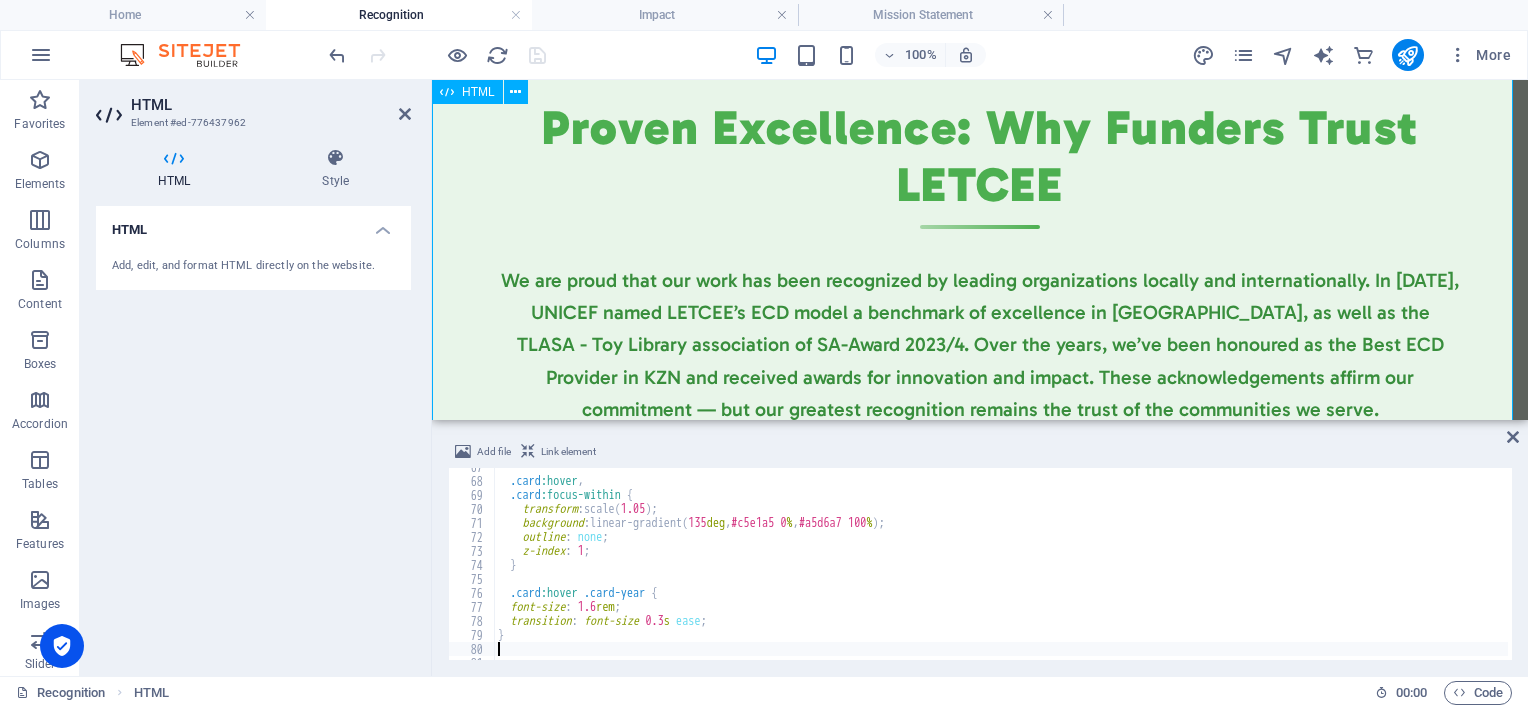 type 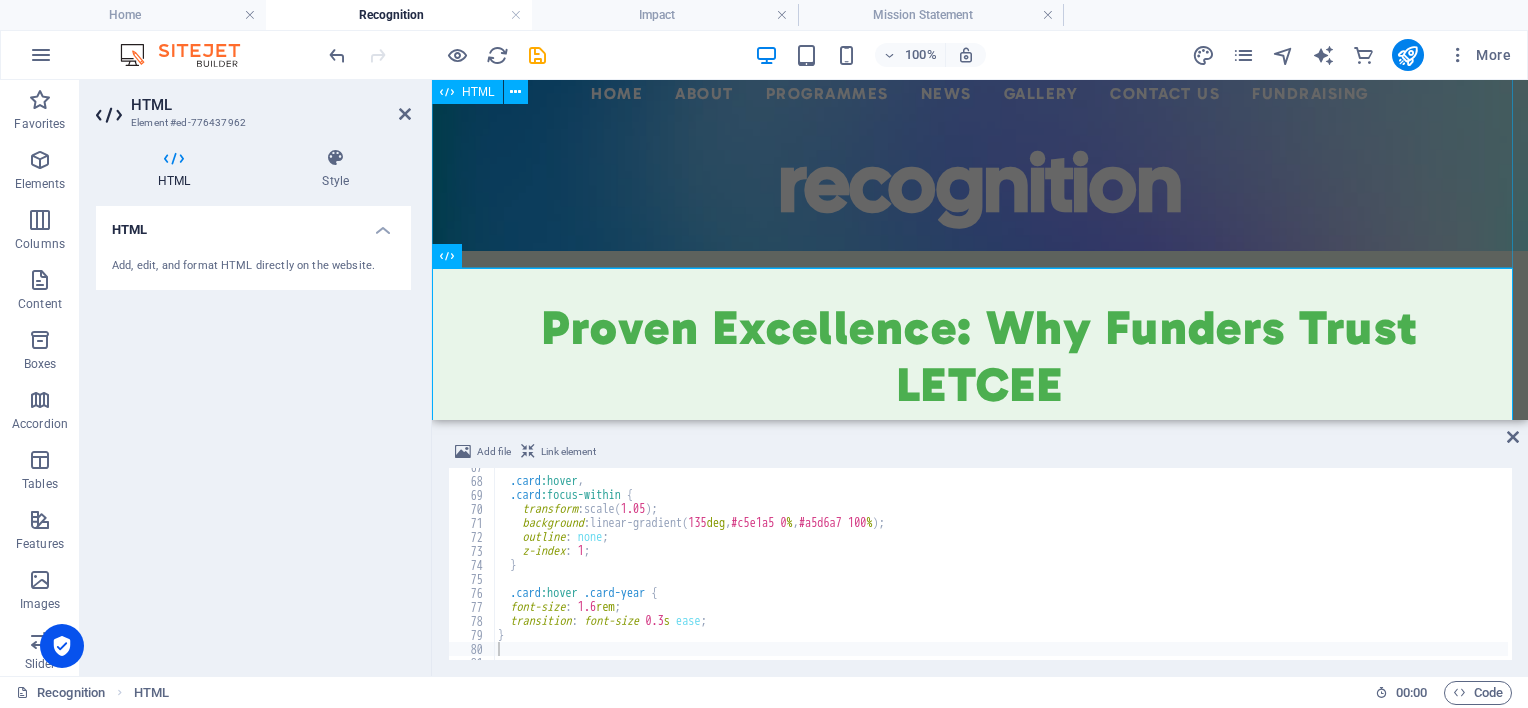 click on "Centered Navigation Bar
☰
Home
About
Mission Statement
History
Impact
Focus Area
Recognition
Non-Executive Board
Executive Directors
Programmes
ECD Training & Development
ECD Programmes/Projects
Primary School Projects
News
Events
Annual Reports
Gallery
Contact Us
Fundraising
recognition" at bounding box center [980, 161] 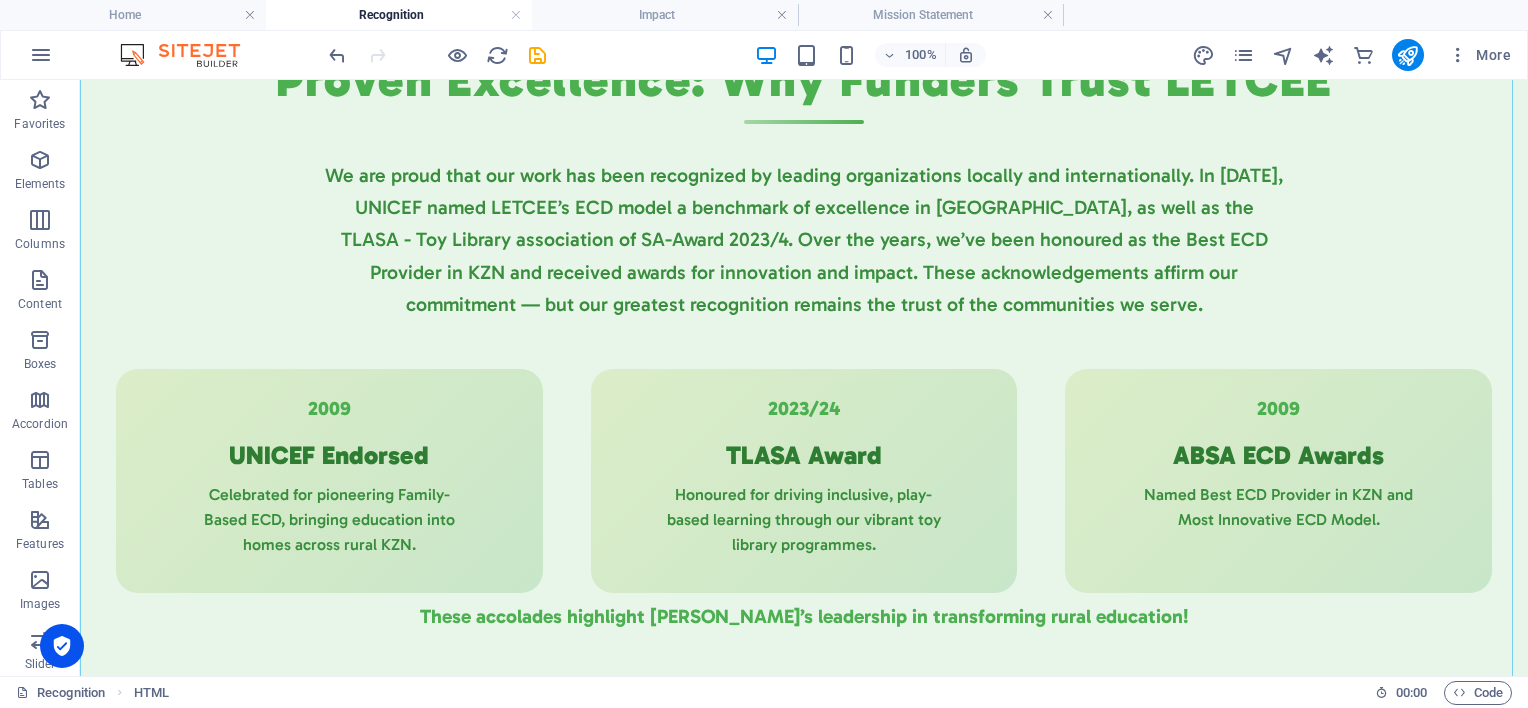 scroll, scrollTop: 326, scrollLeft: 0, axis: vertical 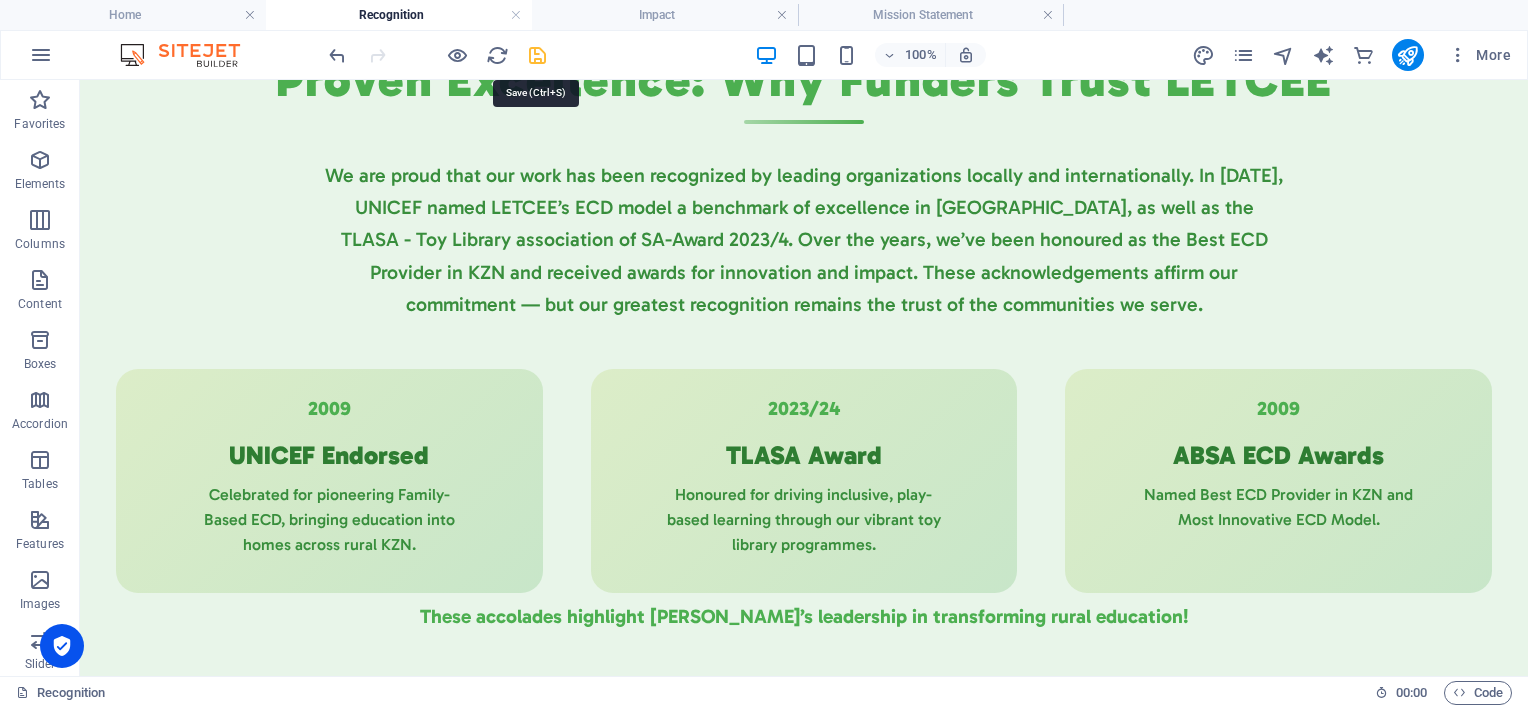 click at bounding box center [537, 55] 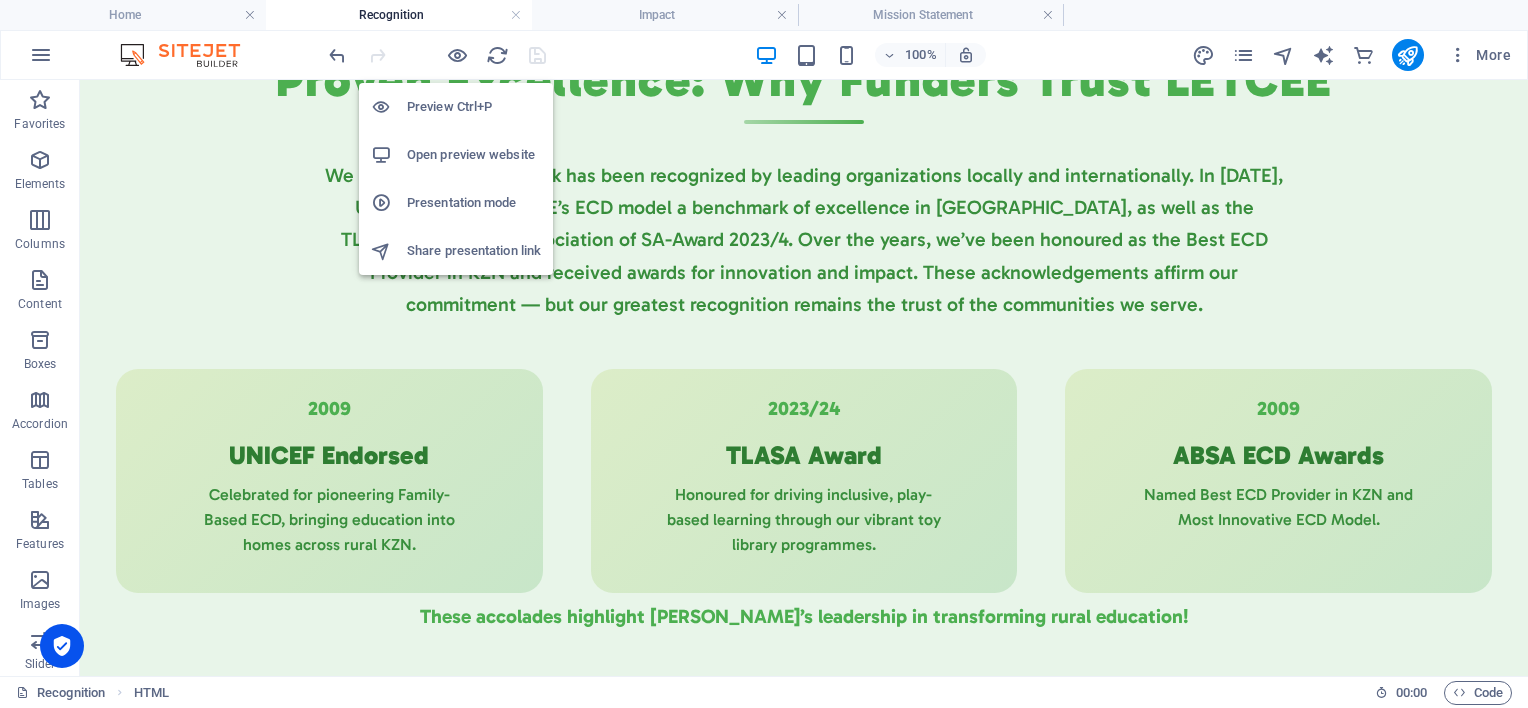 click on "Open preview website" at bounding box center (474, 155) 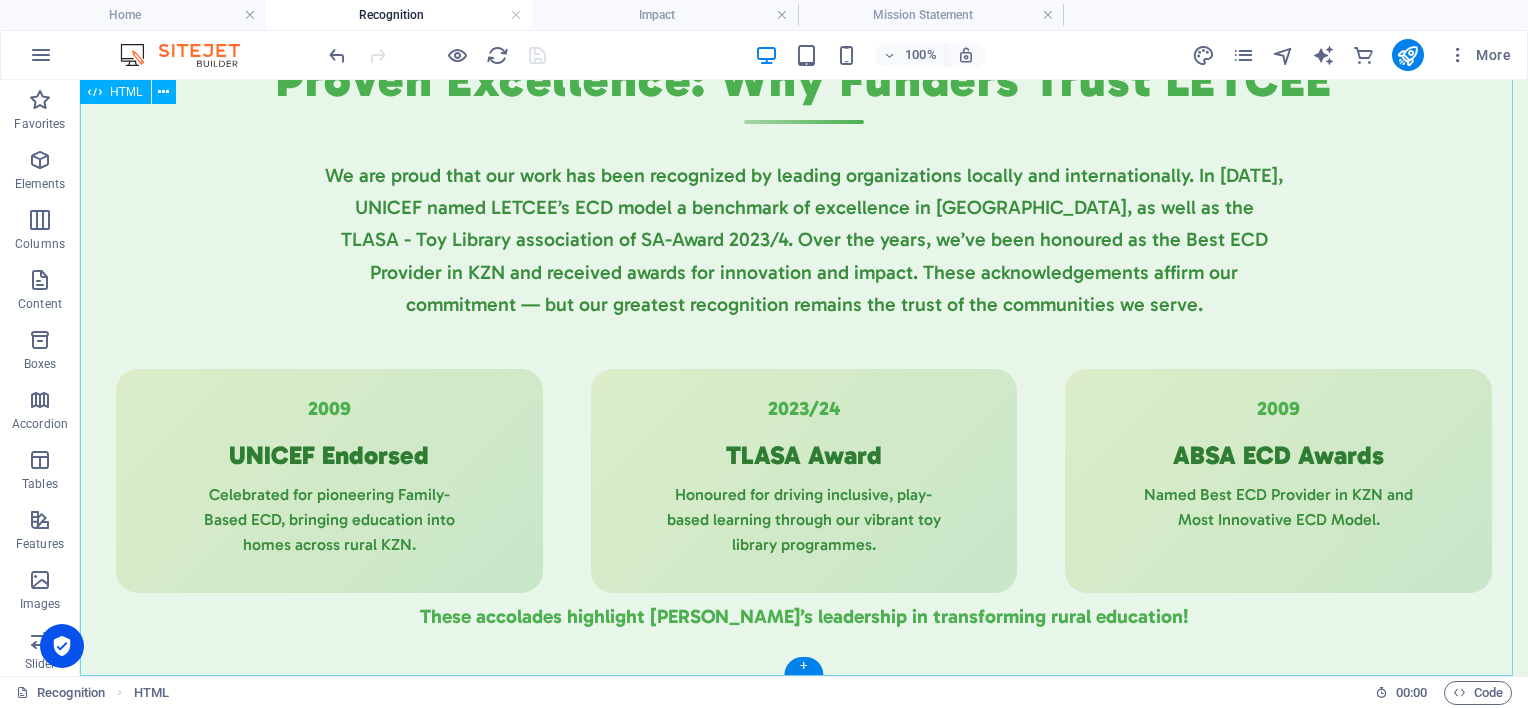click on "Proven Excellence: Why Funders Trust LETCEE
Proven Excellence: Why Funders Trust LETCEE
We are proud that our work has been recognized by leading organizations locally and internationally. In [DATE], UNICEF named LETCEE’s ECD model a benchmark of excellence in [GEOGRAPHIC_DATA], as well as the TLASA - Toy Library association of SA-Award 2023/4. Over the years, we’ve been honoured as the Best ECD Provider in KZN and received awards for innovation and impact. These acknowledgements affirm our commitment — but our greatest recognition remains the trust of the communities we serve.
2009
UNICEF Endorsed
Celebrated for pioneering Family-Based ECD, bringing education into homes across rural KZN.
2023/24
TLASA Award
Honoured for driving inclusive, play-based learning through our vibrant toy library programmes.
2009
ABSA ECD Awards" at bounding box center (804, 339) 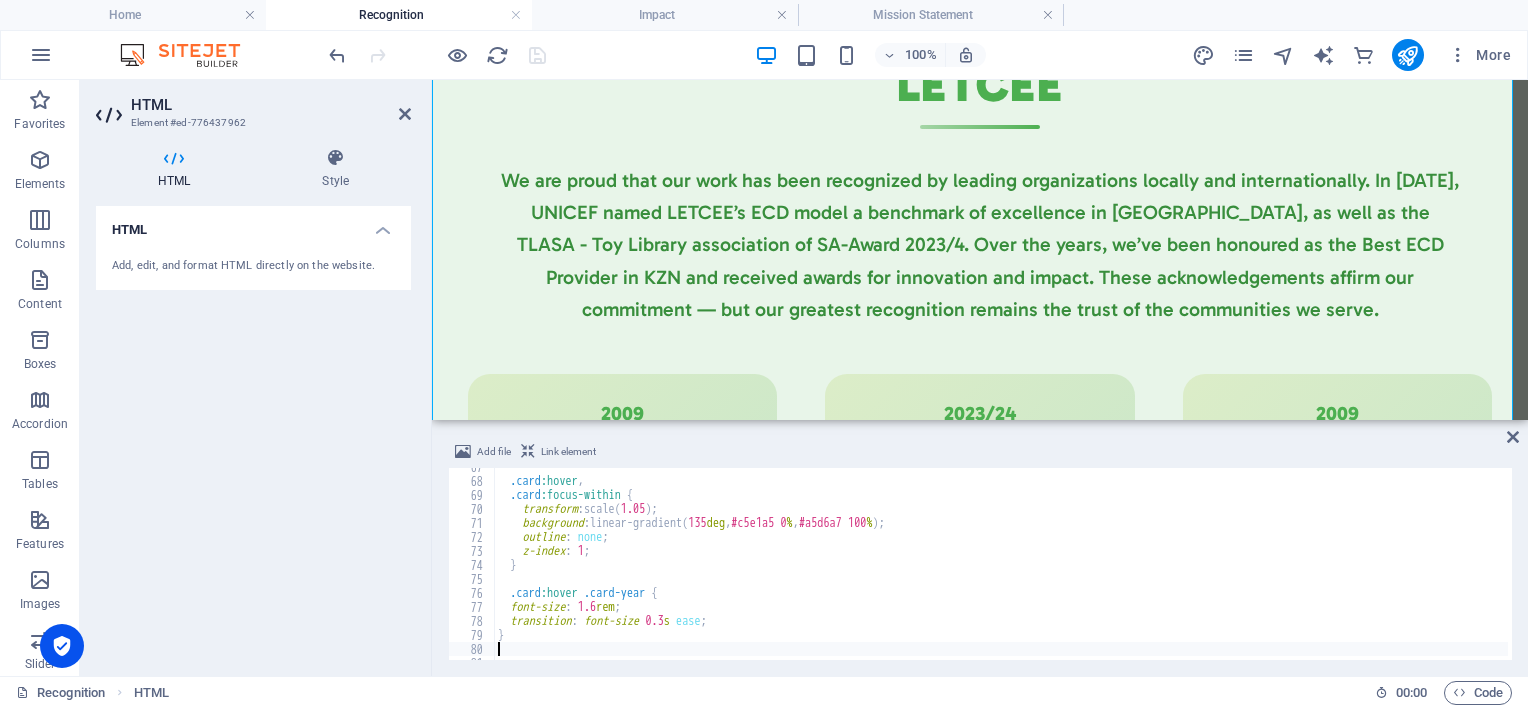 scroll, scrollTop: 992, scrollLeft: 0, axis: vertical 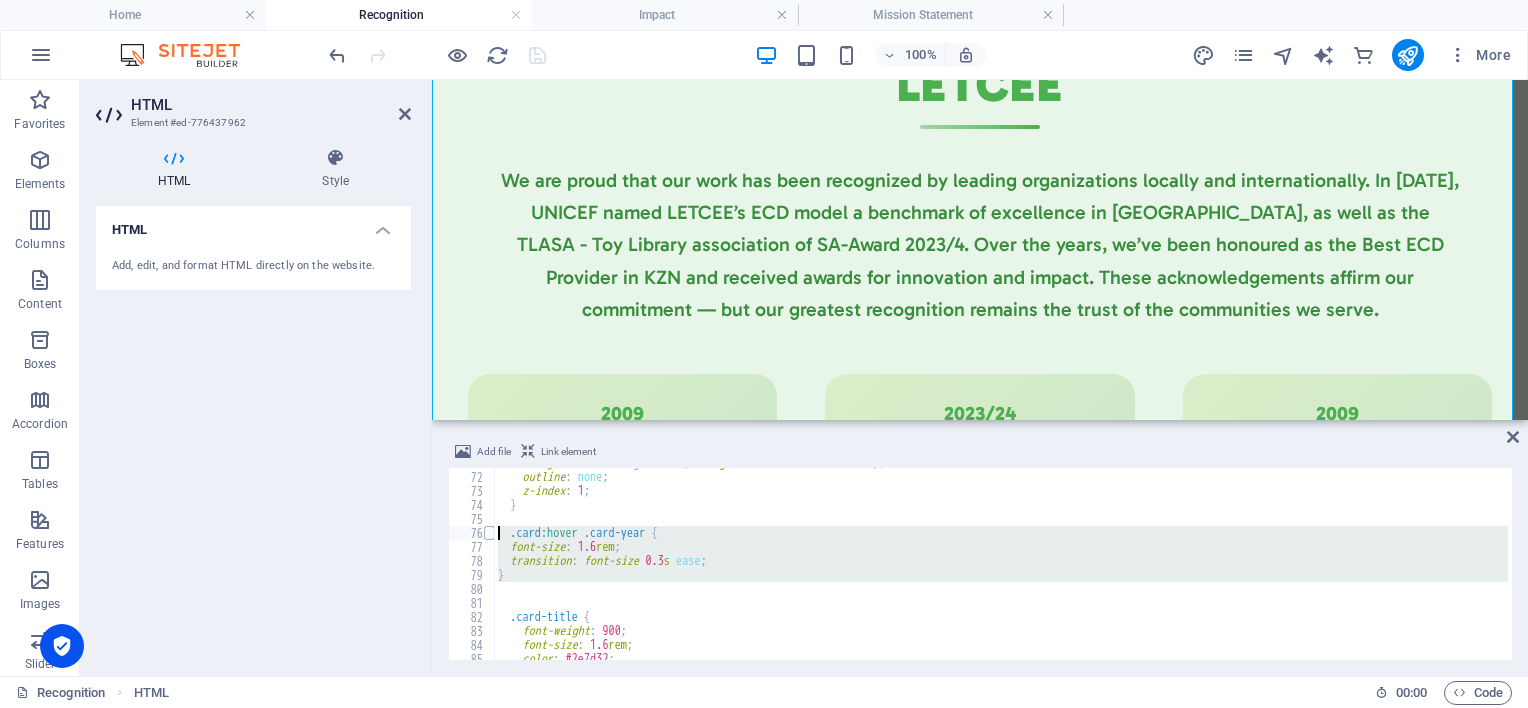 drag, startPoint x: 520, startPoint y: 584, endPoint x: 486, endPoint y: 538, distance: 57.201397 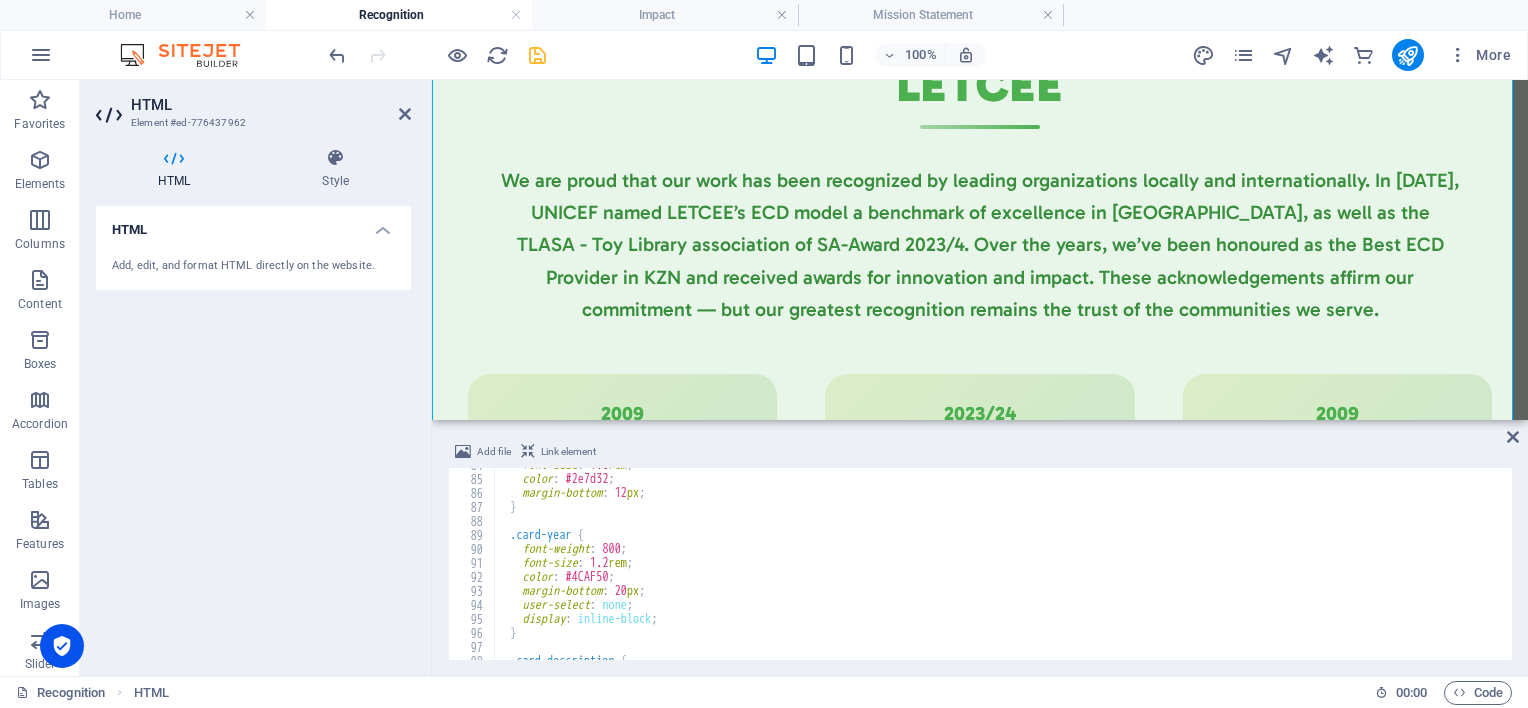 scroll, scrollTop: 1172, scrollLeft: 0, axis: vertical 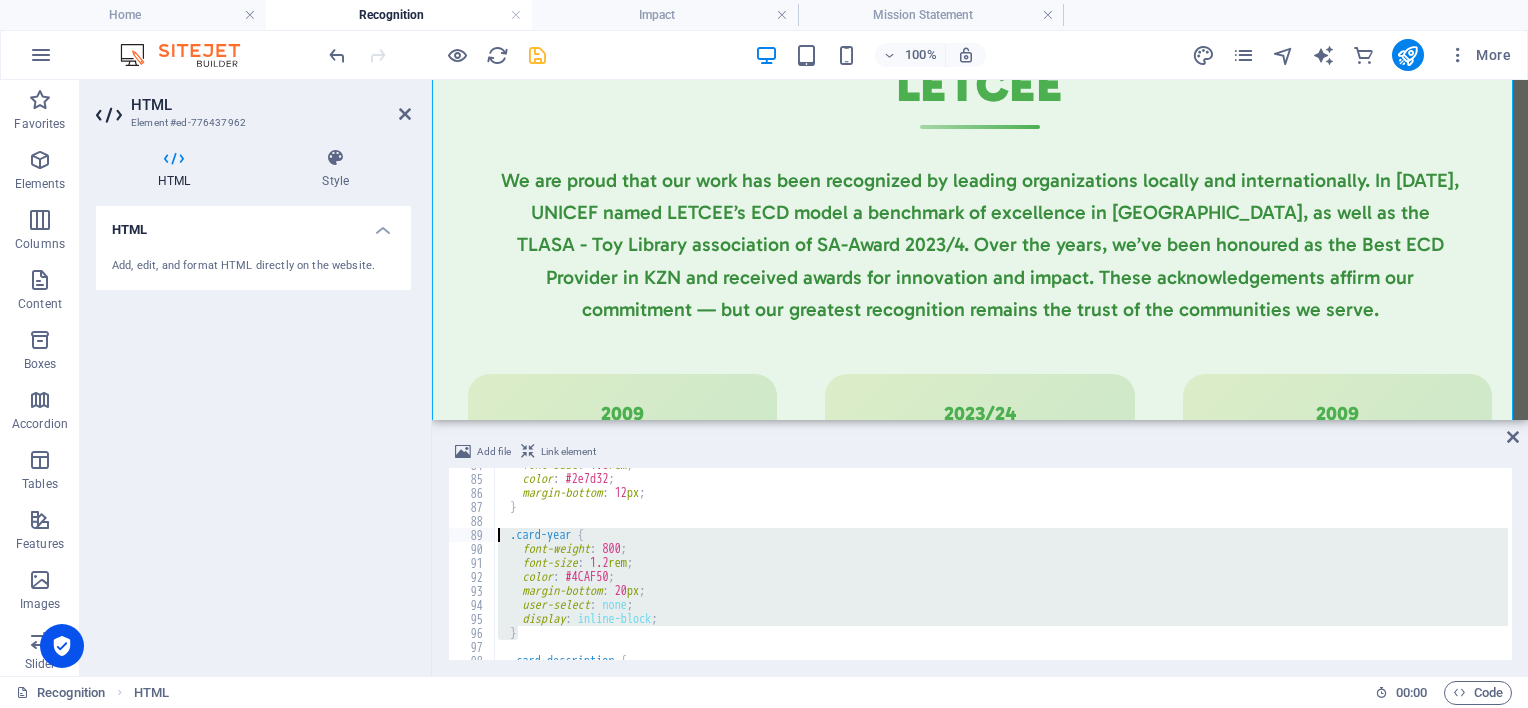 drag, startPoint x: 523, startPoint y: 635, endPoint x: 451, endPoint y: 539, distance: 120 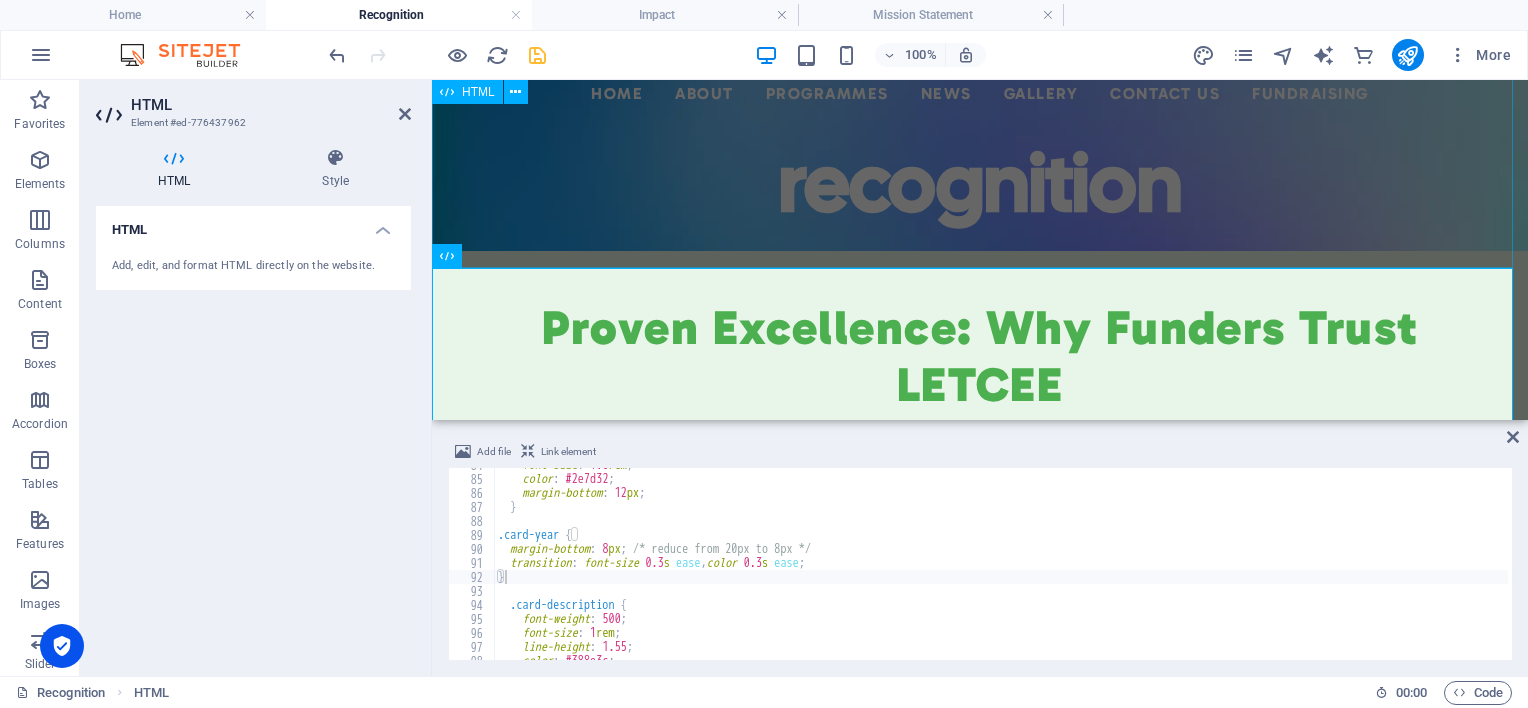 click on "Centered Navigation Bar
☰
Home
About
Mission Statement
History
Impact
Focus Area
Recognition
Non-Executive Board
Executive Directors
Programmes
ECD Training & Development
ECD Programmes/Projects
Primary School Projects
News
Events
Annual Reports
Gallery
Contact Us
Fundraising
recognition" at bounding box center [980, 161] 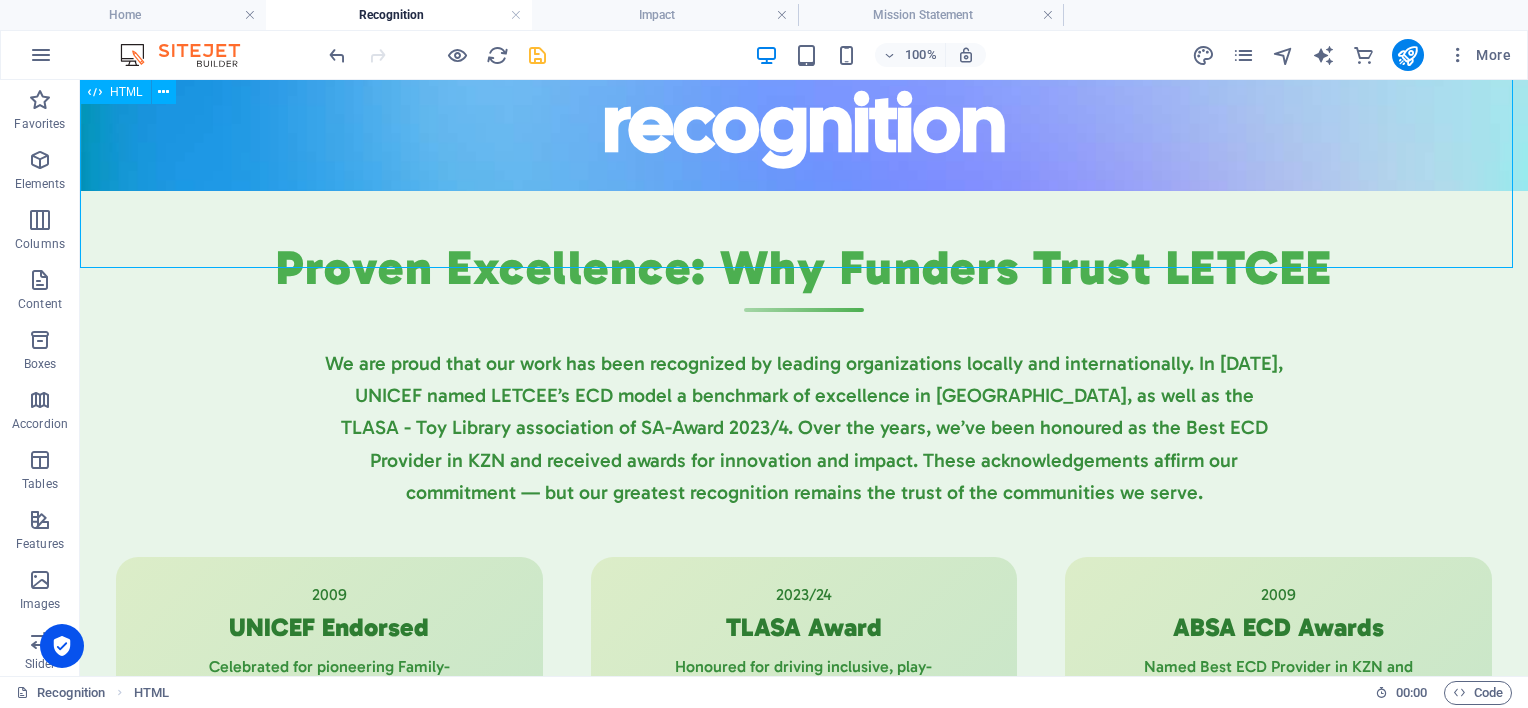 scroll, scrollTop: 226, scrollLeft: 0, axis: vertical 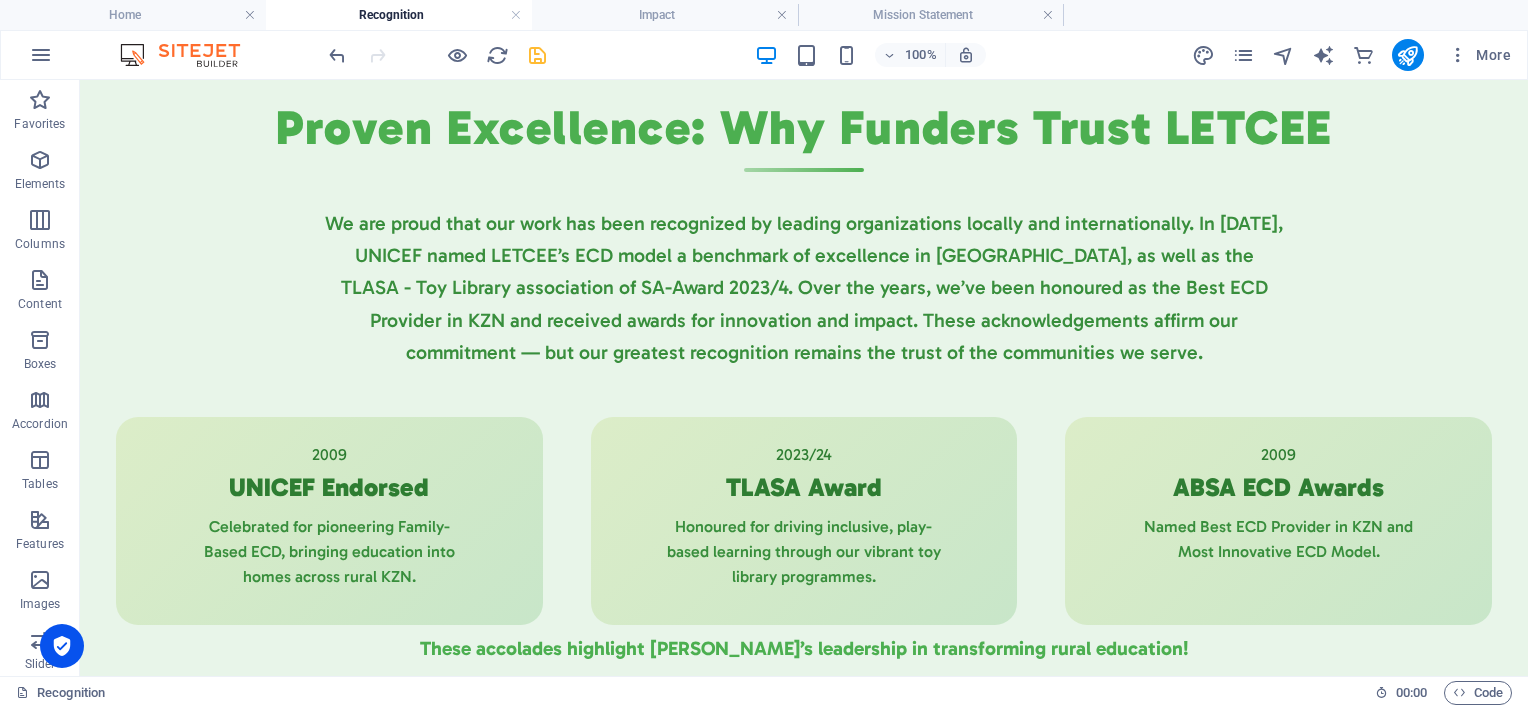 click at bounding box center [537, 55] 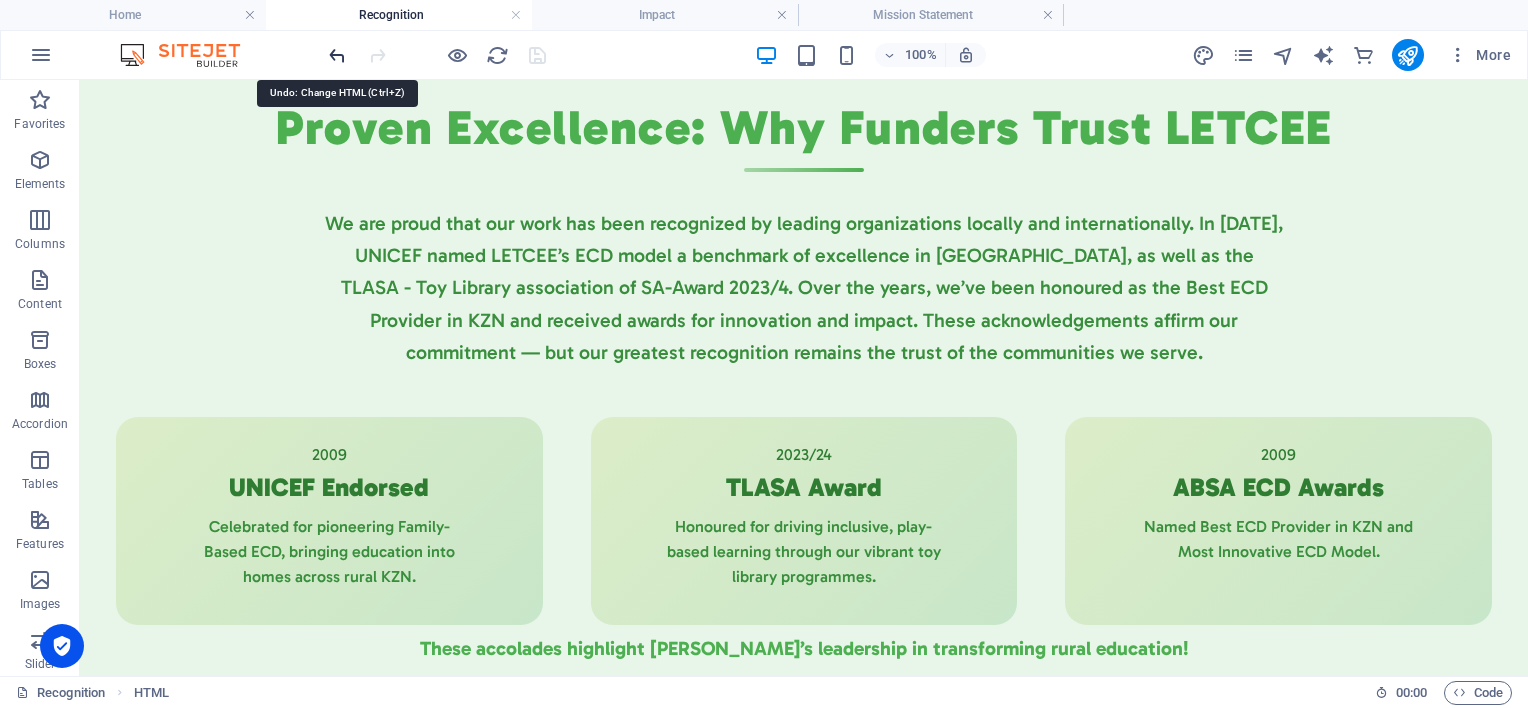 click at bounding box center (337, 55) 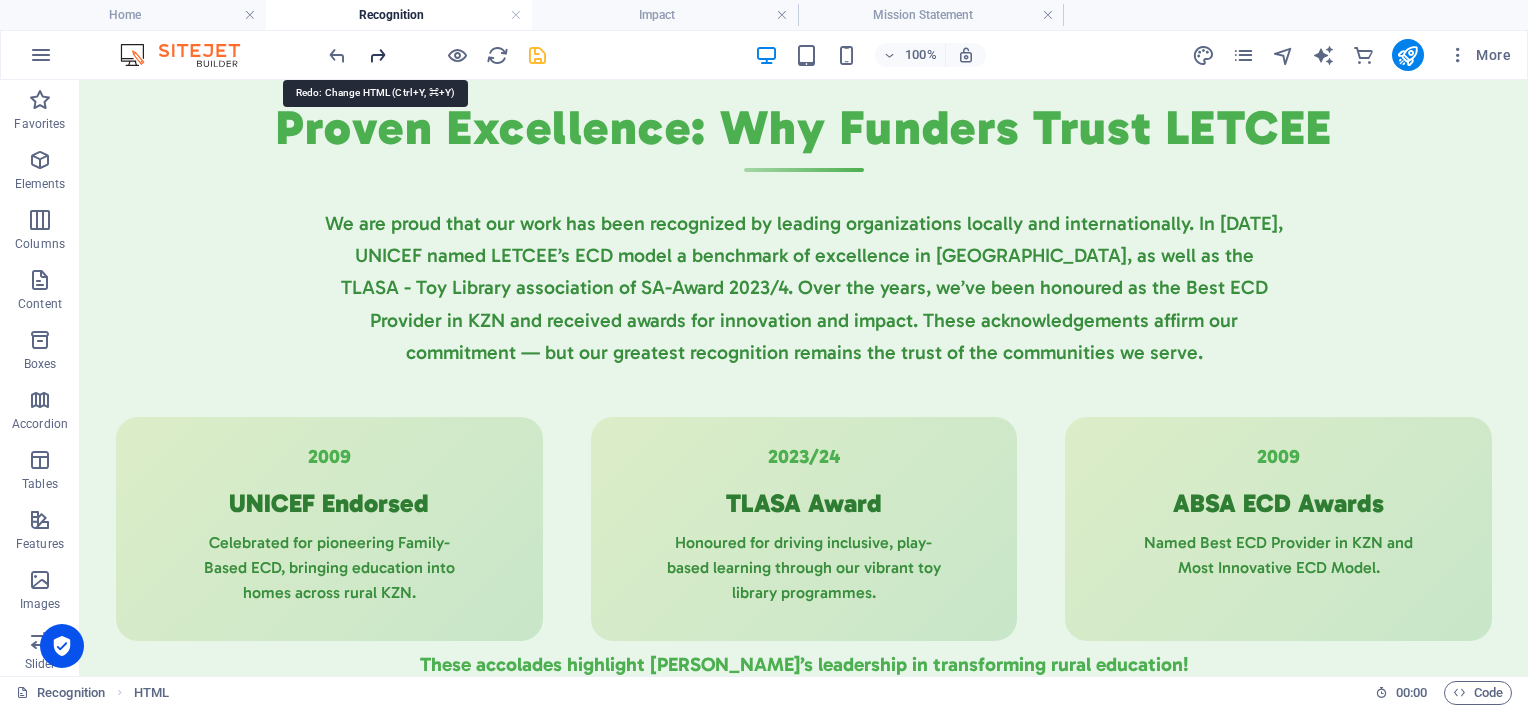 click at bounding box center (377, 55) 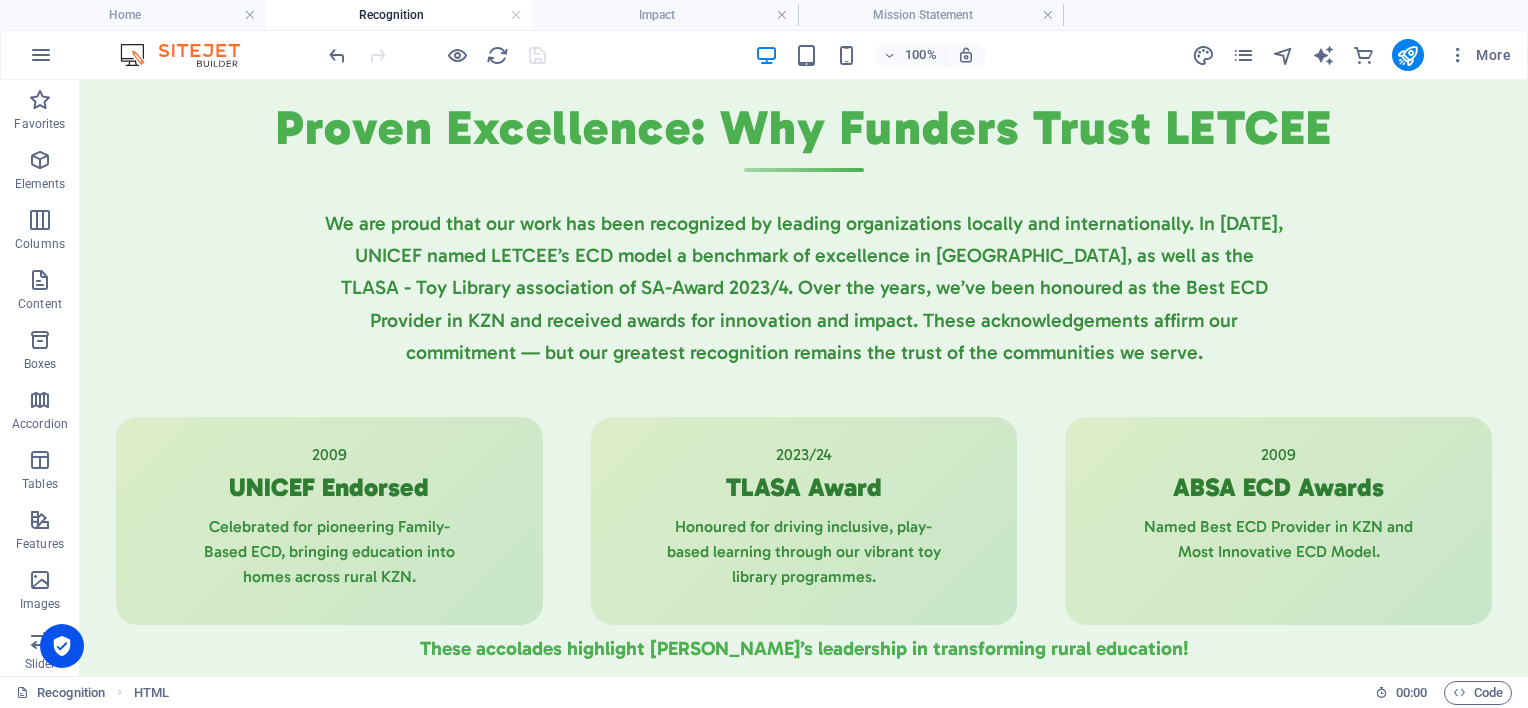 click on "100% More" at bounding box center (764, 55) 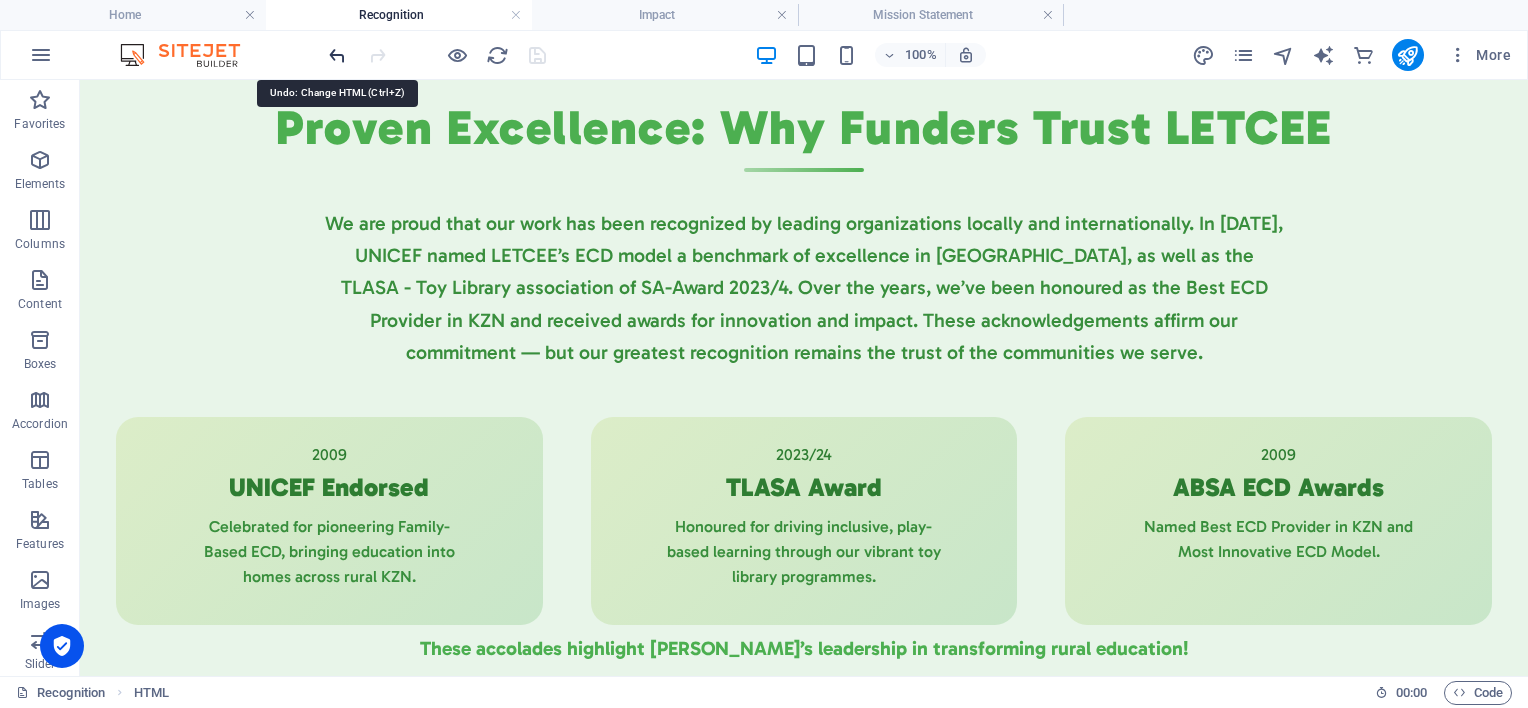click at bounding box center (337, 55) 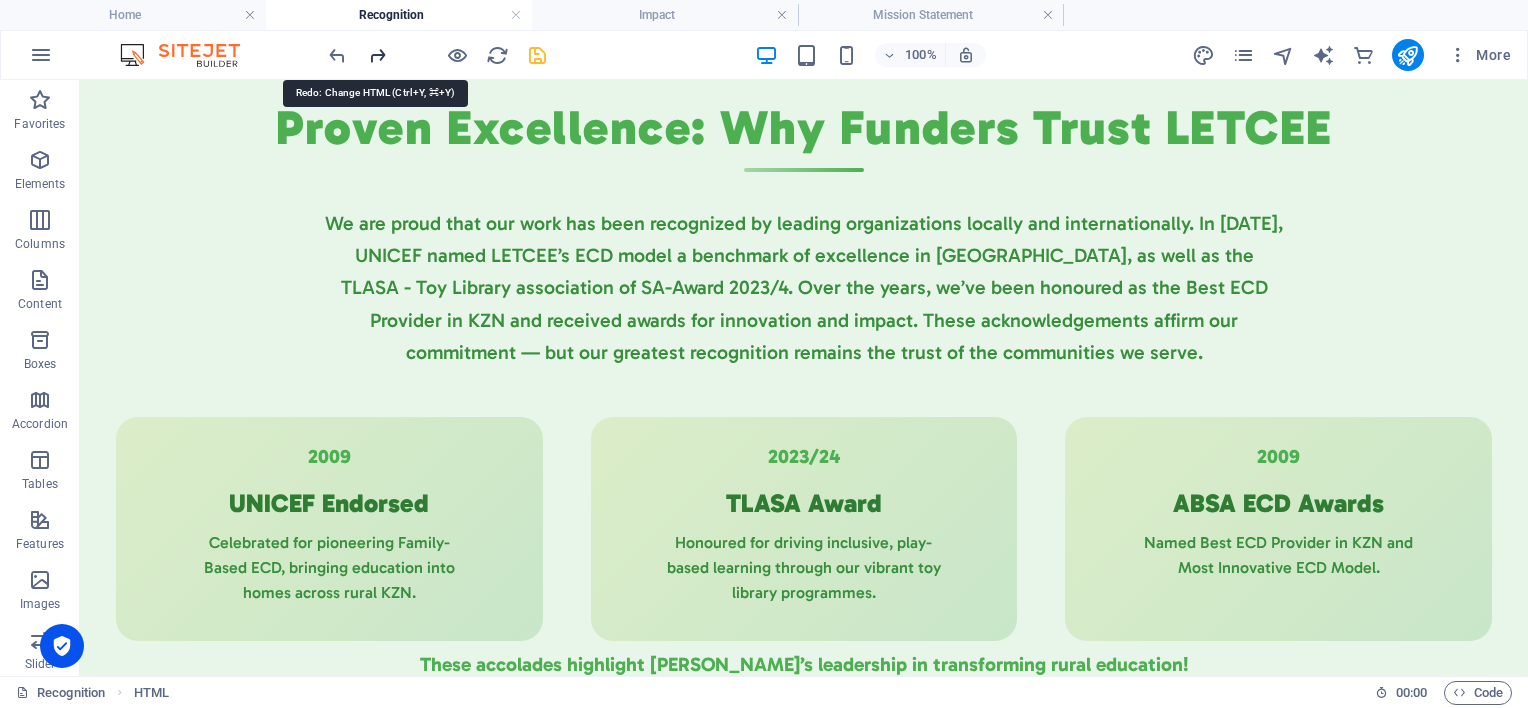 click at bounding box center (377, 55) 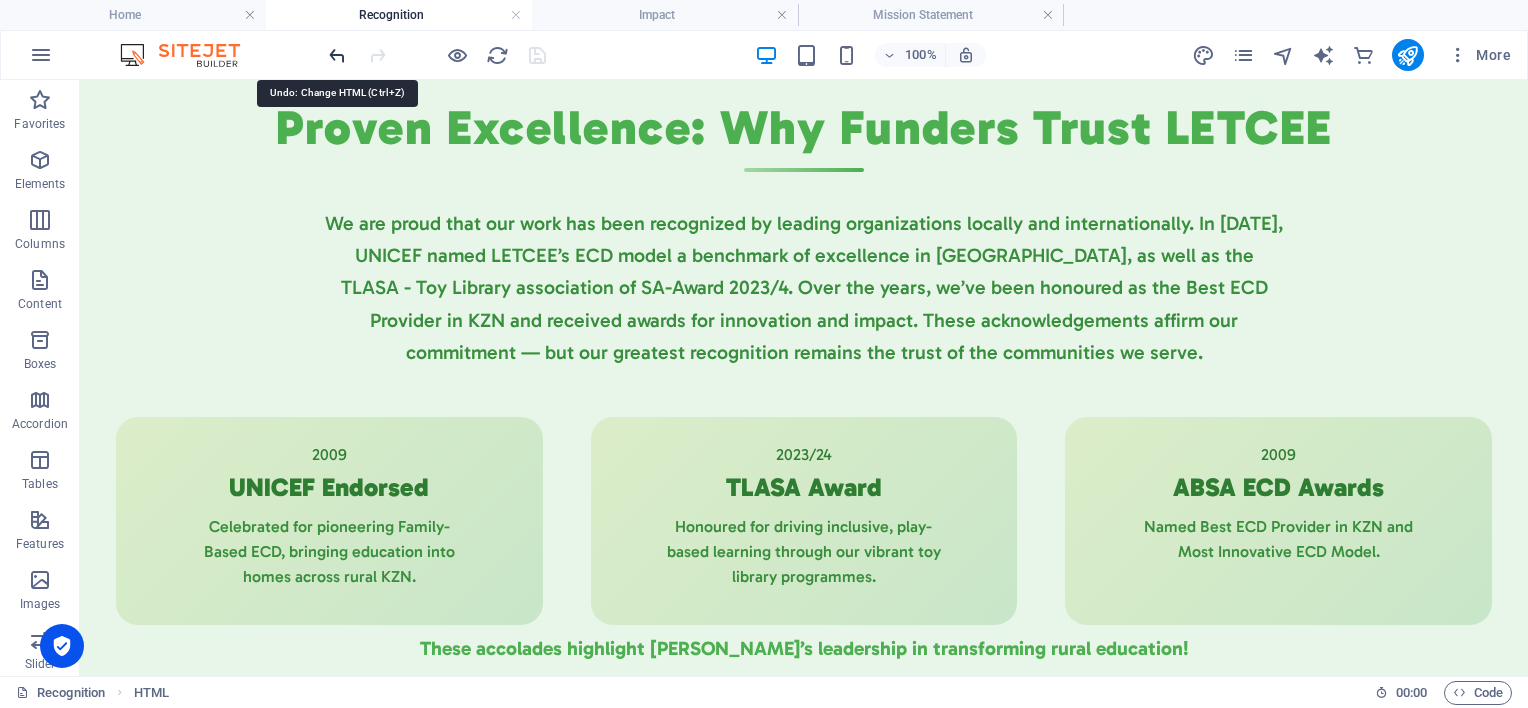 click at bounding box center (337, 55) 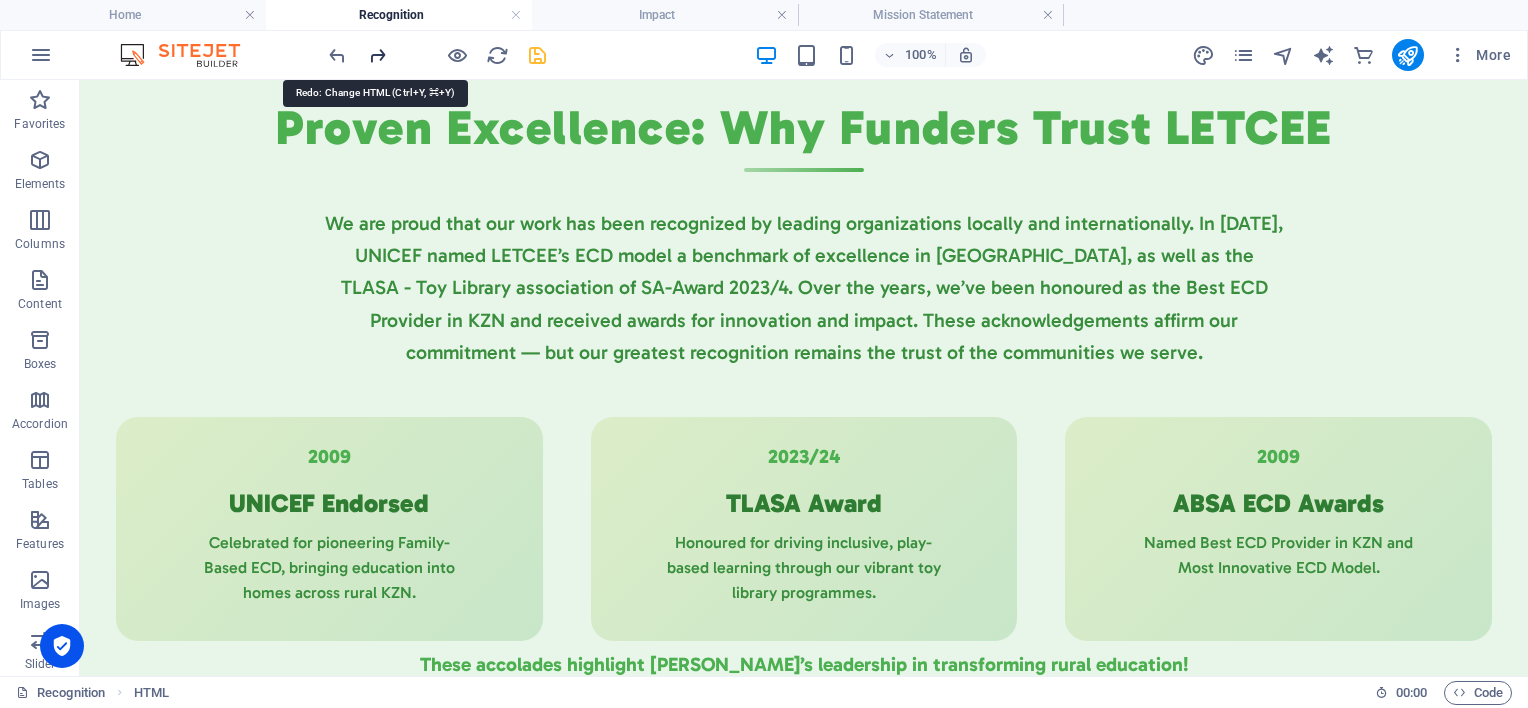 click at bounding box center (377, 55) 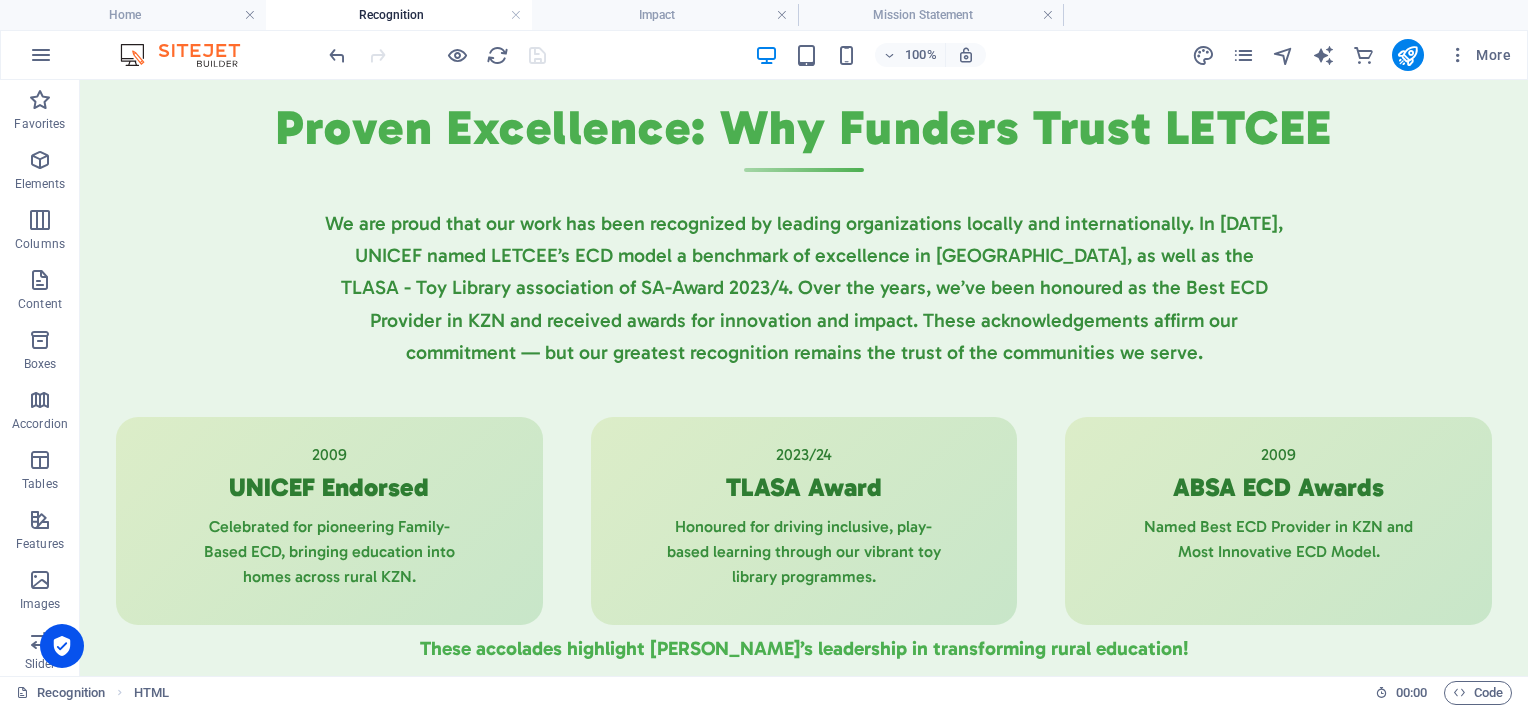 click at bounding box center (437, 55) 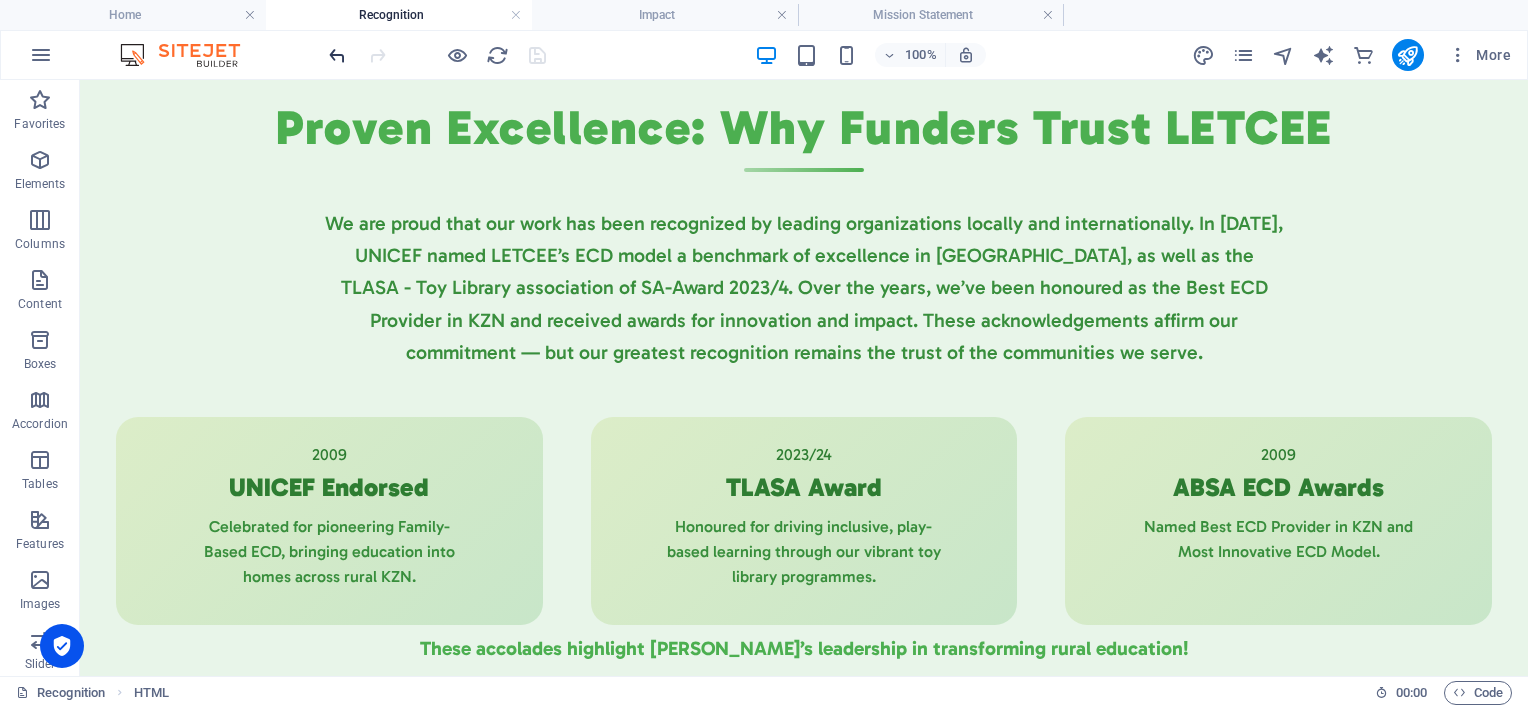 drag, startPoint x: 376, startPoint y: 59, endPoint x: 343, endPoint y: 56, distance: 33.13608 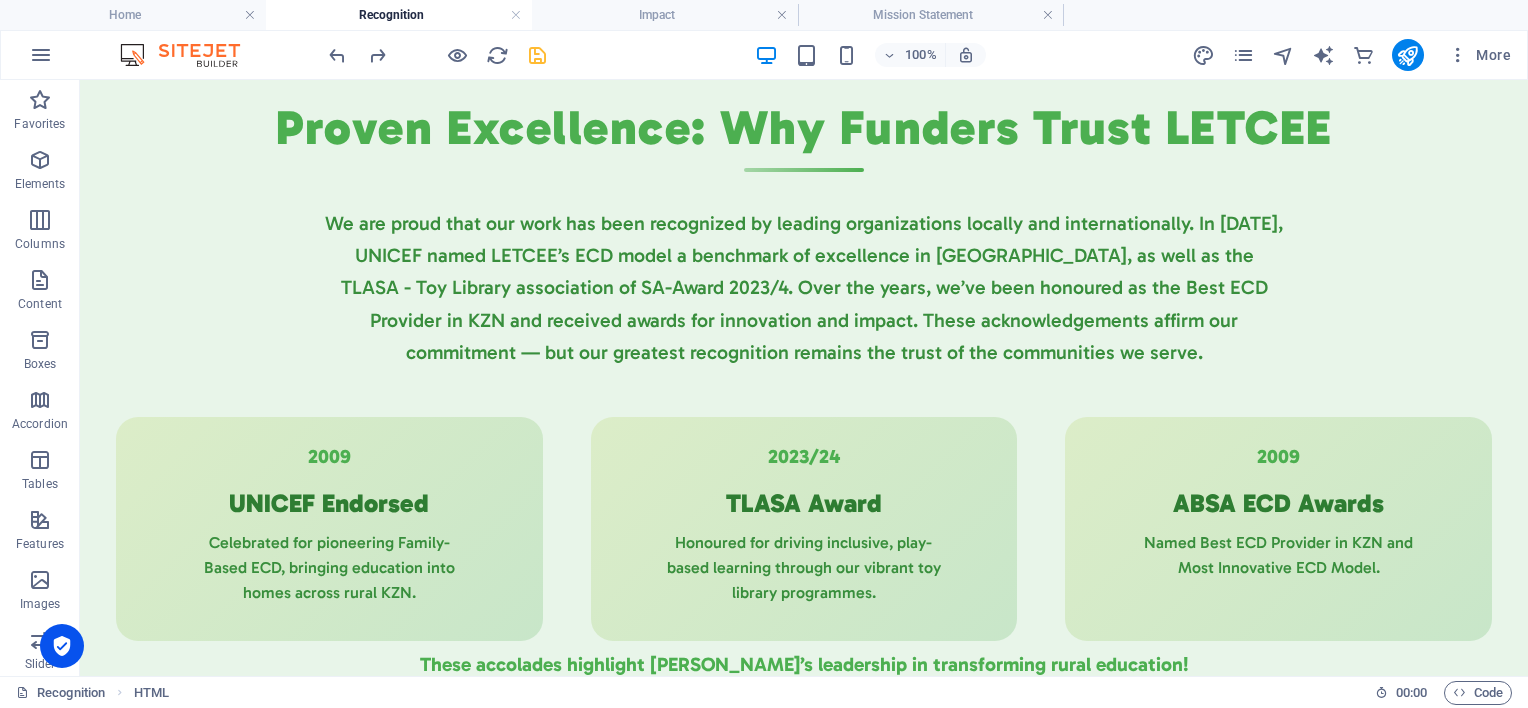 click at bounding box center [437, 55] 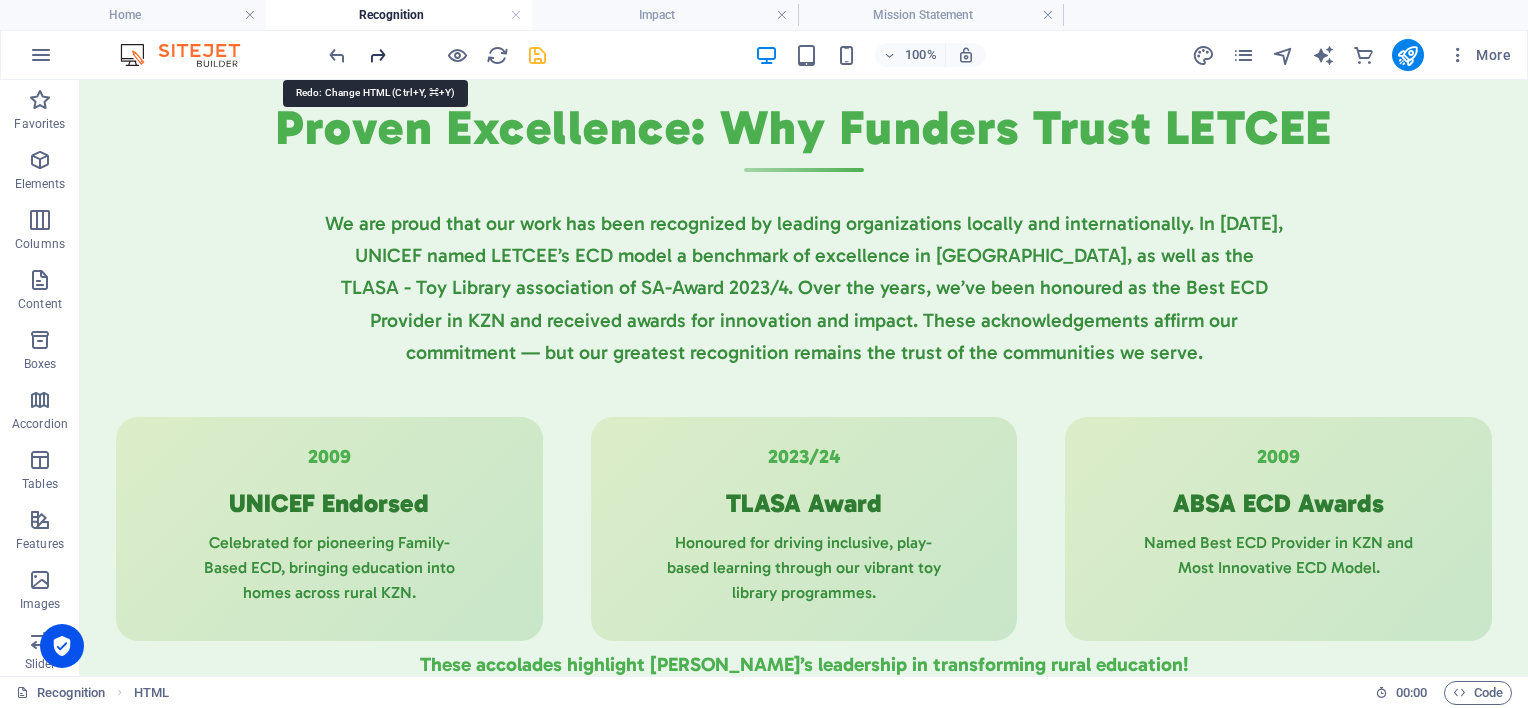 click at bounding box center [377, 55] 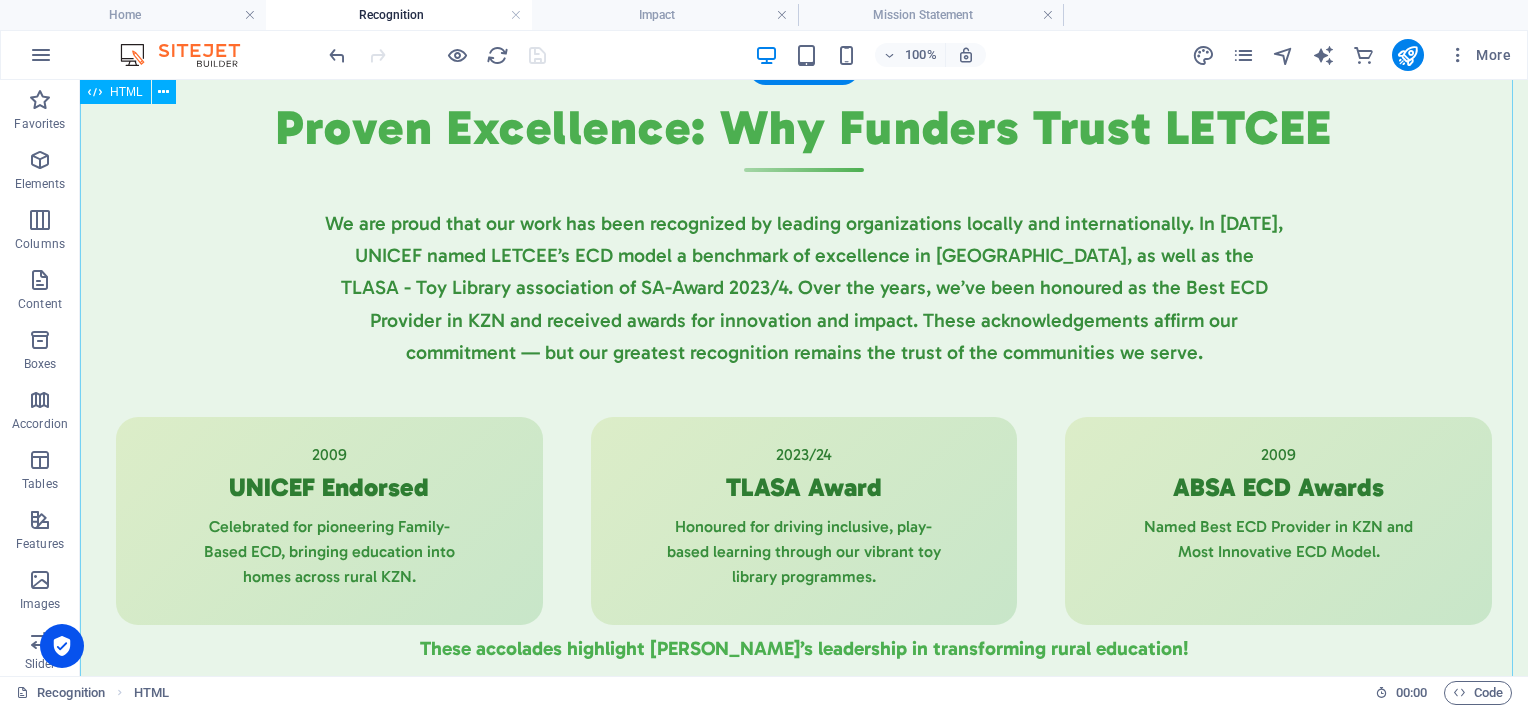 click on "Proven Excellence: Why Funders Trust LETCEE
Proven Excellence: Why Funders Trust LETCEE
We are proud that our work has been recognized by leading organizations locally and internationally. In [DATE], UNICEF named LETCEE’s ECD model a benchmark of excellence in [GEOGRAPHIC_DATA], as well as the TLASA - Toy Library association of SA-Award 2023/4. Over the years, we’ve been honoured as the Best ECD Provider in KZN and received awards for innovation and impact. These acknowledgements affirm our commitment — but our greatest recognition remains the trust of the communities we serve.
2009
UNICEF Endorsed
Celebrated for pioneering Family-Based ECD, bringing education into homes across rural KZN.
2023/24
TLASA Award
Honoured for driving inclusive, play-based learning through our vibrant toy library programmes.
2009
ABSA ECD Awards" at bounding box center [804, 379] 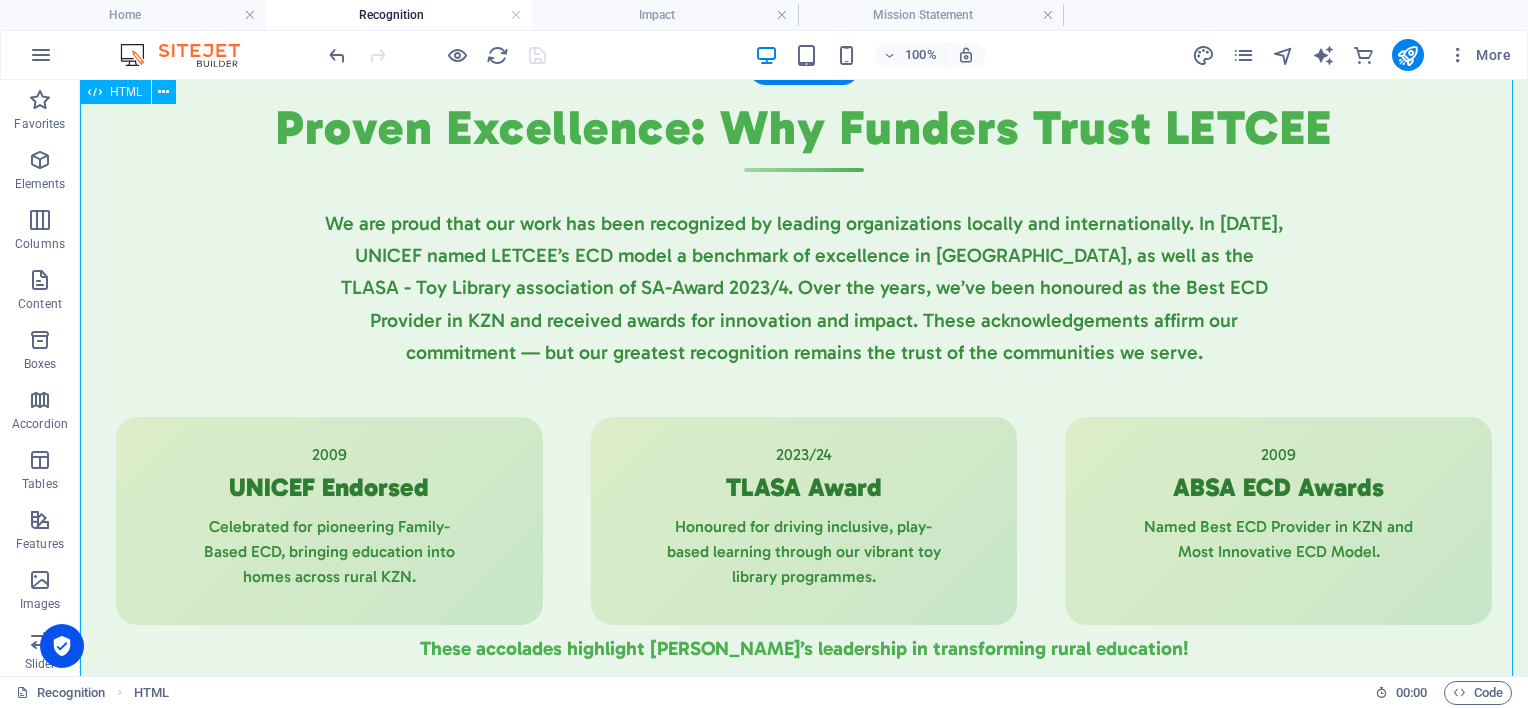 click on "Proven Excellence: Why Funders Trust LETCEE
Proven Excellence: Why Funders Trust LETCEE
We are proud that our work has been recognized by leading organizations locally and internationally. In [DATE], UNICEF named LETCEE’s ECD model a benchmark of excellence in [GEOGRAPHIC_DATA], as well as the TLASA - Toy Library association of SA-Award 2023/4. Over the years, we’ve been honoured as the Best ECD Provider in KZN and received awards for innovation and impact. These acknowledgements affirm our commitment — but our greatest recognition remains the trust of the communities we serve.
2009
UNICEF Endorsed
Celebrated for pioneering Family-Based ECD, bringing education into homes across rural KZN.
2023/24
TLASA Award
Honoured for driving inclusive, play-based learning through our vibrant toy library programmes.
2009
ABSA ECD Awards" at bounding box center (804, 379) 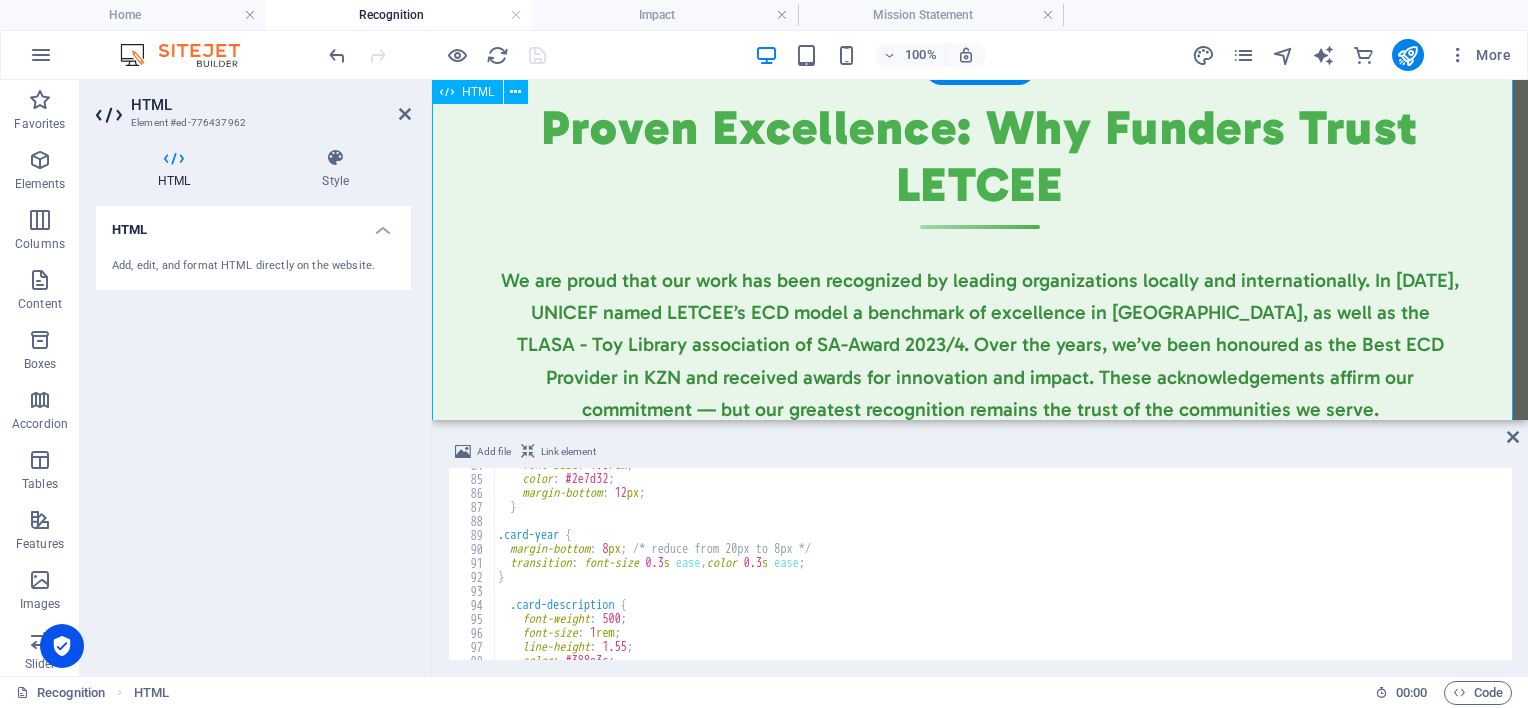 scroll, scrollTop: 1172, scrollLeft: 0, axis: vertical 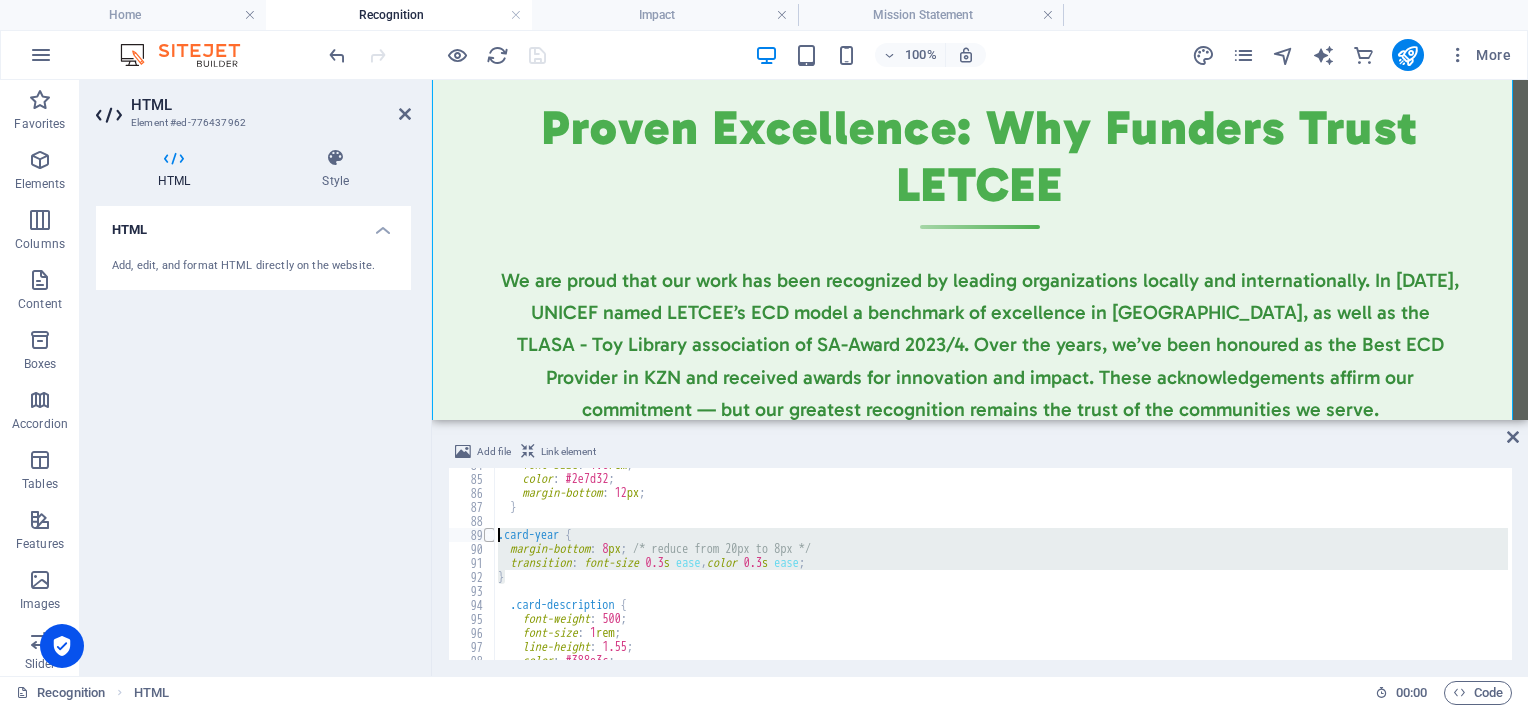 drag, startPoint x: 508, startPoint y: 570, endPoint x: 485, endPoint y: 535, distance: 41.880783 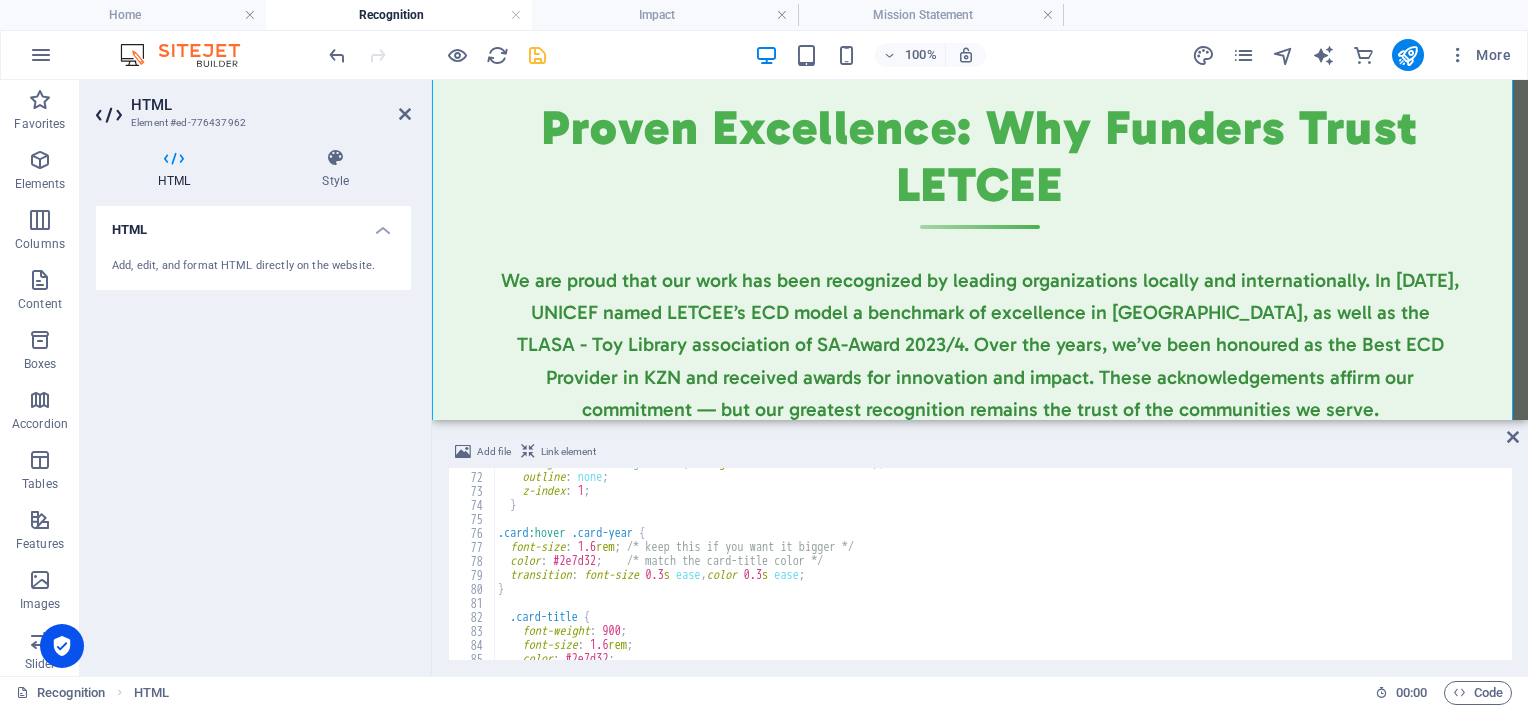 scroll, scrollTop: 992, scrollLeft: 0, axis: vertical 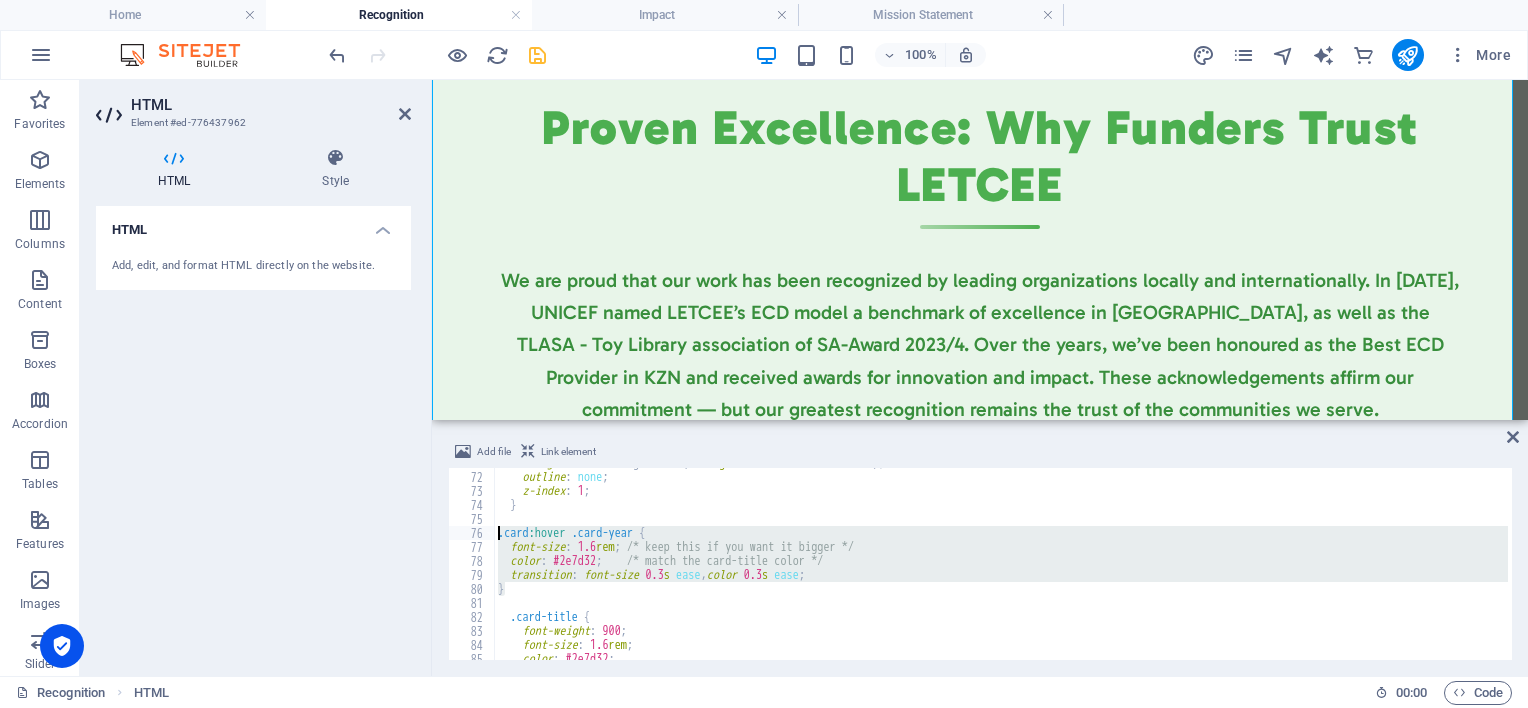 drag, startPoint x: 520, startPoint y: 588, endPoint x: 479, endPoint y: 533, distance: 68.60029 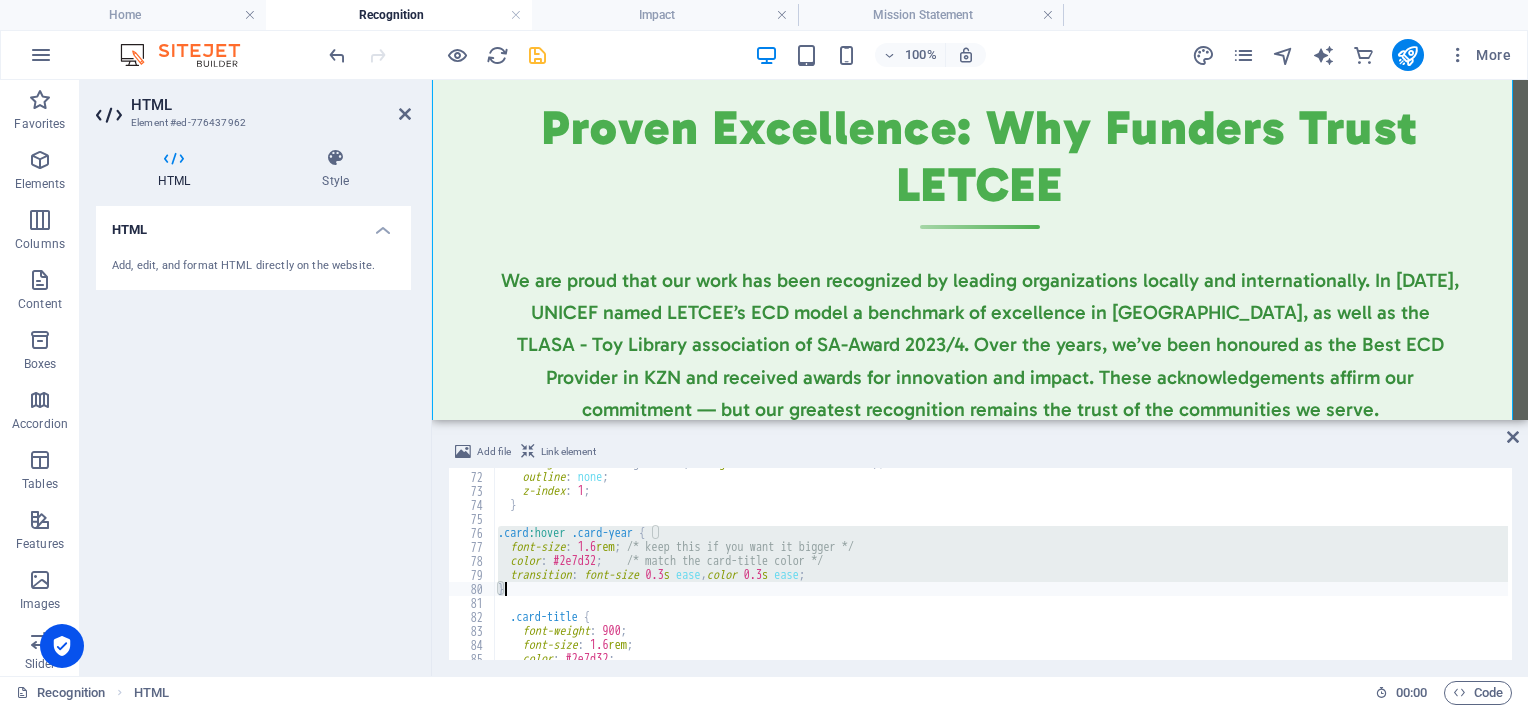 click on "background :  linear-gradient( 135 deg ,  #c5e1a5   0 % ,  #a5d6a7   100 % ) ;      outline :   none ;      z-index :   1 ;    }    .card :hover   .card-year   {    font-size :   1.6 rem ;   /* keep this if you want it bigger */    color :   #2e7d32 ;      /* match the card-title color */    transition :   font-size   0.3 s   ease ,  color   0.3 s   ease ; }    .card-title   {      font-weight :   900 ;      font-size :   1.6 rem ;      color :   #2e7d32 ;" at bounding box center (1001, 564) 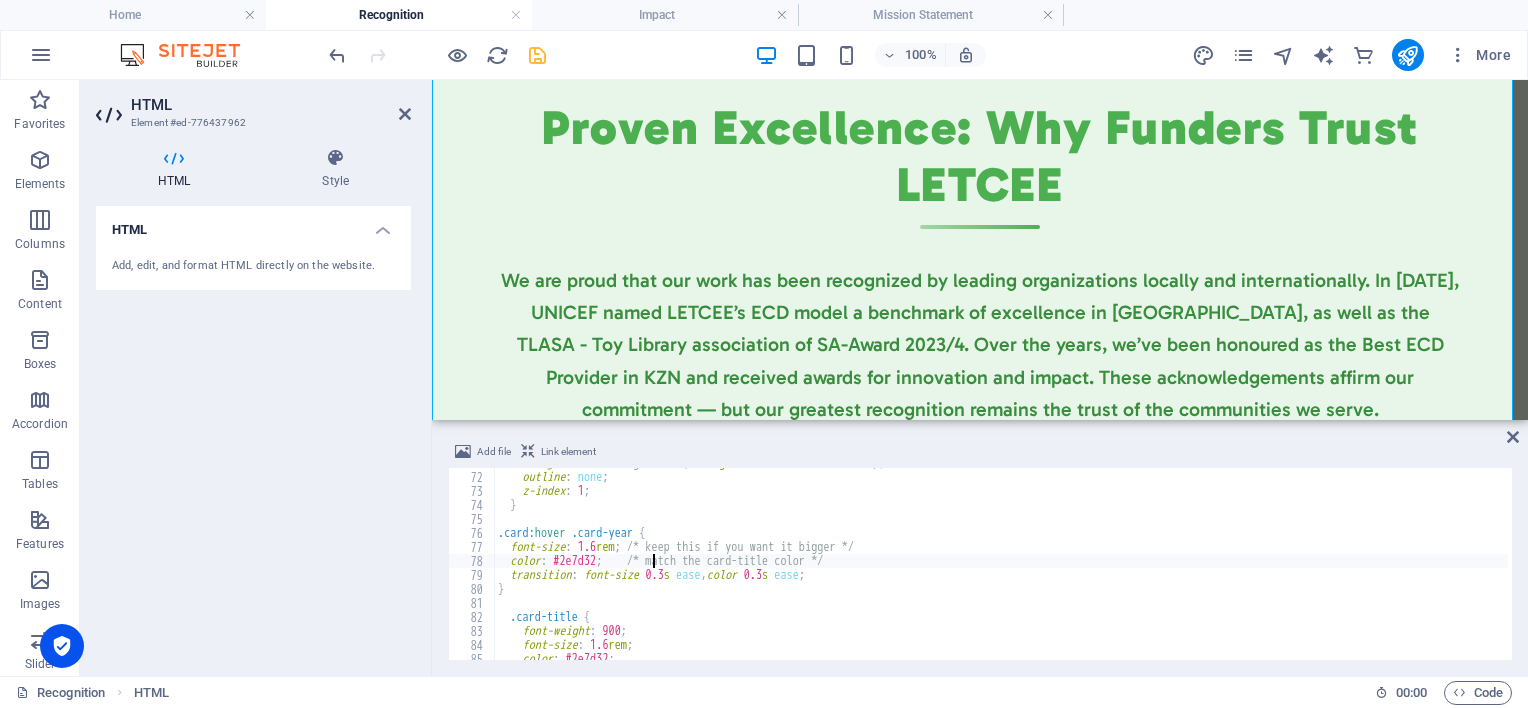scroll, scrollTop: 1172, scrollLeft: 0, axis: vertical 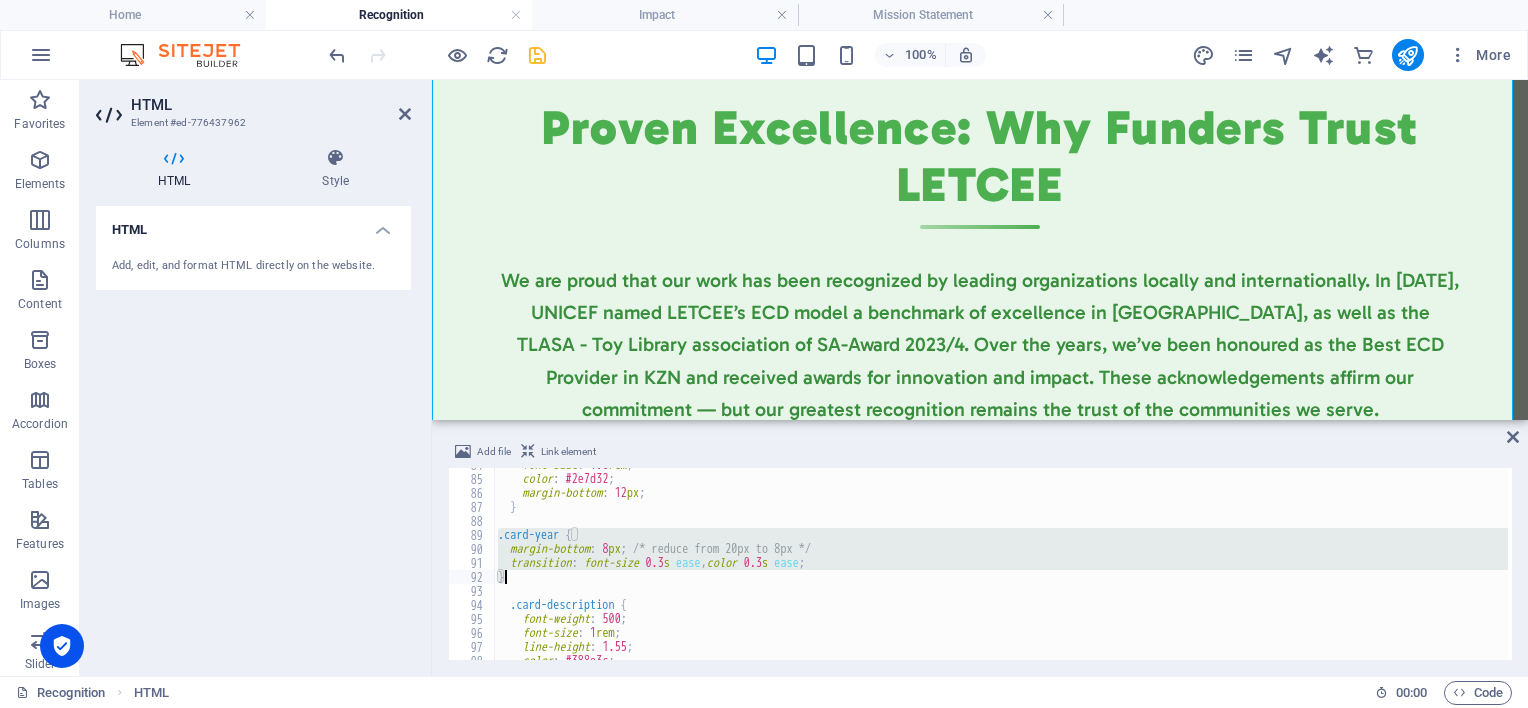 click on "font-size :   1.6 rem ;      color :   #2e7d32 ;      margin-bottom :   12 px ;    } .card-year   {    margin-bottom :   8 px ;   /* reduce from 20px to 8px */    transition :   font-size   0.3 s   ease ,  color   0.3 s   ease ; }    .card-description   {      font-weight :   500 ;      font-size :   1 rem ;      line-height :   1.55 ;      color :   #388e3c ;" at bounding box center (1001, 564) 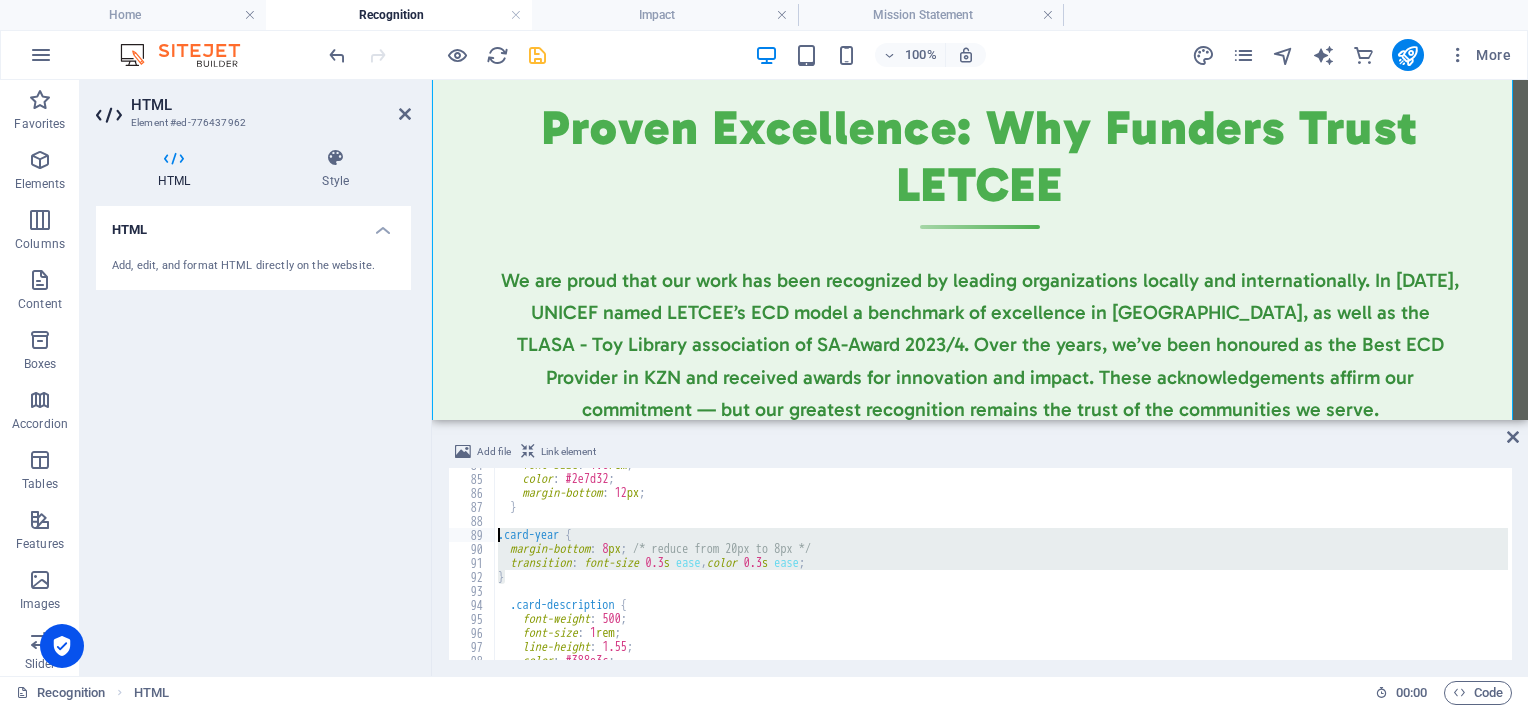 drag, startPoint x: 515, startPoint y: 577, endPoint x: 486, endPoint y: 541, distance: 46.227695 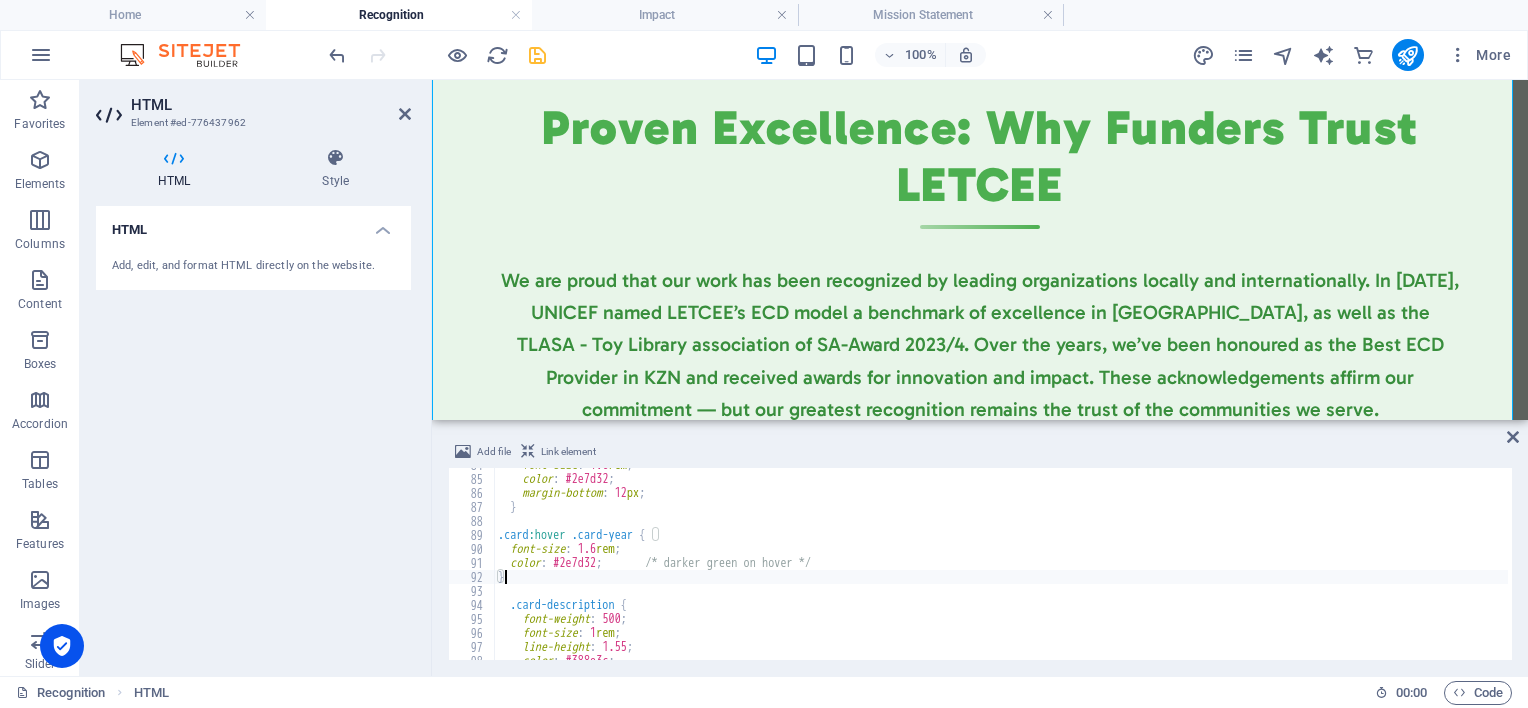 type on "transition: font-size 0.3s ease, color 0.3s ease;
}" 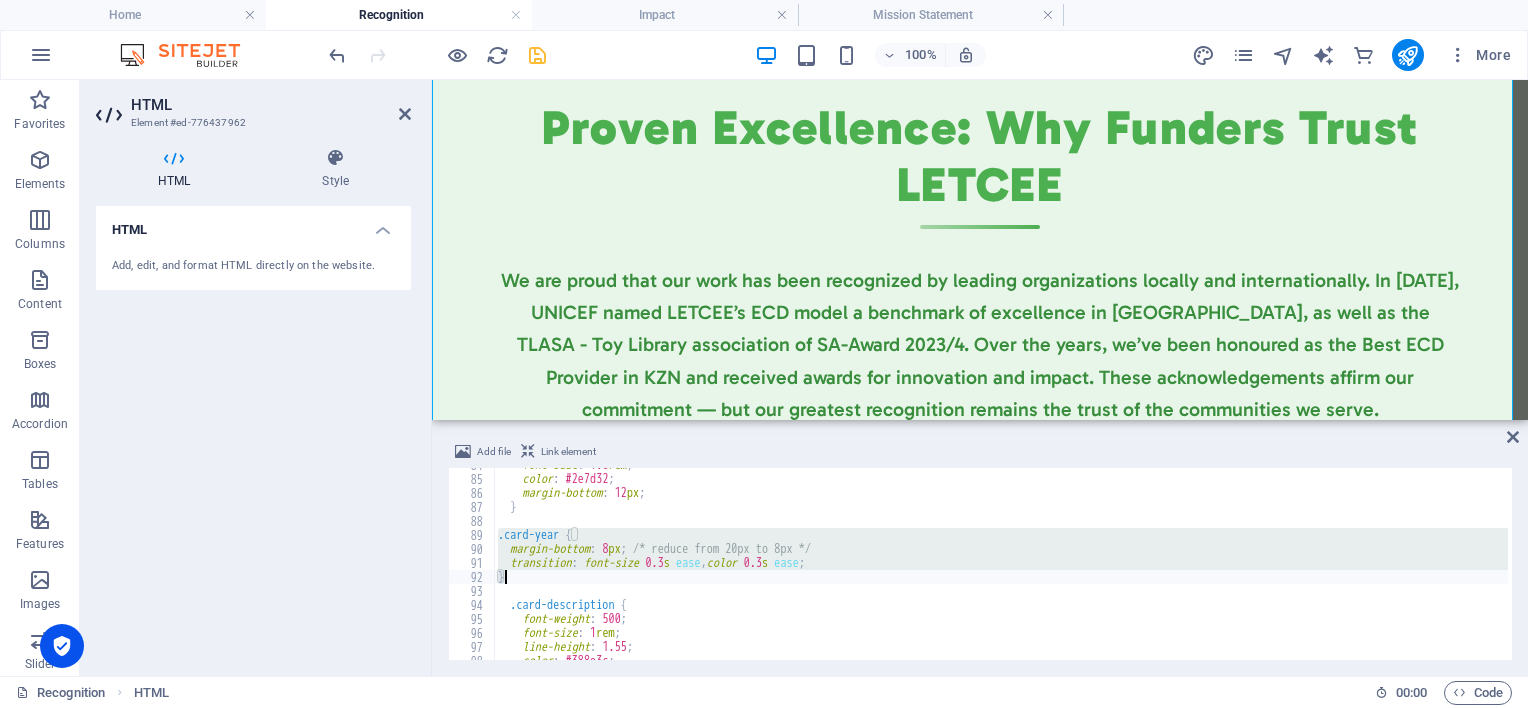 scroll, scrollTop: 1052, scrollLeft: 0, axis: vertical 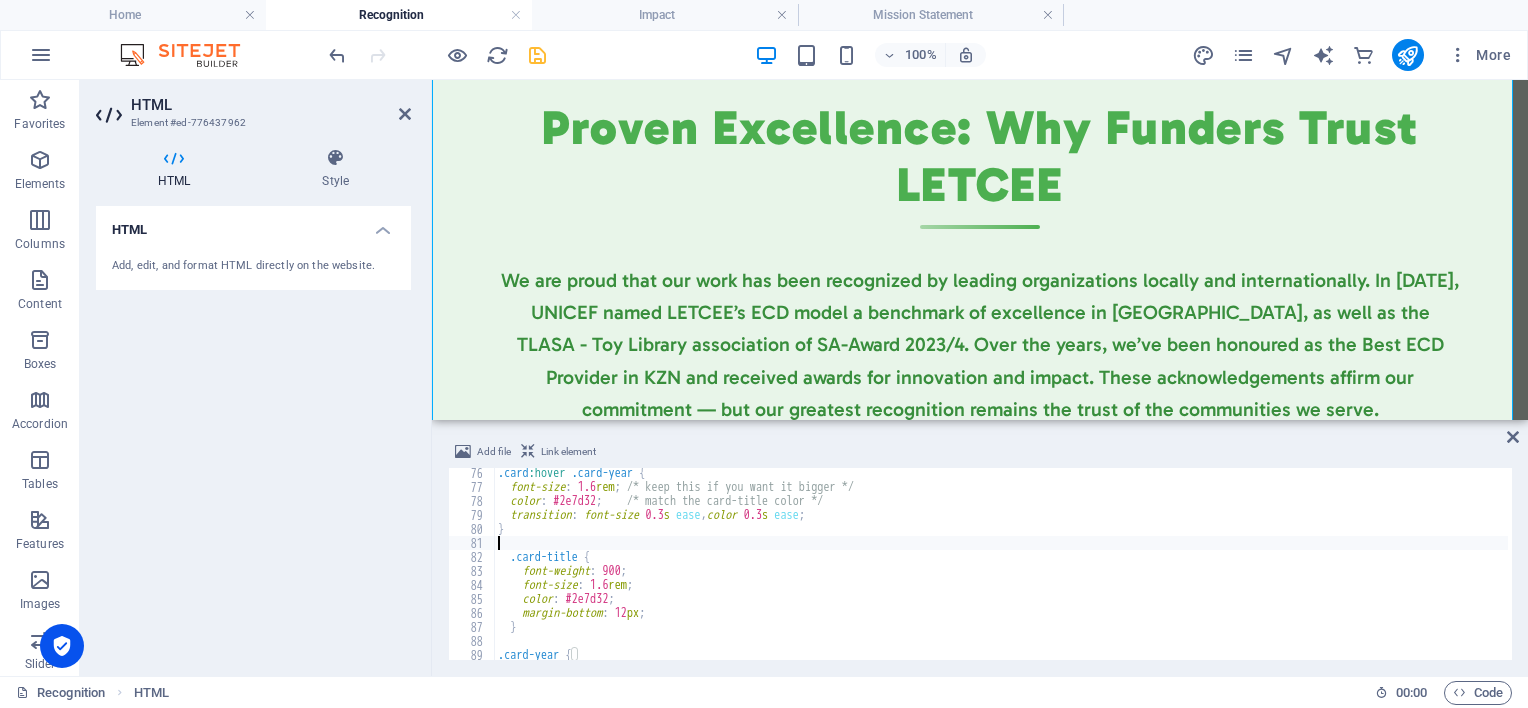 click on ".card :hover   .card-year   {    font-size :   1.6 rem ;   /* keep this if you want it bigger */    color :   #2e7d32 ;      /* match the card-title color */    transition :   font-size   0.3 s   ease ,  color   0.3 s   ease ; }    .card-title   {      font-weight :   900 ;      font-size :   1.6 rem ;      color :   #2e7d32 ;      margin-bottom :   12 px ;    } .card-year   {    margin-bottom :   8 px ;   /* reduce from 20px to 8px */" at bounding box center (2159, 574) 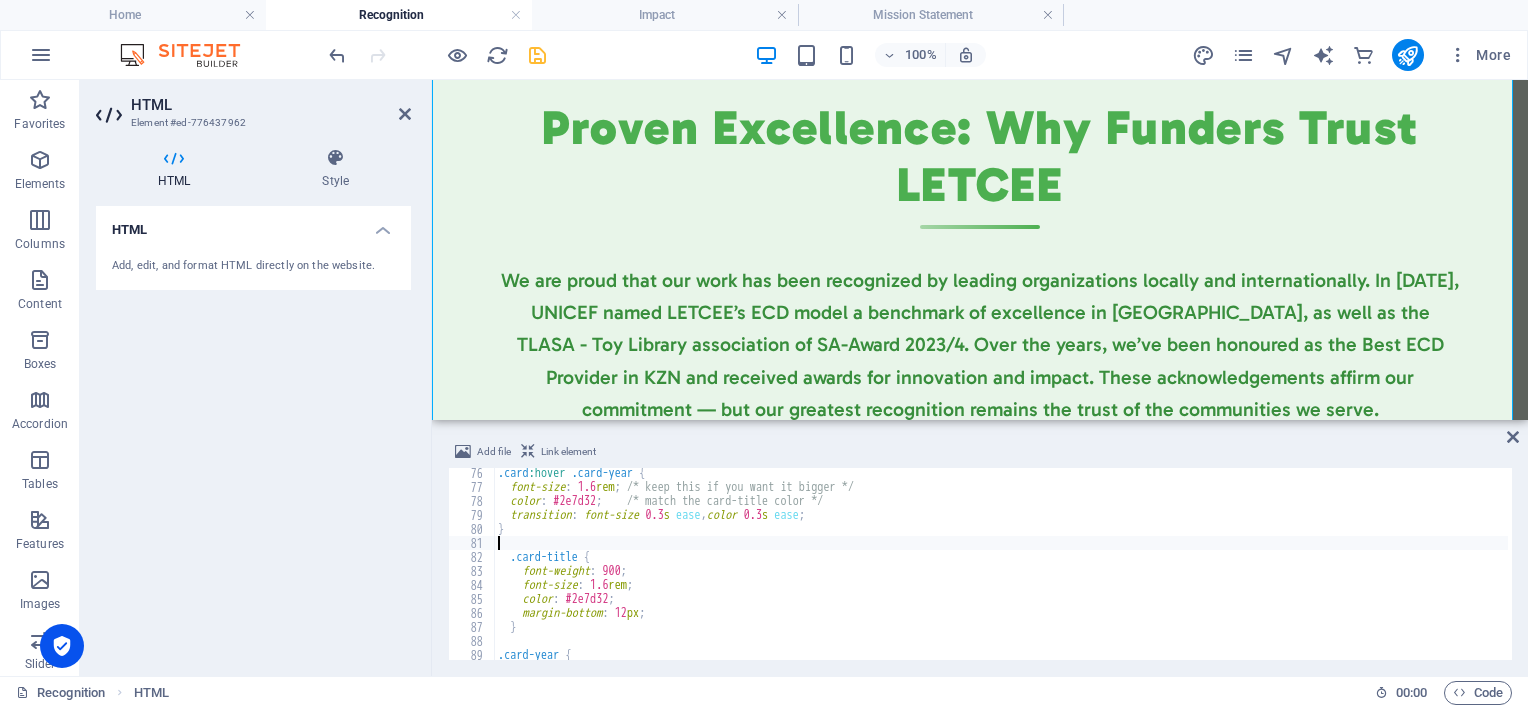 paste on "}" 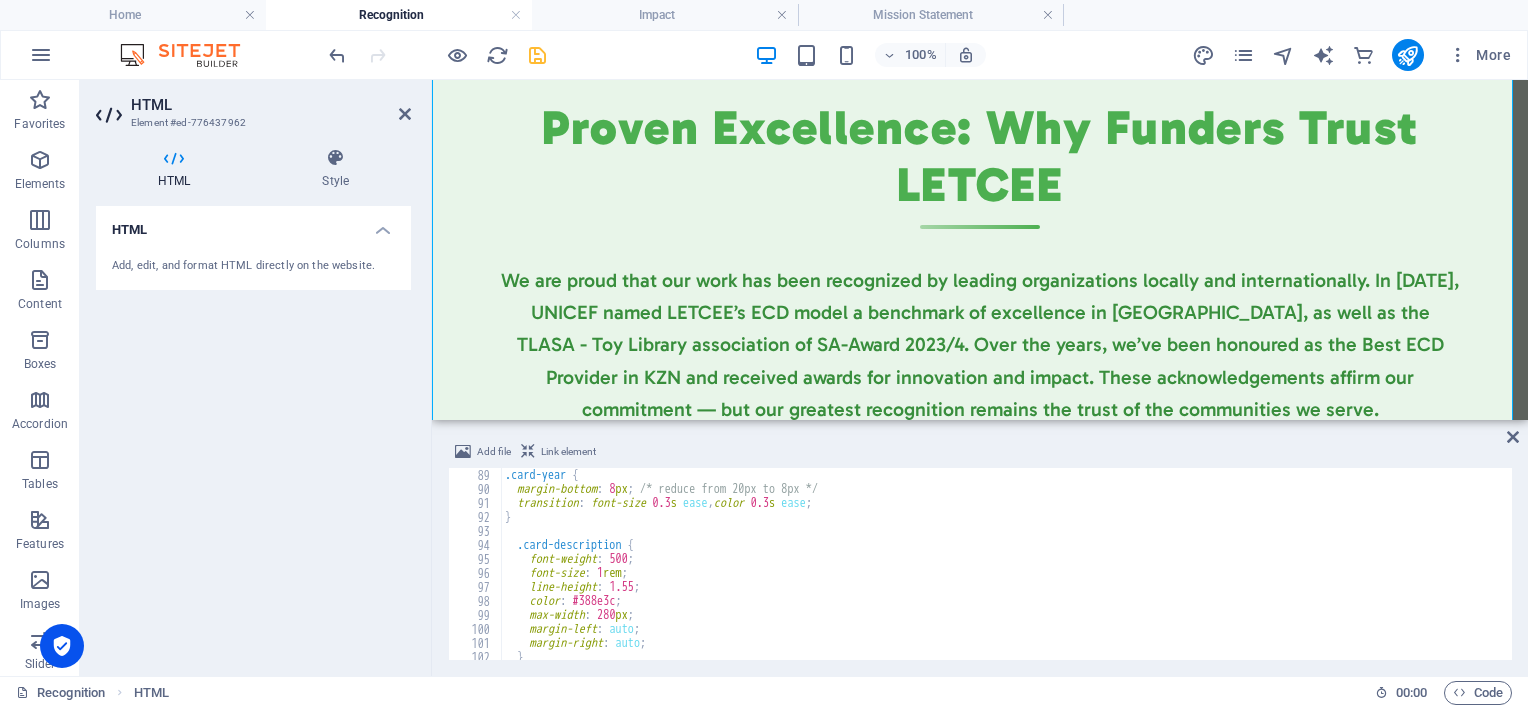 scroll, scrollTop: 1232, scrollLeft: 0, axis: vertical 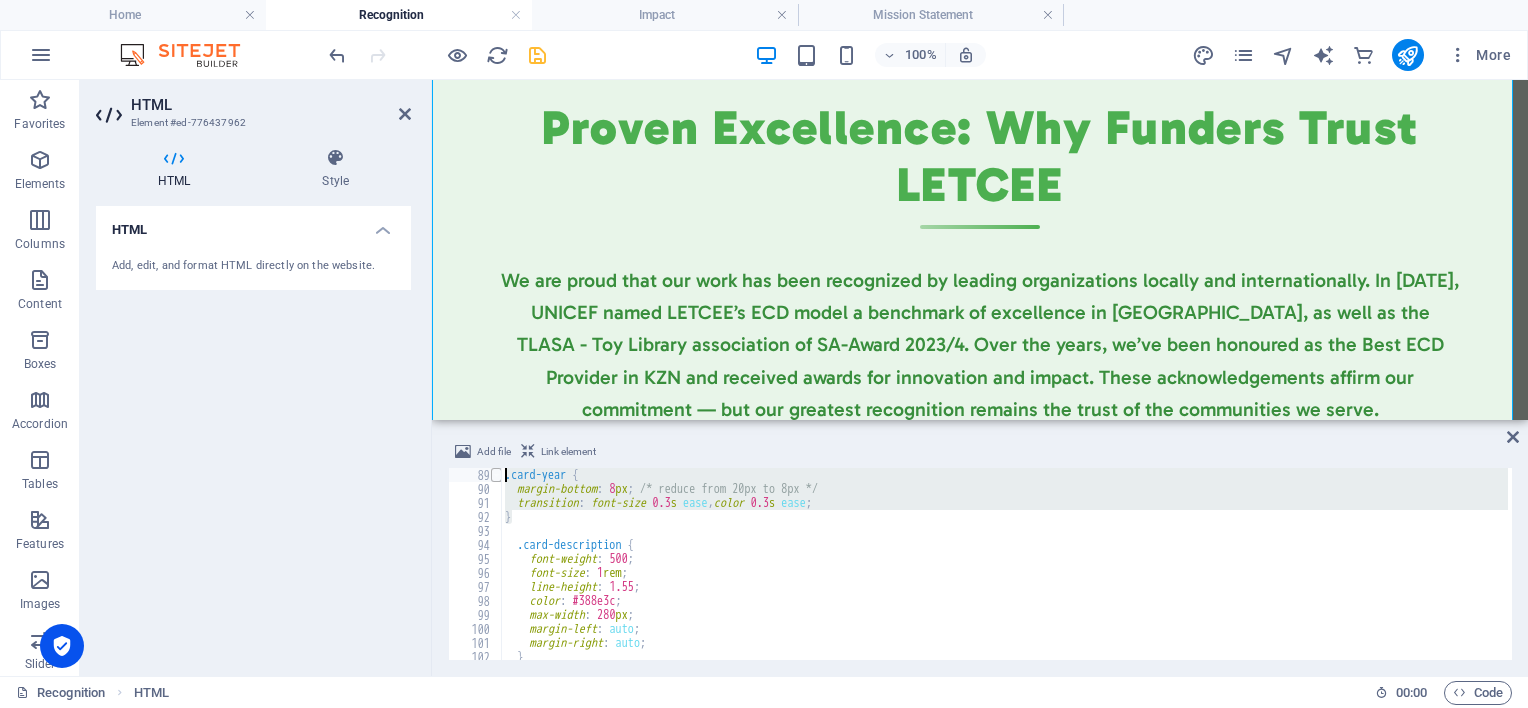 drag, startPoint x: 531, startPoint y: 519, endPoint x: 490, endPoint y: 473, distance: 61.6198 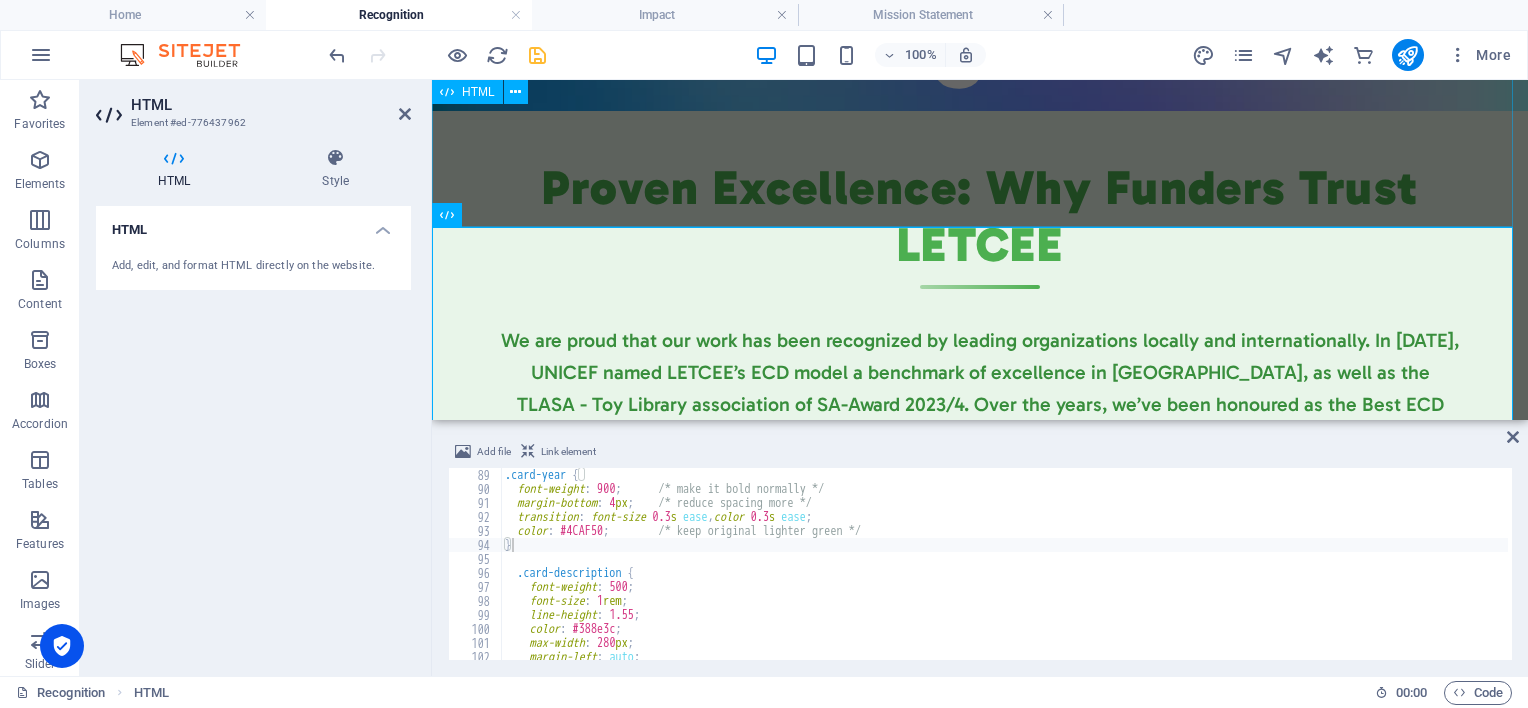 scroll, scrollTop: 26, scrollLeft: 0, axis: vertical 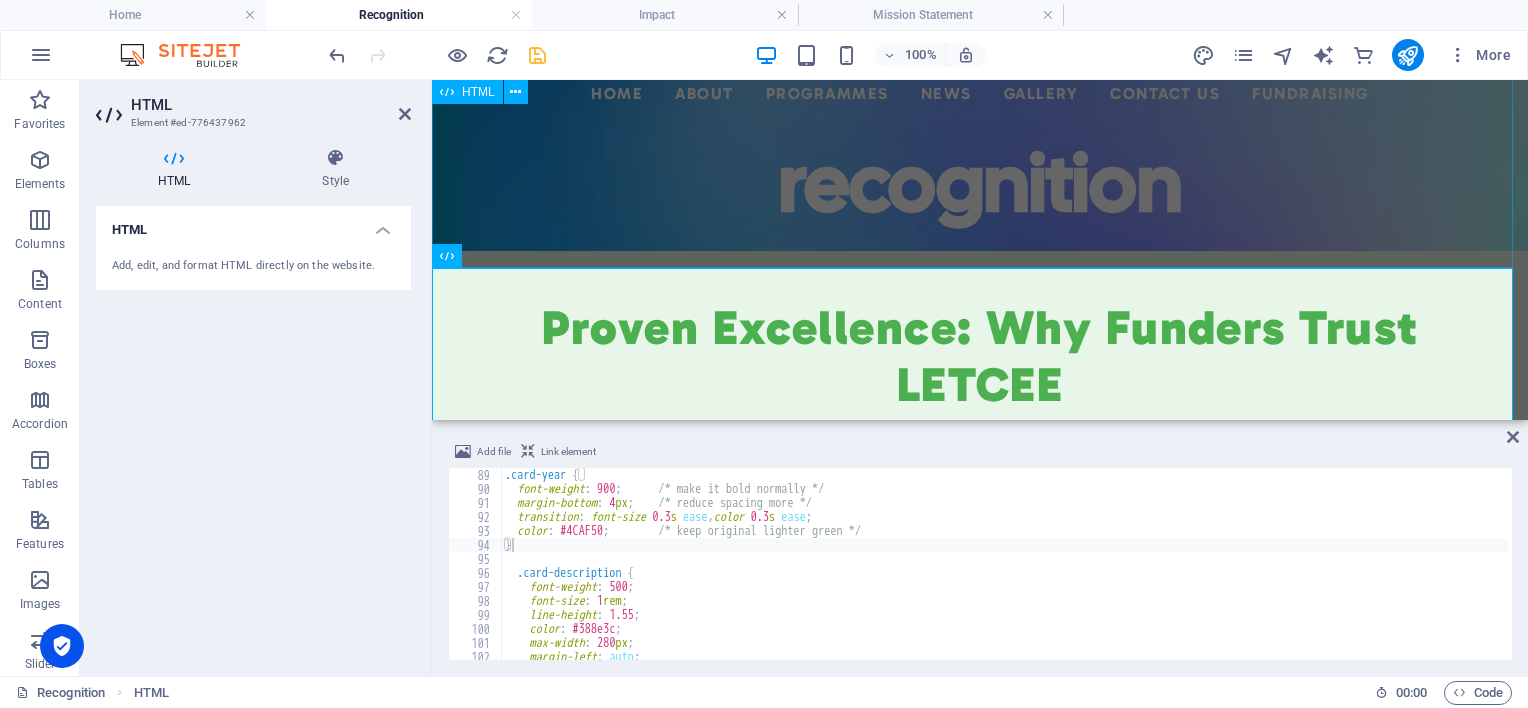 click on "Centered Navigation Bar
☰
Home
About
Mission Statement
History
Impact
Focus Area
Recognition
Non-Executive Board
Executive Directors
Programmes
ECD Training & Development
ECD Programmes/Projects
Primary School Projects
News
Events
Annual Reports
Gallery
Contact Us
Fundraising
recognition" at bounding box center (980, 161) 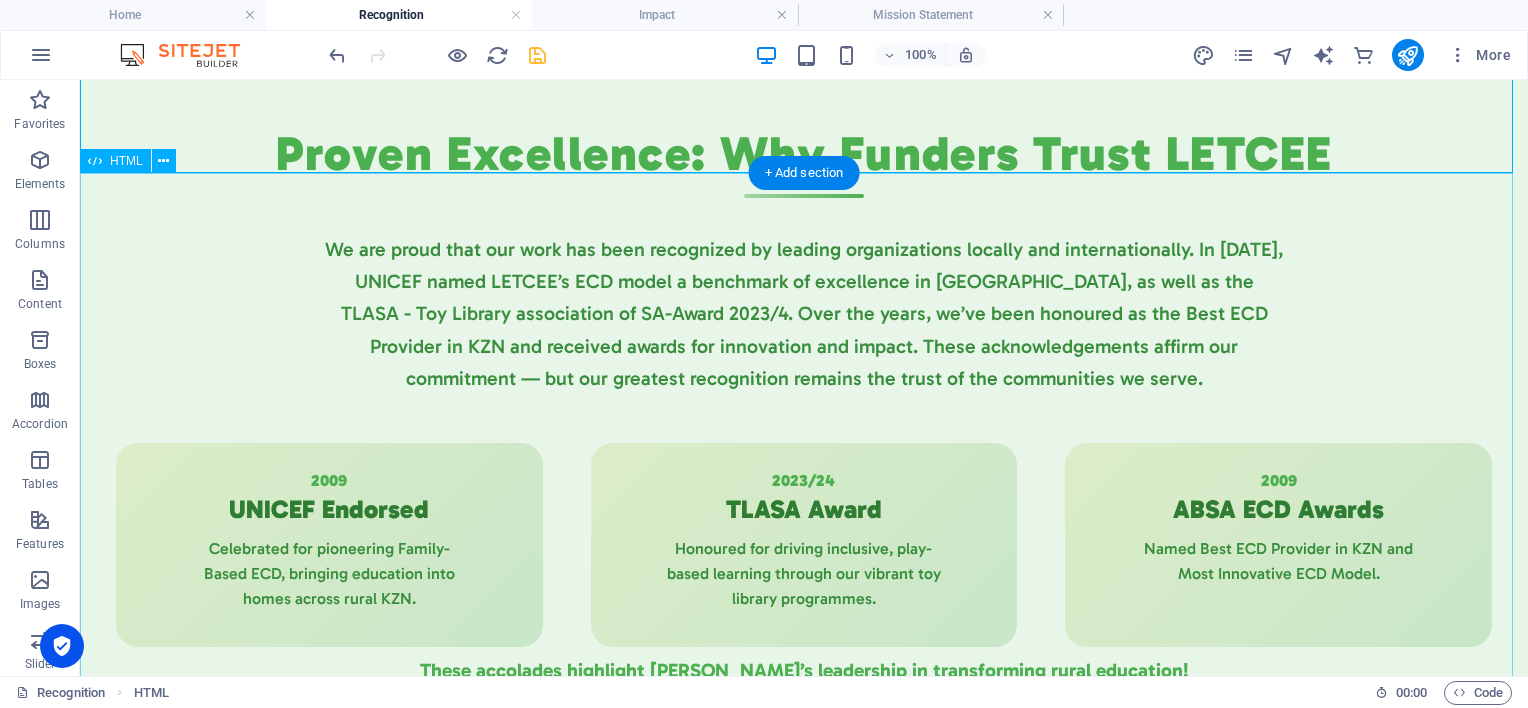 scroll, scrollTop: 226, scrollLeft: 0, axis: vertical 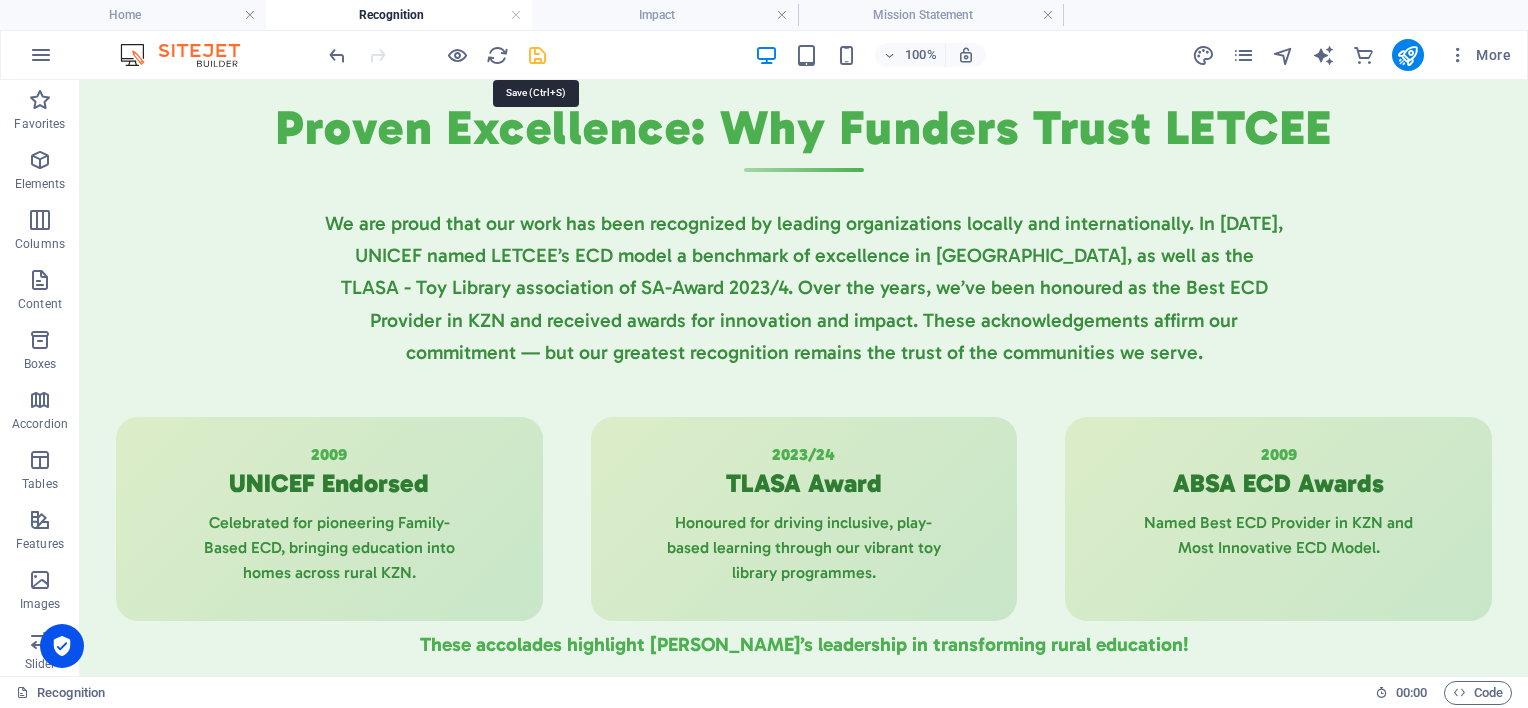 click at bounding box center [537, 55] 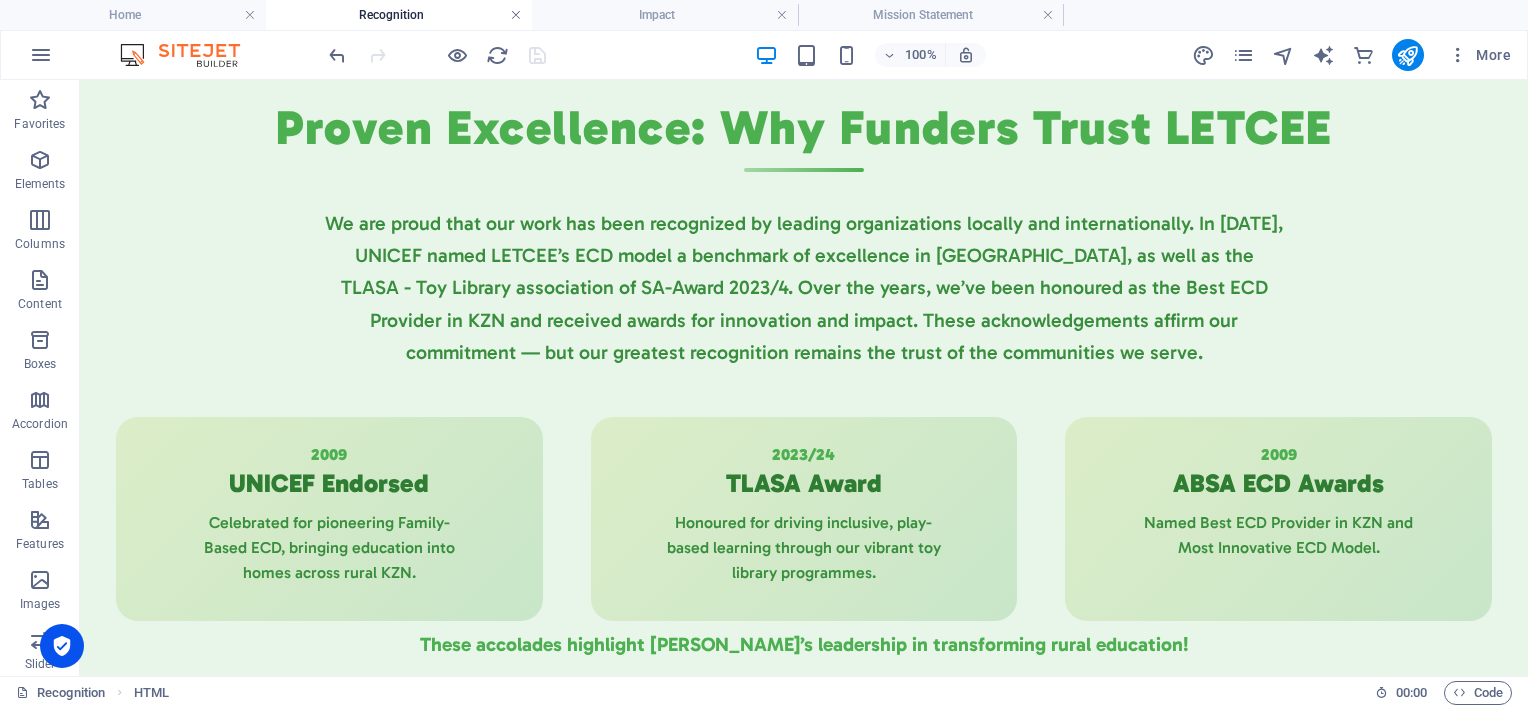click at bounding box center (516, 15) 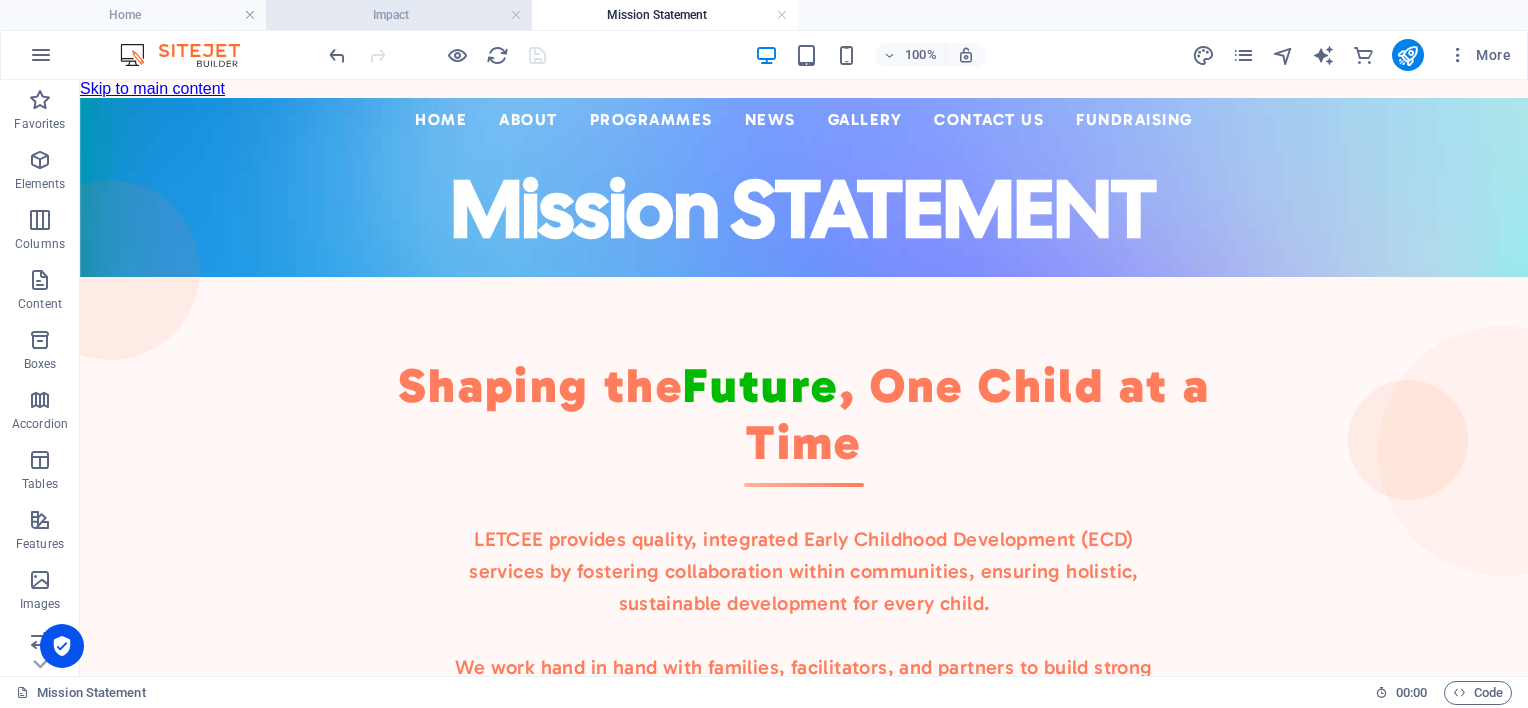 click on "Impact" at bounding box center (399, 15) 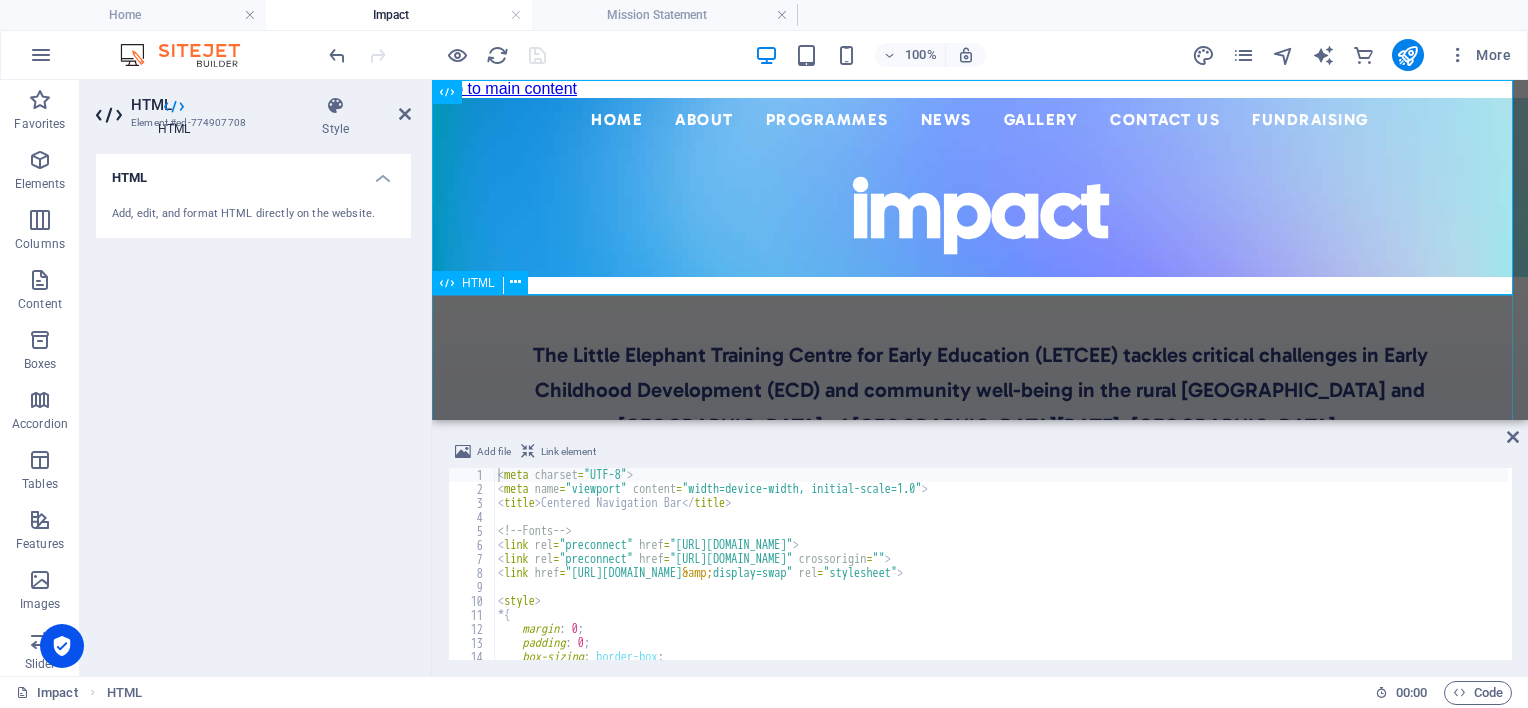 click on "The Little Elephant Training Centre for Early Education (LETCEE) tackles critical challenges in Early Childhood Development (ECD) and community well-being in the rural [GEOGRAPHIC_DATA] and [GEOGRAPHIC_DATA] of [GEOGRAPHIC_DATA][DATE], [GEOGRAPHIC_DATA].
Key Impact Metrics (2023/24)
🎓  383
ECD Practitioners in training (NQF Level 4), building a skilled early learning workforce
80
Trained in Applied Paper Technology, crafting eco-friendly educational tools
45
Graduates endorsed by ETDP SETA - NQF Level 4, poised to elevate ECD excellence
14,389
Children reached through centres, mobile facilitation, toy libraries & smart start program
♿  91
Children with disabilities supported via the inclusive Play Able Project
240" at bounding box center [980, 872] 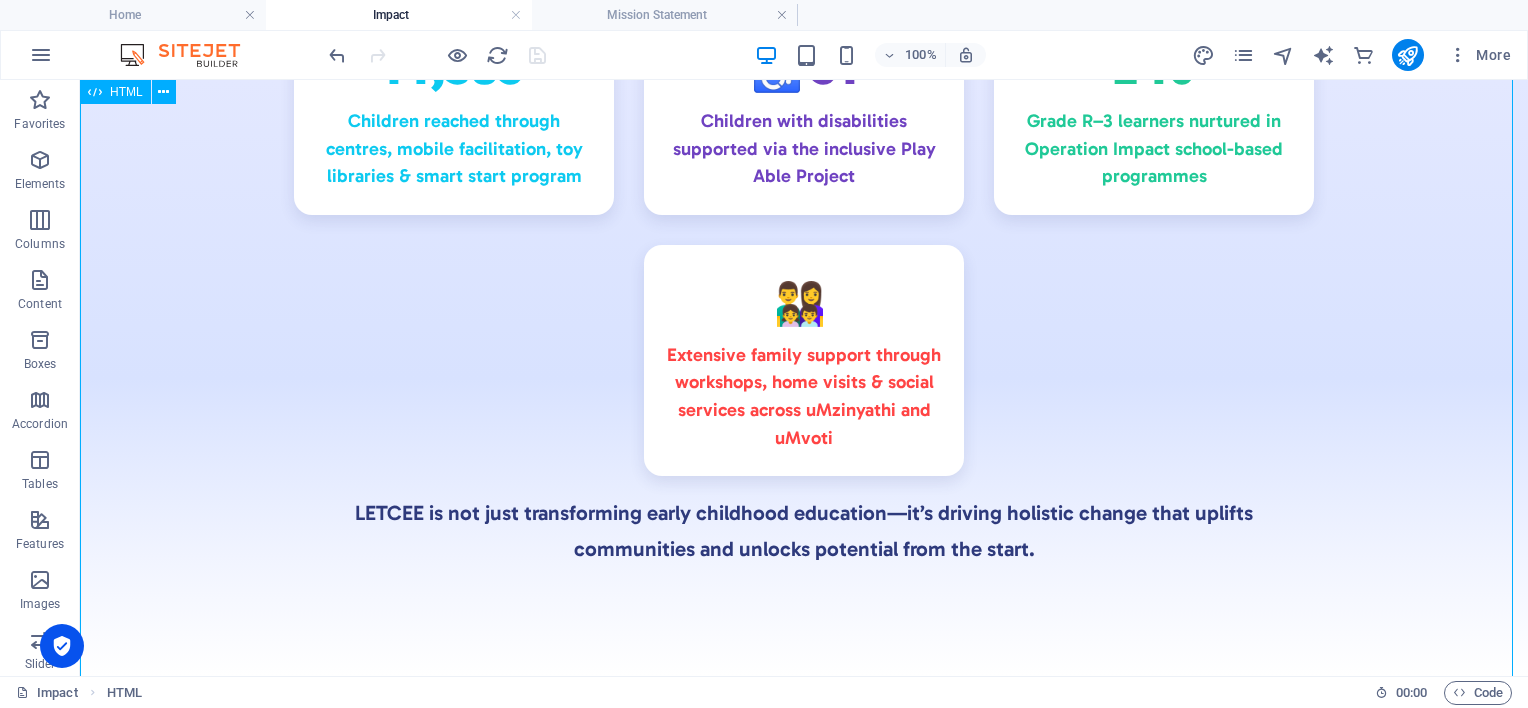 scroll, scrollTop: 450, scrollLeft: 0, axis: vertical 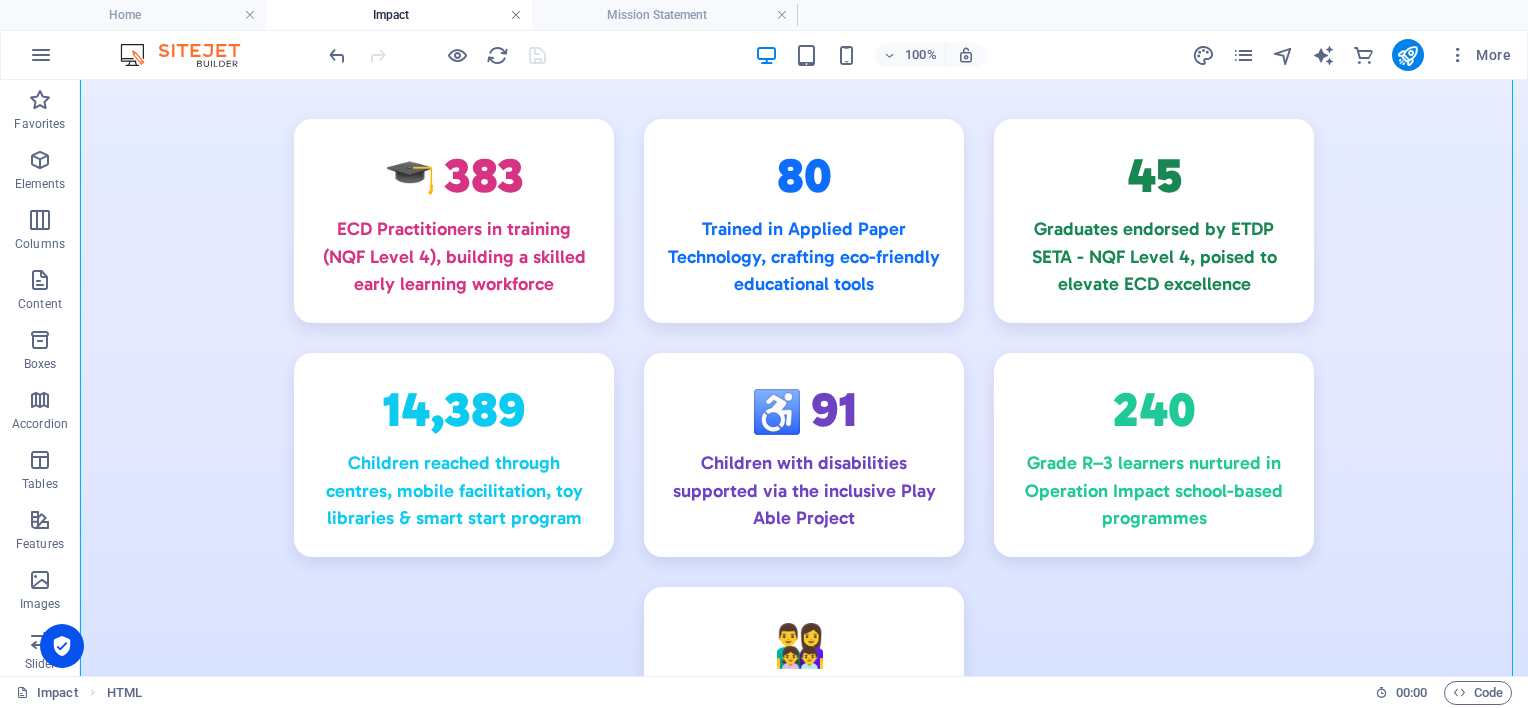click at bounding box center [516, 15] 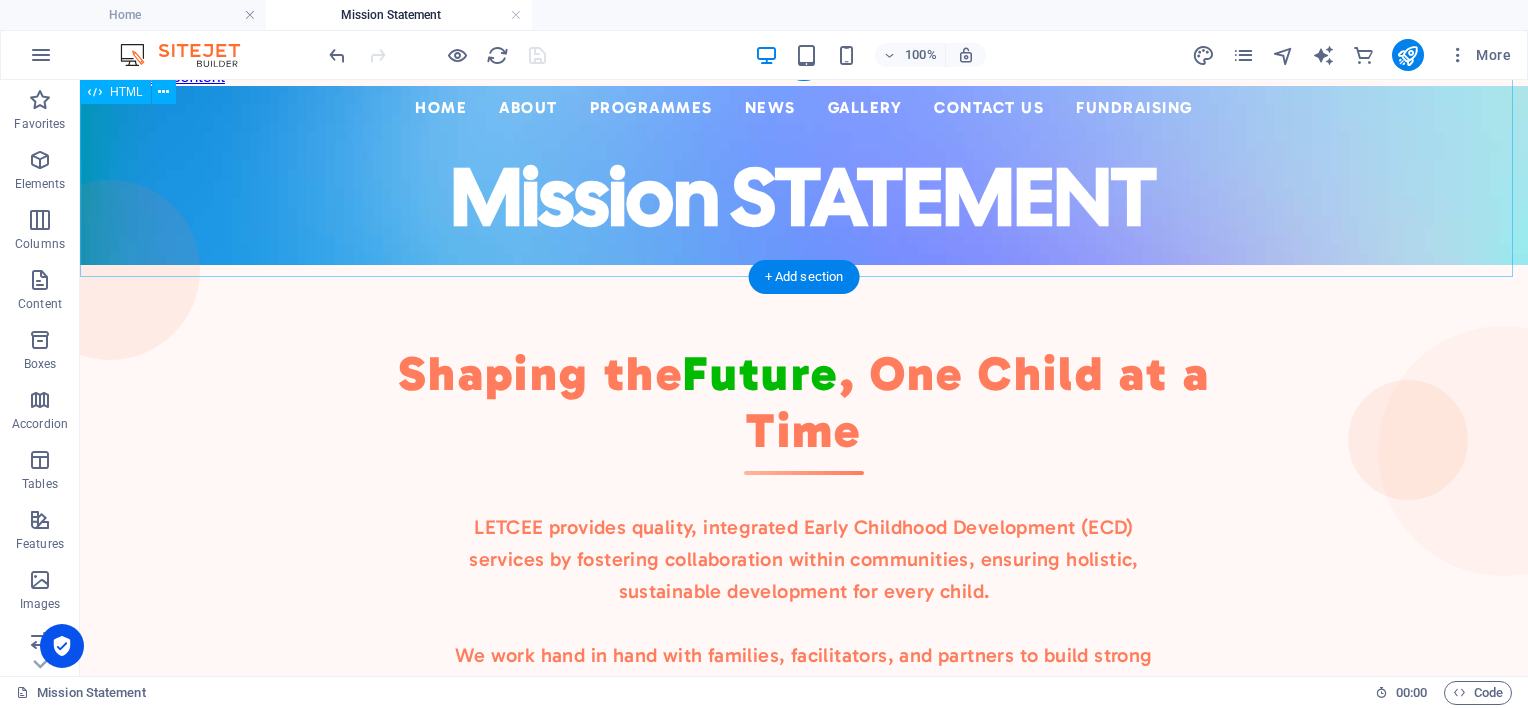 scroll, scrollTop: 0, scrollLeft: 0, axis: both 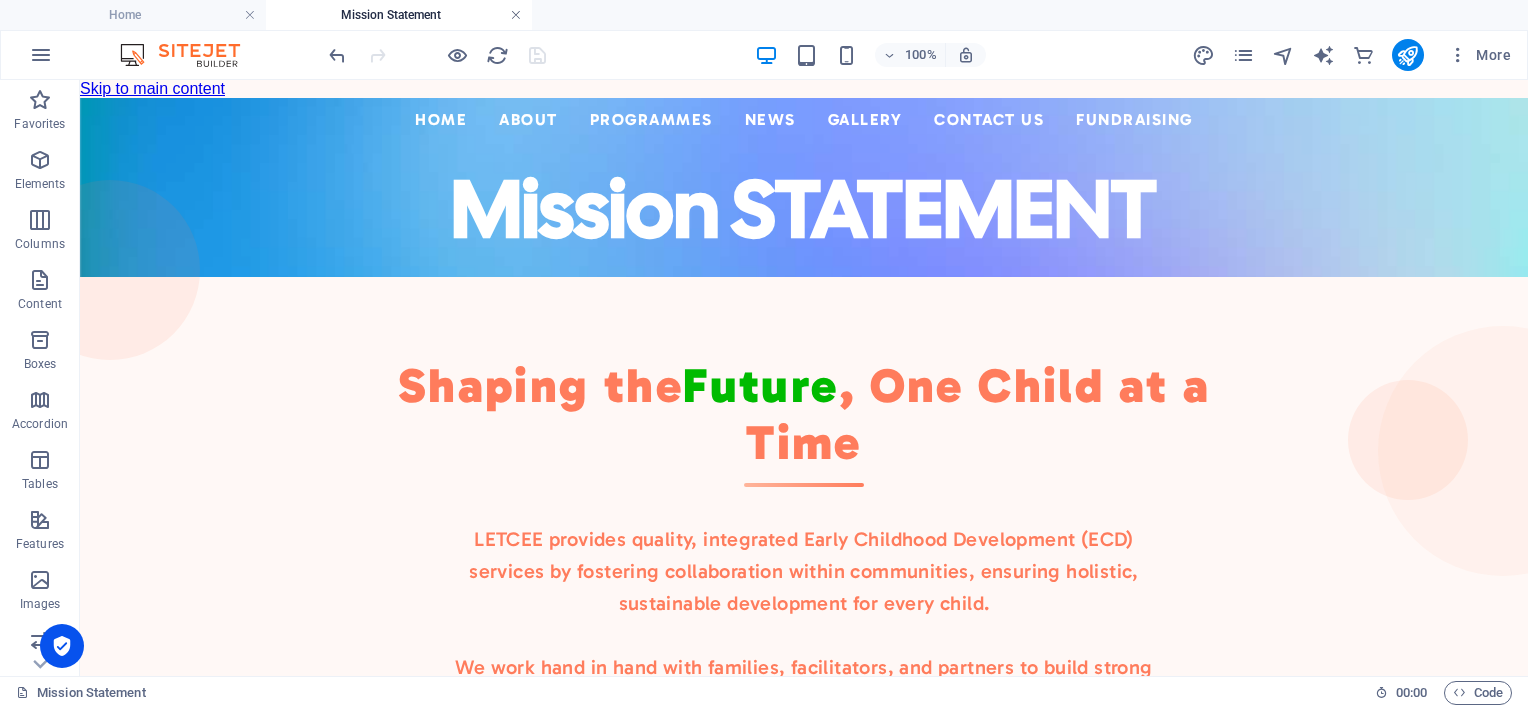 click at bounding box center (516, 15) 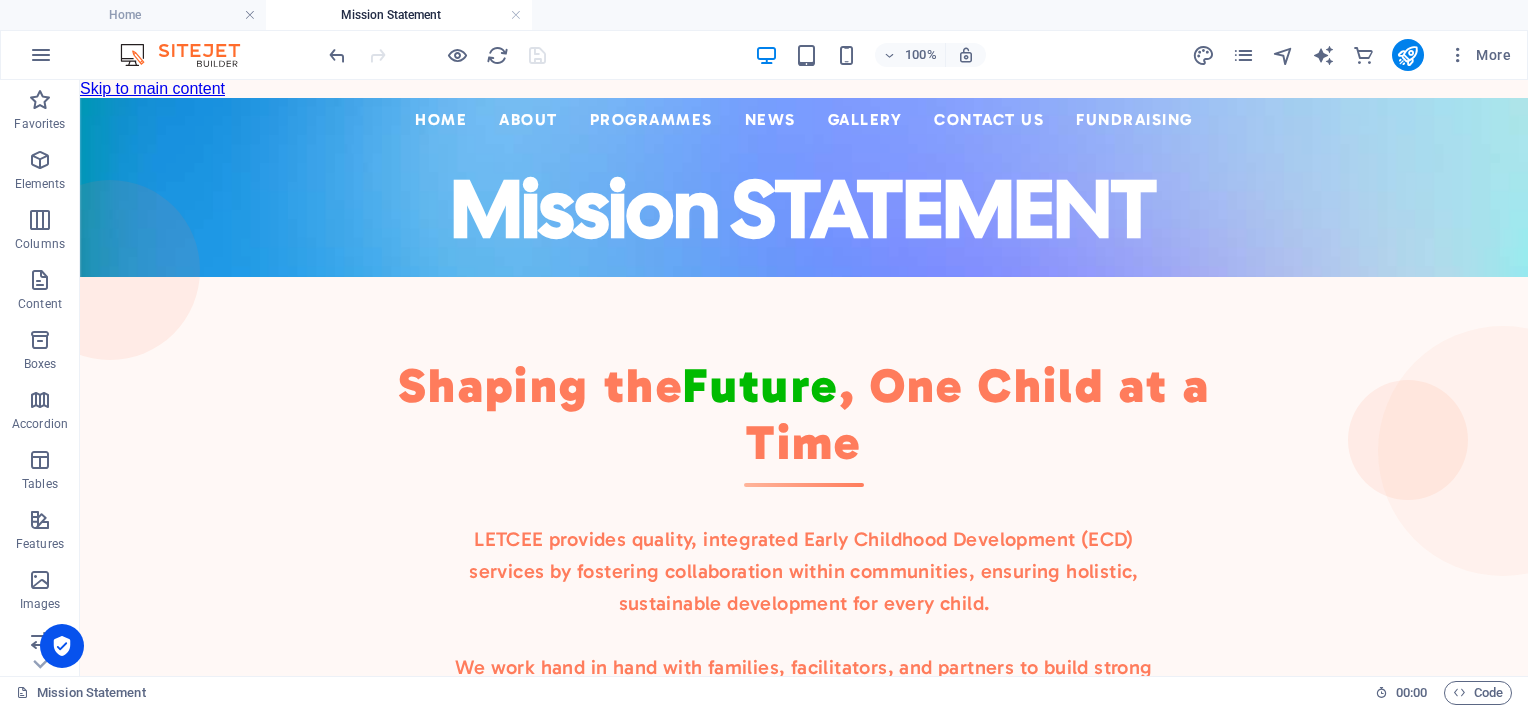 scroll, scrollTop: 910, scrollLeft: 0, axis: vertical 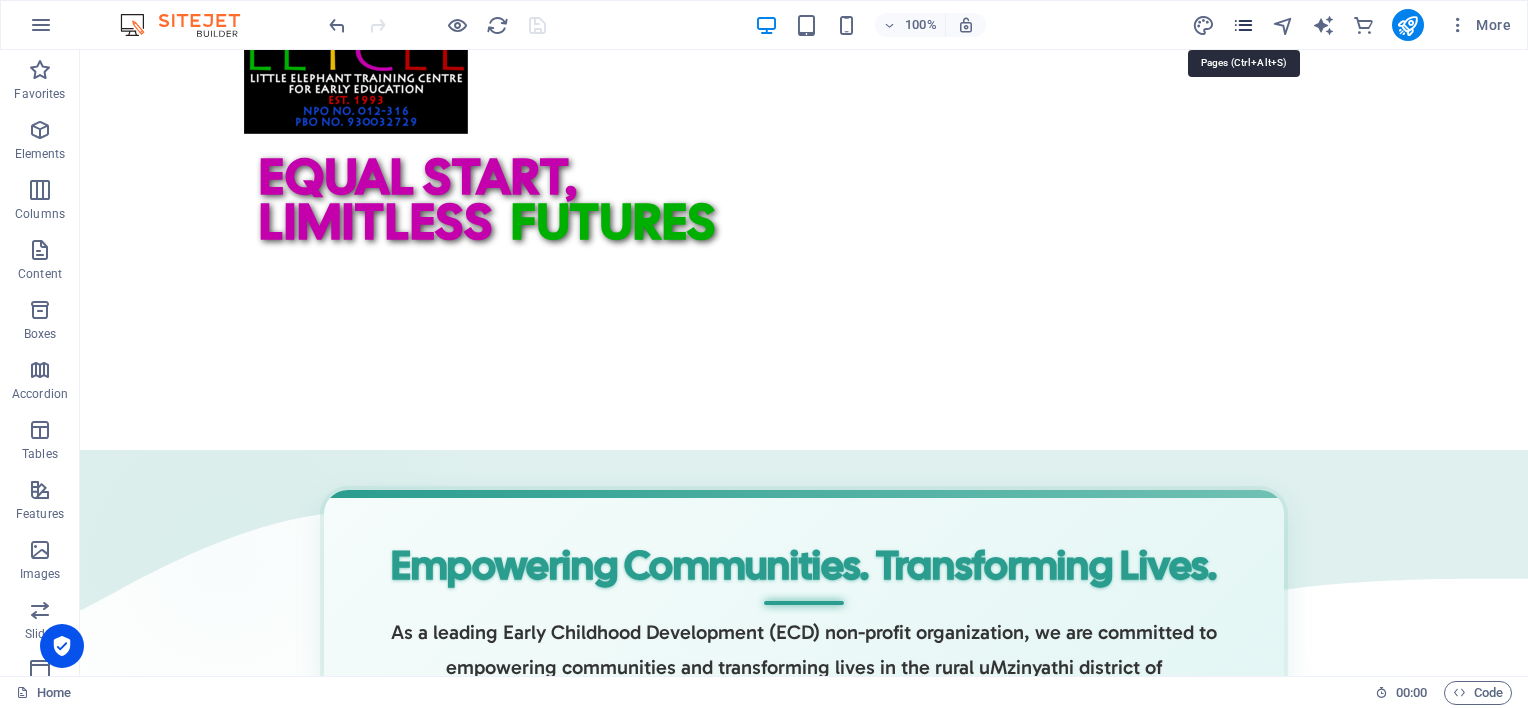 click at bounding box center (1243, 25) 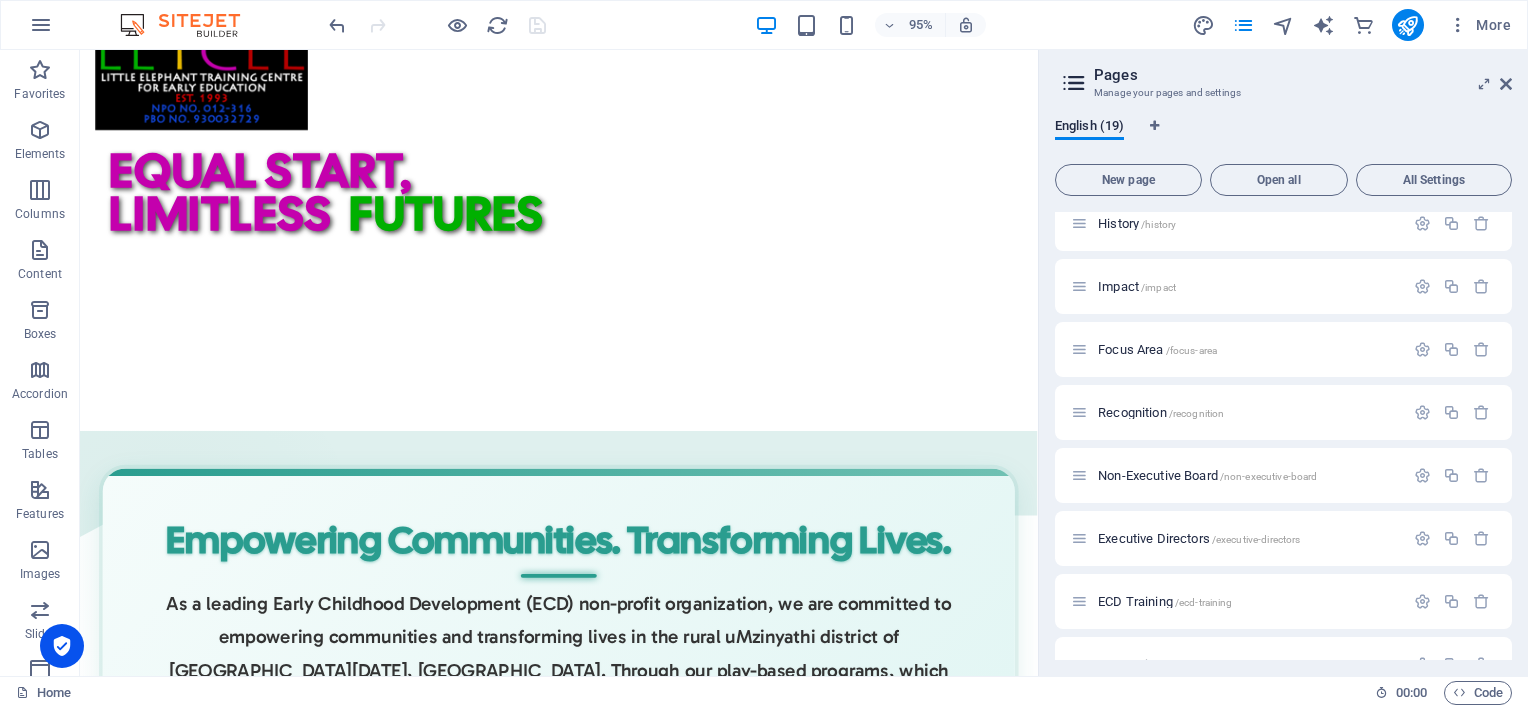 scroll, scrollTop: 400, scrollLeft: 0, axis: vertical 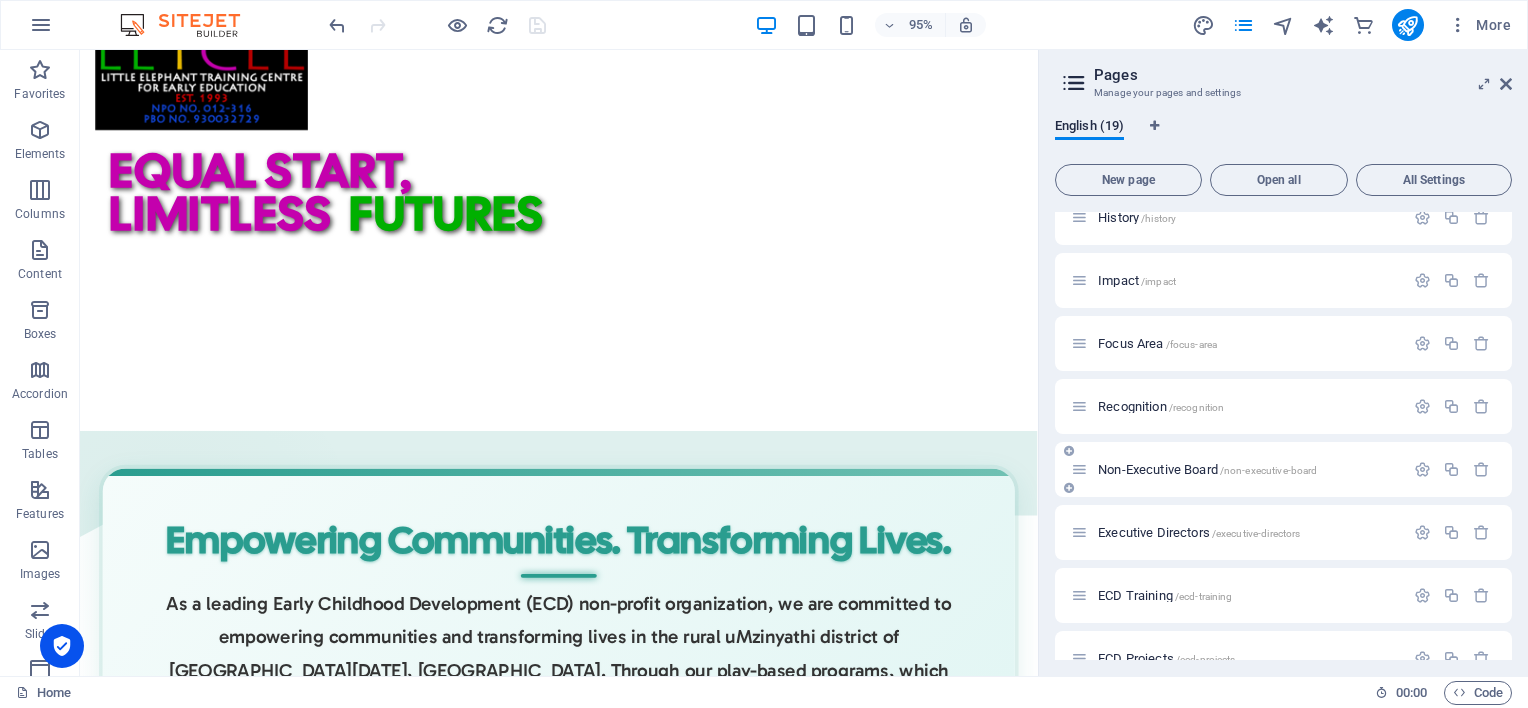 click on "Non-Executive Board /non-executive-board" at bounding box center [1207, 469] 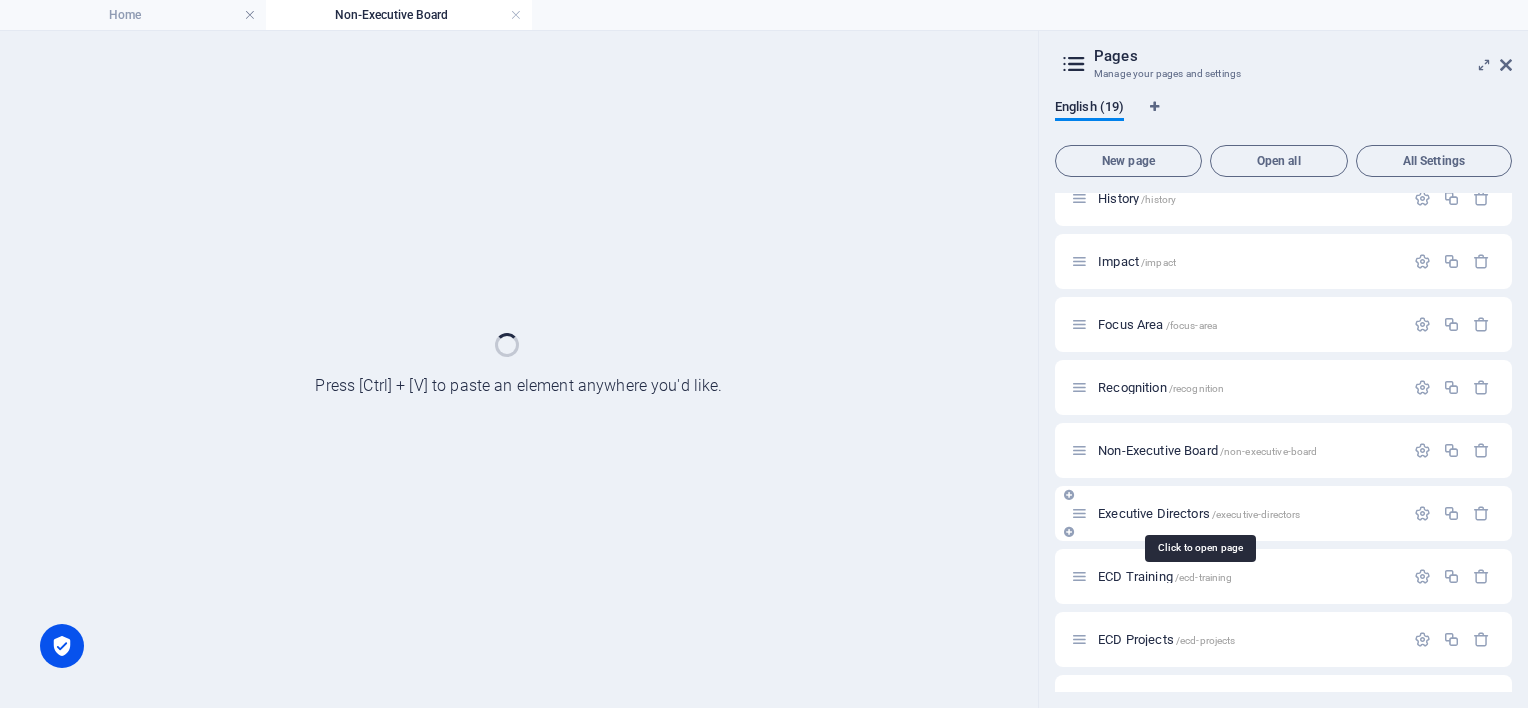 click on "Executive Directors /executive-directors" at bounding box center (1199, 513) 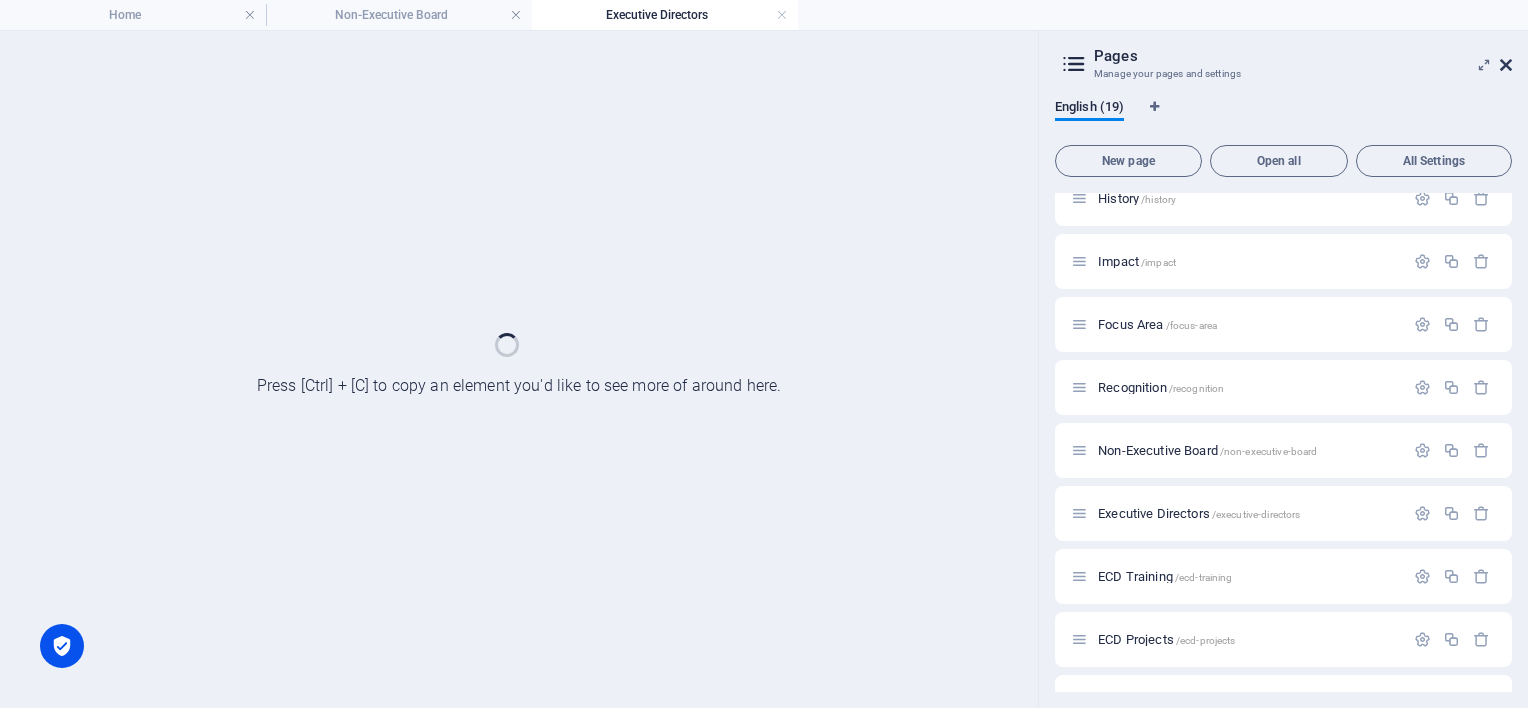 click on "Home Non-Executive Board Executive Directors Favorites Elements Columns Content Boxes Accordion Tables Features Images Slider Header Footer Forms Marketing Collections Commerce
Drag here to replace the existing content. Press “Ctrl” if you want to create a new element.
Banner   Container   Banner   HTML   Container   Spacer   HTML   HTML   HTML   HTML   HTML 95% More Home 00 : 00 Code Press [Ctrl] + [V] to paste an element anywhere you'd like. Press [Ctrl] + [C] to copy an element you'd like to see more of around here. Pages Manage your pages and settings English (19) New page Open all All Settings Home / About /about Programmes /programmes News /news Contact Us /contact-us Mission Statement /mission-statement History /history Impact /impact Focus Area /focus-area Recognition /recognition Non-Executive Board /non-executive-board Executive Directors /executive-directors ECD Training /ecd-training ECD Projects /ecd-projects Primary School Projects /primary-school-projects" at bounding box center [764, 354] 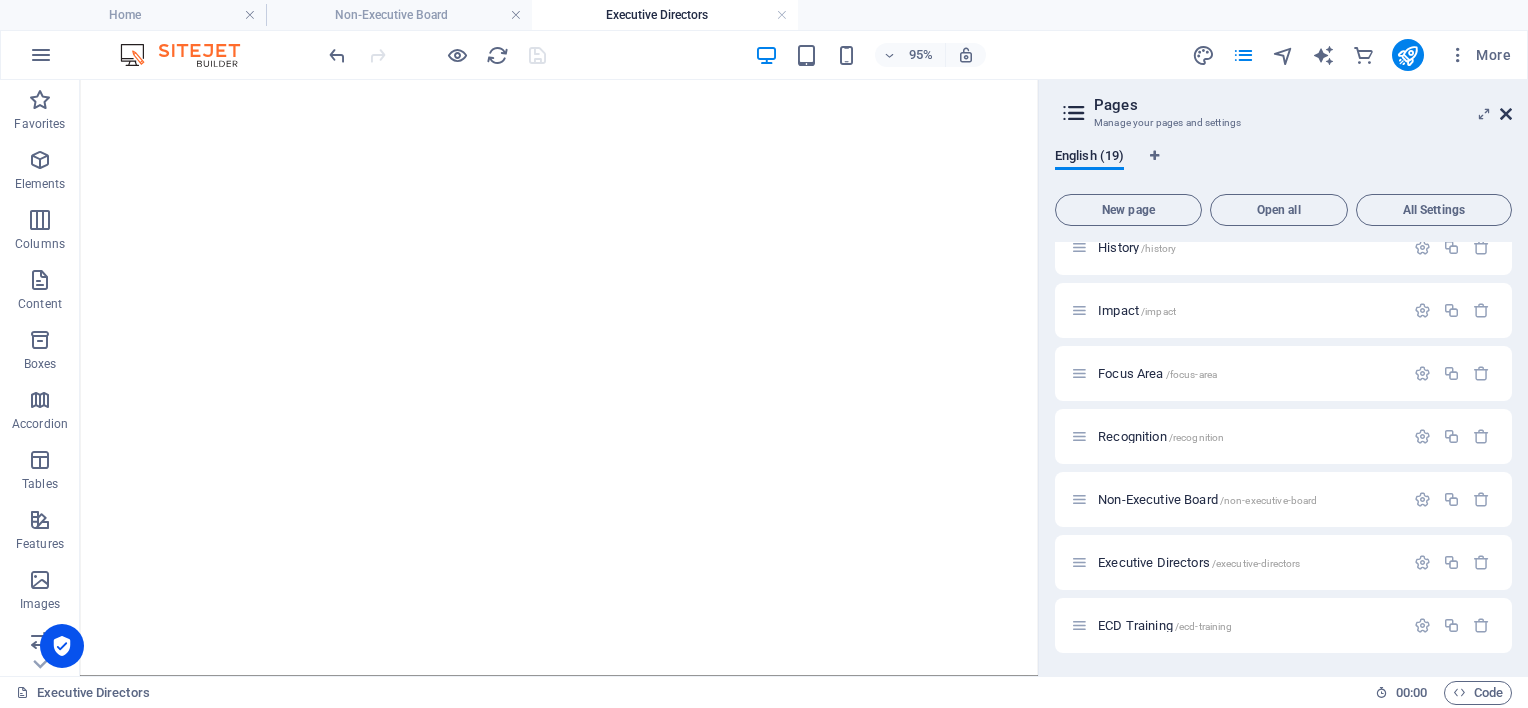 click at bounding box center (1506, 114) 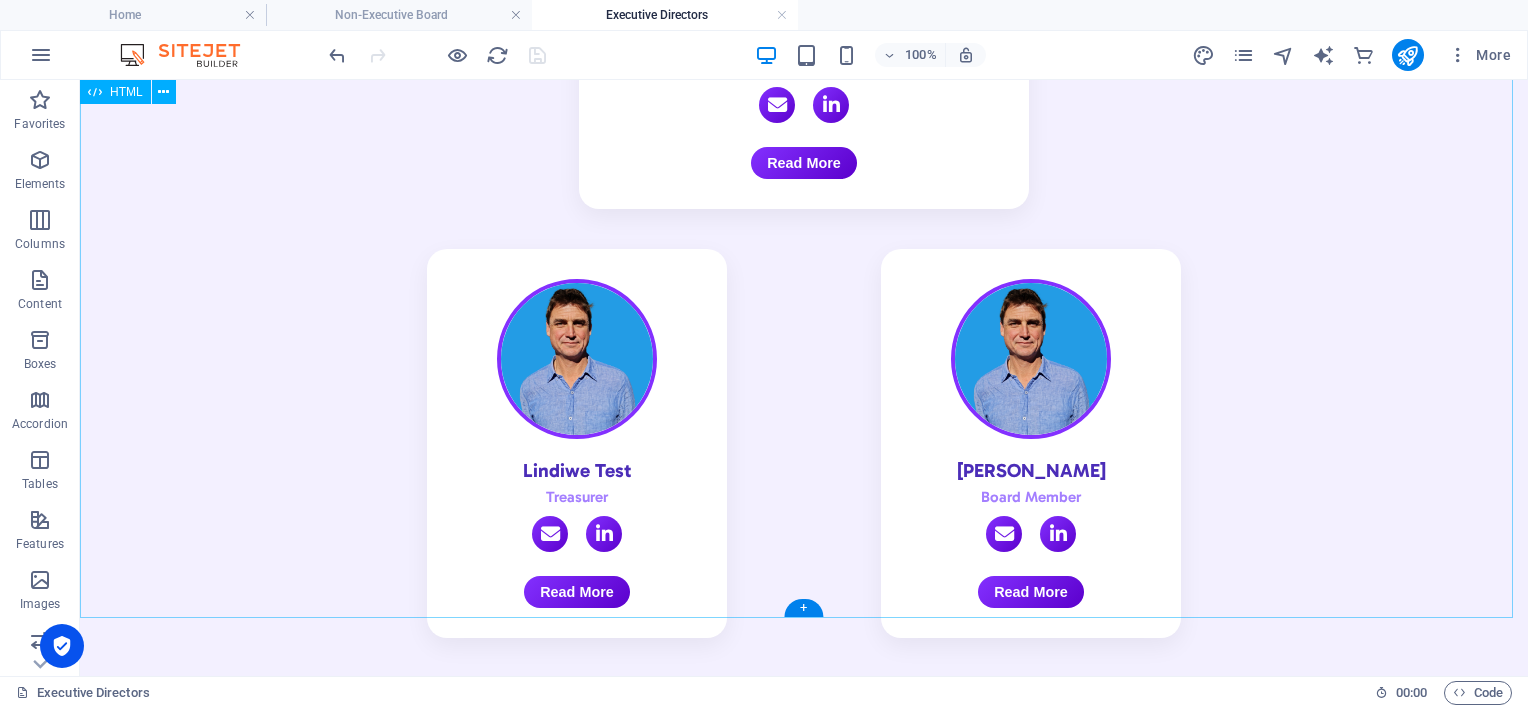 scroll, scrollTop: 411, scrollLeft: 0, axis: vertical 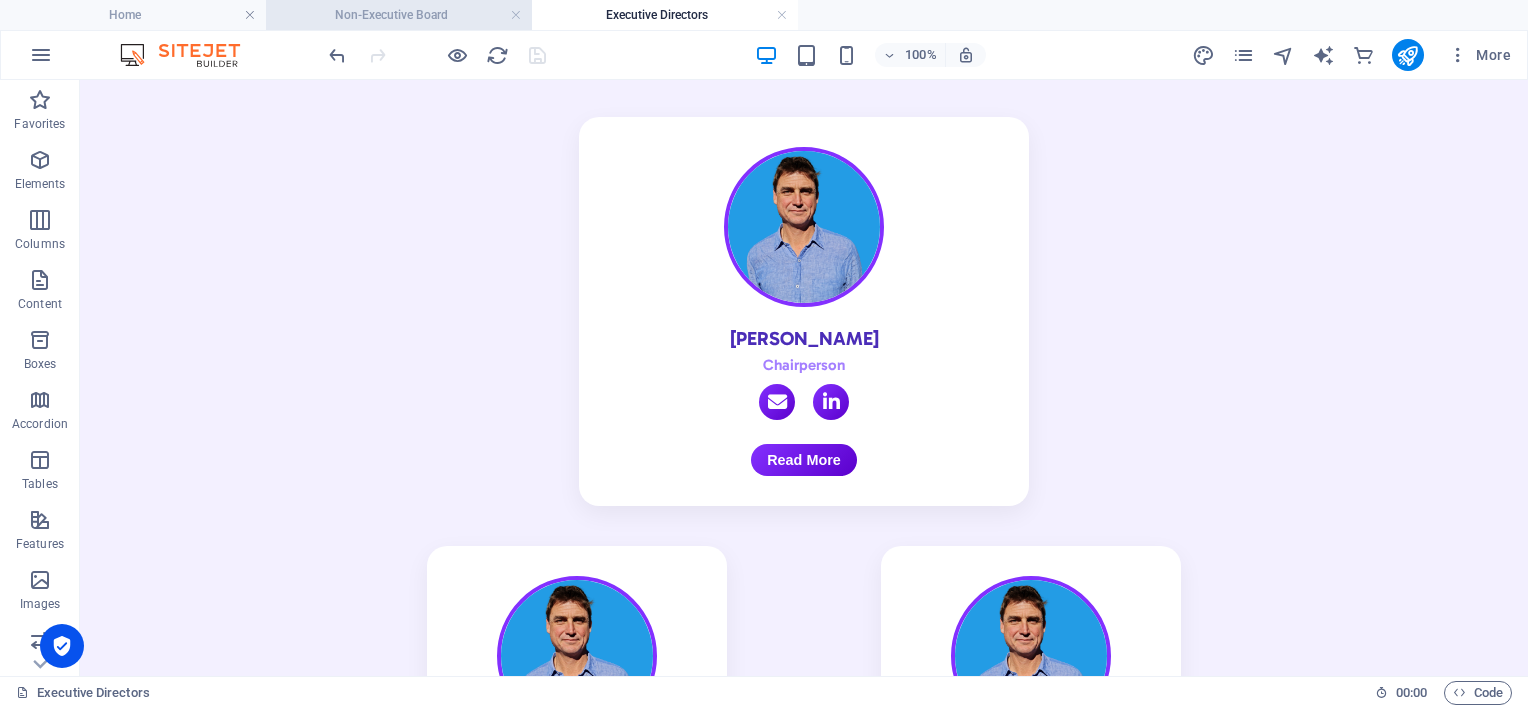click on "Non-Executive Board" at bounding box center [399, 15] 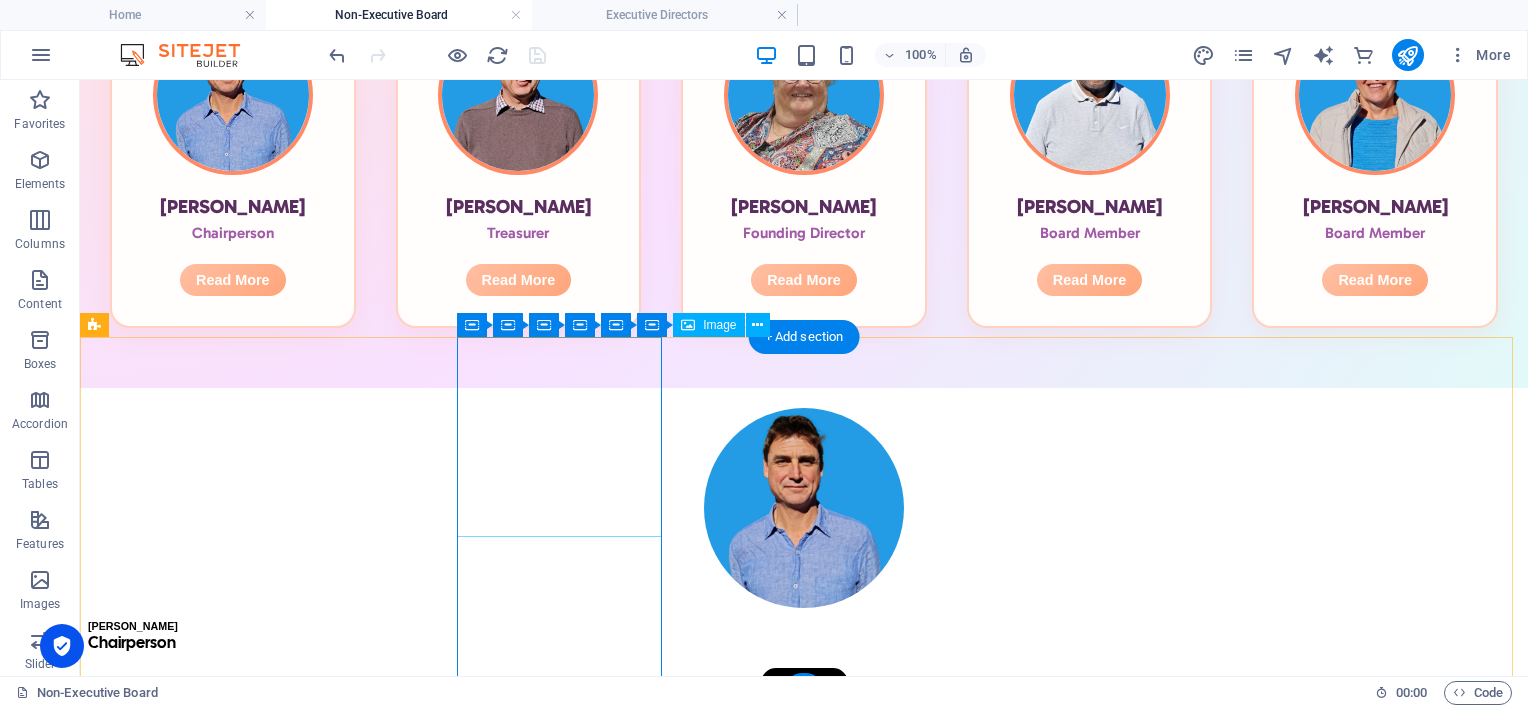 scroll, scrollTop: 782, scrollLeft: 0, axis: vertical 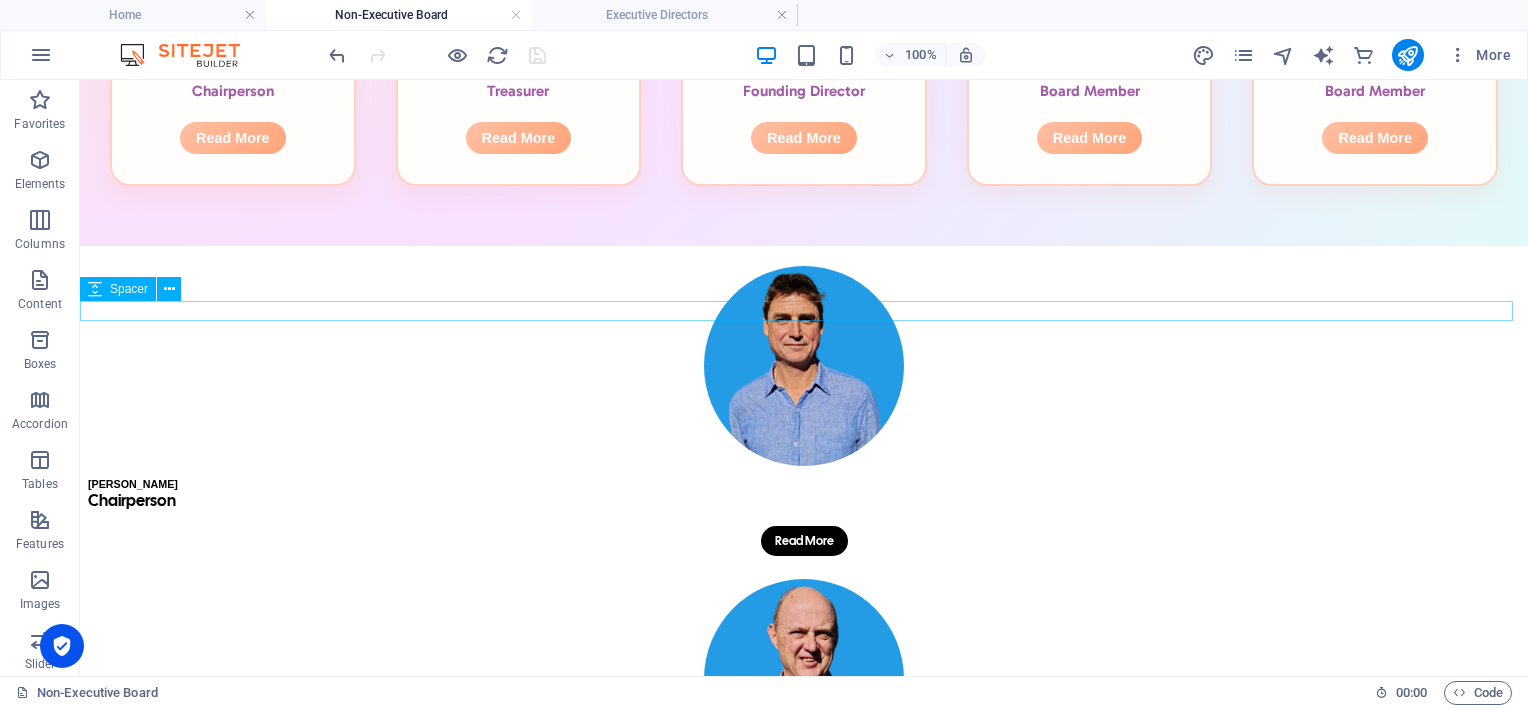 click on "Spacer" at bounding box center [118, 289] 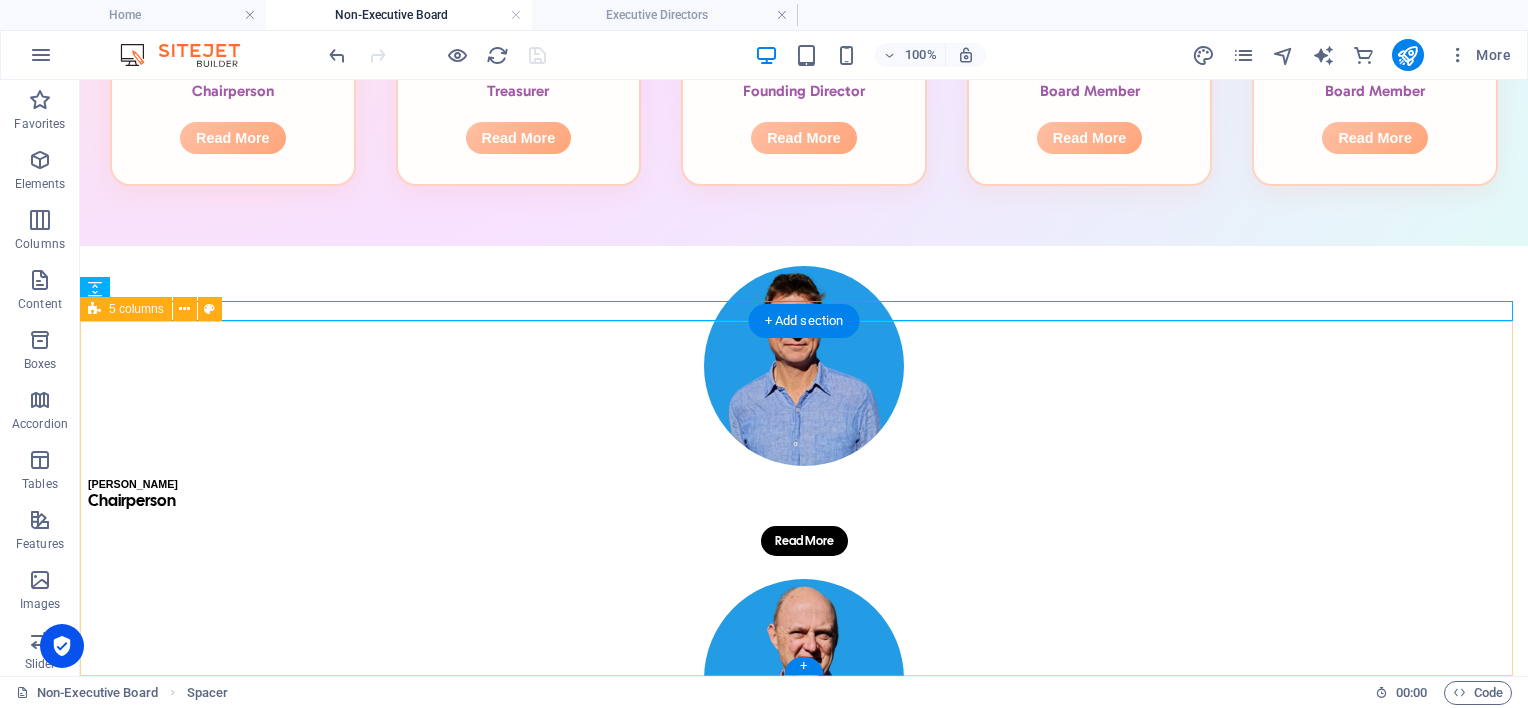 click on "[PERSON_NAME] Chairperson
Read More
Bachelor of Business Science (Finance Honours)   Investec Bank -Project and Infrastructure Finance   Currently: Director of Plennegy (An agricultural investment holding company)-Position COO Chairman of the LETCEE board since [DATE]. [PERSON_NAME] brings strategic insight and his business acumen and leadership have helped shape LETCEE’s governance with clarity and vision.
[PERSON_NAME] Treasurer
Read More
A Chartered Accountant with deep operational experience as COO of Blue Crest Holdings, [PERSON_NAME] has guided LETCEE’s financial strategy and oversight since [DATE] with precision and transparency.
[PERSON_NAME] Founding Director
Read More
Honorary D.Ed from [GEOGRAPHIC_DATA], [GEOGRAPHIC_DATA], [GEOGRAPHIC_DATA]. Trained Teacher at [DATE][GEOGRAPHIC_DATA] ECD consultant/specialist." at bounding box center (804, 1048) 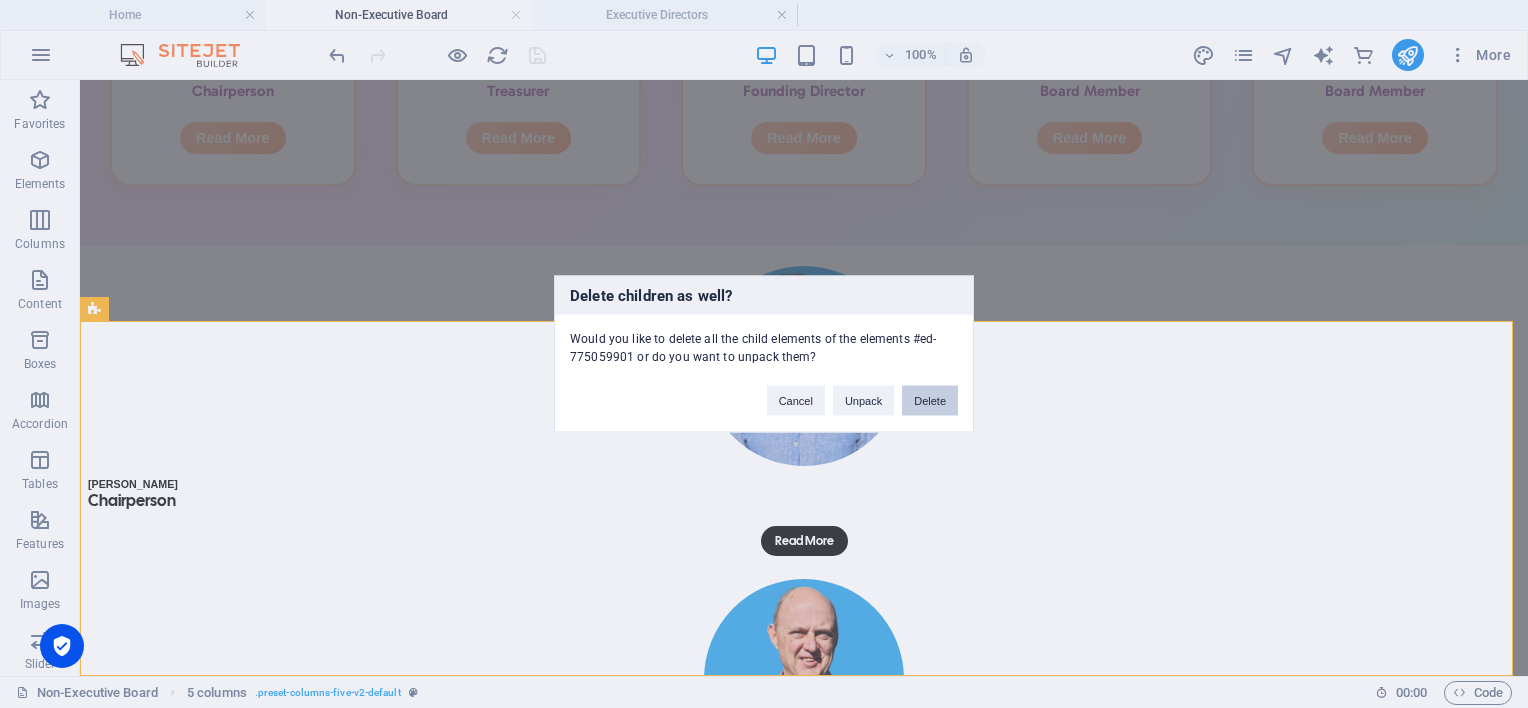 click on "Delete" at bounding box center (930, 401) 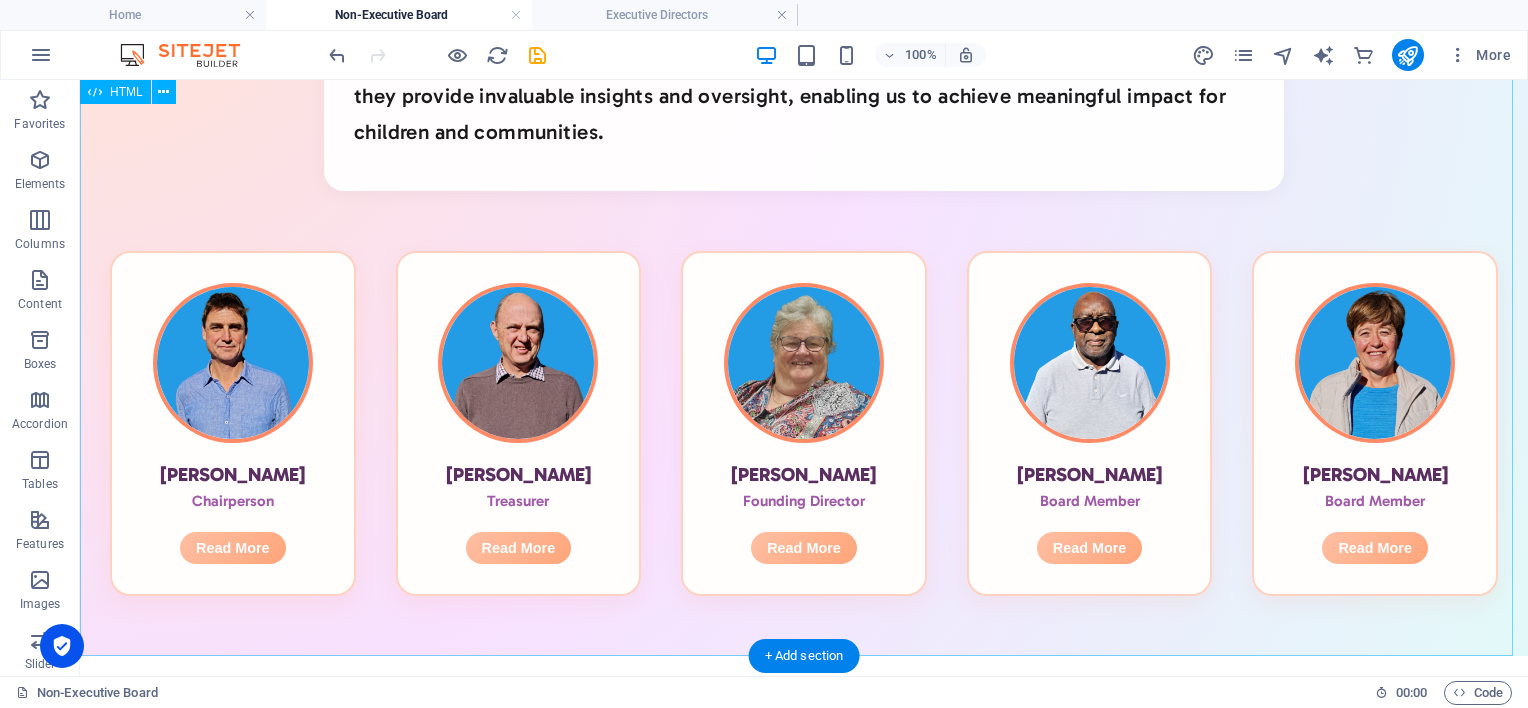 scroll, scrollTop: 428, scrollLeft: 0, axis: vertical 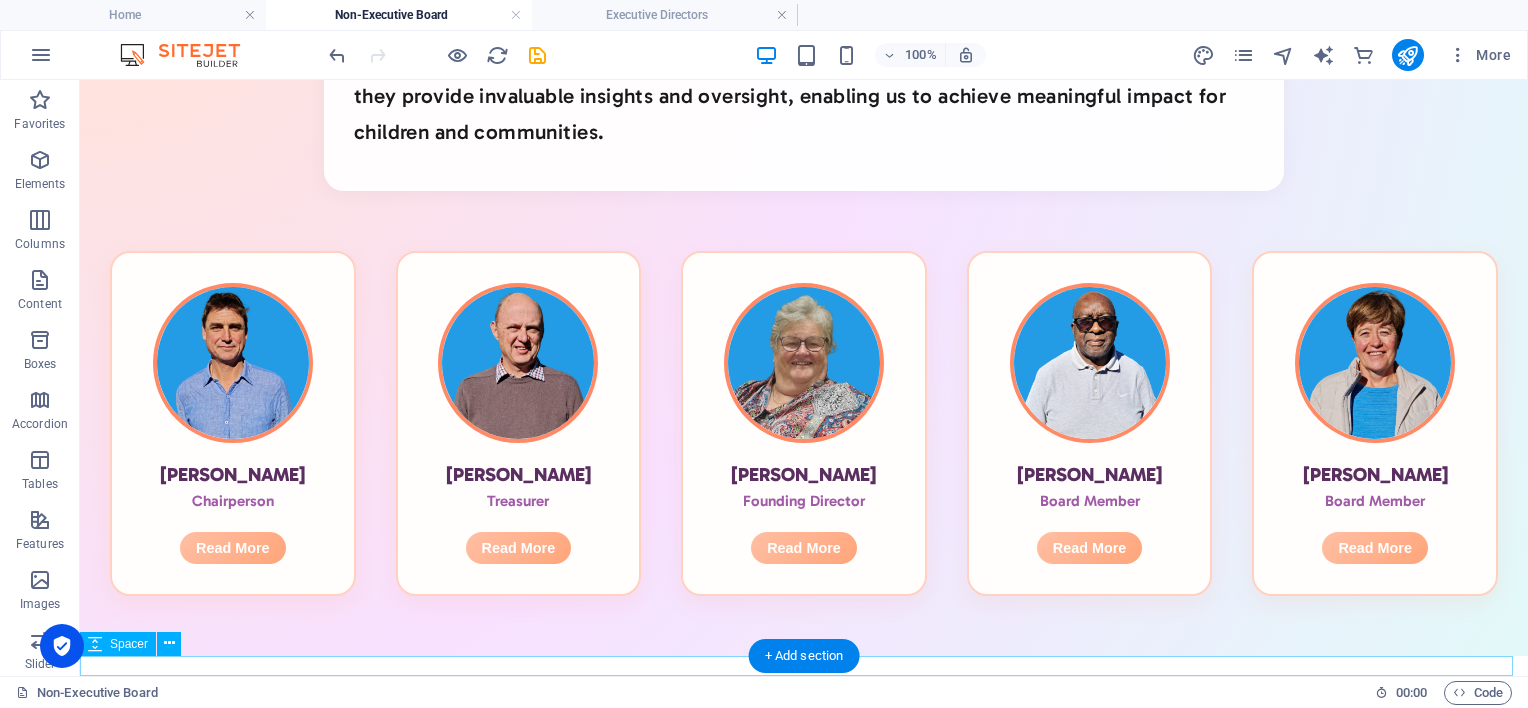 click at bounding box center (804, 666) 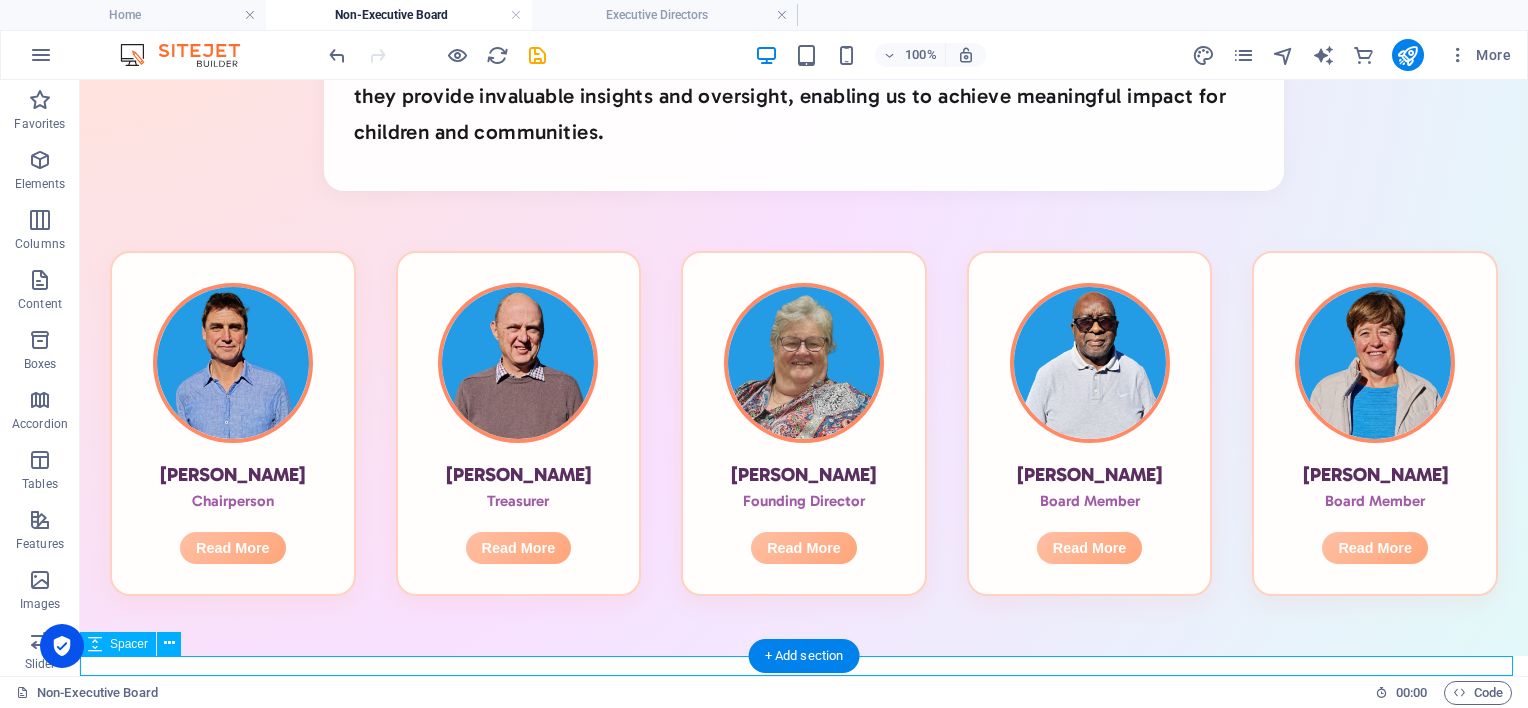 scroll, scrollTop: 408, scrollLeft: 0, axis: vertical 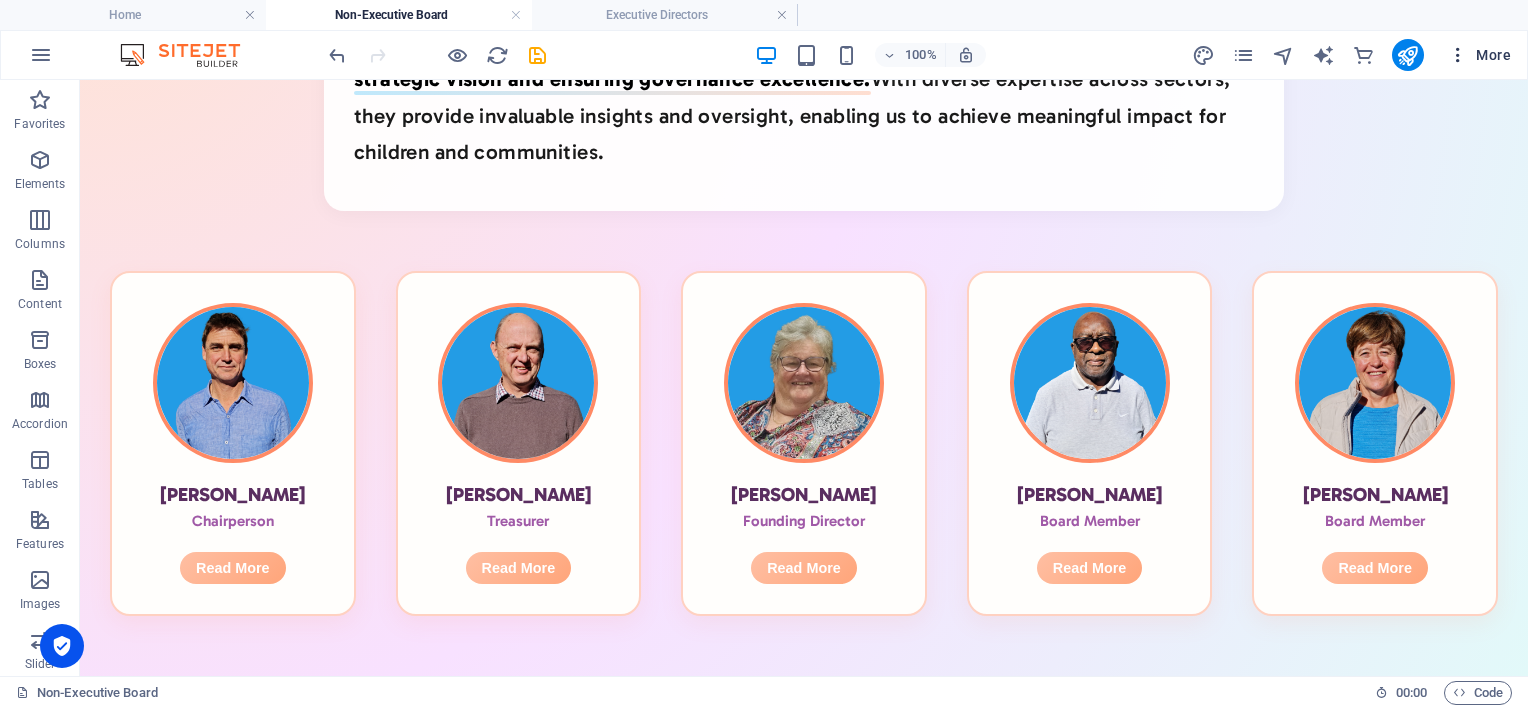 click on "More" at bounding box center [1479, 55] 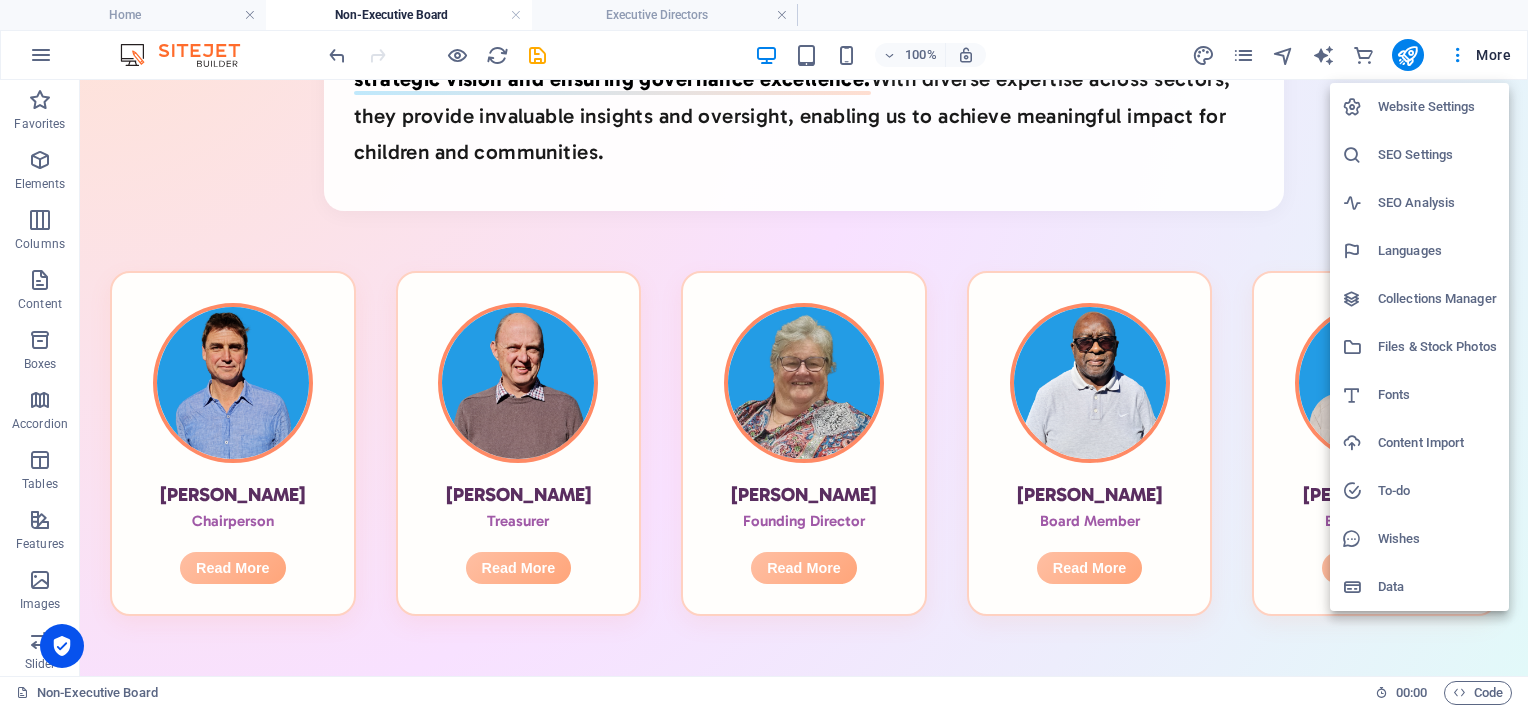 click on "Files & Stock Photos" at bounding box center (1437, 347) 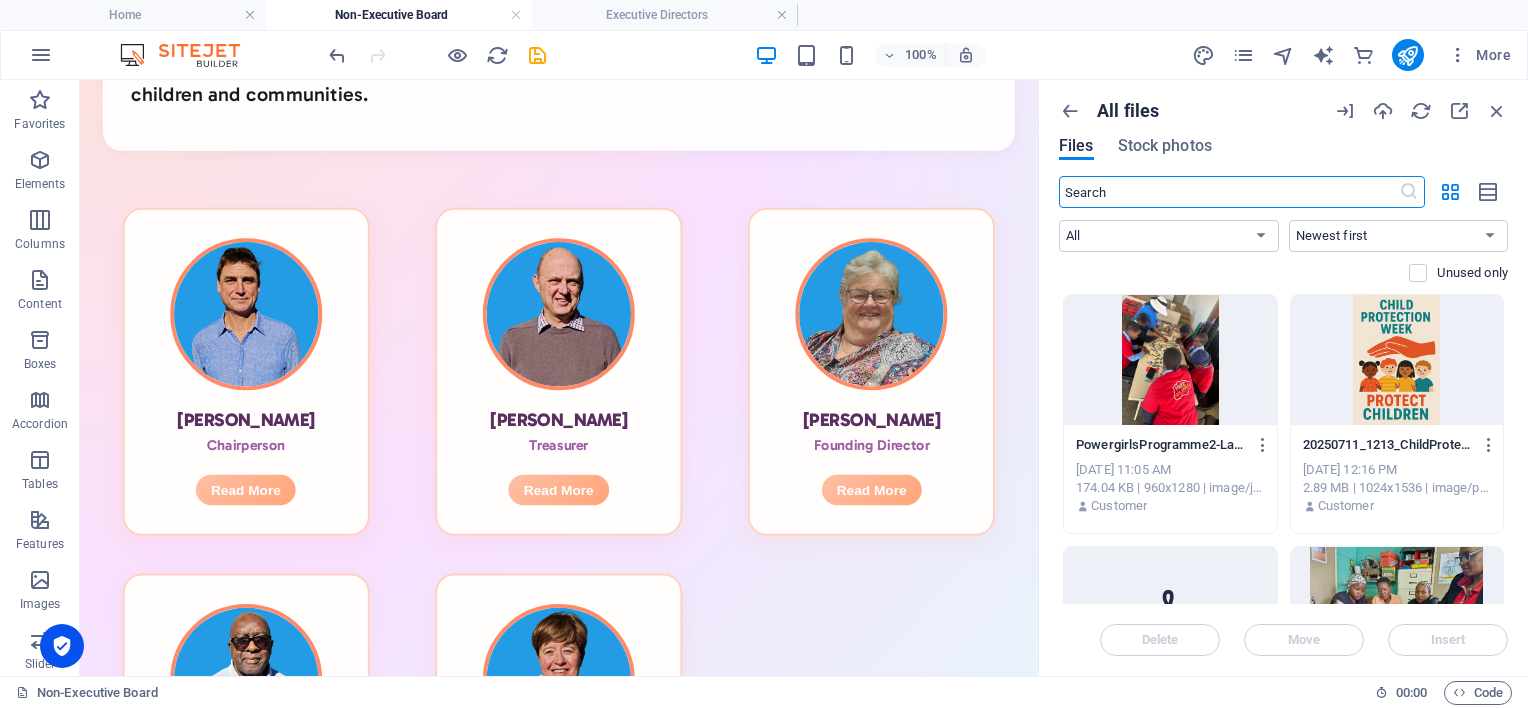 scroll, scrollTop: 782, scrollLeft: 0, axis: vertical 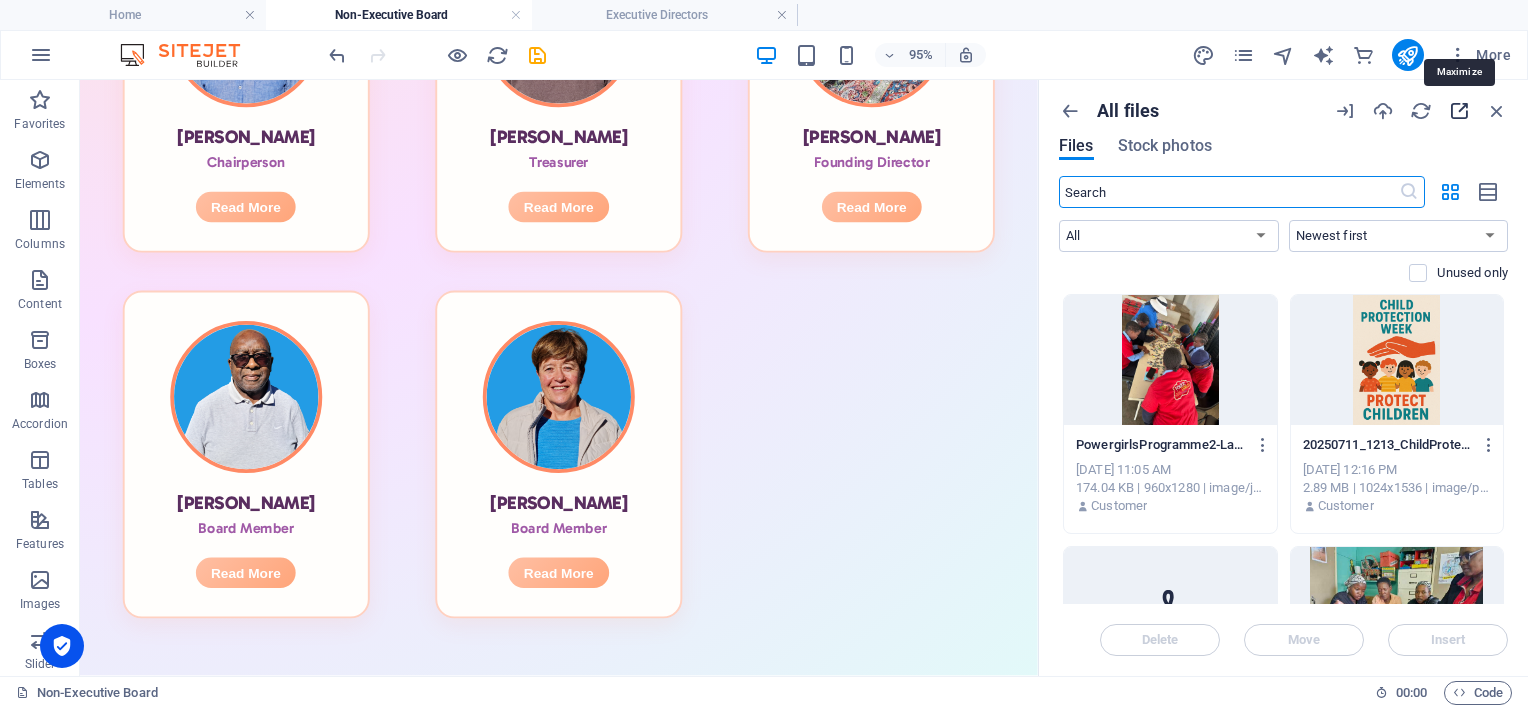 click at bounding box center [1459, 111] 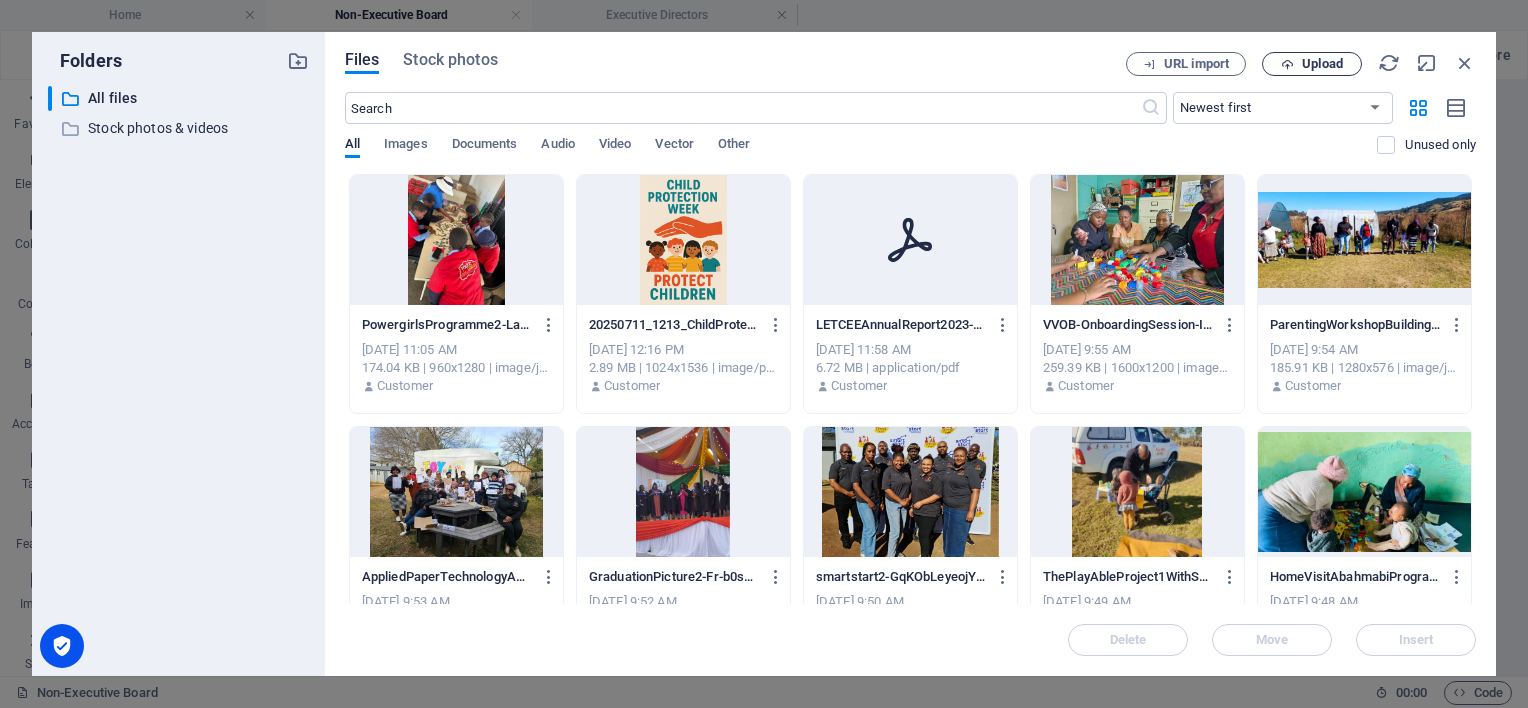 click on "Upload" at bounding box center (1312, 64) 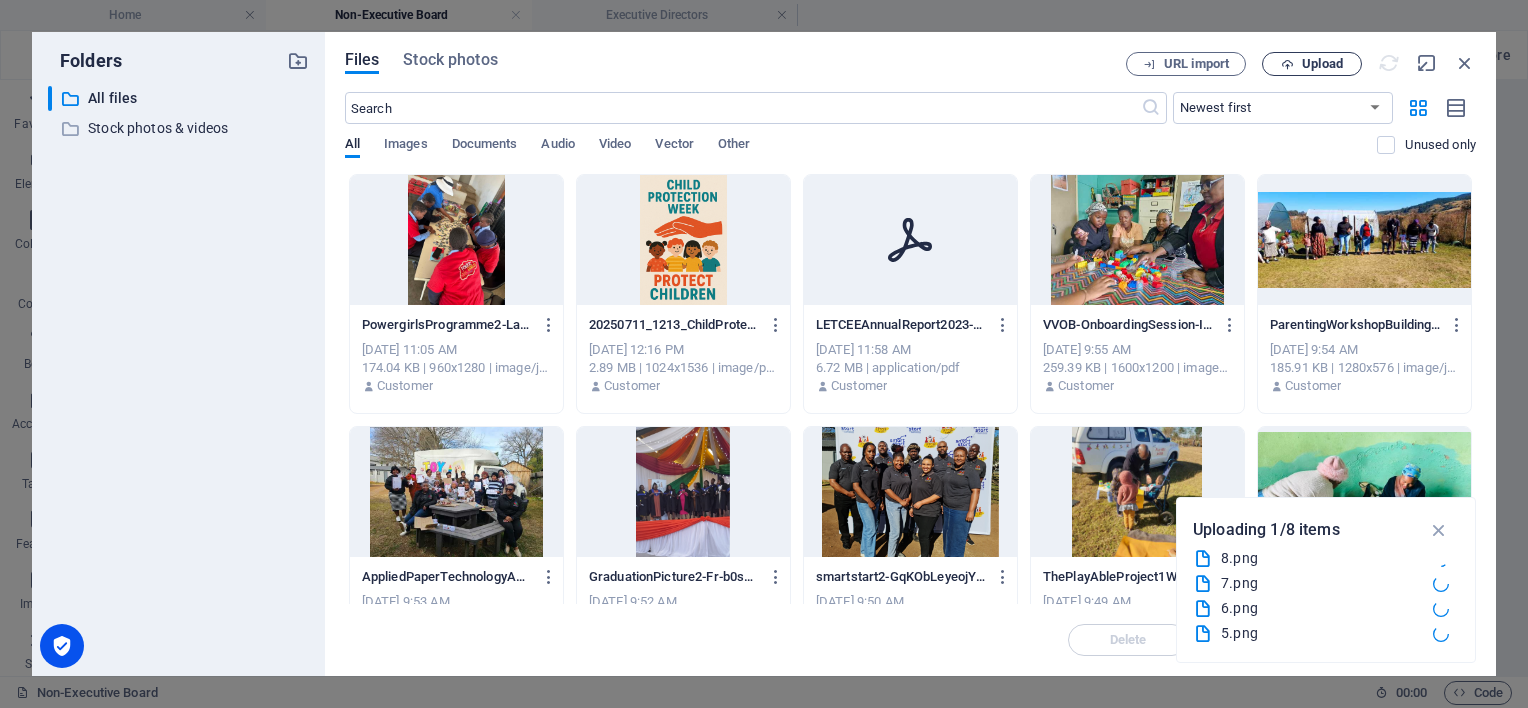 click at bounding box center (1287, 64) 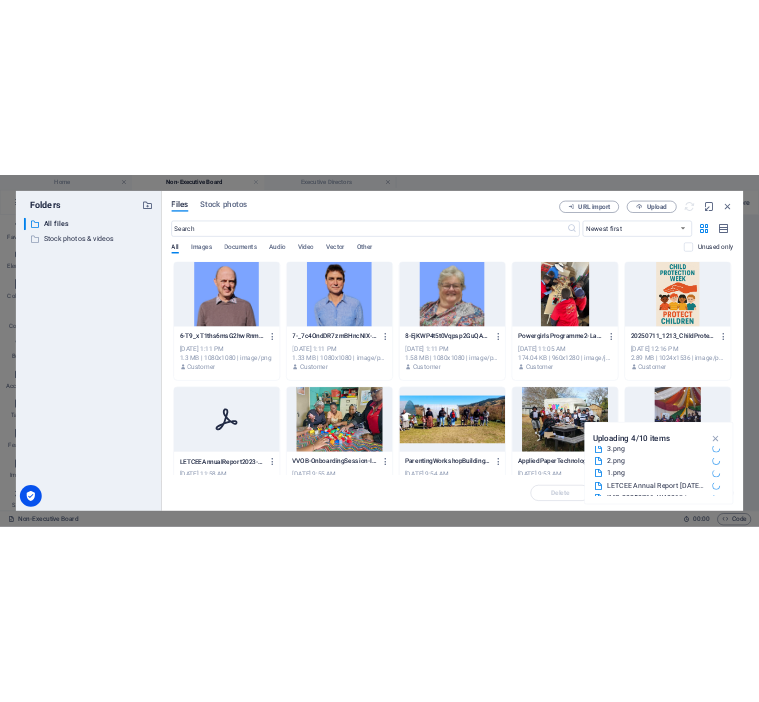 scroll, scrollTop: 149, scrollLeft: 0, axis: vertical 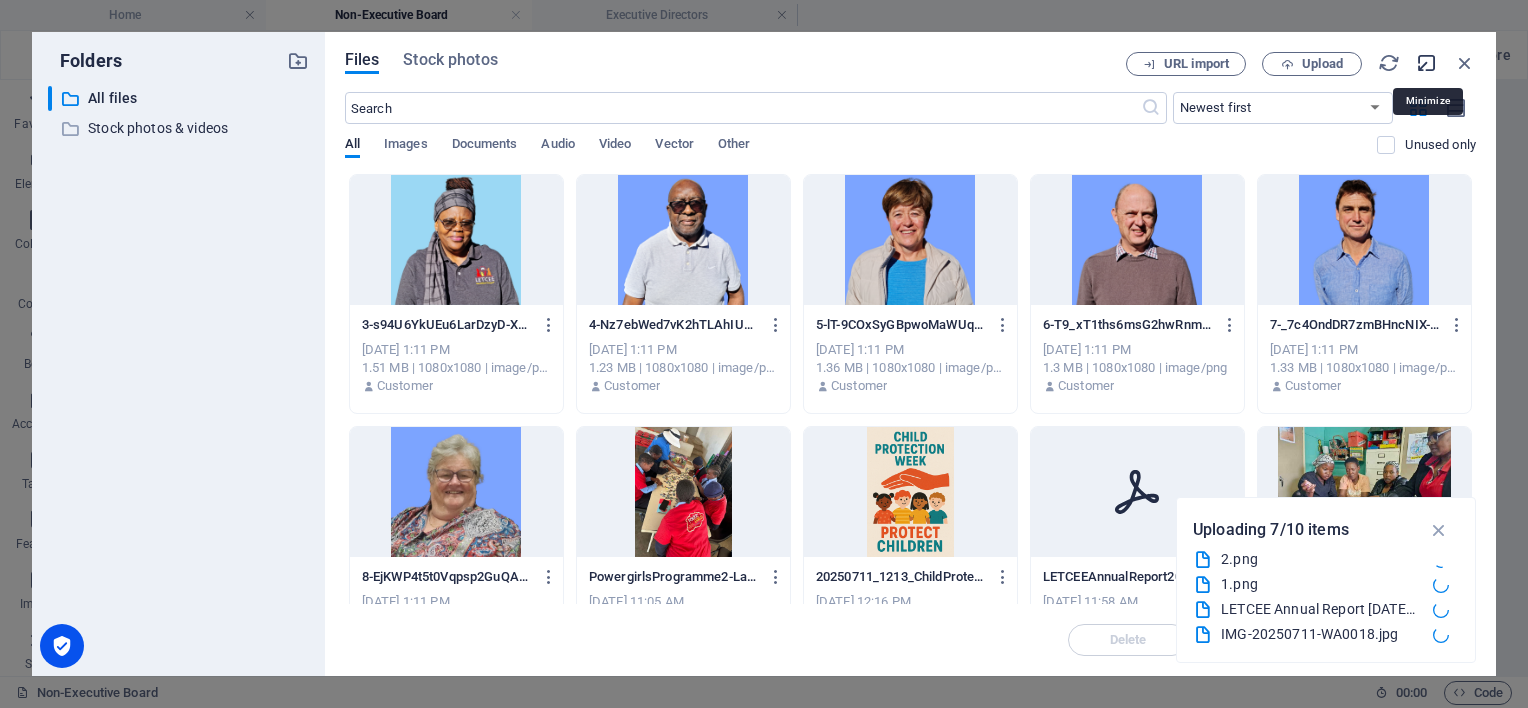 click at bounding box center (1427, 63) 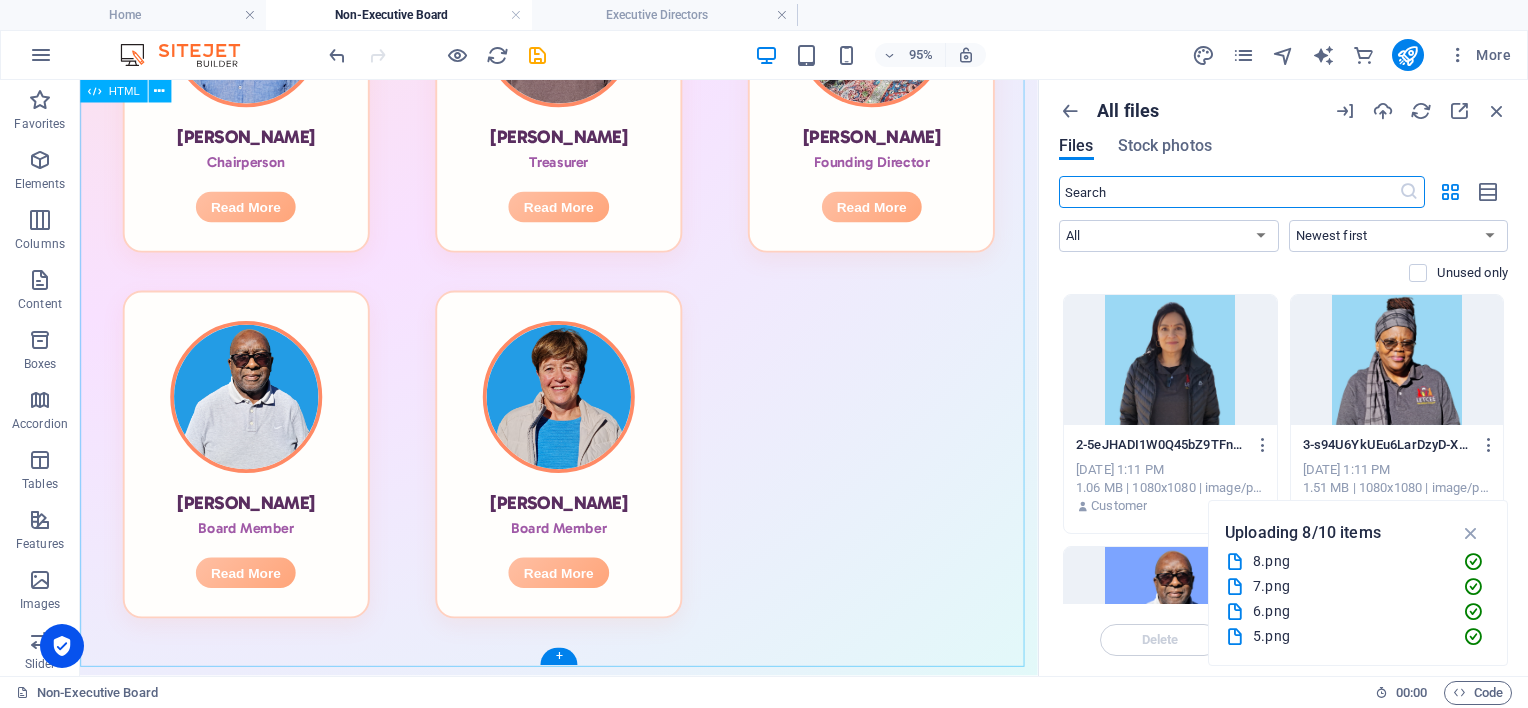 click on "Our non-executive board of directors plays a crucial role in guiding [PERSON_NAME]’s strategic vision and ensuring governance excellence.
With diverse expertise across sectors, they provide invaluable insights and oversight, enabling us to achieve meaningful impact for children and communities.
[PERSON_NAME] Example
Chairperson
Bachelor of Business Science (Finance Honours)
Investec Bank – Project and Infrastructure Finance
Currently: Director of Plennegy (An agricultural investment holding company)-Position COO
Chairman of the LETCEE board since [DATE]. [PERSON_NAME] brings strategic insight and his business acumen and leadership have helped shape LETCEE’s governance with clarity and vision.
Read More
[PERSON_NAME]
Treasurer
Read More
[PERSON_NAME]
Founding Director
Read More" at bounding box center (584, 139) 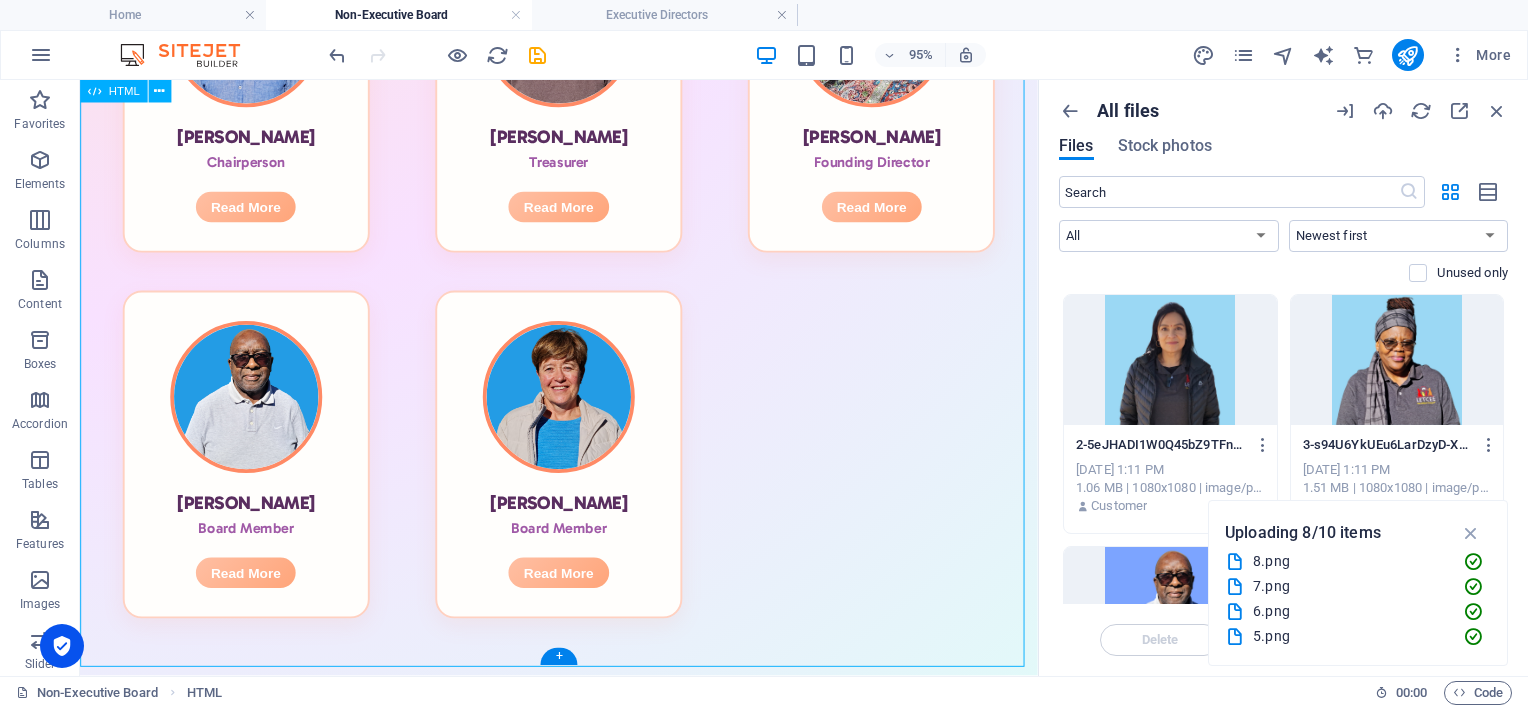 click on "Our non-executive board of directors plays a crucial role in guiding [PERSON_NAME]’s strategic vision and ensuring governance excellence.
With diverse expertise across sectors, they provide invaluable insights and oversight, enabling us to achieve meaningful impact for children and communities.
[PERSON_NAME] Example
Chairperson
Bachelor of Business Science (Finance Honours)
Investec Bank – Project and Infrastructure Finance
Currently: Director of Plennegy (An agricultural investment holding company)-Position COO
Chairman of the LETCEE board since [DATE]. [PERSON_NAME] brings strategic insight and his business acumen and leadership have helped shape LETCEE’s governance with clarity and vision.
Read More
[PERSON_NAME]
Treasurer
Read More
[PERSON_NAME]
Founding Director
Read More" at bounding box center (584, 139) 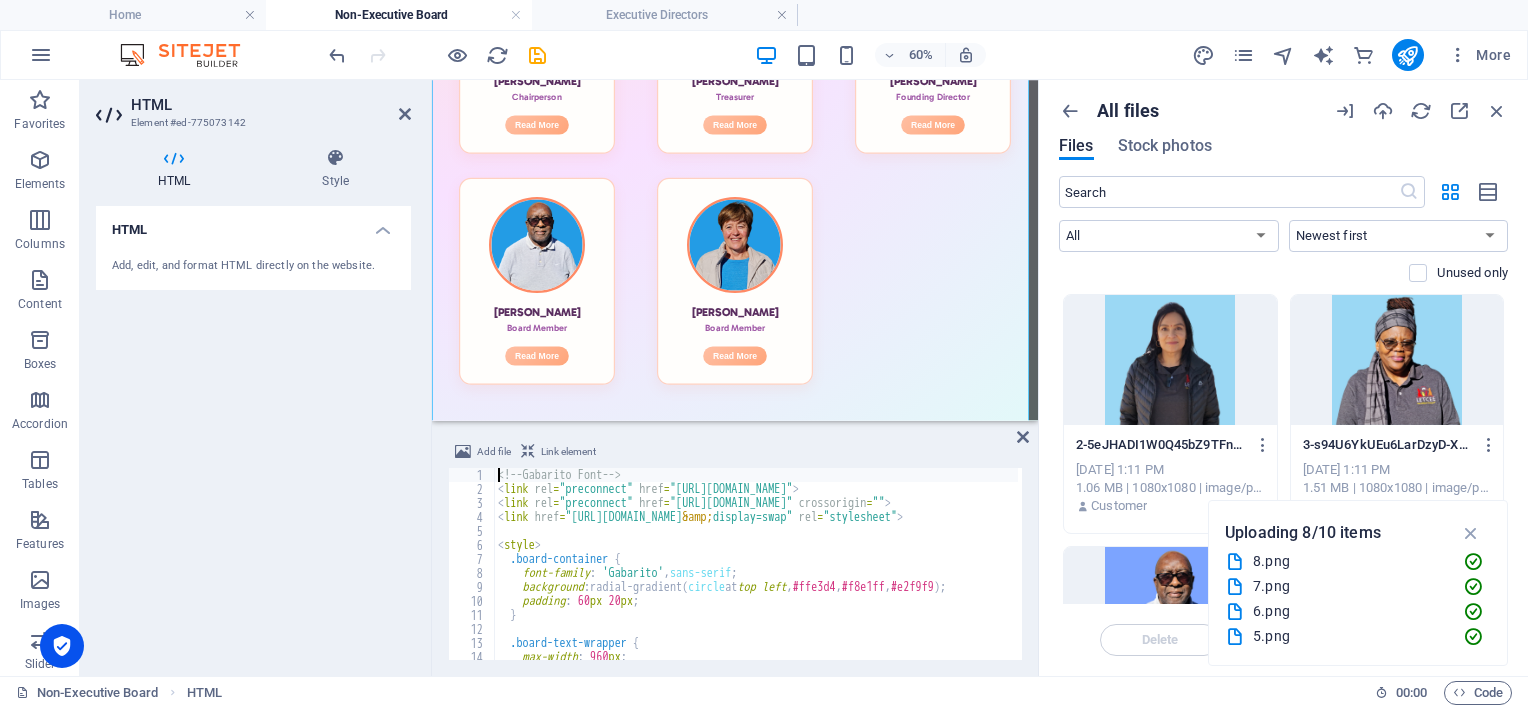 click on "<!--  Gabarito Font  --> < link   rel = "preconnect"   href = "[URL][DOMAIN_NAME]" > < link   rel = "preconnect"   href = "[URL][DOMAIN_NAME]"   crossorigin = "" > < link   href = "[URL][DOMAIN_NAME] &amp; display=swap"   rel = "stylesheet" > < style >    .board-container   {      font-family :   ' Gabarito ' ,  sans-serif ;      background :  radial-gradient( circle  at  top   left ,  #ffe3d4 ,  #f8e1ff ,  #e2f9f9 ) ;      padding :   60 px   20 px ;    }    .board-text-wrapper   {      max-width :   960 px ;      margin :   0   auto   60 px ;" at bounding box center (1276, 576) 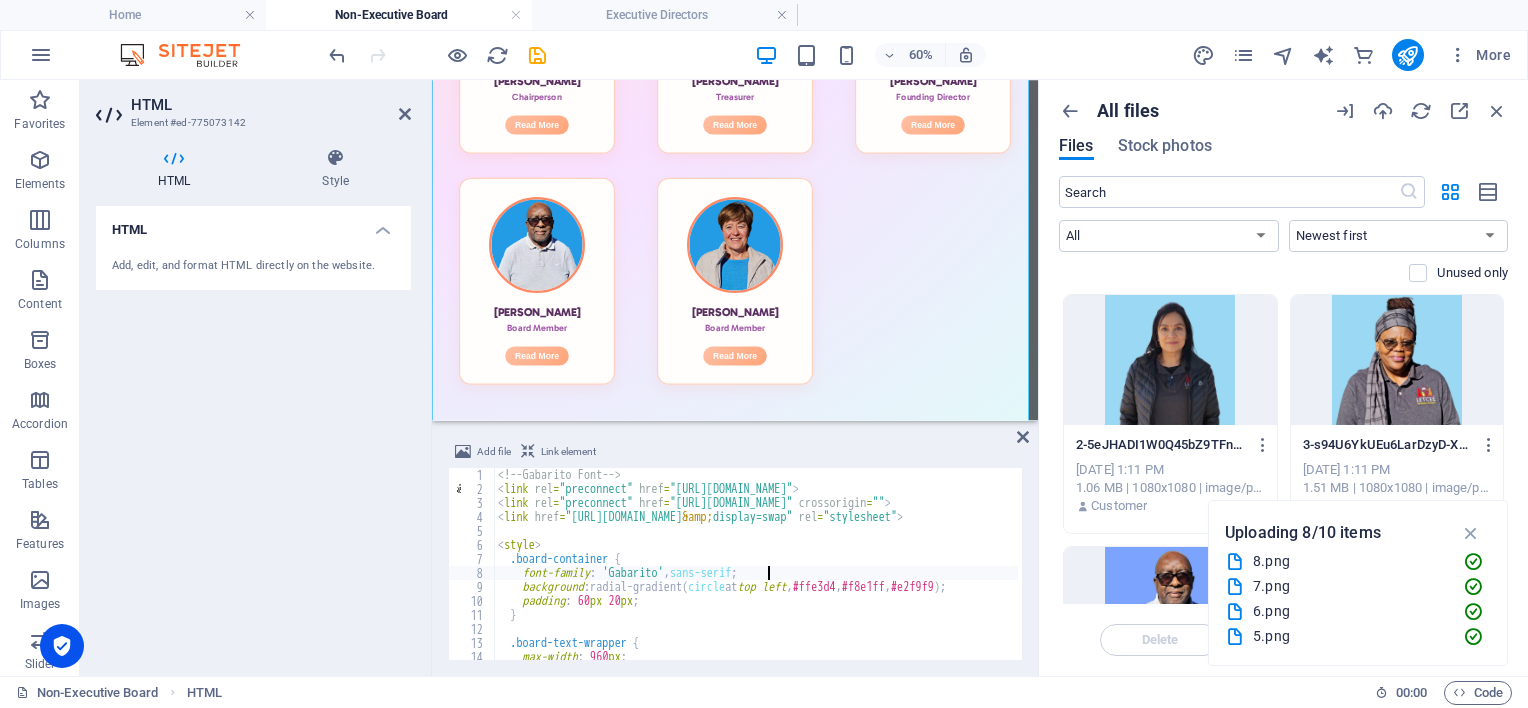 type on "</script>" 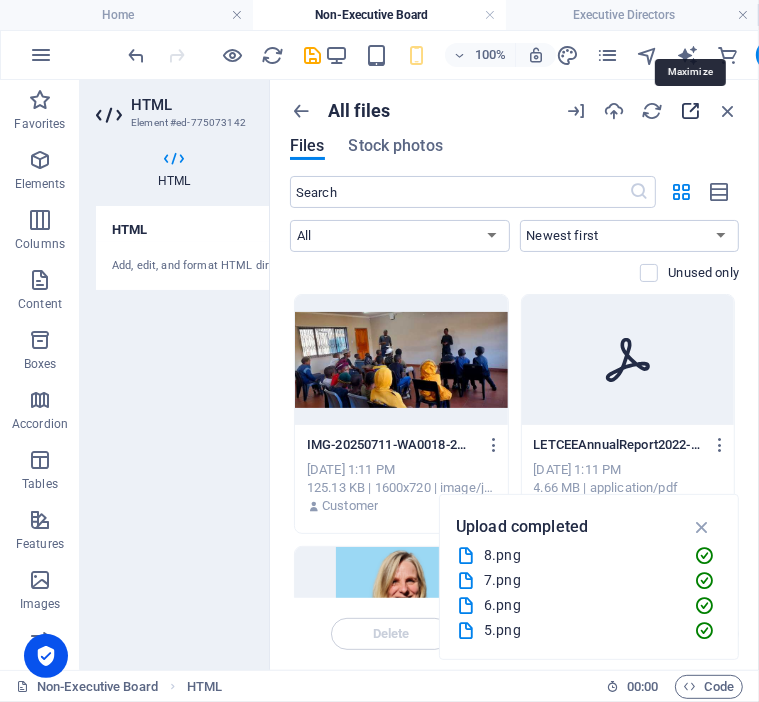 click at bounding box center (690, 111) 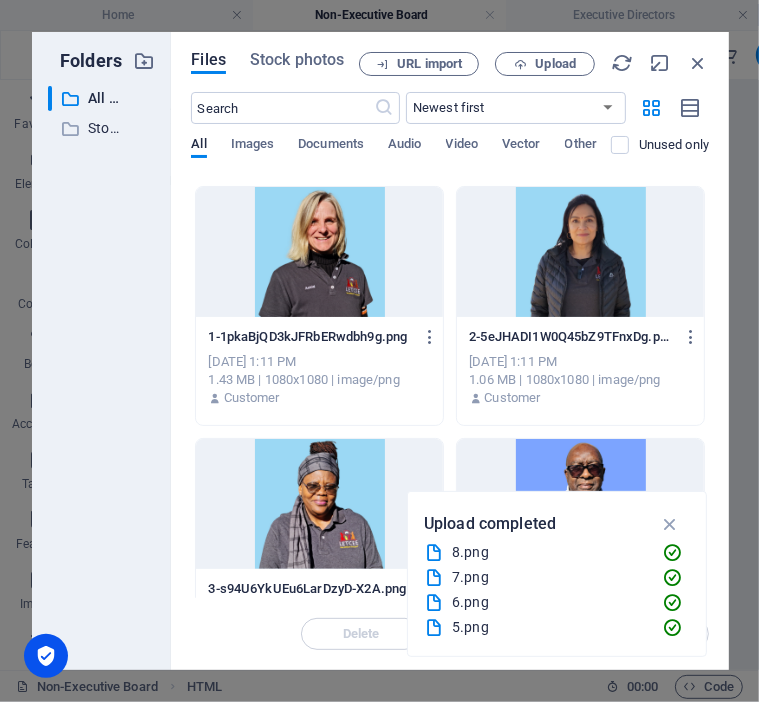 scroll, scrollTop: 300, scrollLeft: 0, axis: vertical 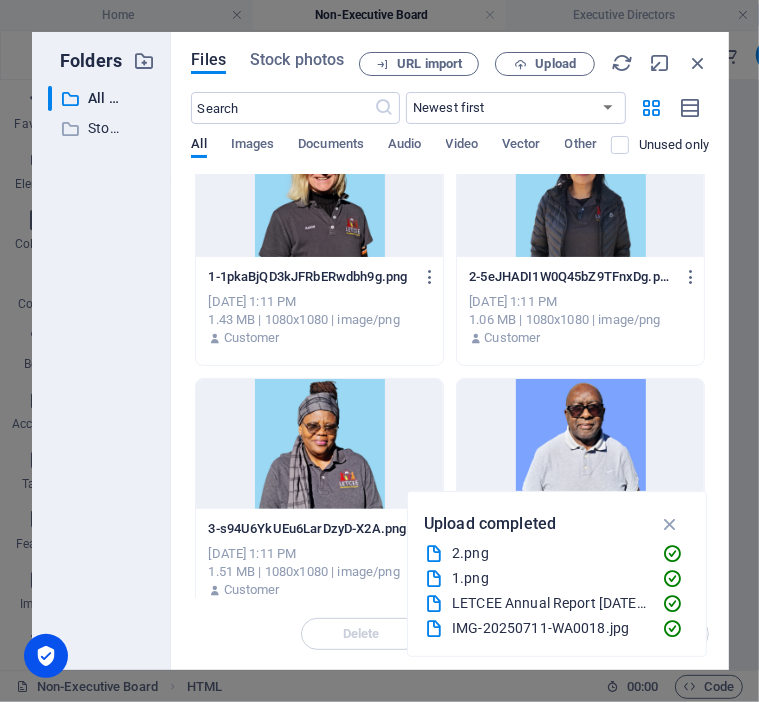 drag, startPoint x: 668, startPoint y: 524, endPoint x: 609, endPoint y: 425, distance: 115.24756 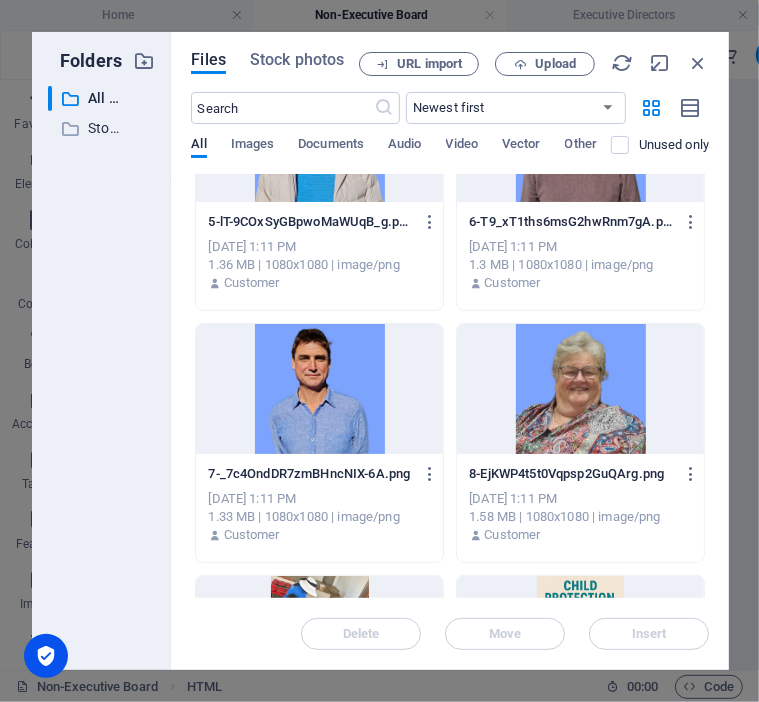 scroll, scrollTop: 900, scrollLeft: 0, axis: vertical 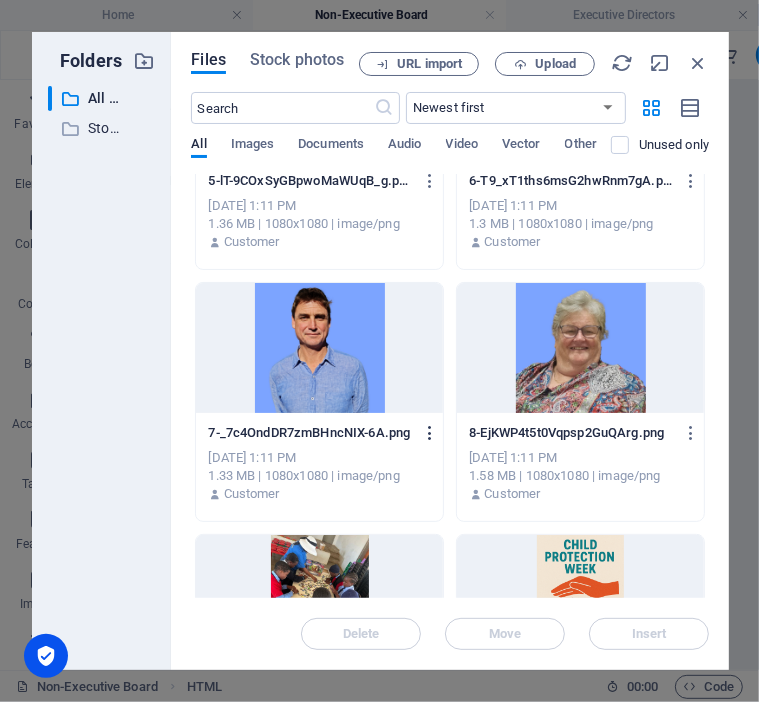 click at bounding box center [430, 433] 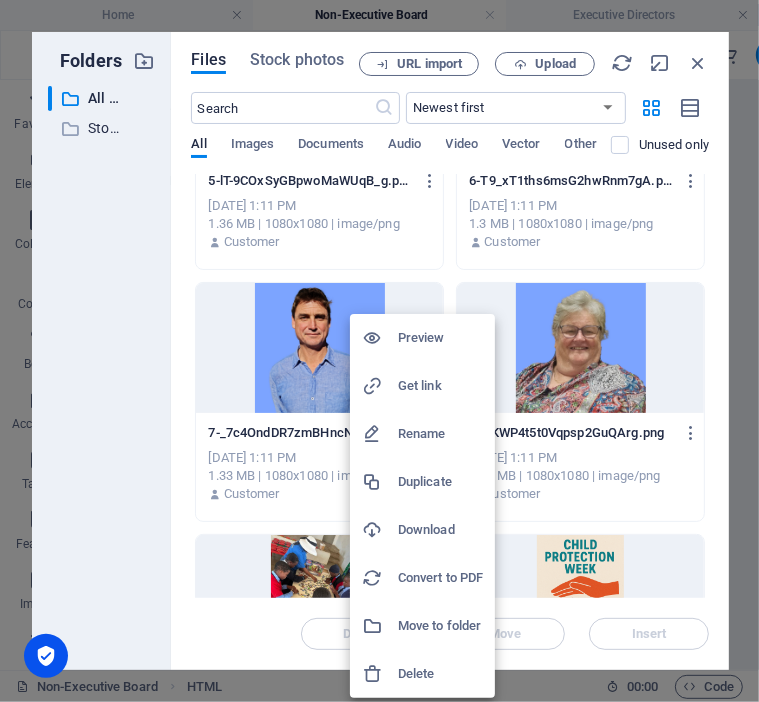 click on "Get link" at bounding box center (422, 386) 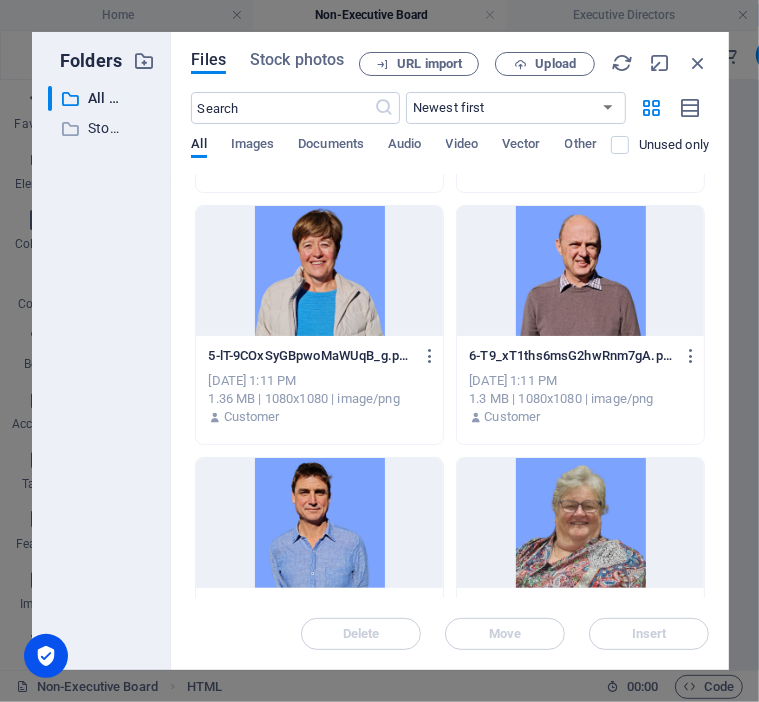 scroll, scrollTop: 700, scrollLeft: 0, axis: vertical 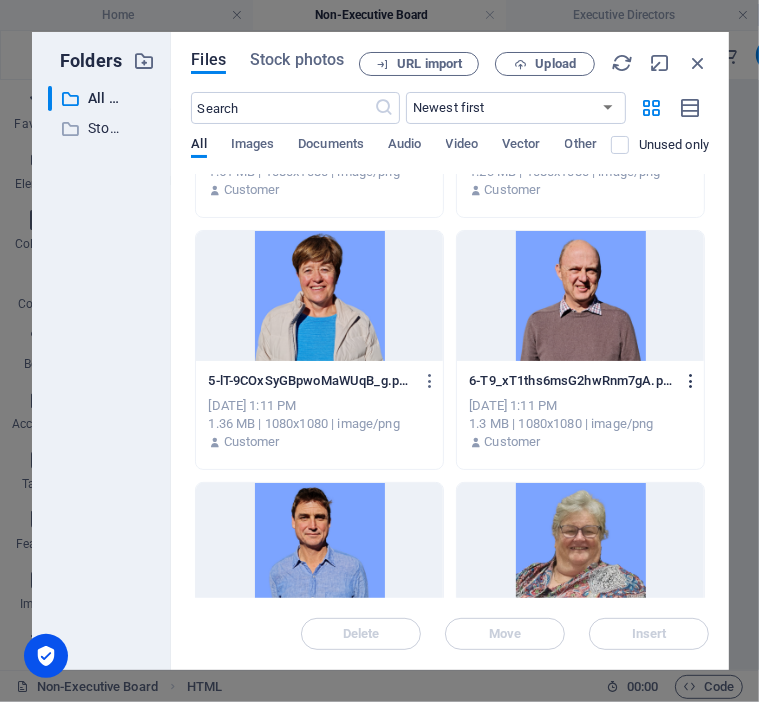 click at bounding box center [691, 381] 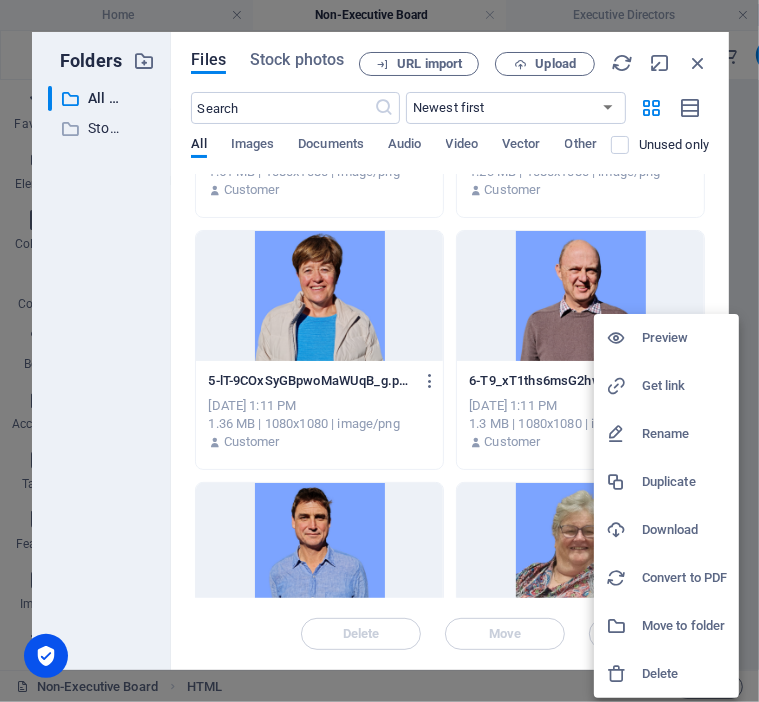 click on "Get link" at bounding box center (684, 386) 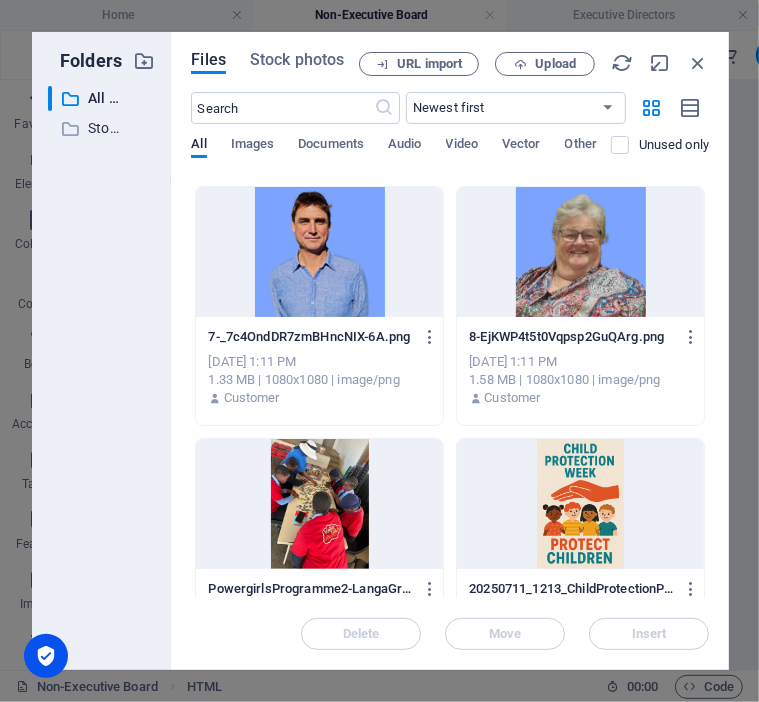 scroll, scrollTop: 1000, scrollLeft: 0, axis: vertical 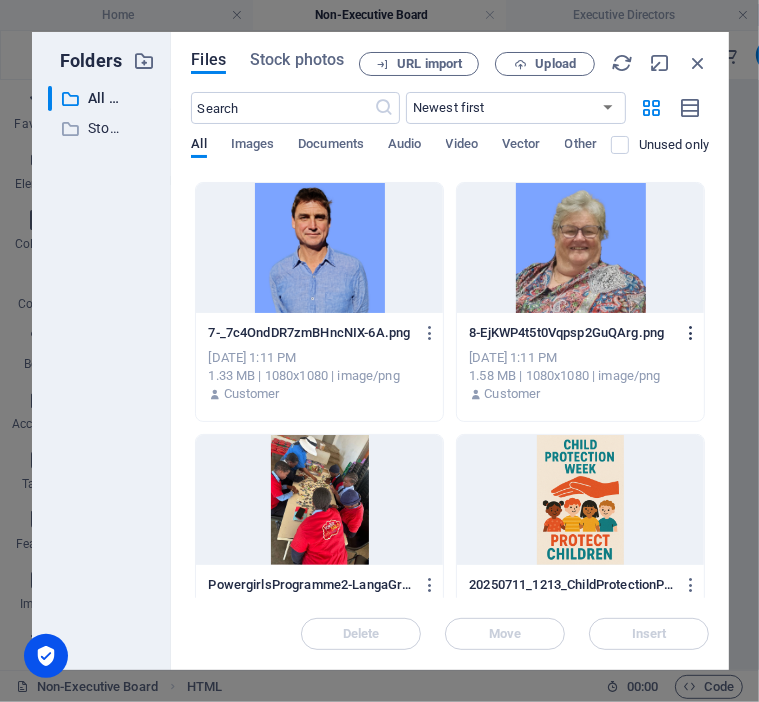 click at bounding box center (691, 333) 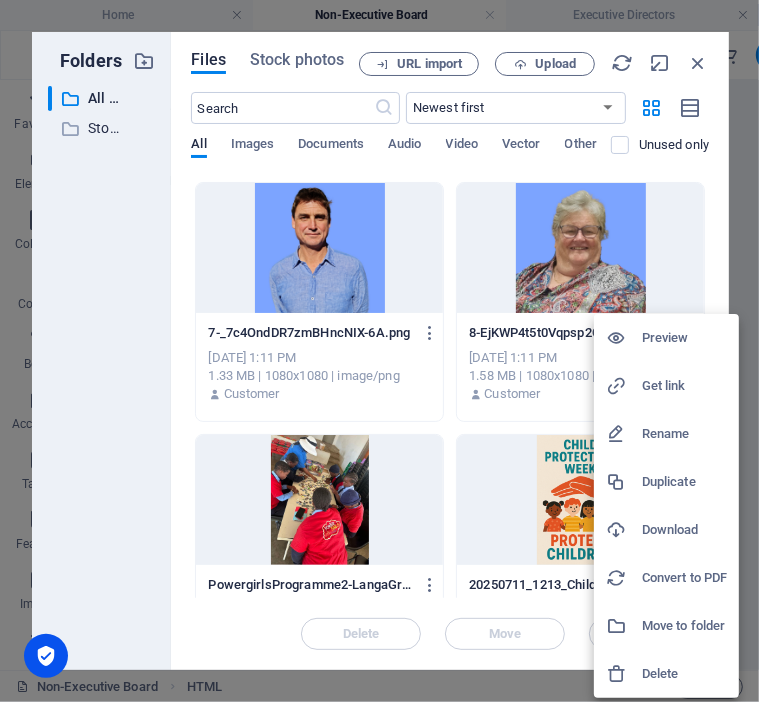 click on "Get link" at bounding box center (684, 386) 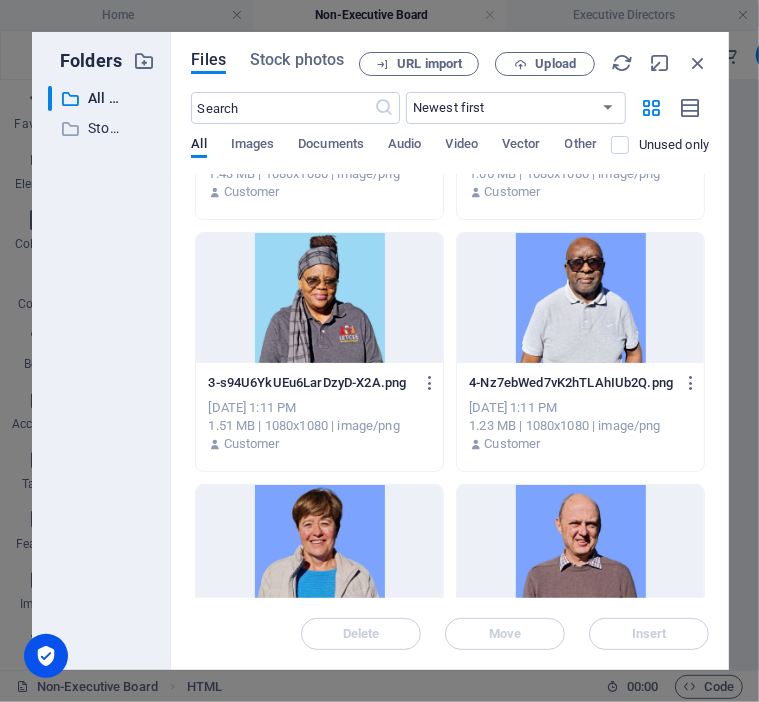 scroll, scrollTop: 500, scrollLeft: 0, axis: vertical 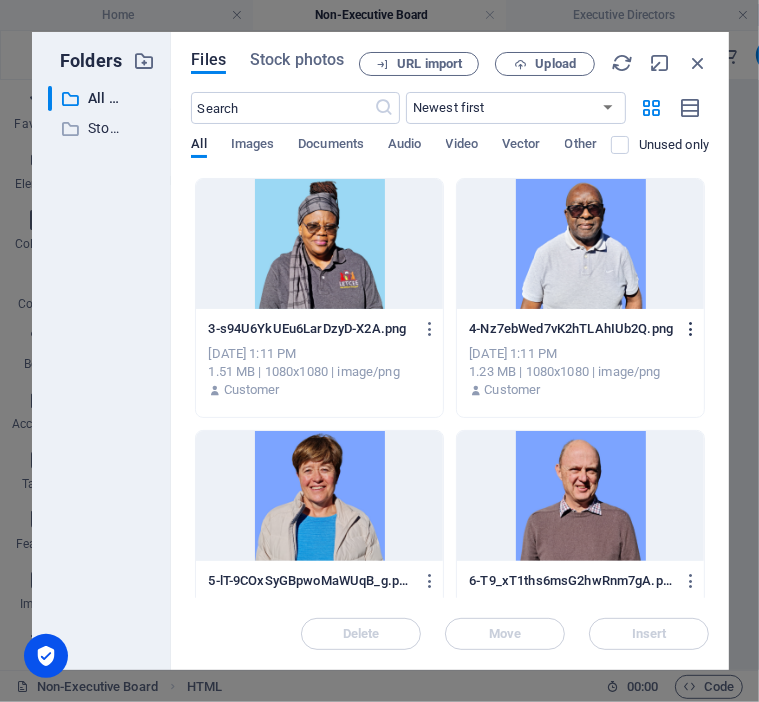 click at bounding box center [691, 329] 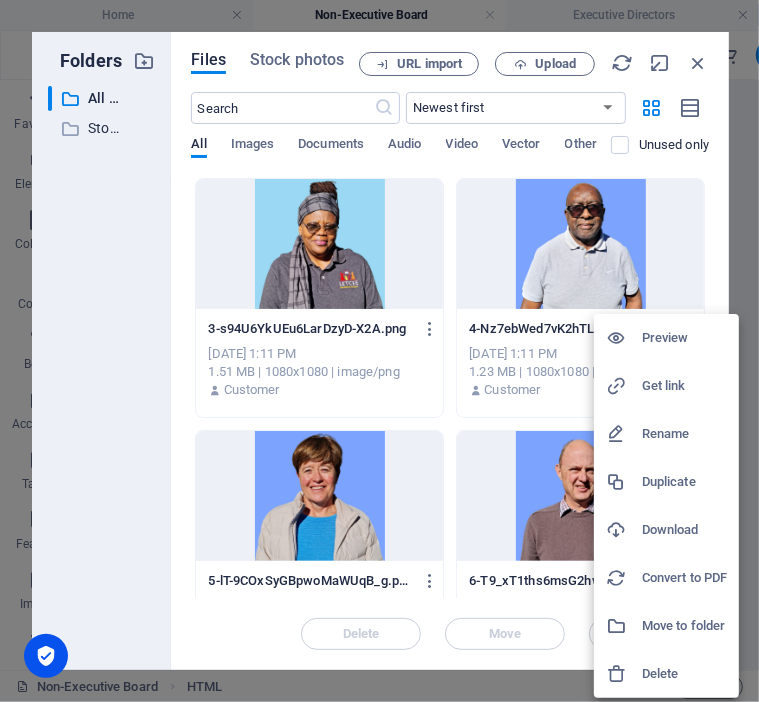 click on "Get link" at bounding box center [684, 386] 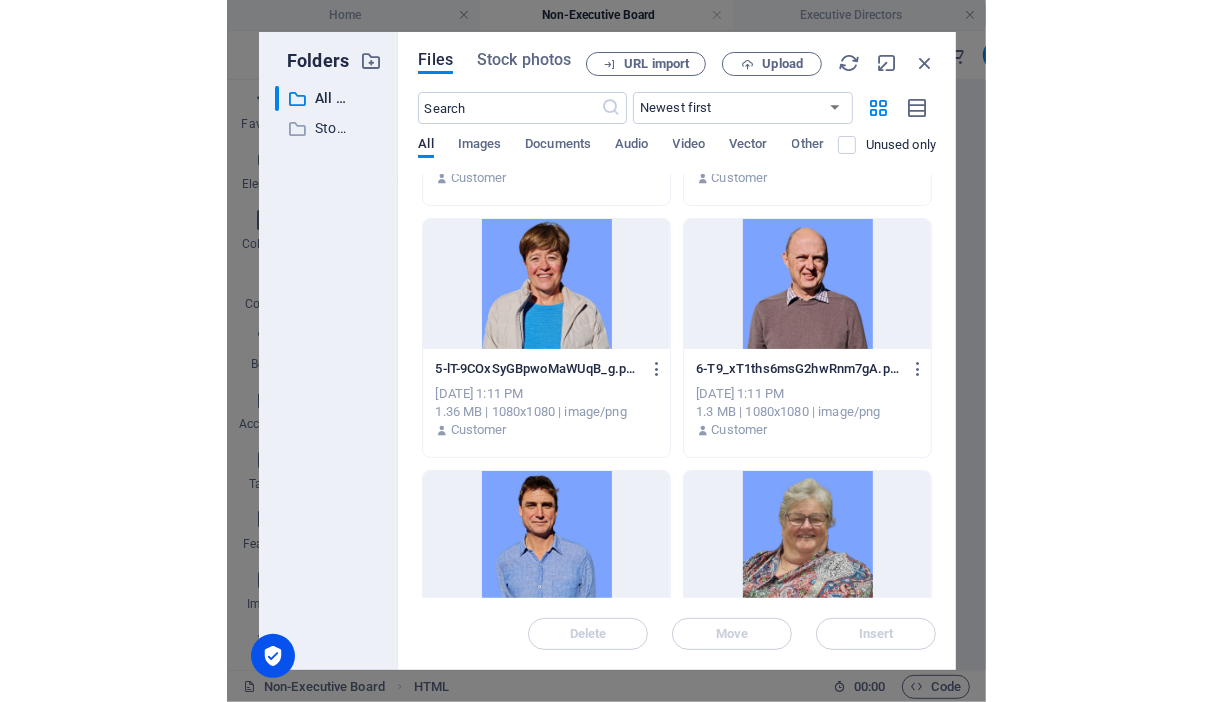 scroll, scrollTop: 800, scrollLeft: 0, axis: vertical 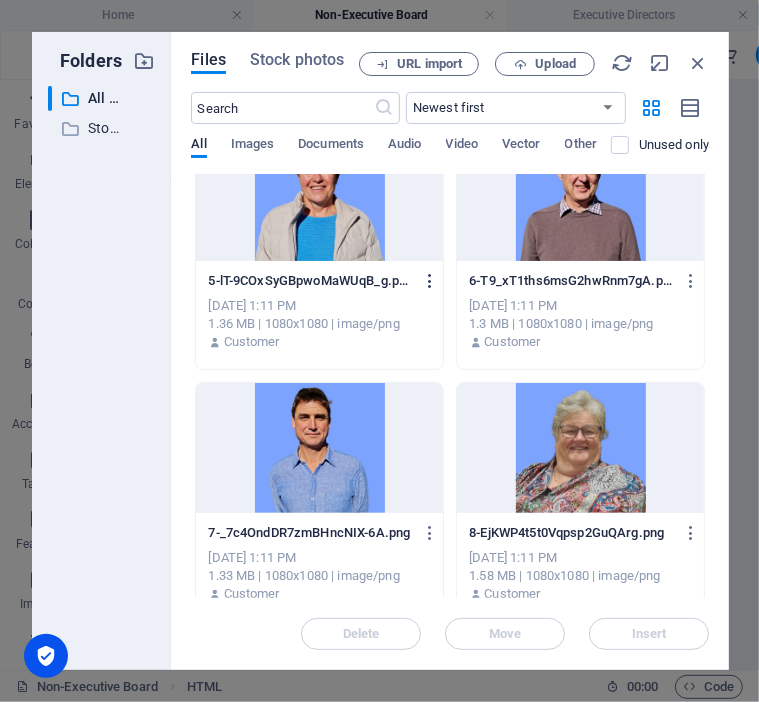 click at bounding box center [430, 281] 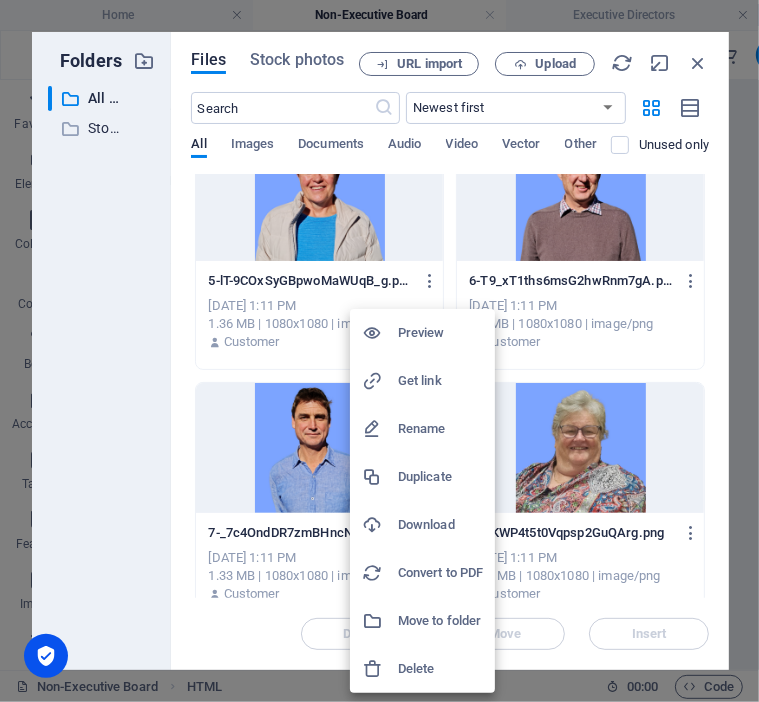 click on "Get link" at bounding box center (440, 381) 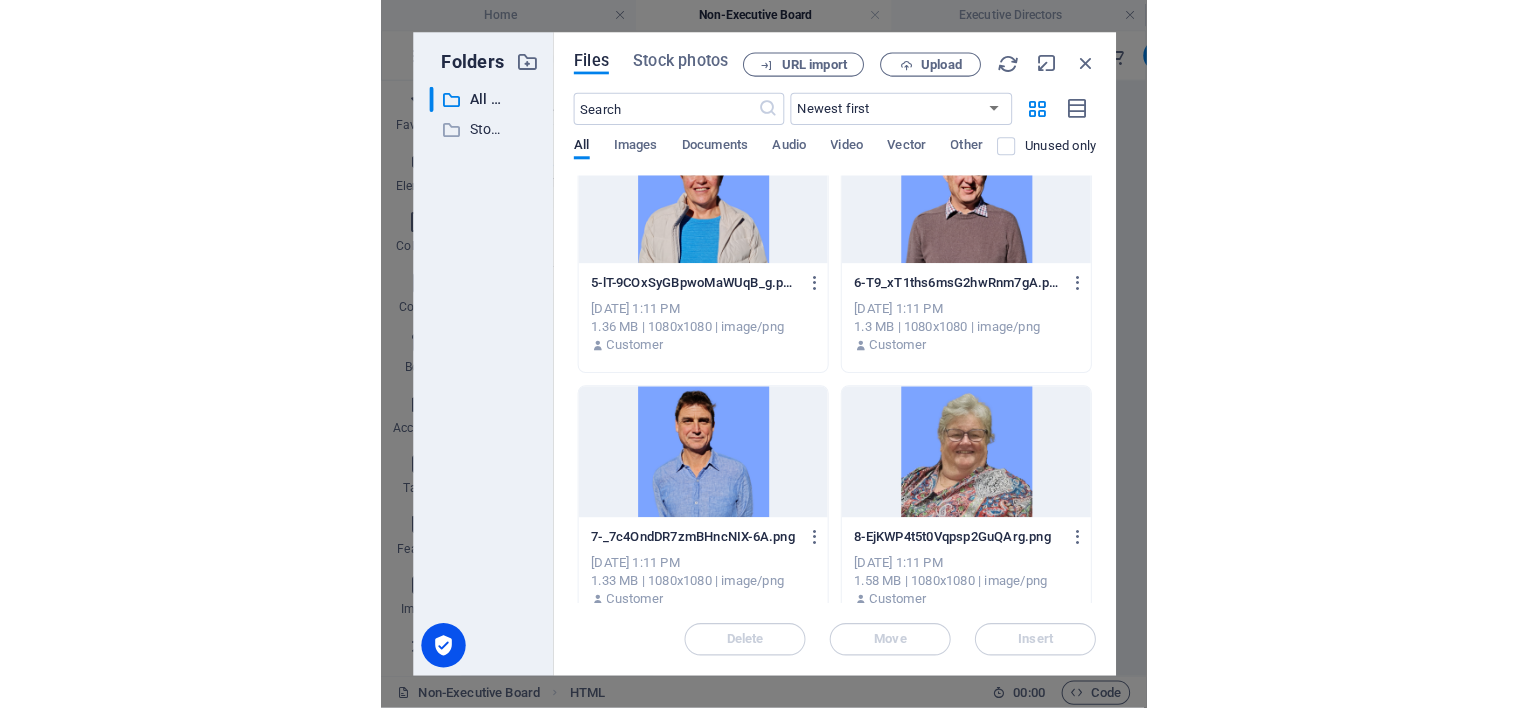scroll, scrollTop: 80, scrollLeft: 0, axis: vertical 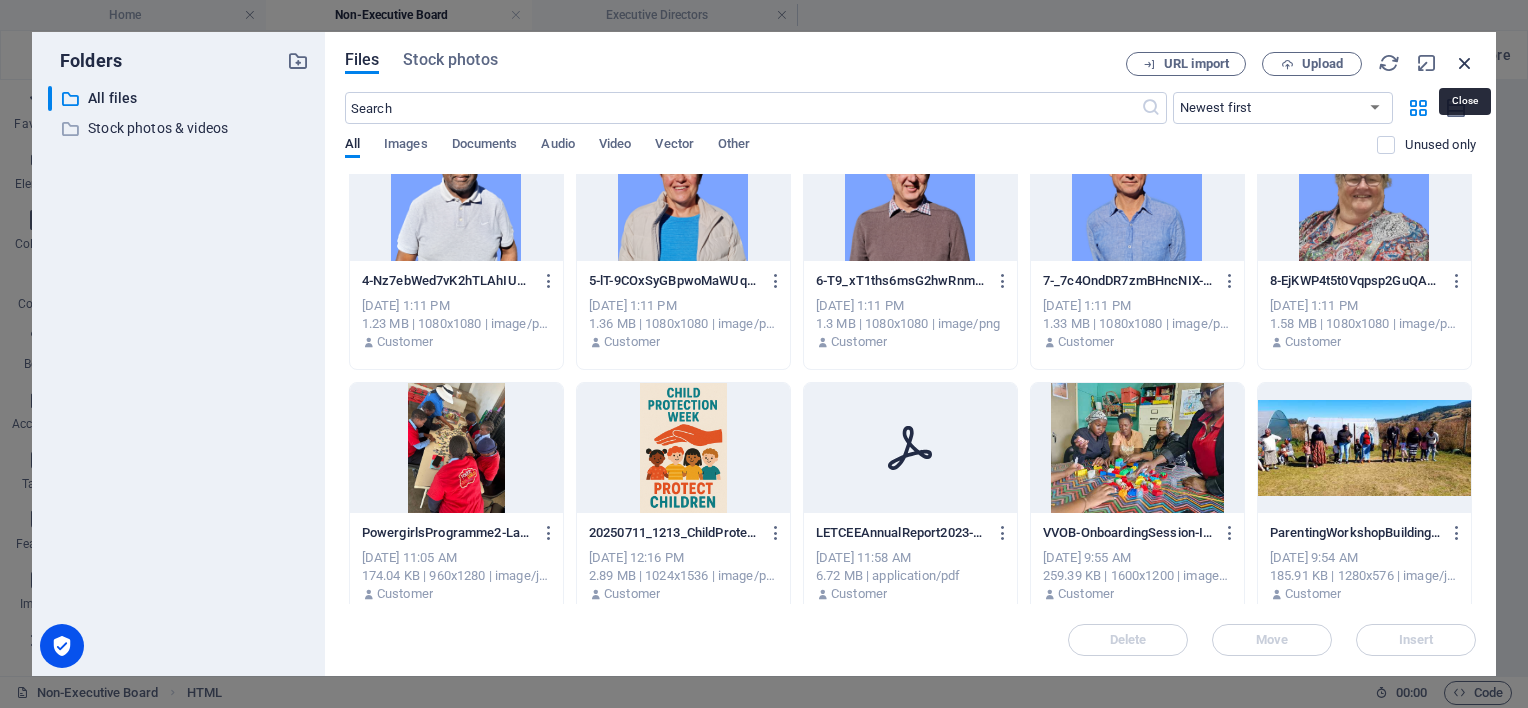 click at bounding box center (1465, 63) 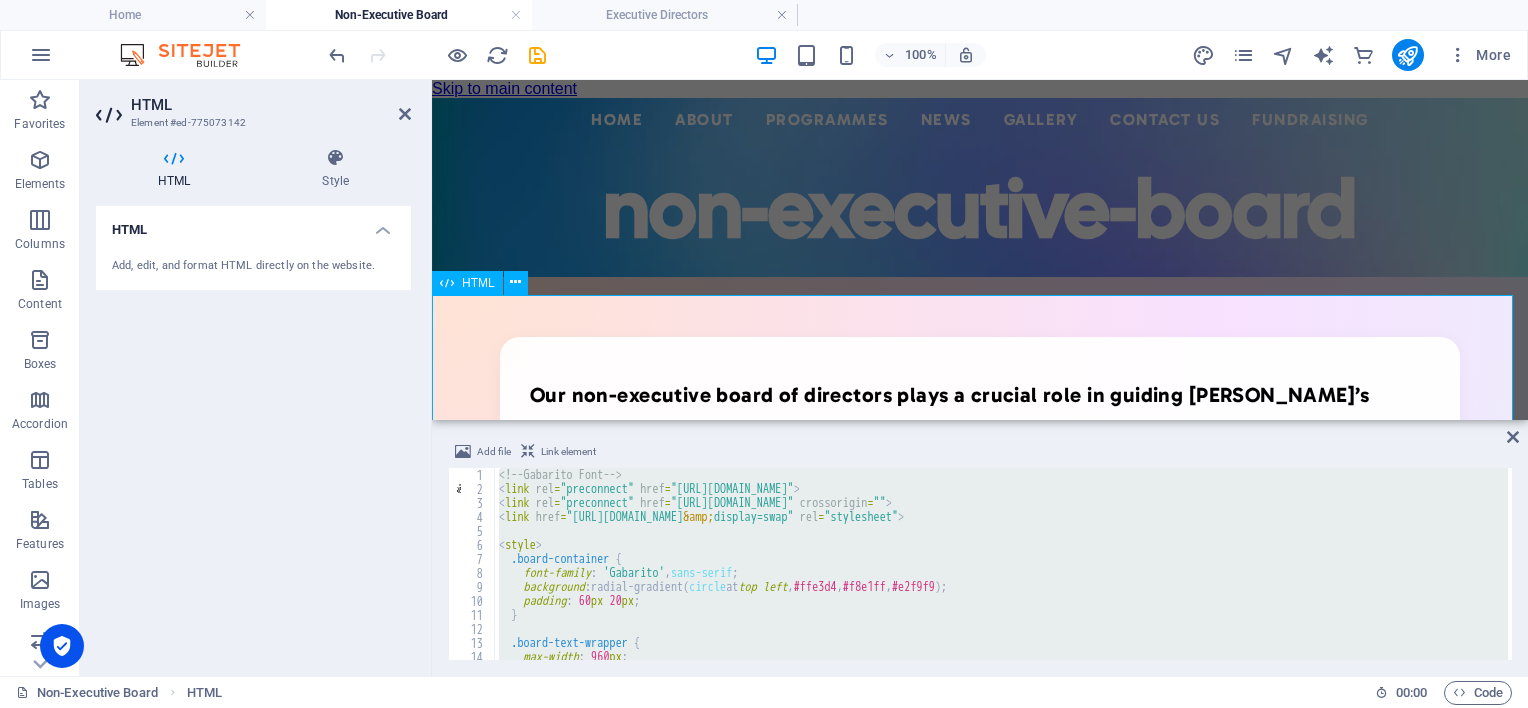 click on "Our non-executive board of directors plays a crucial role in guiding [PERSON_NAME]’s strategic vision and ensuring governance excellence.
With diverse expertise across sectors, they provide invaluable insights and oversight, enabling us to achieve meaningful impact for children and communities.
[PERSON_NAME] Example
Chairperson
Bachelor of Business Science (Finance Honours)
Investec Bank – Project and Infrastructure Finance
Currently: Director of Plennegy (An agricultural investment holding company)-Position COO
Chairman of the LETCEE board since [DATE]. [PERSON_NAME] brings strategic insight and his business acumen and leadership have helped shape LETCEE’s governance with clarity and vision.
Read More
[PERSON_NAME]
Treasurer
Read More
[PERSON_NAME]
Founding Director
Read More" at bounding box center (980, 845) 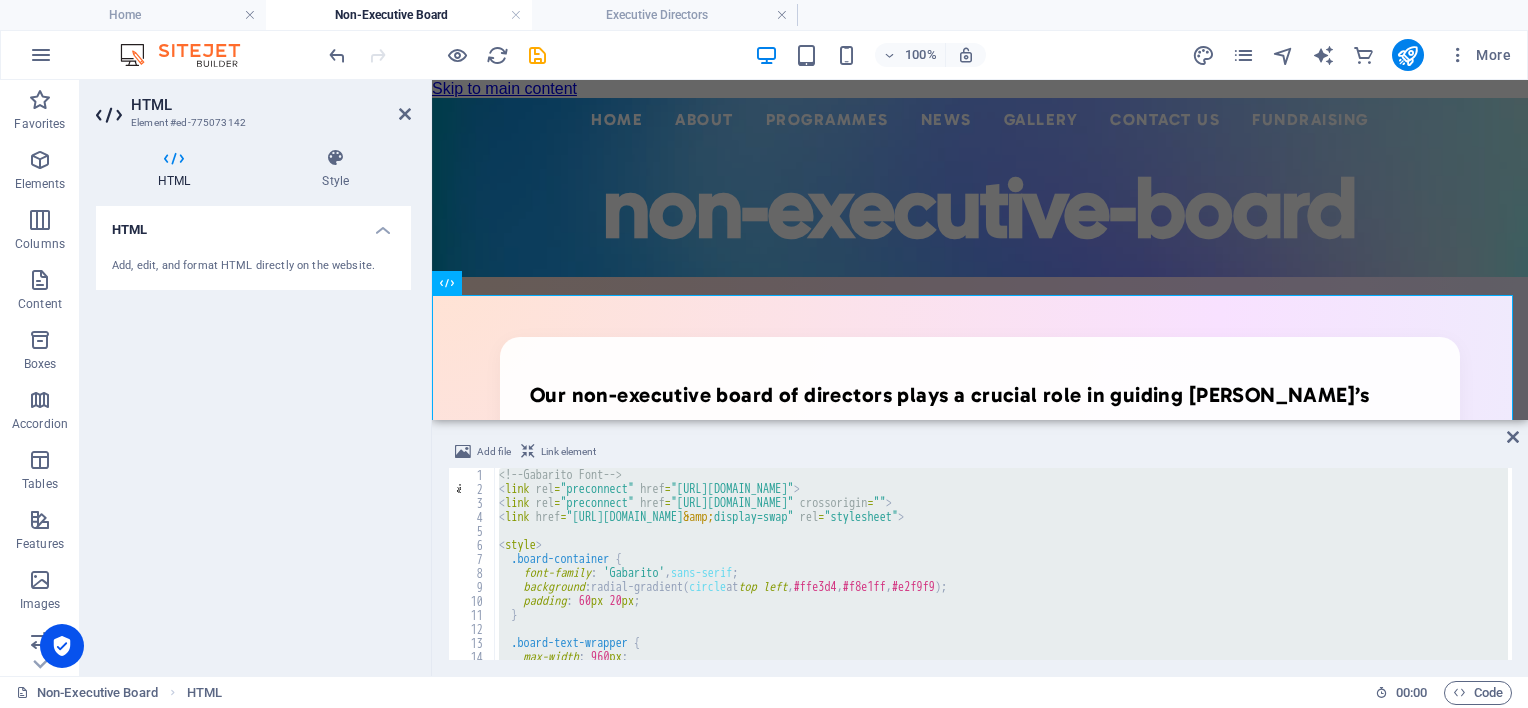 click on "<!--  Gabarito Font  --> < link   rel = "preconnect"   href = "[URL][DOMAIN_NAME]" > < link   rel = "preconnect"   href = "[URL][DOMAIN_NAME]"   crossorigin = "" > < link   href = "[URL][DOMAIN_NAME] &amp; display=swap"   rel = "stylesheet" > < style >    .board-container   {      font-family :   ' Gabarito ' ,  sans-serif ;      background :  radial-gradient( circle  at  top   left ,  #ffe3d4 ,  #f8e1ff ,  #e2f9f9 ) ;      padding :   60 px   20 px ;    }    .board-text-wrapper   {      max-width :   960 px ;      margin :   0   auto   60 px ;" at bounding box center [1001, 564] 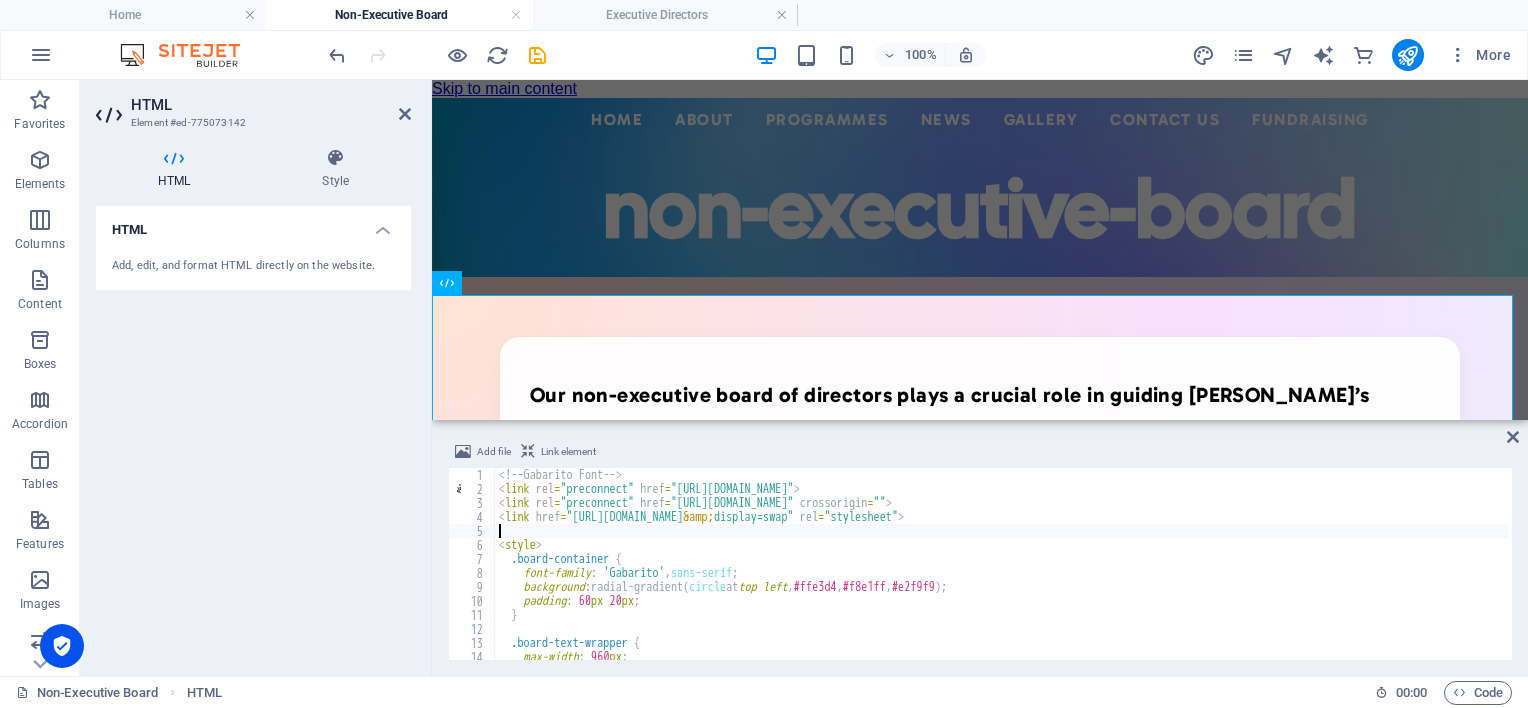 type on "</script>" 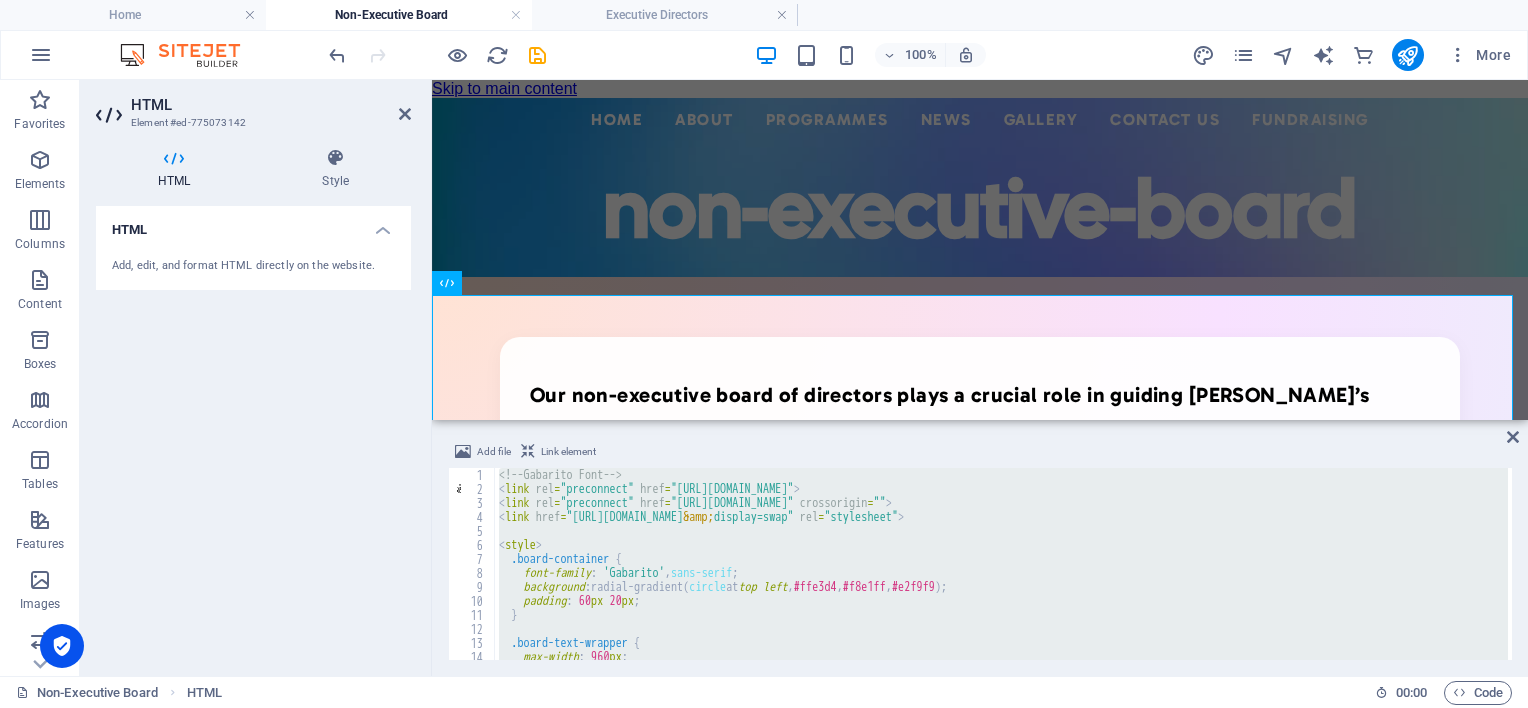 paste 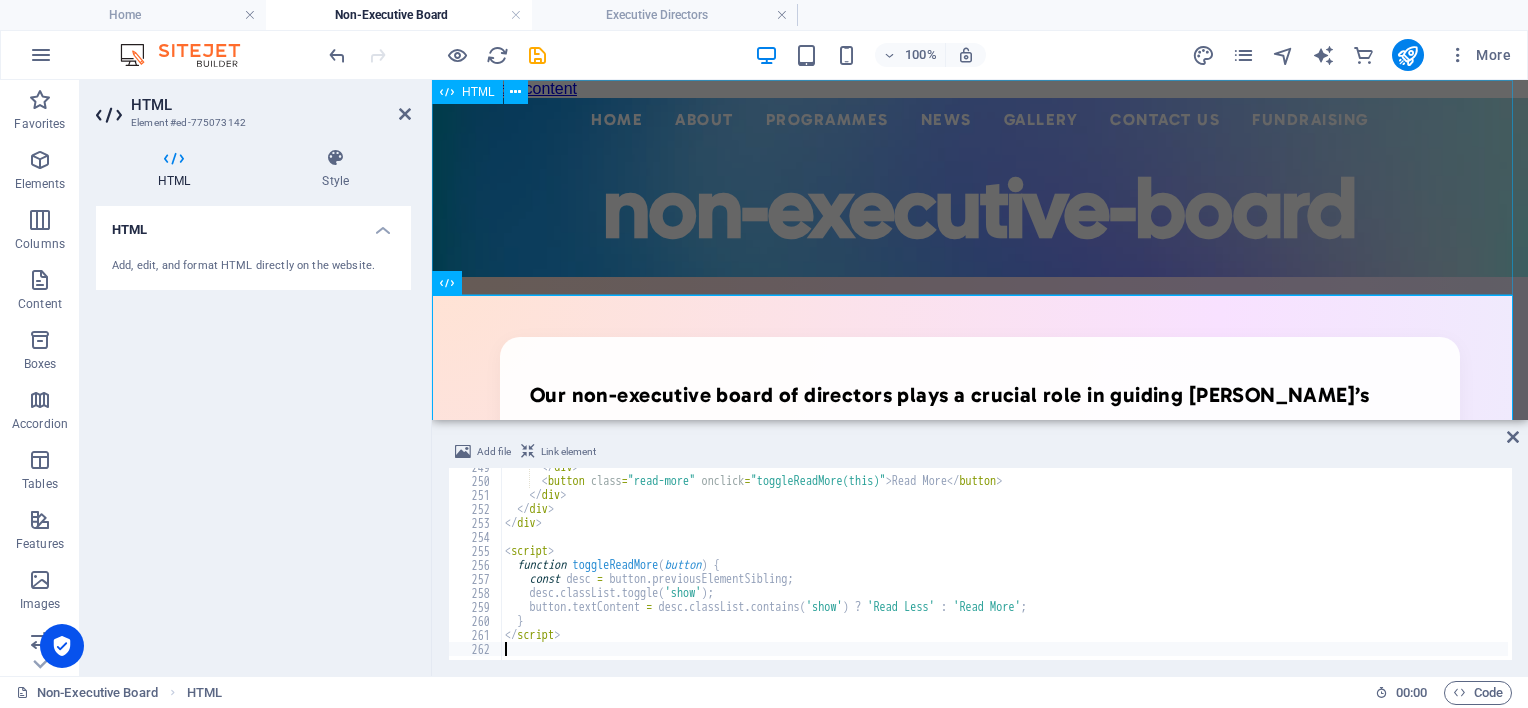 scroll, scrollTop: 3480, scrollLeft: 0, axis: vertical 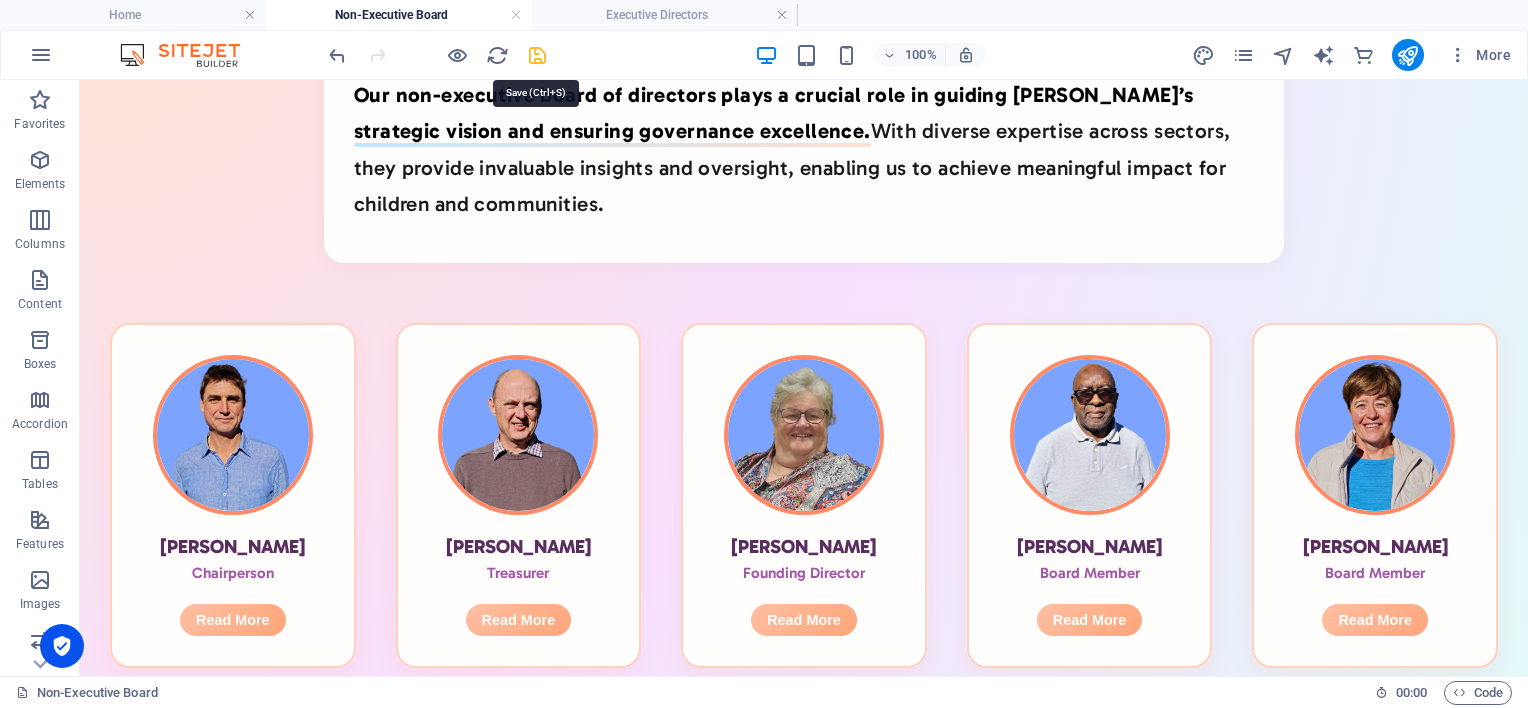 click at bounding box center (537, 55) 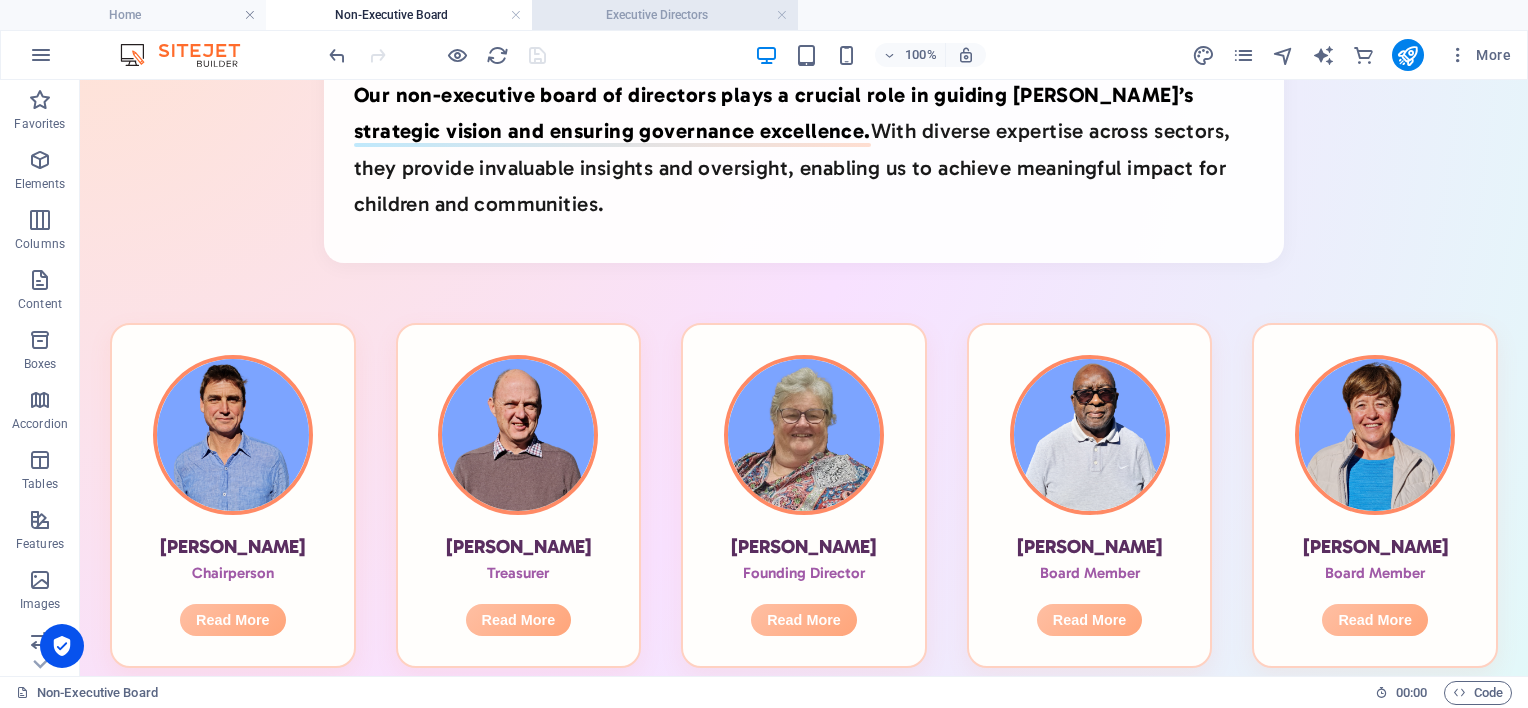 click on "Executive Directors" at bounding box center [665, 15] 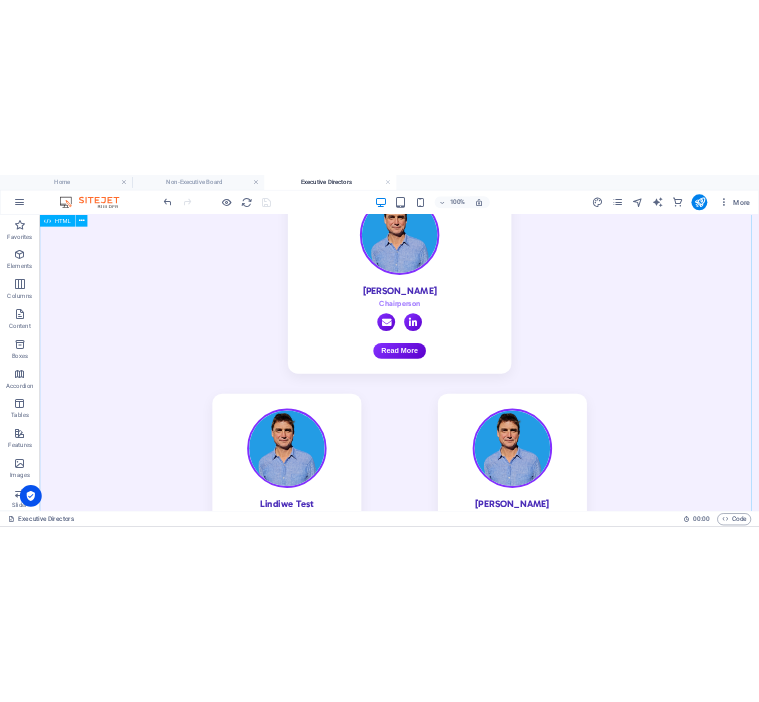 scroll, scrollTop: 511, scrollLeft: 0, axis: vertical 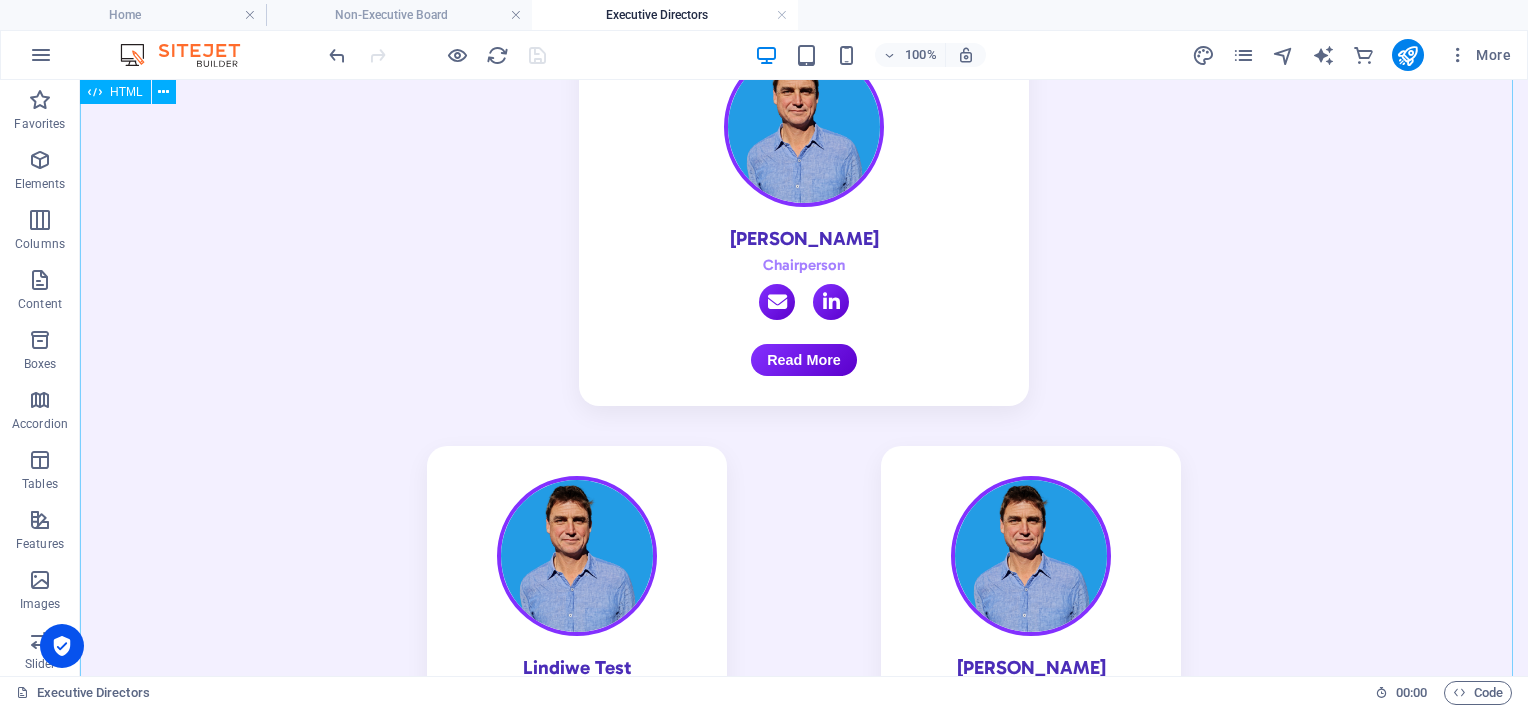 click on "They provide  strategic leadership  and
innovative initiatives ,
to ensure smooth  execution of programs, for the children and
families they serve.
[PERSON_NAME] Example
Chairperson
Bachelor of Business Science (Finance Honours)
Investec Bank – Project and Infrastructure Finance
Currently: Director of Plennegy (An agricultural investment holding
company) – Position COO
Chairman of the LETCEE board since [DATE]. [PERSON_NAME] brings strategic insight
and his business acumen and leadership have helped shape LETCEE’s
governance with clarity and vision.
Read More
Lindiwe Test
Treasurer
Lorem ipsum dolor sit amet, consectetur adipiscing elit. Nullam auctor
[PERSON_NAME] ut urna vulputate, at imperdiet tellus sollicitudin.
Read More
[PERSON_NAME] Example
Board Member" at bounding box center [804, 340] 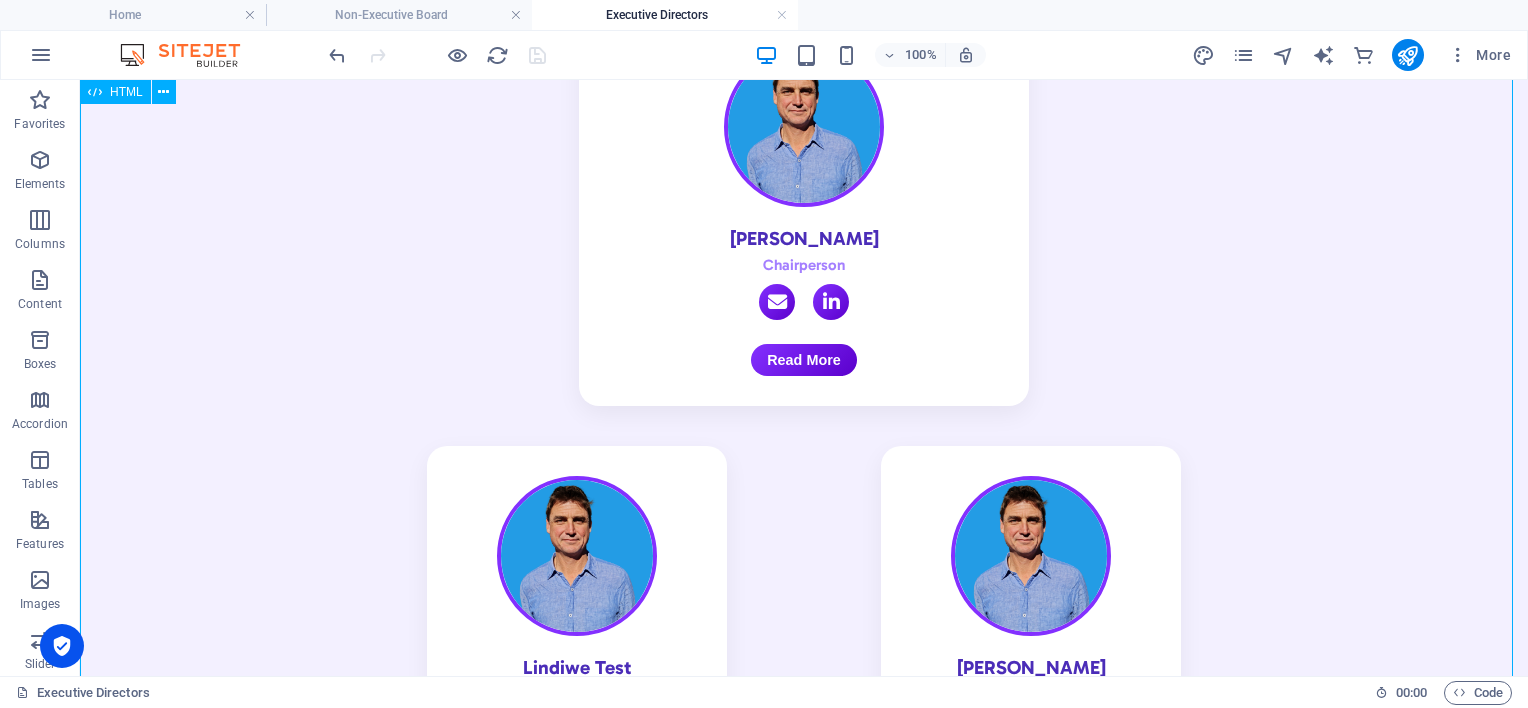 click on "They provide  strategic leadership  and
innovative initiatives ,
to ensure smooth  execution of programs, for the children and
families they serve.
[PERSON_NAME] Example
Chairperson
Bachelor of Business Science (Finance Honours)
Investec Bank – Project and Infrastructure Finance
Currently: Director of Plennegy (An agricultural investment holding
company) – Position COO
Chairman of the LETCEE board since [DATE]. [PERSON_NAME] brings strategic insight
and his business acumen and leadership have helped shape LETCEE’s
governance with clarity and vision.
Read More
Lindiwe Test
Treasurer
Lorem ipsum dolor sit amet, consectetur adipiscing elit. Nullam auctor
[PERSON_NAME] ut urna vulputate, at imperdiet tellus sollicitudin.
Read More
[PERSON_NAME] Example
Board Member" at bounding box center (804, 340) 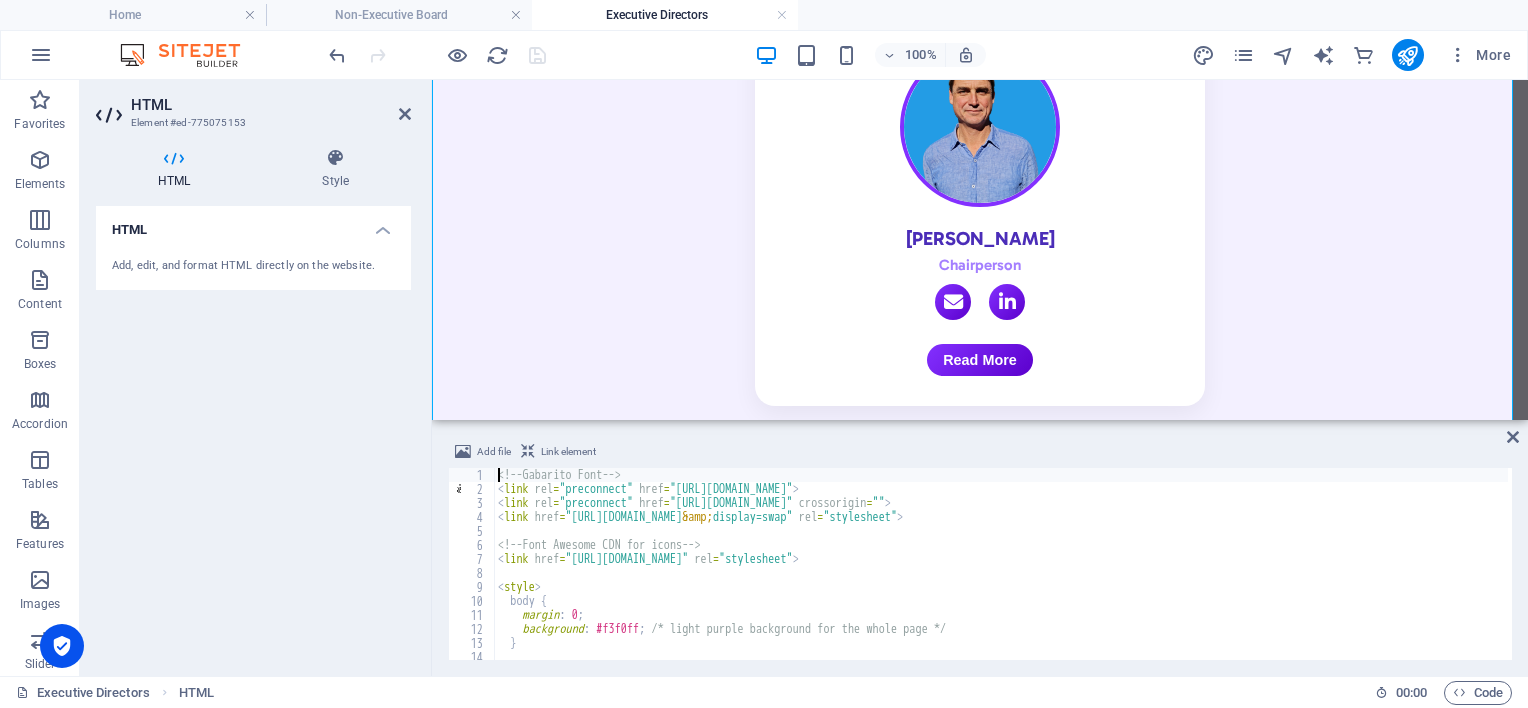 click on "<!--  Gabarito Font  --> < link   rel = "preconnect"   href = "[URL][DOMAIN_NAME]" > < link   rel = "preconnect"   href = "[URL][DOMAIN_NAME]"   crossorigin = "" > < link   href = "[URL][DOMAIN_NAME] &amp; display=swap"   rel = "stylesheet" > <!--  Font Awesome CDN for icons  --> < link   href = "[URL][DOMAIN_NAME]"   rel = "stylesheet" > < style >    body   {      margin :   0 ;      background :   #f3f0ff ;   /* light purple background for the whole page */    }    .leadership-text-wrapper   {" at bounding box center (1001, 578) 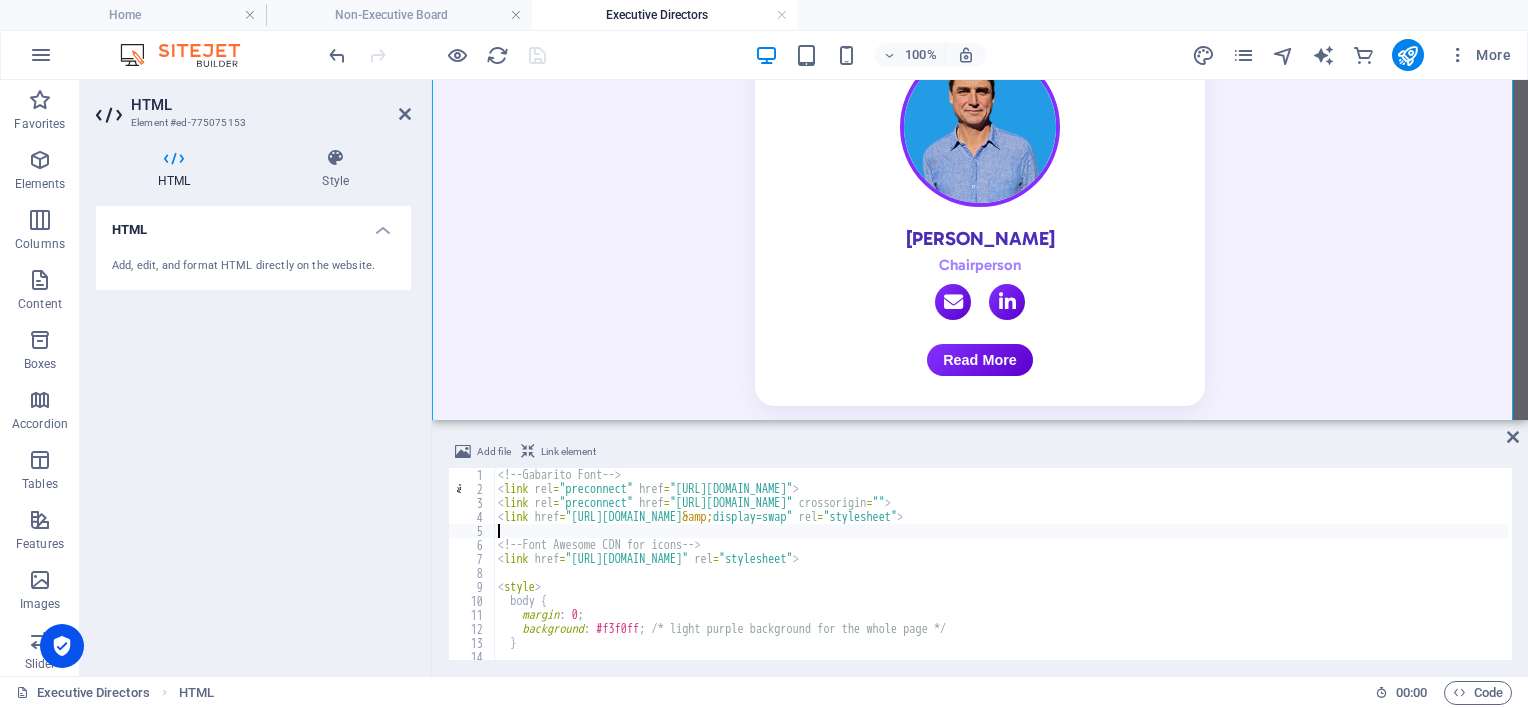 type on "</script>" 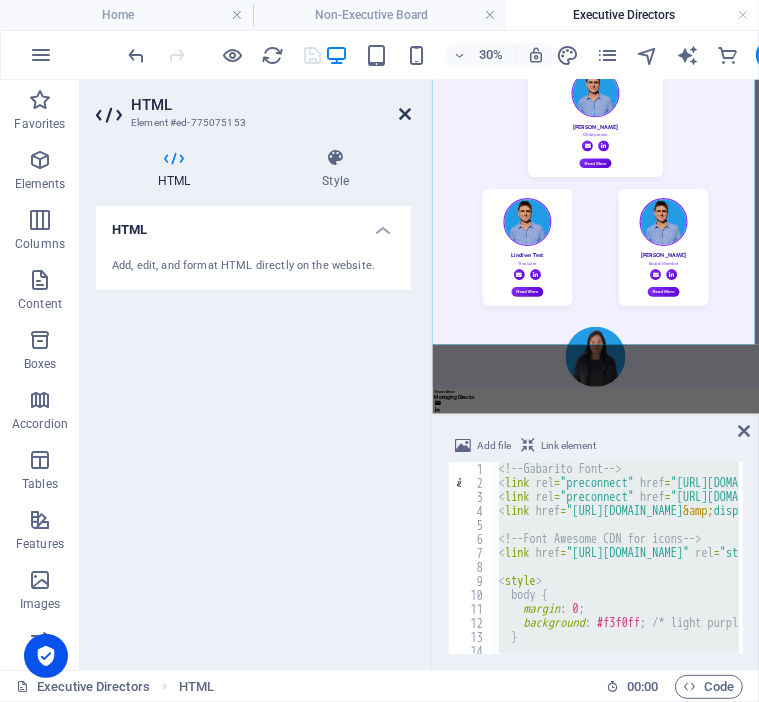 click at bounding box center [405, 114] 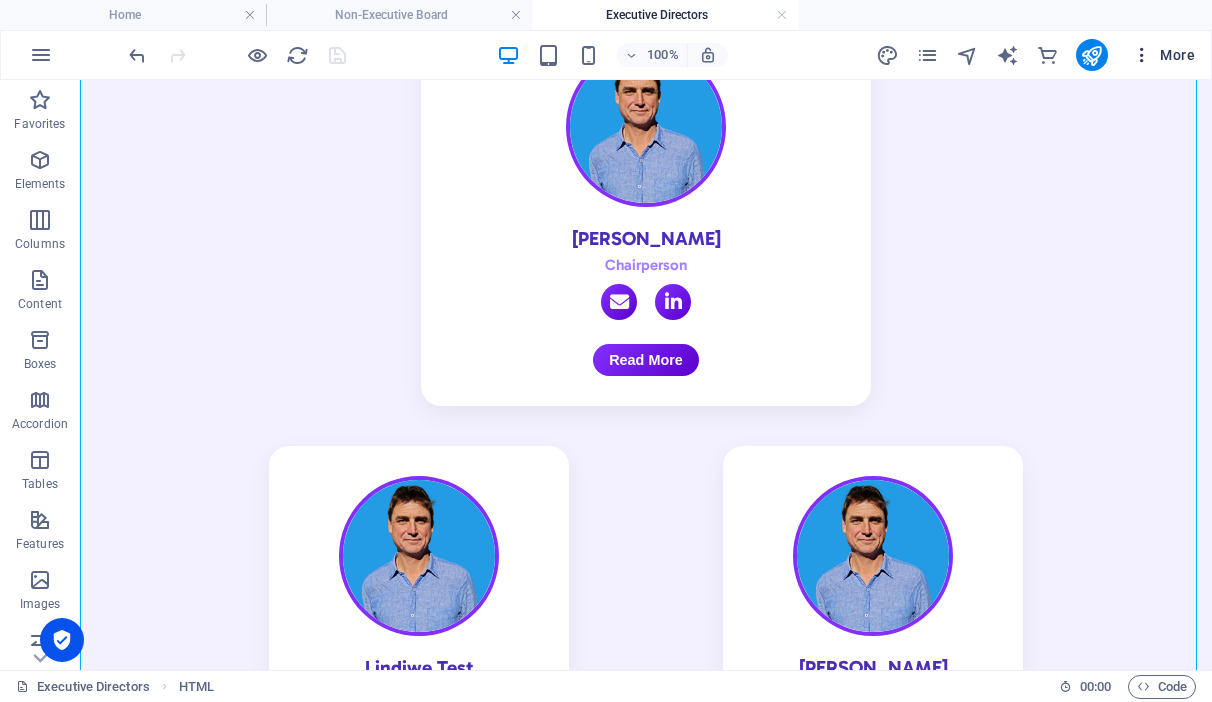 click on "More" at bounding box center [1163, 55] 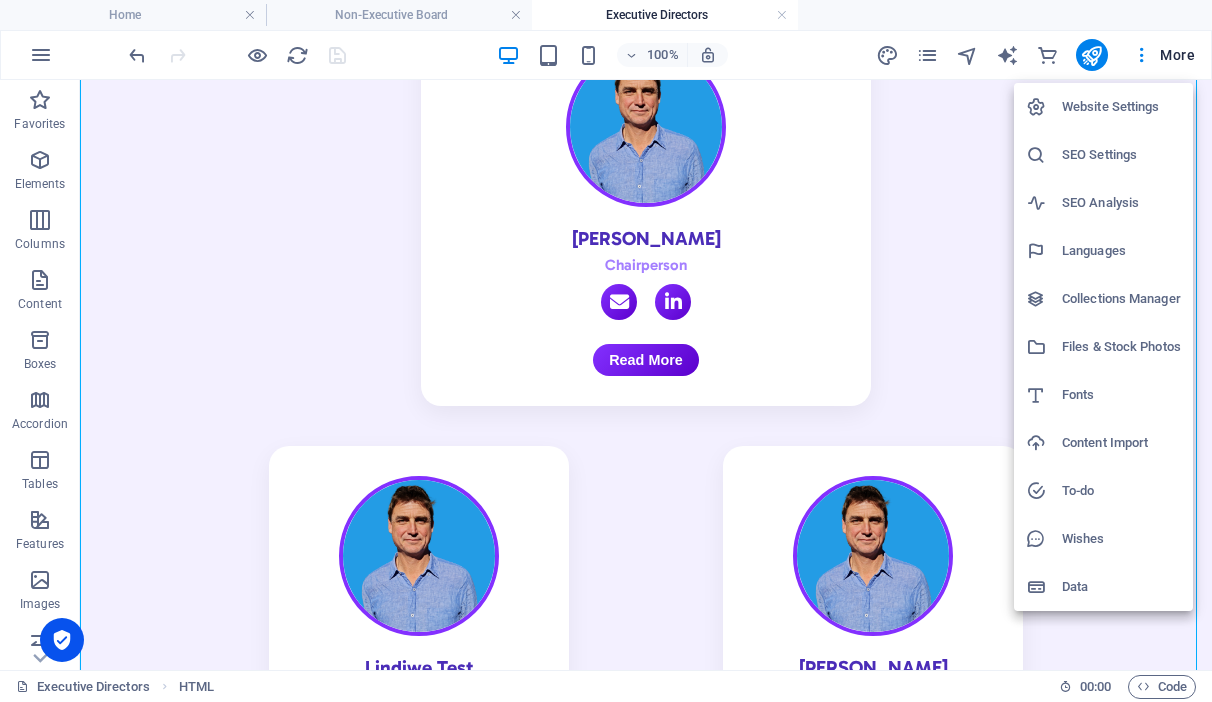 click on "Website Settings" at bounding box center [1121, 107] 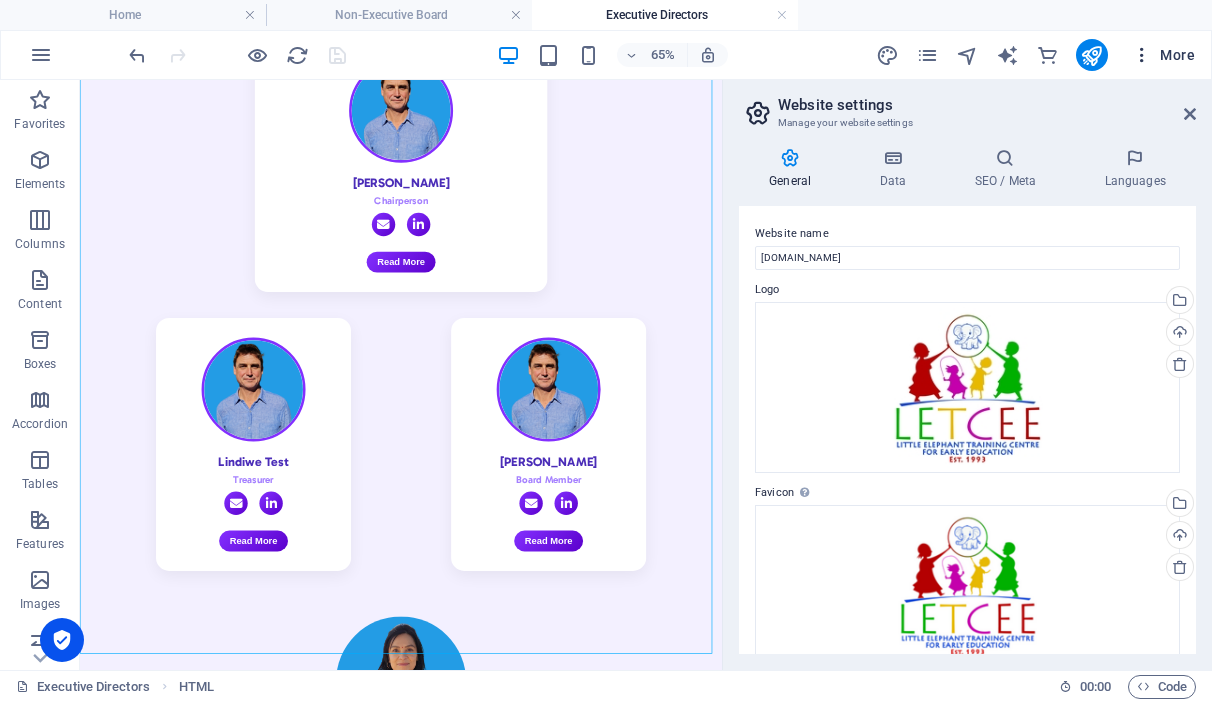 drag, startPoint x: 1190, startPoint y: 110, endPoint x: 1166, endPoint y: 61, distance: 54.56189 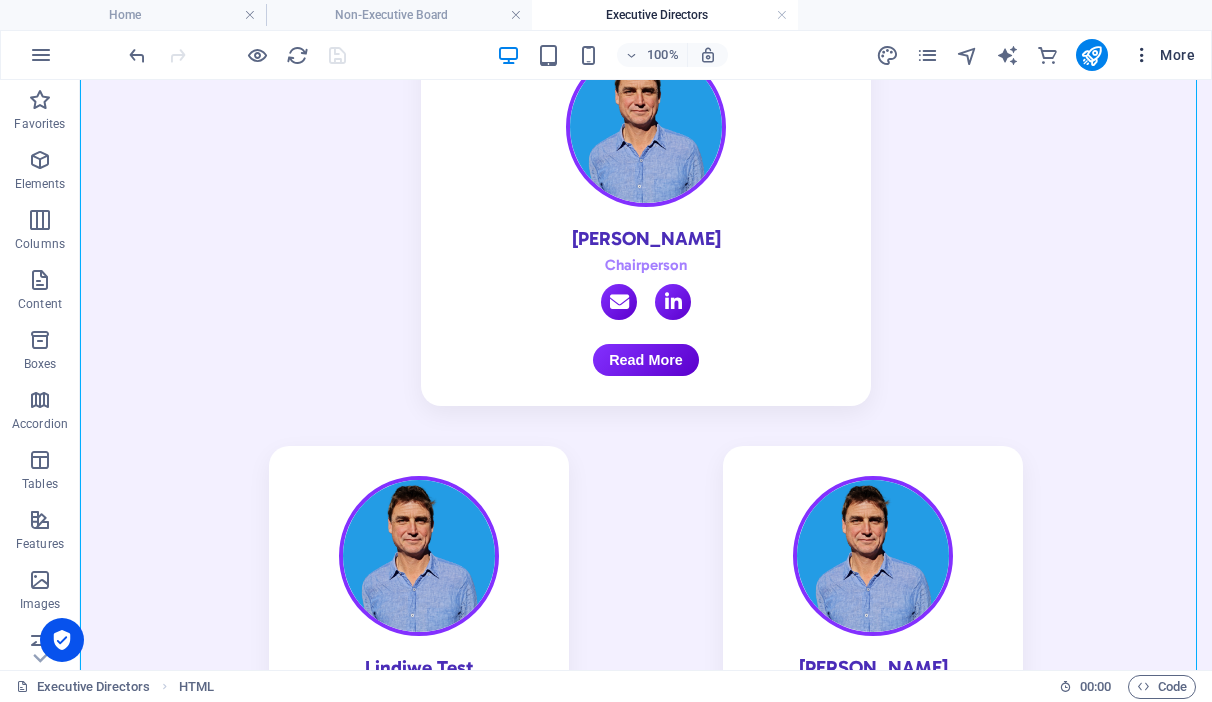 click on "More" at bounding box center (1163, 55) 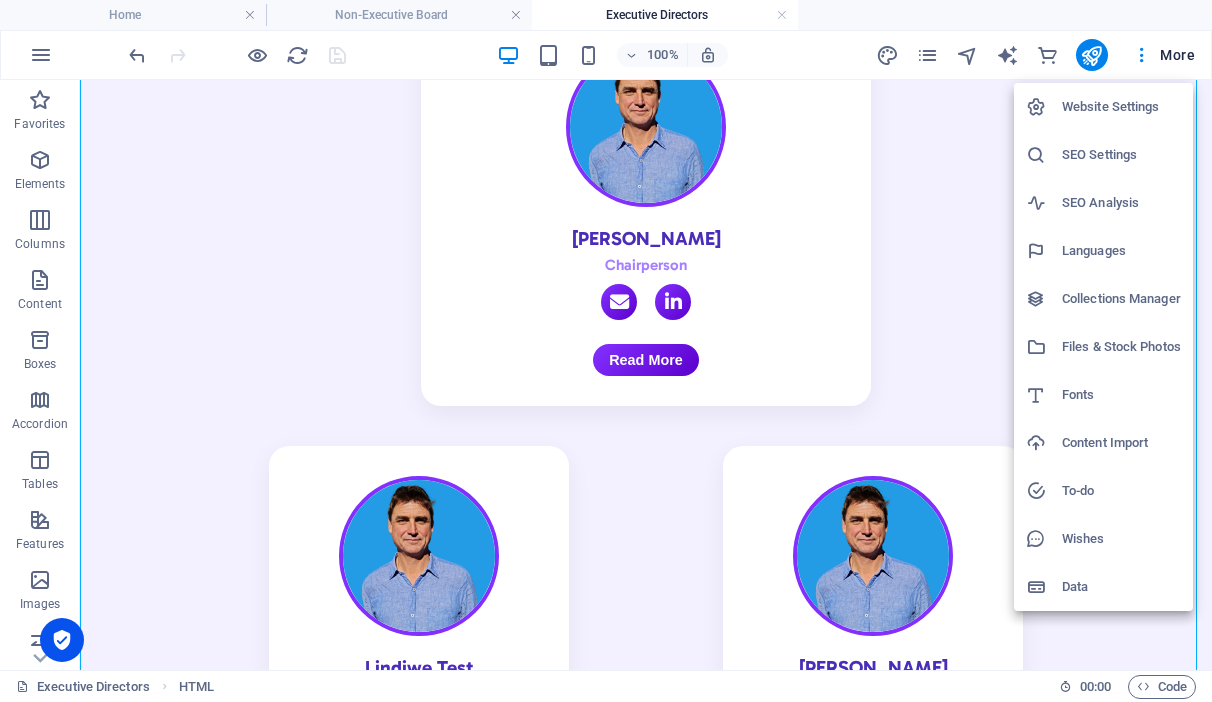 click on "Files & Stock Photos" at bounding box center [1121, 347] 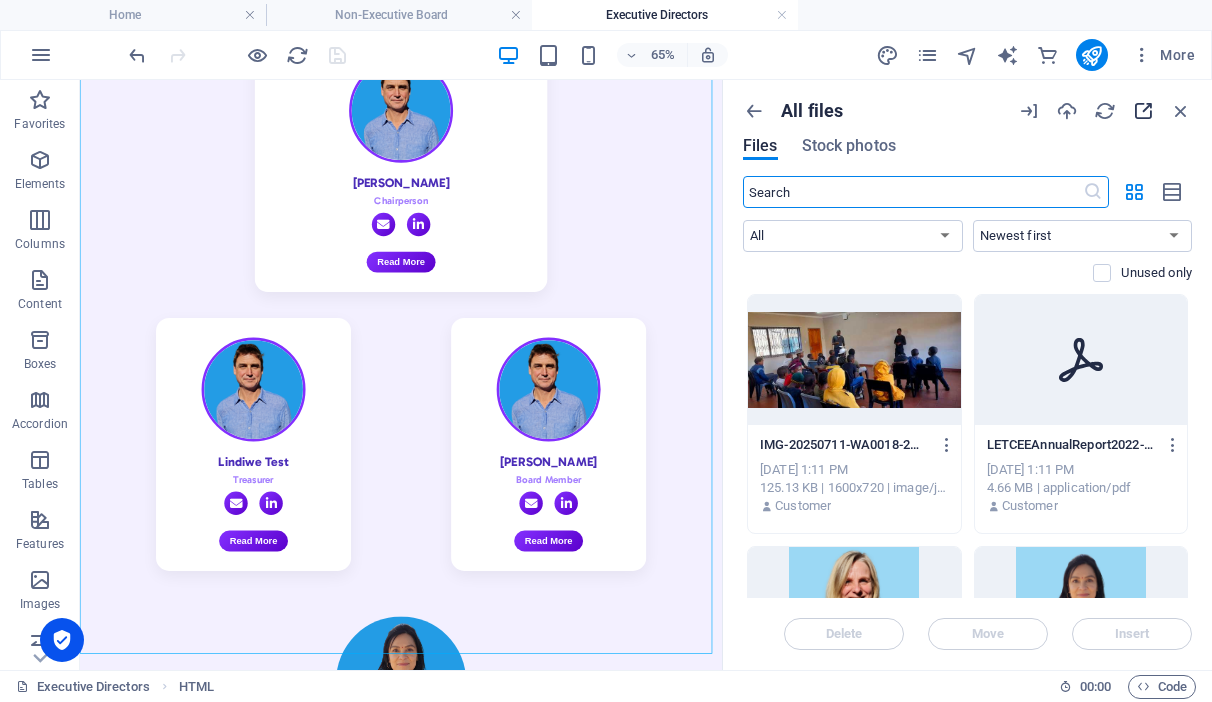click at bounding box center [1143, 111] 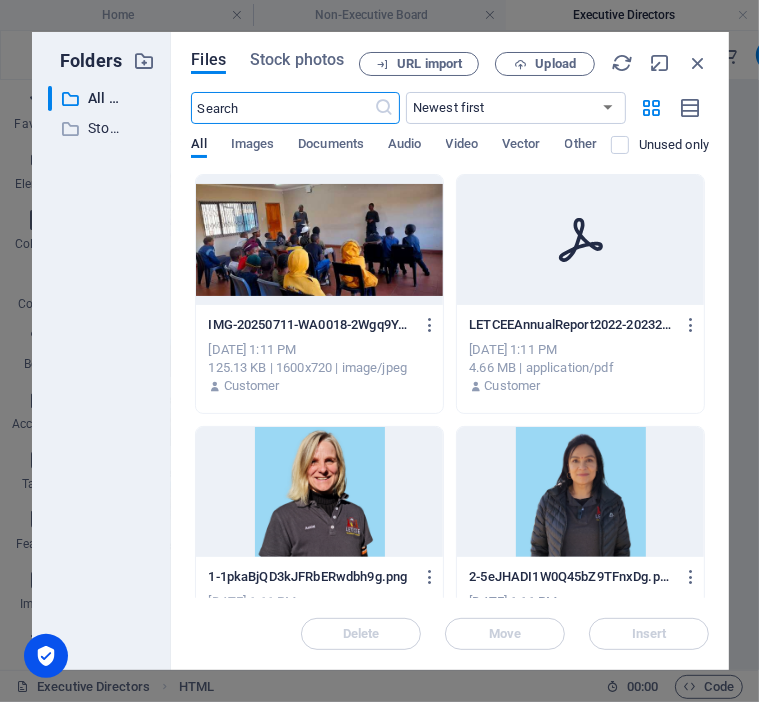 scroll, scrollTop: 0, scrollLeft: 0, axis: both 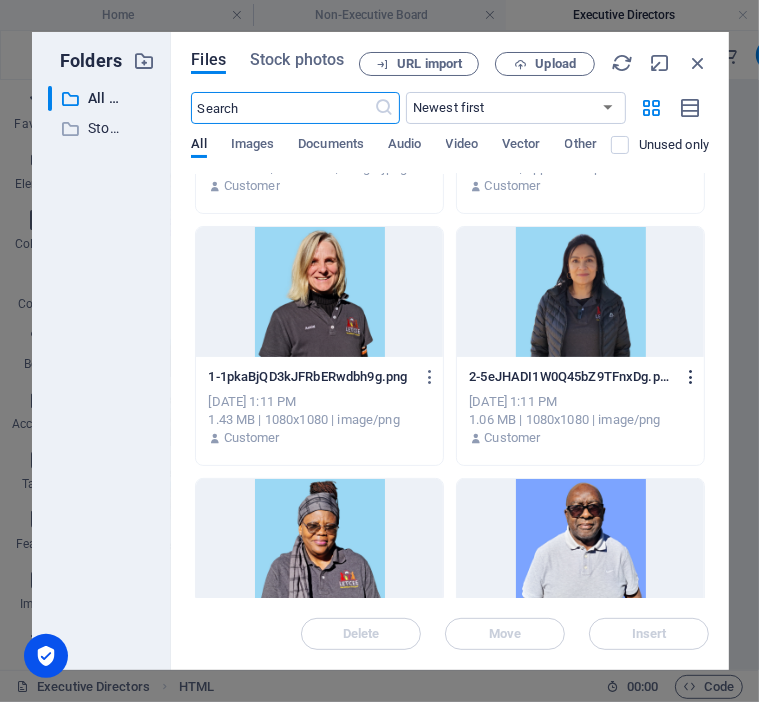 click at bounding box center (691, 377) 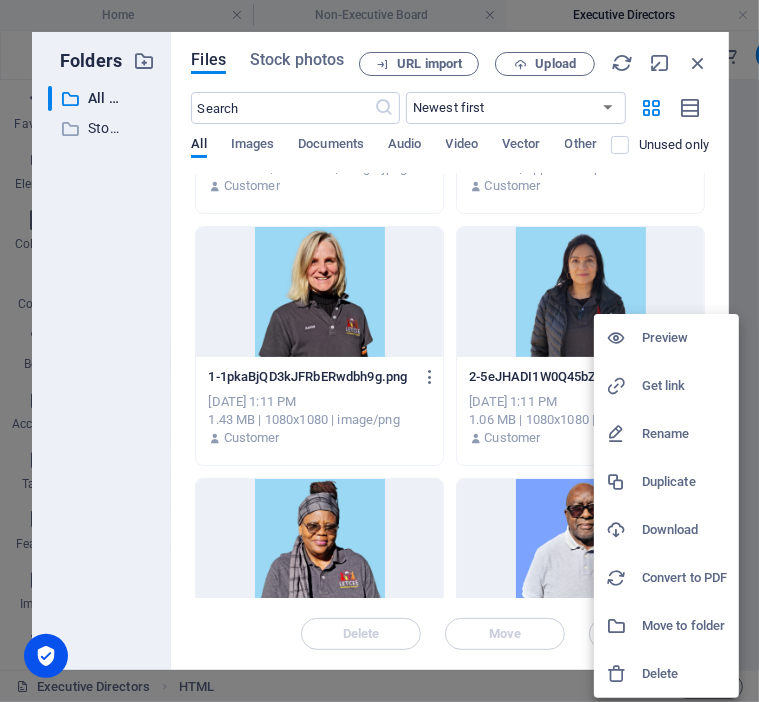 click on "Get link" at bounding box center [684, 386] 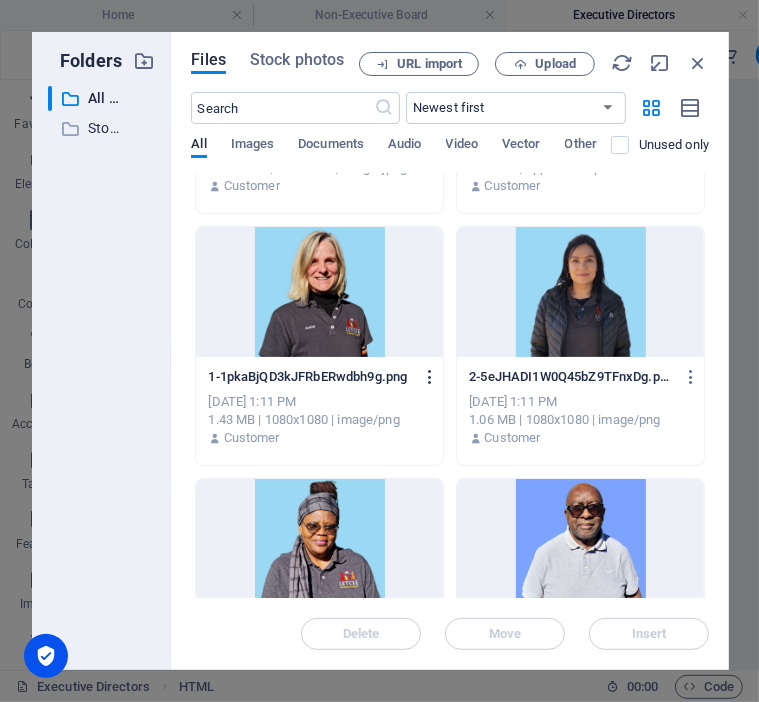 click at bounding box center [430, 377] 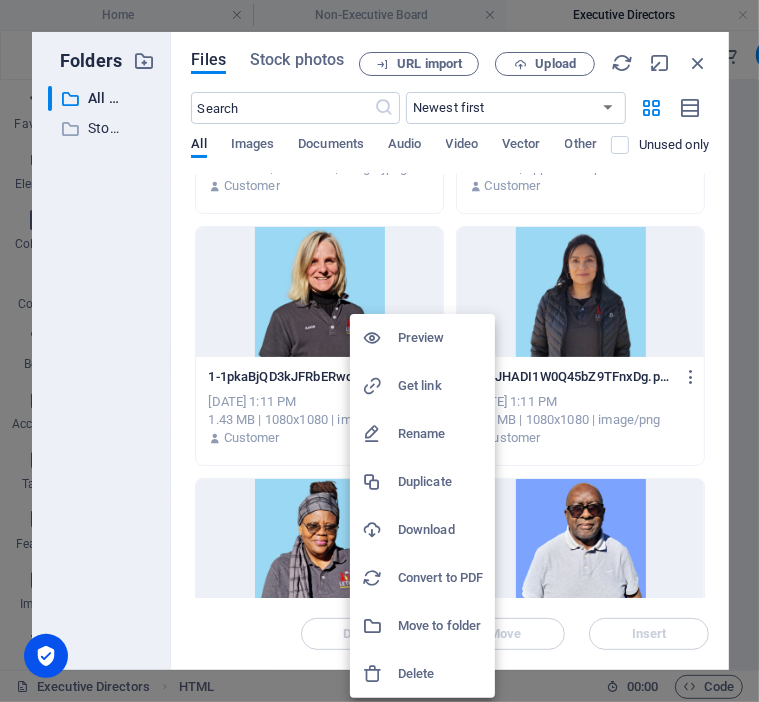 click on "Get link" at bounding box center [440, 386] 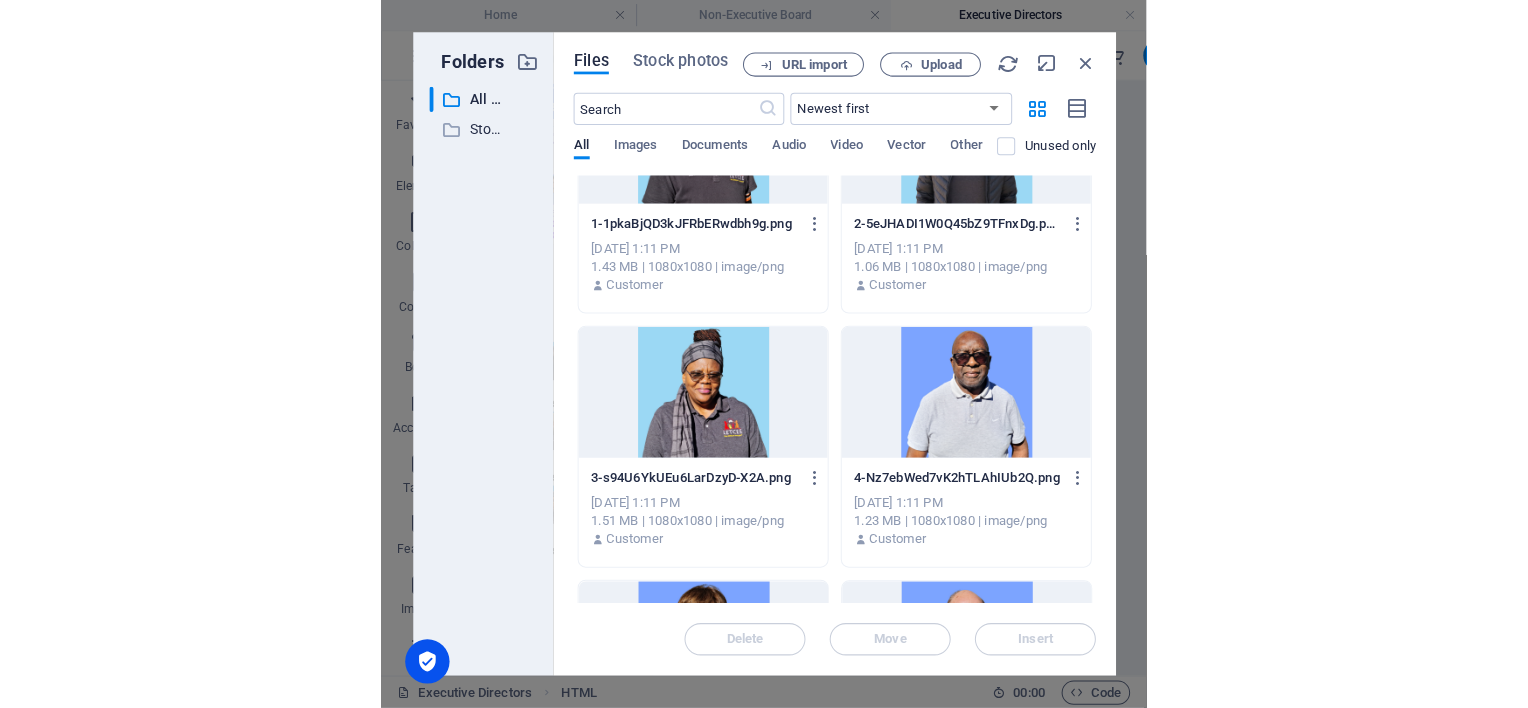 scroll, scrollTop: 400, scrollLeft: 0, axis: vertical 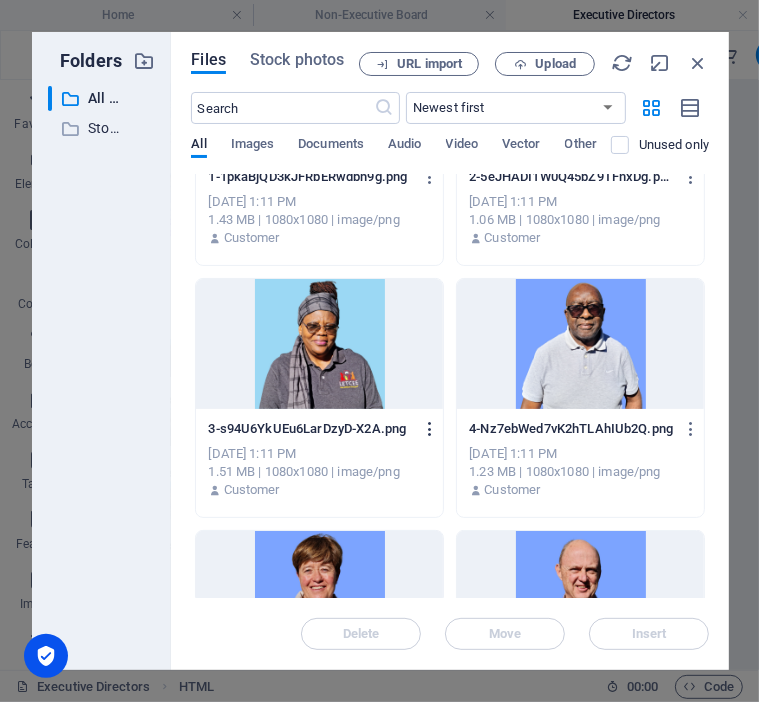 click at bounding box center (430, 429) 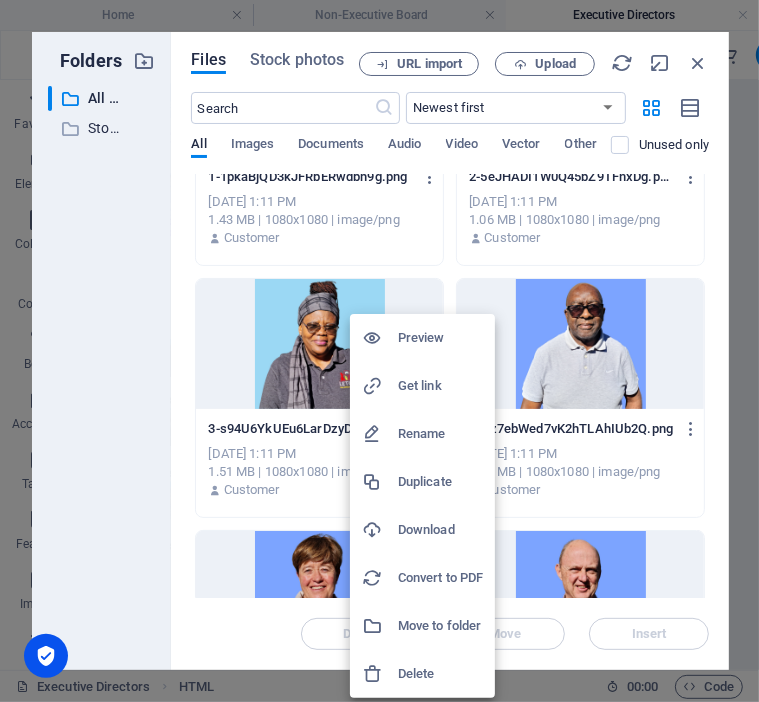 click on "Get link" at bounding box center [440, 386] 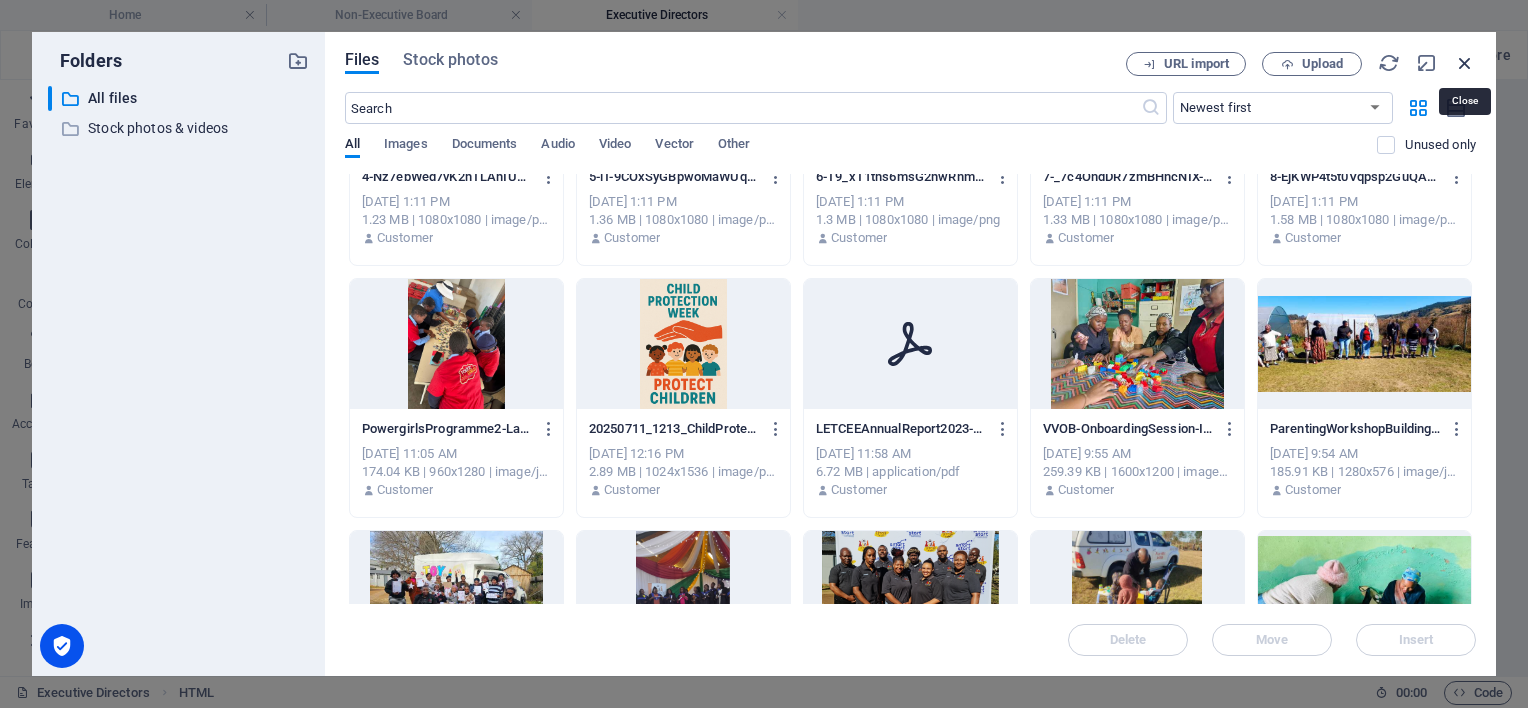 click at bounding box center (1465, 63) 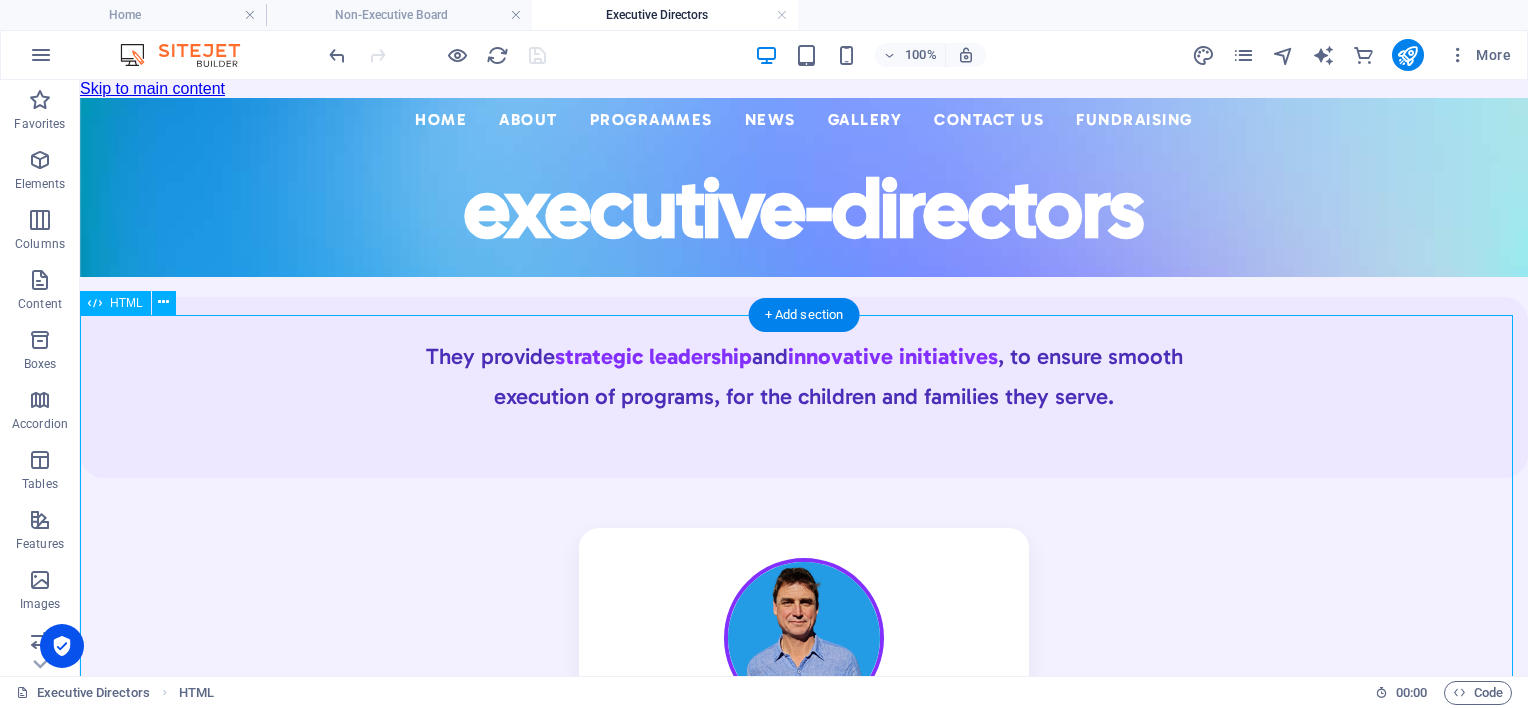 click on "They provide  strategic leadership  and
innovative initiatives ,
to ensure smooth  execution of programs, for the children and
families they serve.
[PERSON_NAME] Example
Chairperson
Bachelor of Business Science (Finance Honours)
Investec Bank – Project and Infrastructure Finance
Currently: Director of Plennegy (An agricultural investment holding
company) – Position COO
Chairman of the LETCEE board since [DATE]. [PERSON_NAME] brings strategic insight
and his business acumen and leadership have helped shape LETCEE’s
governance with clarity and vision.
Read More
Lindiwe Test
Treasurer
Lorem ipsum dolor sit amet, consectetur adipiscing elit. Nullam auctor
[PERSON_NAME] ut urna vulputate, at imperdiet tellus sollicitudin.
Read More
[PERSON_NAME] Example
Board Member" at bounding box center [804, 851] 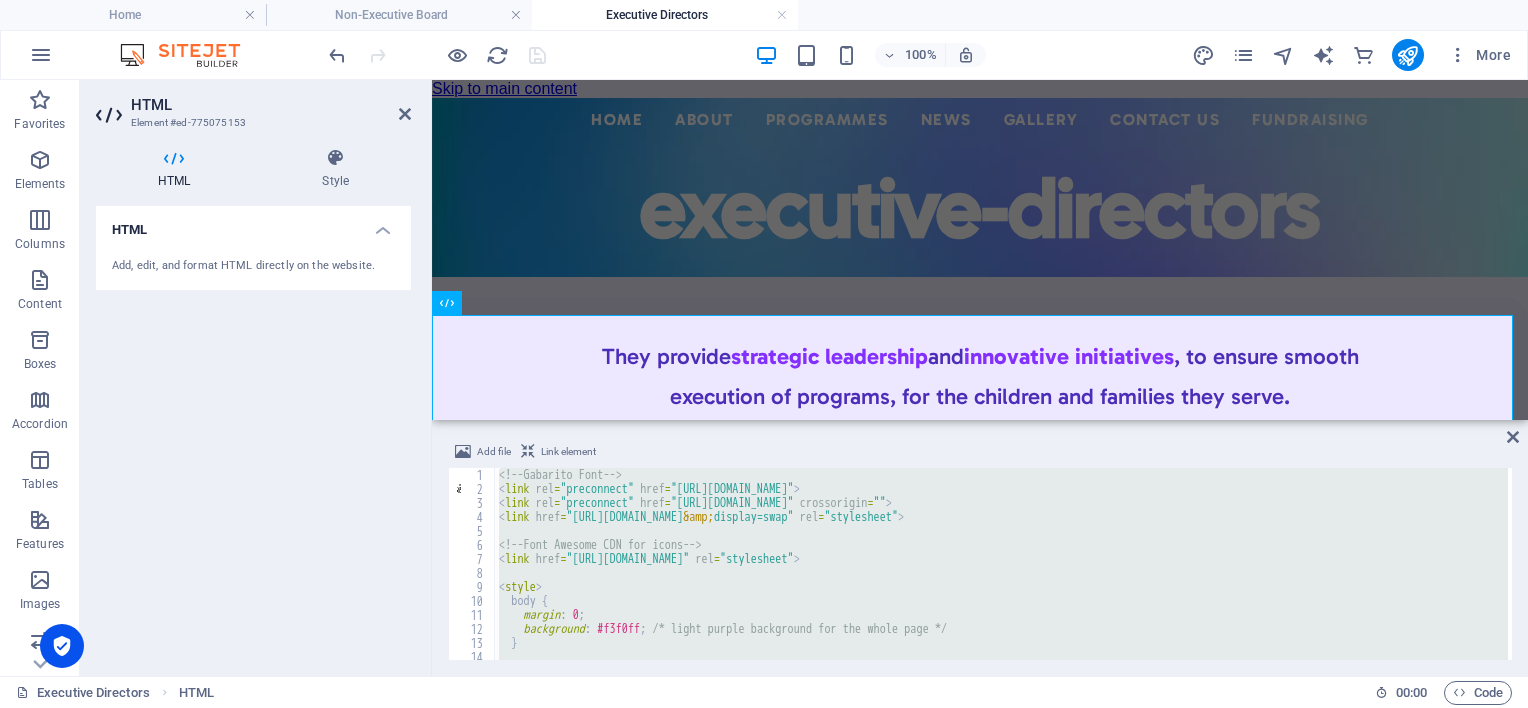 click on "<!--  Gabarito Font  --> < link   rel = "preconnect"   href = "[URL][DOMAIN_NAME]" > < link   rel = "preconnect"   href = "[URL][DOMAIN_NAME]"   crossorigin = "" > < link   href = "[URL][DOMAIN_NAME] &amp; display=swap"   rel = "stylesheet" > <!--  Font Awesome CDN for icons  --> < link   href = "[URL][DOMAIN_NAME]"   rel = "stylesheet" > < style >    body   {      margin :   0 ;      background :   #f3f0ff ;   /* light purple background for the whole page */    }    .leadership-text-wrapper   {" at bounding box center [1001, 564] 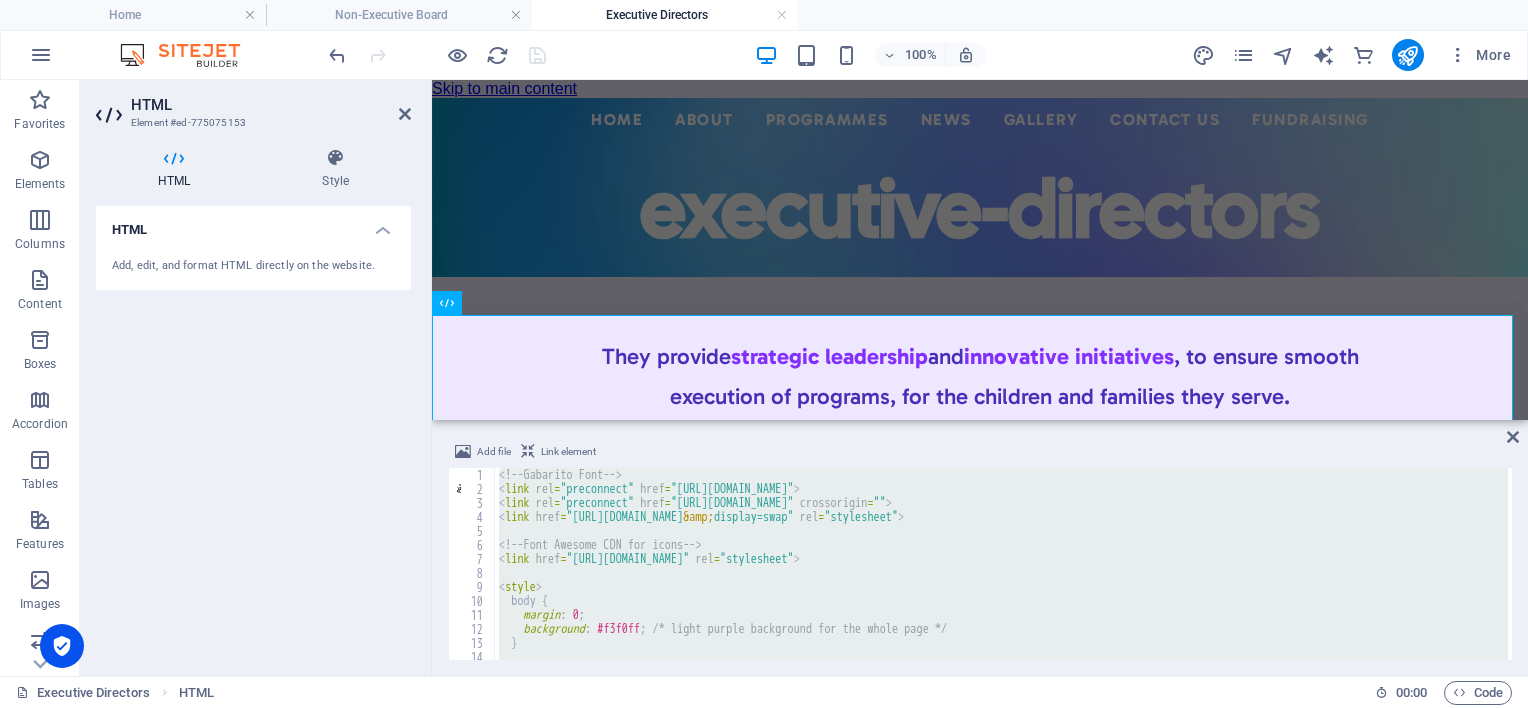 paste 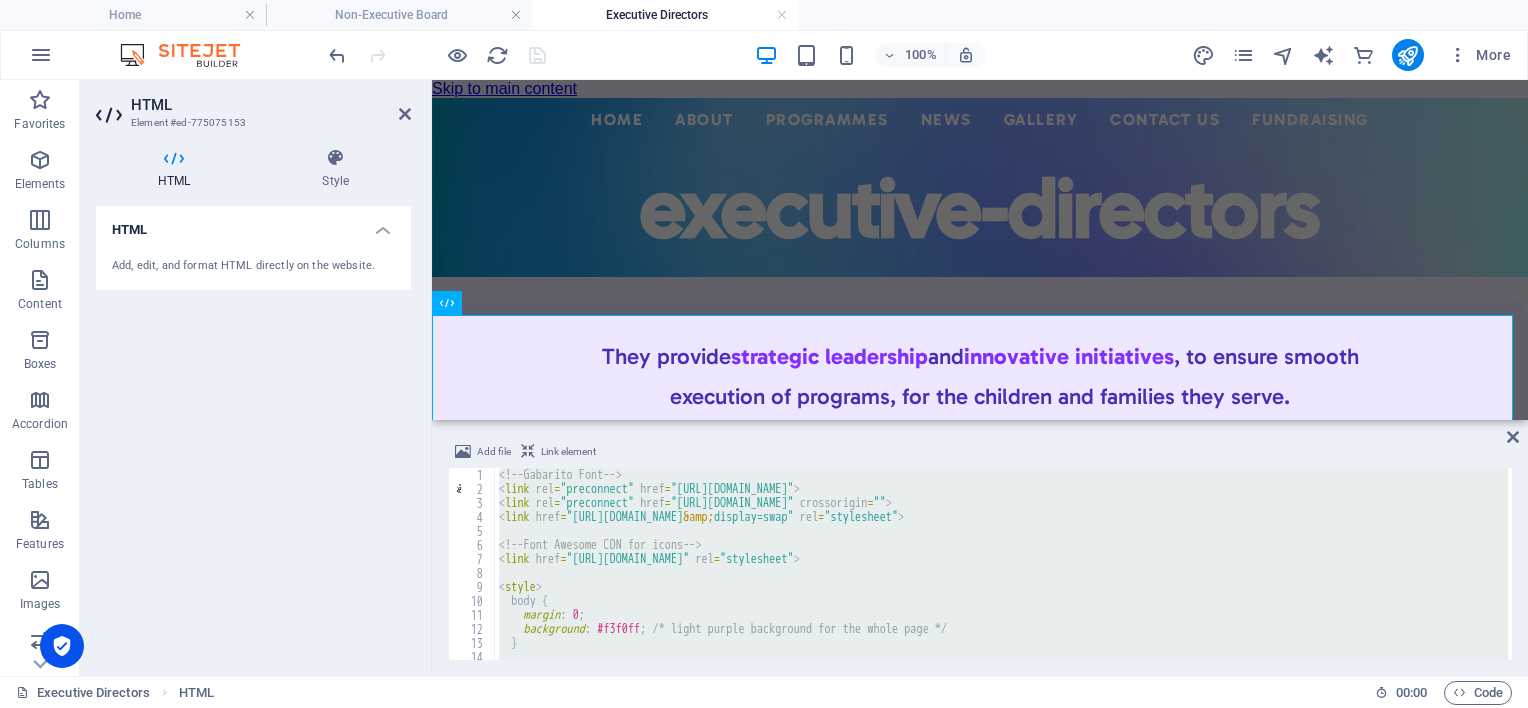 type 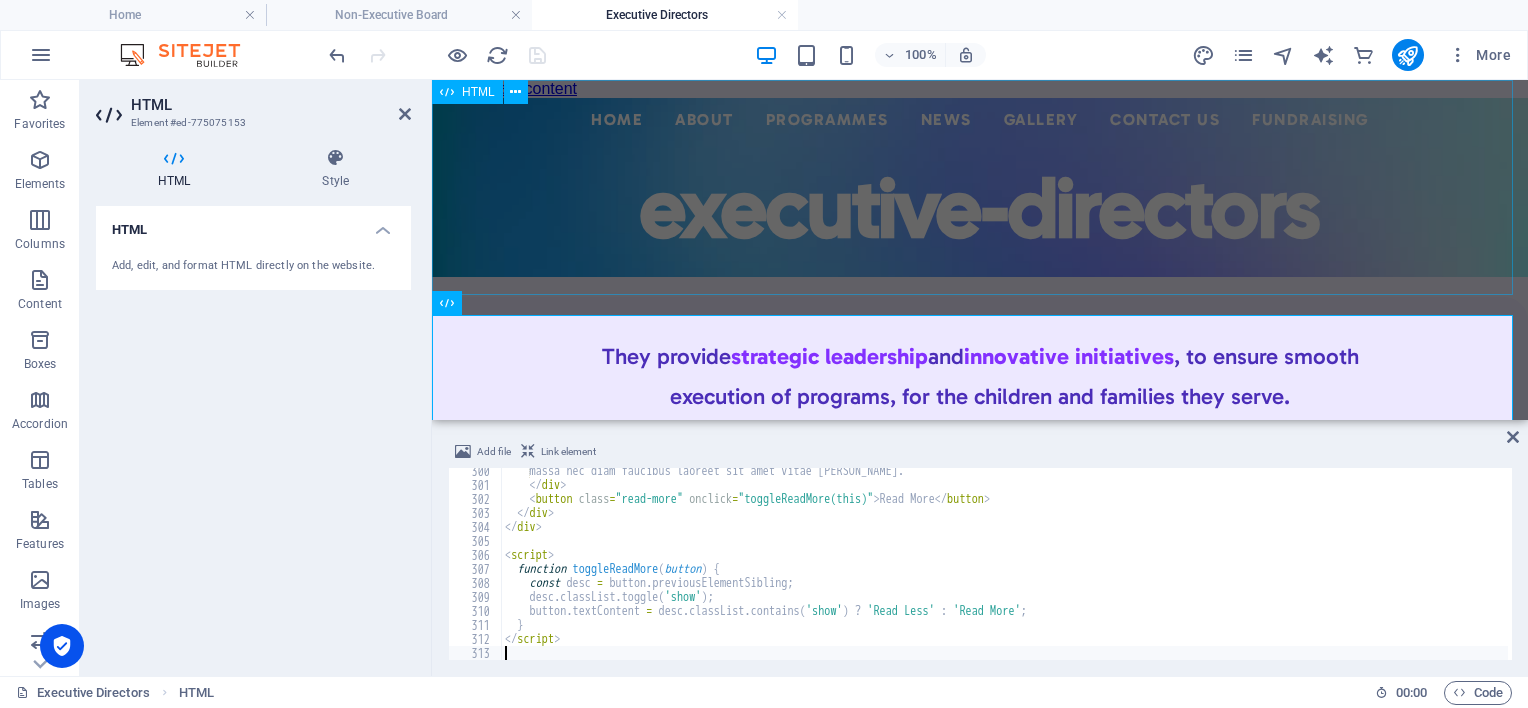 scroll, scrollTop: 4190, scrollLeft: 0, axis: vertical 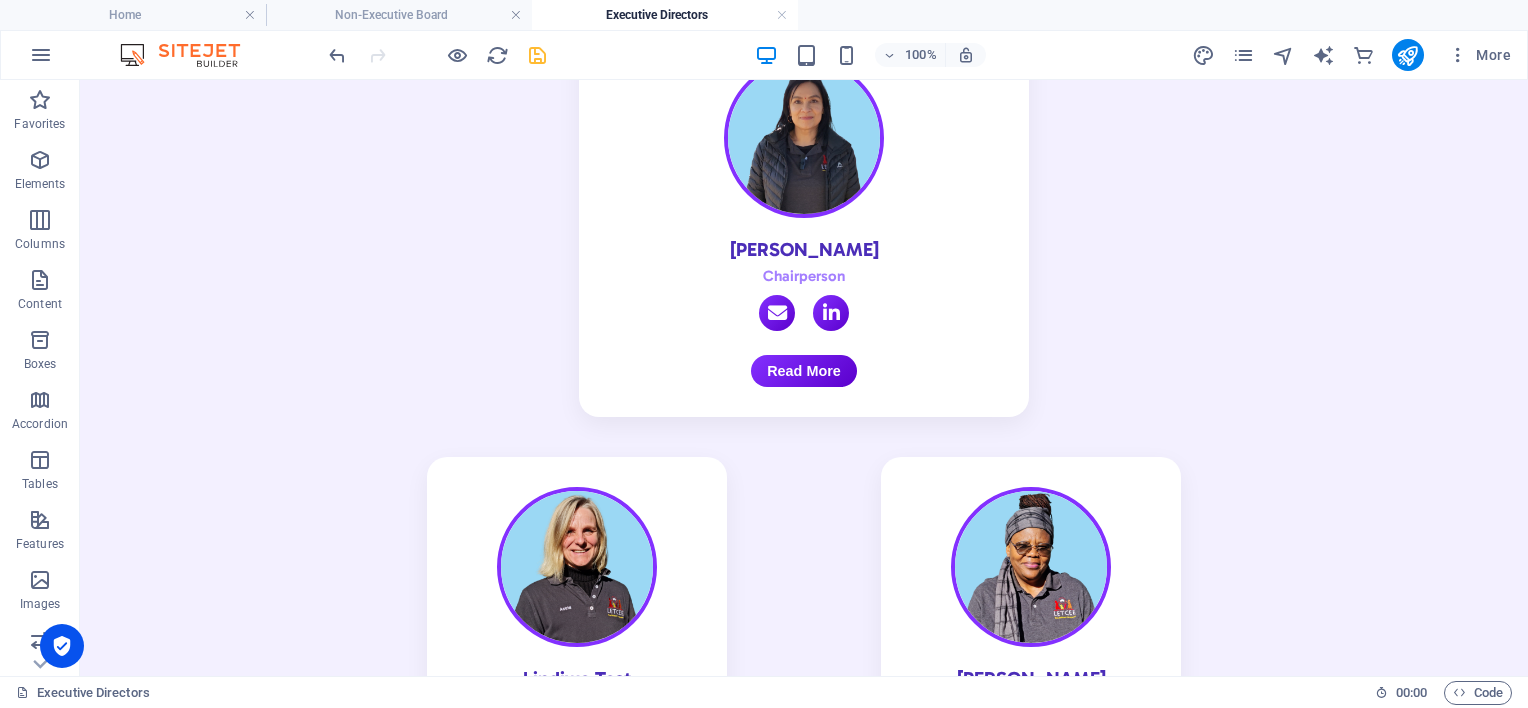 click at bounding box center (537, 55) 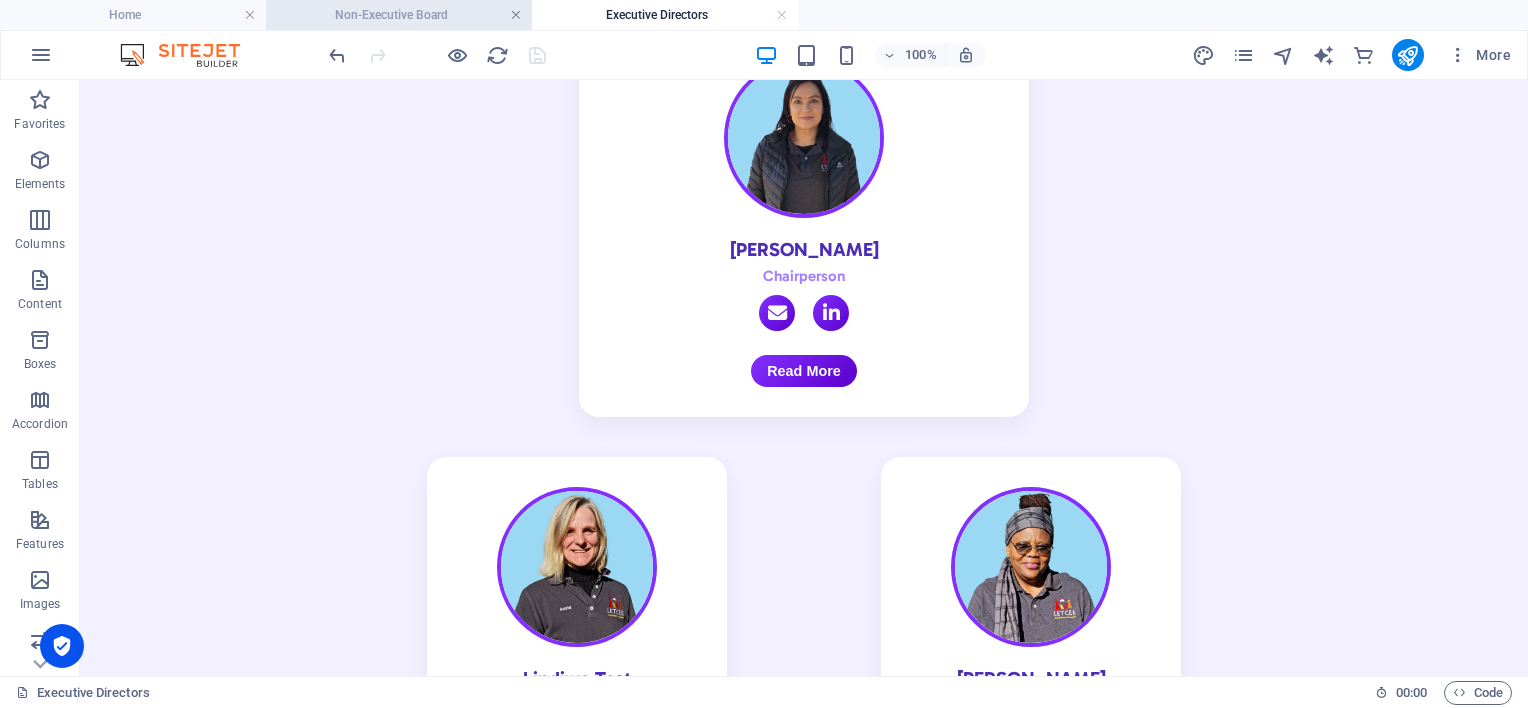 click at bounding box center (516, 15) 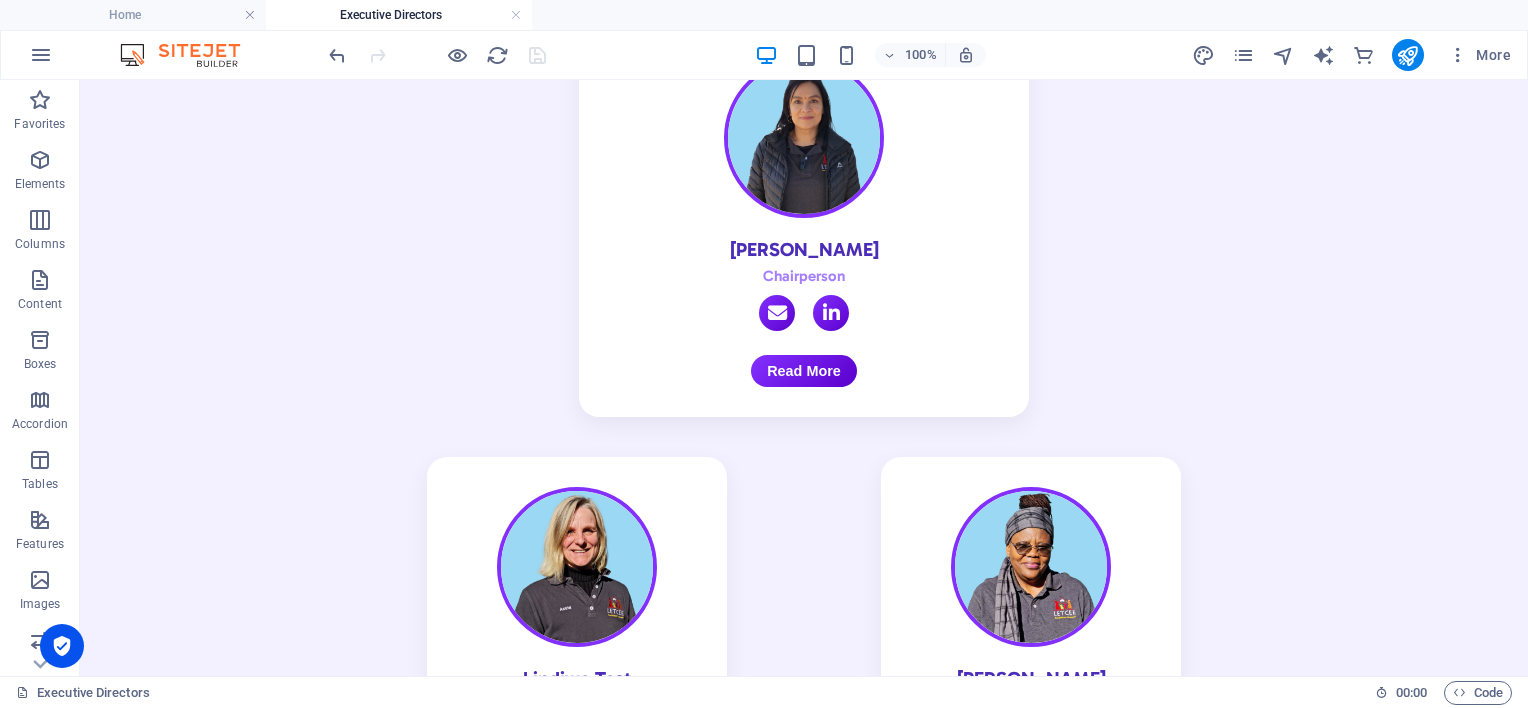 click at bounding box center [516, 15] 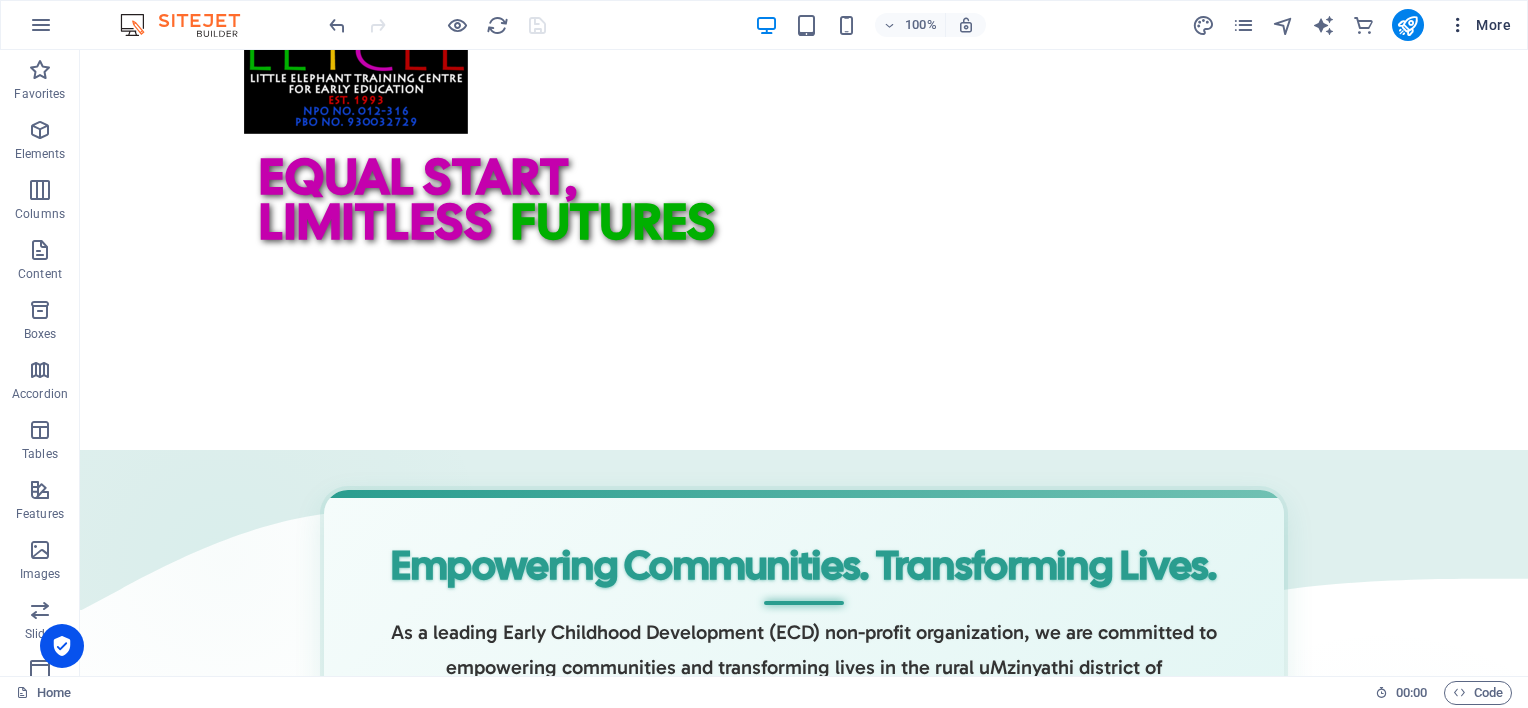 click on "More" at bounding box center [1479, 25] 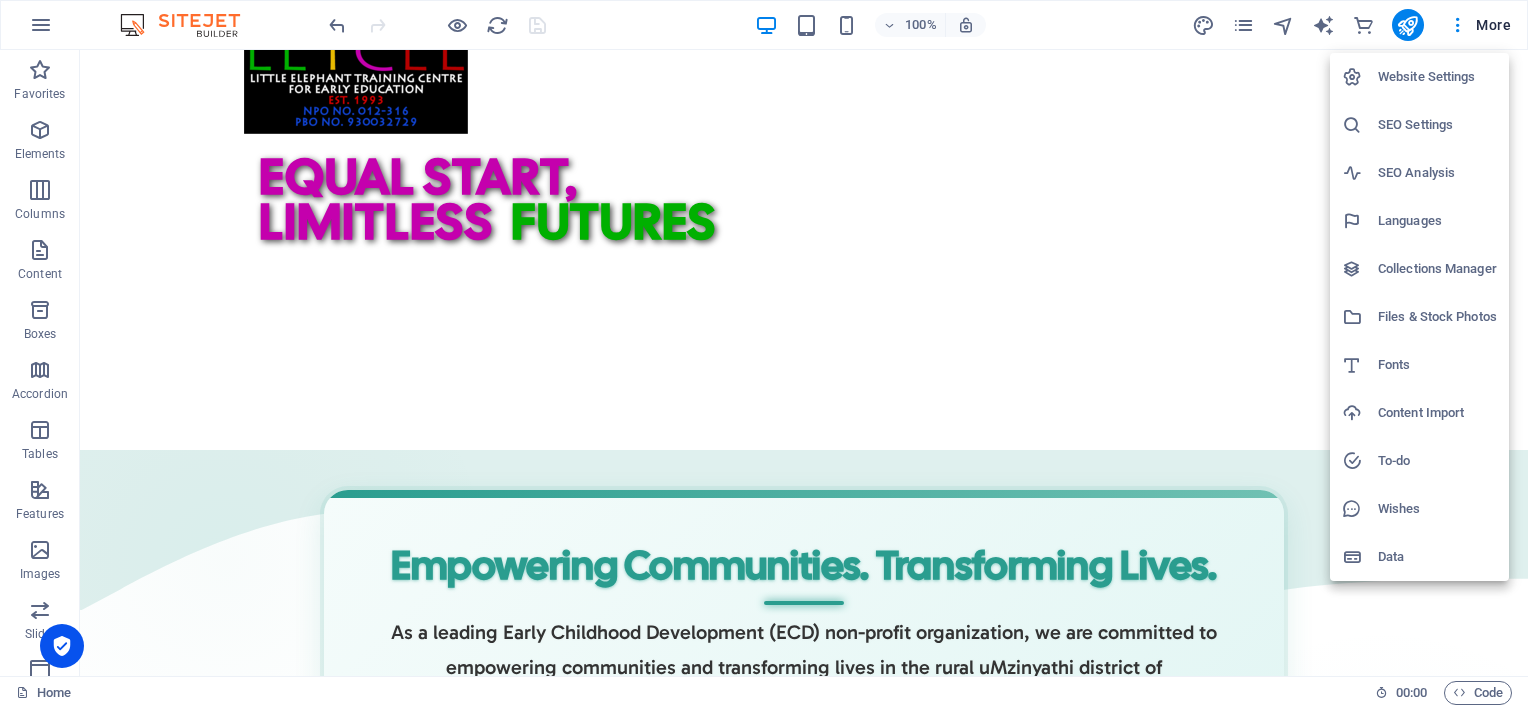 click at bounding box center (764, 354) 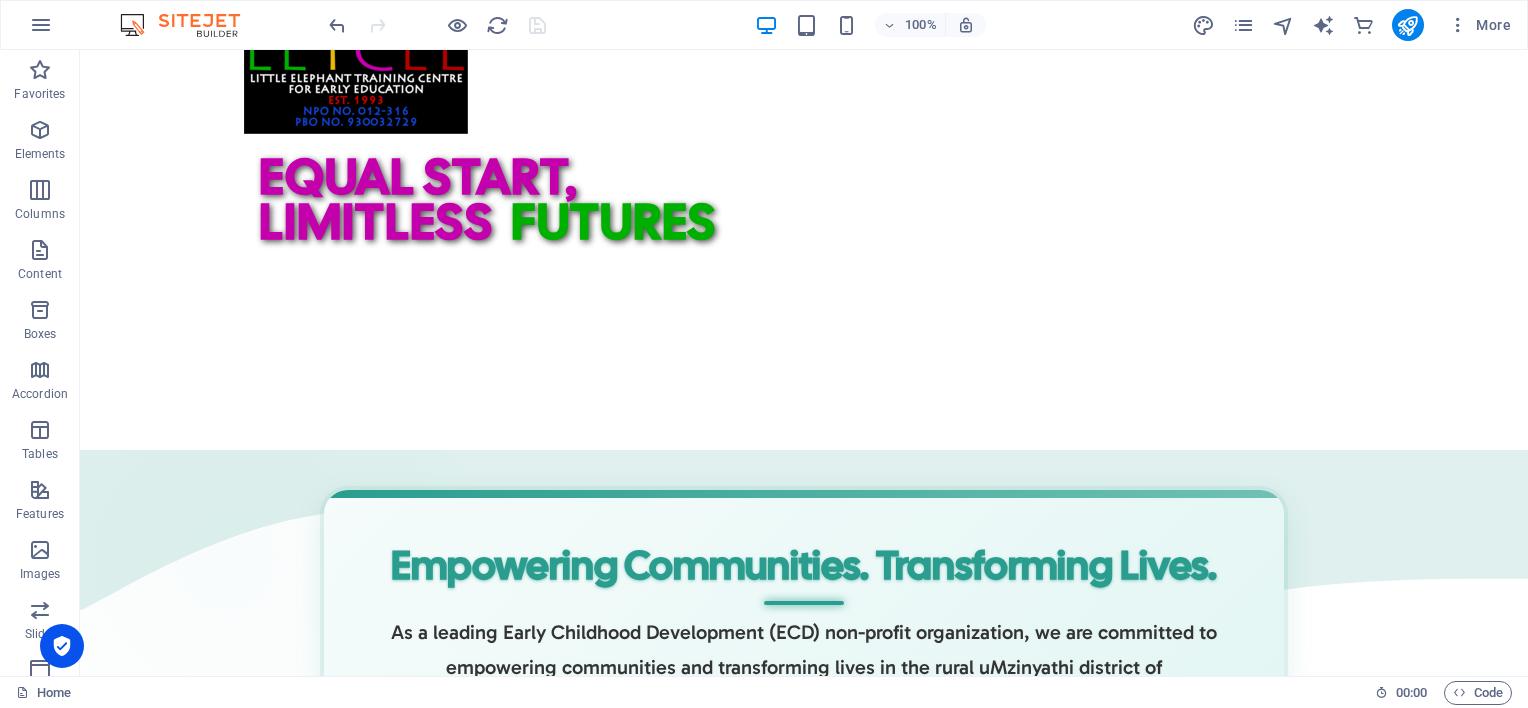 click on "Website Settings SEO Settings SEO Analysis Languages Collections Manager Files & Stock Photos Fonts Content Import To-do Wishes Data" at bounding box center [764, 360] 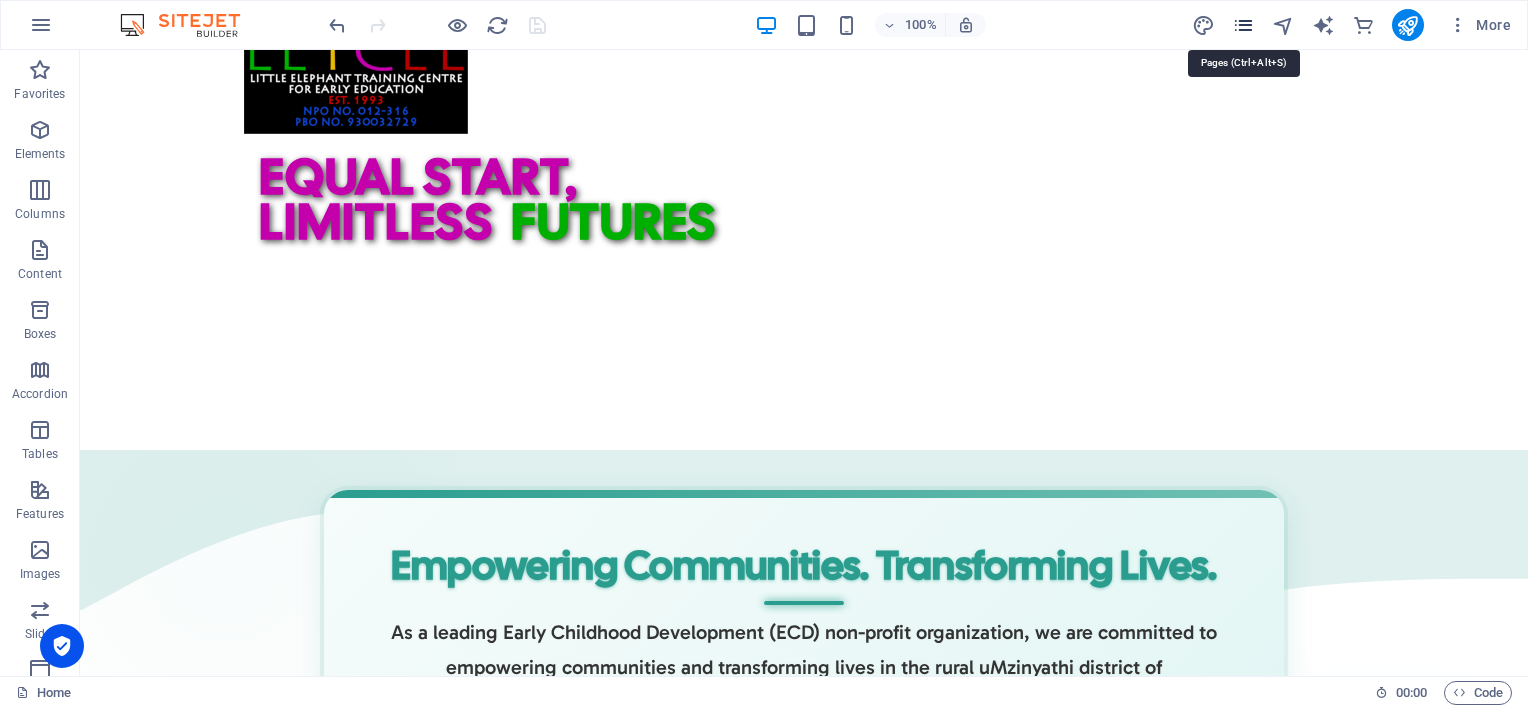 click at bounding box center [1243, 25] 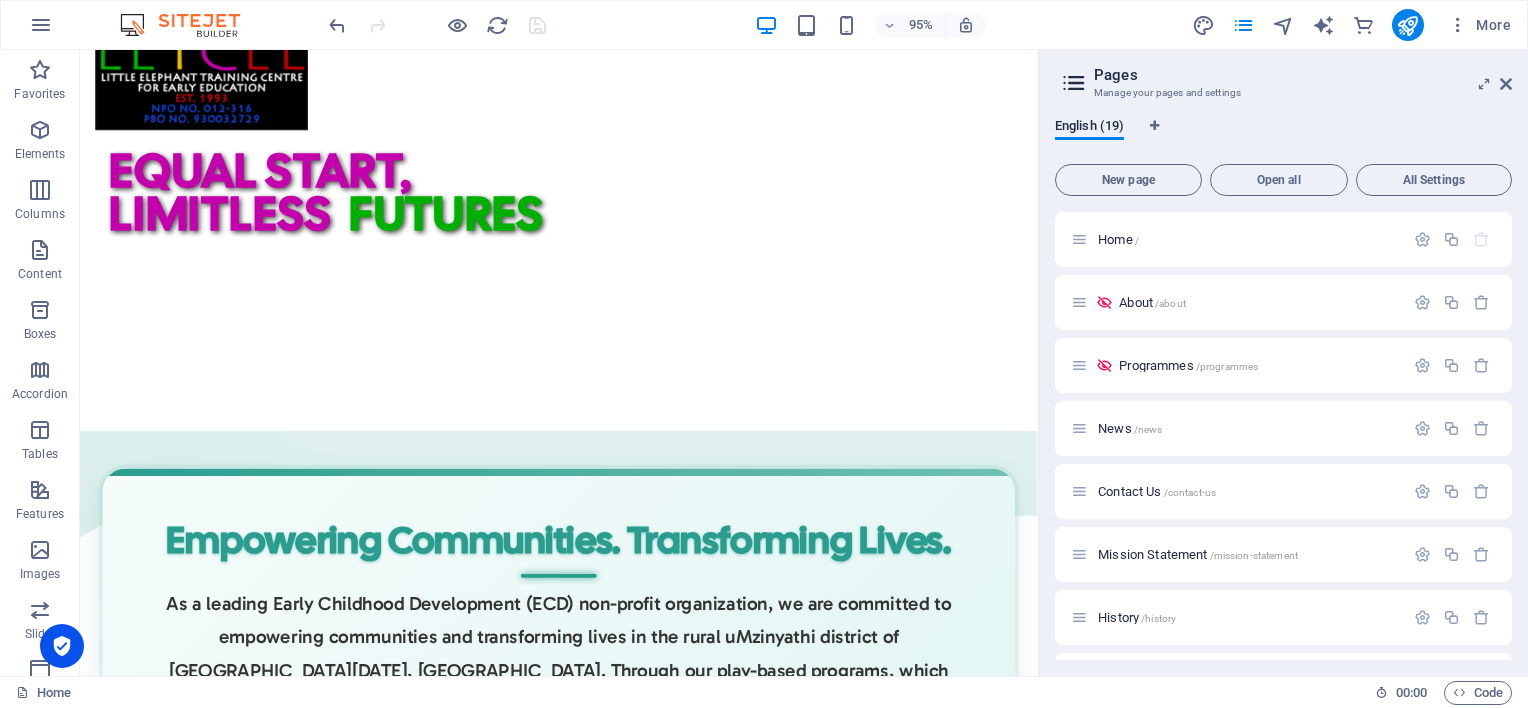 click on "Pages Manage your pages and settings English (19) New page Open all All Settings Home / About /about Programmes /programmes News /news Contact Us /contact-us Mission Statement /mission-statement History /history Impact /impact Focus Area /focus-area Recognition /recognition Non-Executive Board /non-executive-board Executive Directors /executive-directors ECD Training /ecd-training ECD Projects /ecd-projects Primary School Projects /primary-school-projects Events /events Annual Reports /annual-reports Gallery /gallery Fundraising Oppurtunities /fundraising-oppurtunities" at bounding box center (1283, 363) 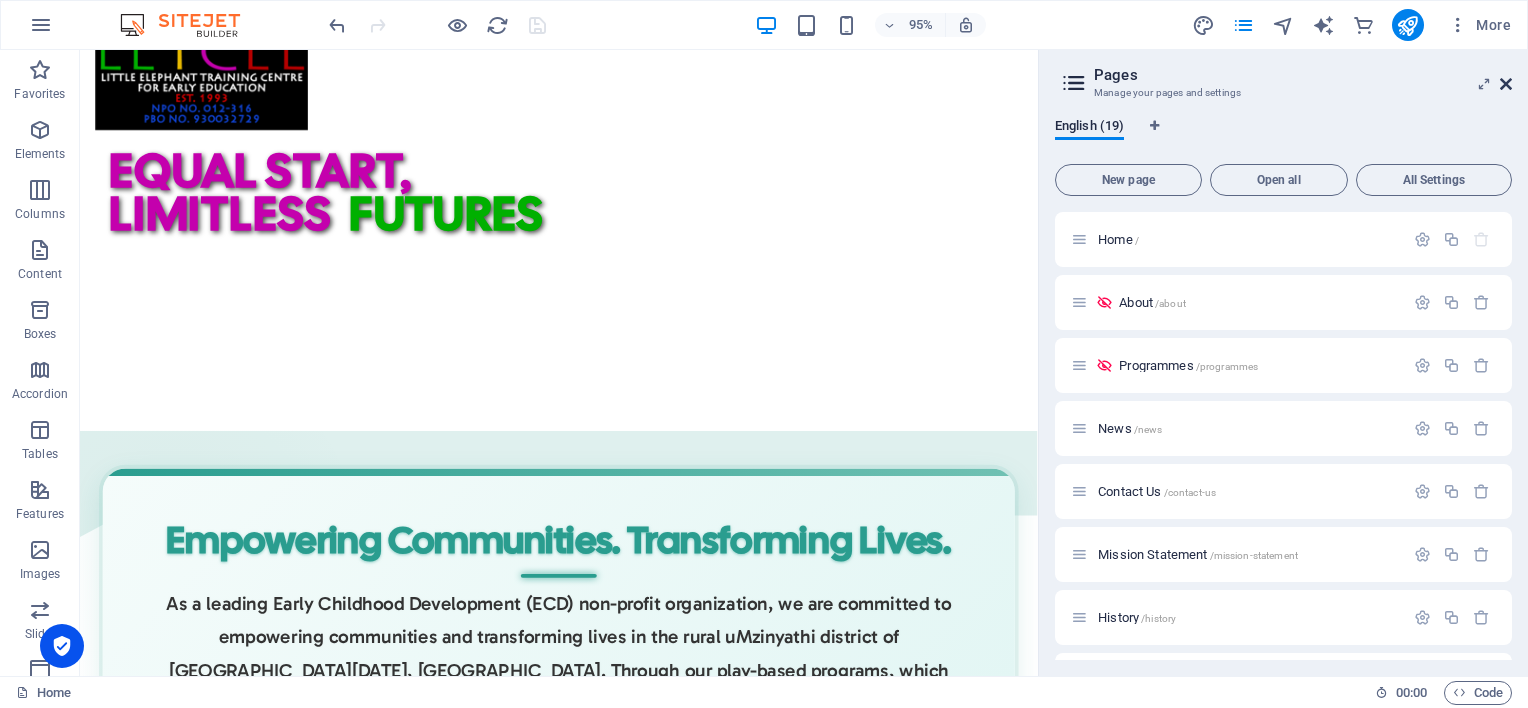 click on "Pages Manage your pages and settings English (19) New page Open all All Settings Home / About /about Programmes /programmes News /news Contact Us /contact-us Mission Statement /mission-statement History /history Impact /impact Focus Area /focus-area Recognition /recognition Non-Executive Board /non-executive-board Executive Directors /executive-directors ECD Training /ecd-training ECD Projects /ecd-projects Primary School Projects /primary-school-projects Events /events Annual Reports /annual-reports Gallery /gallery Fundraising Oppurtunities /fundraising-oppurtunities" at bounding box center (1283, 363) 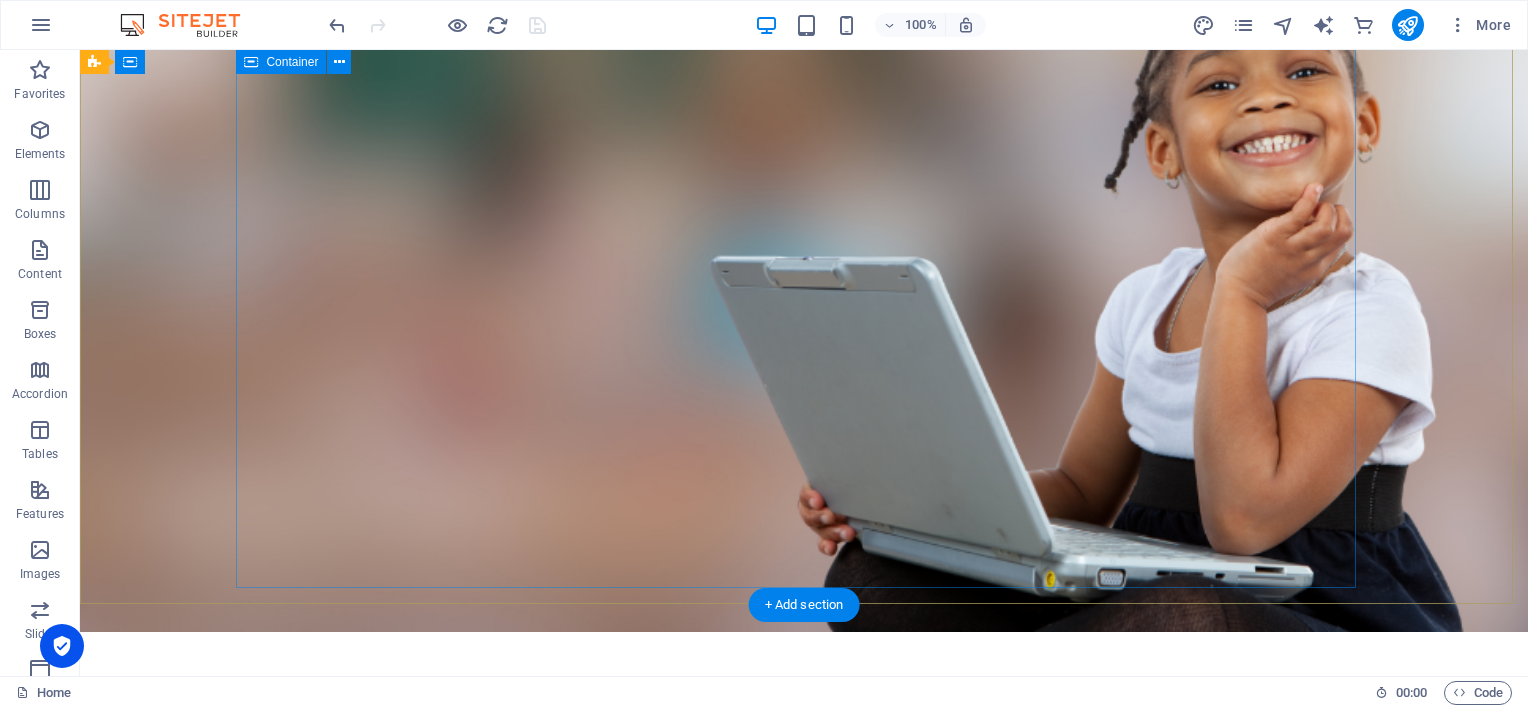 scroll, scrollTop: 0, scrollLeft: 0, axis: both 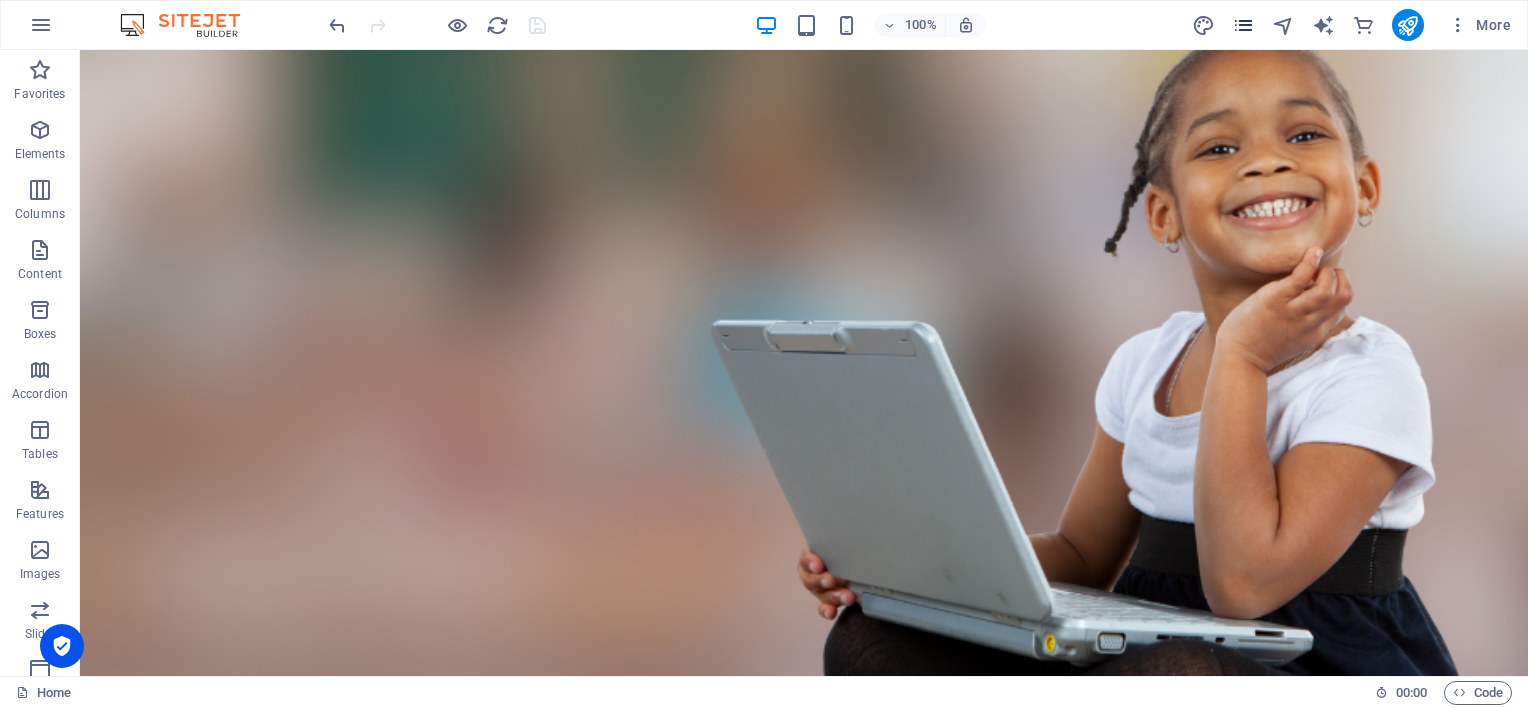 click at bounding box center (1243, 25) 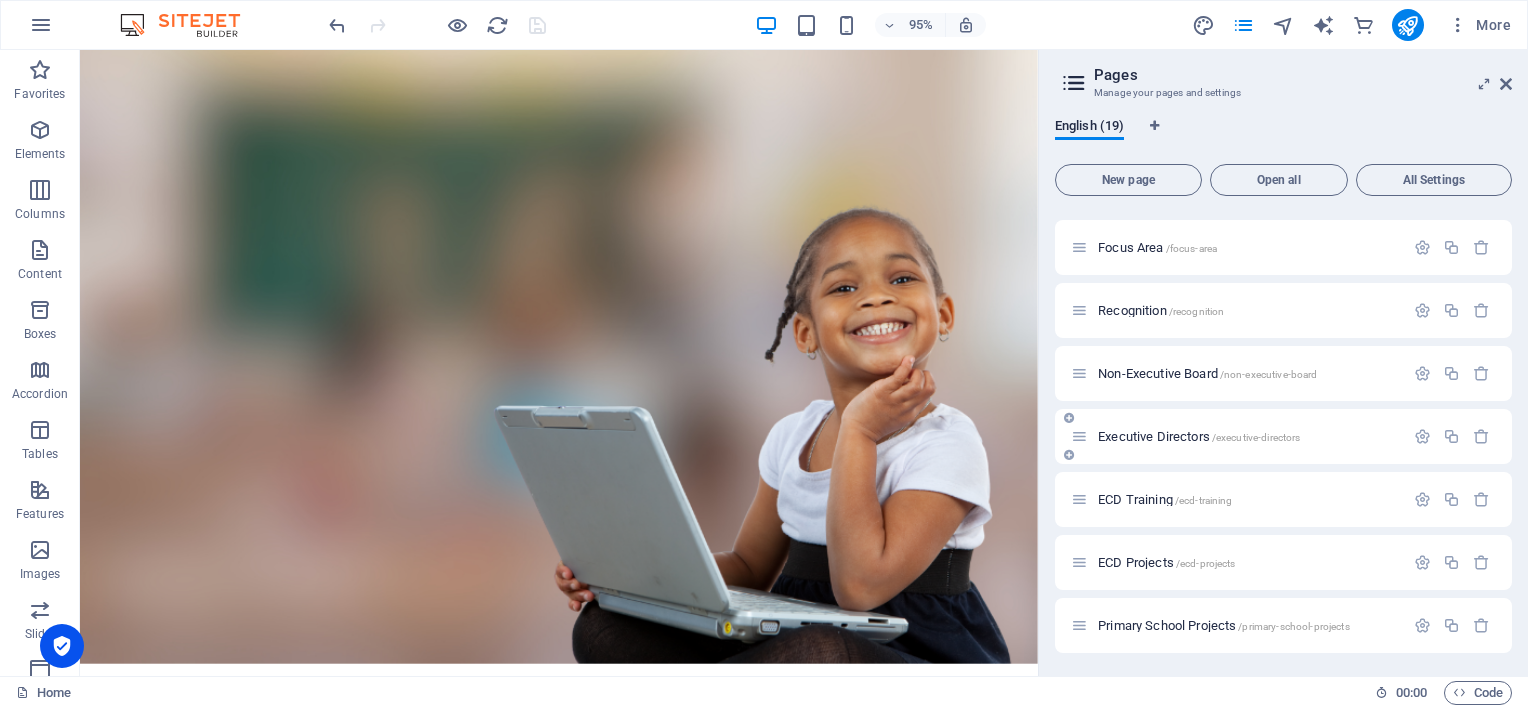 scroll, scrollTop: 500, scrollLeft: 0, axis: vertical 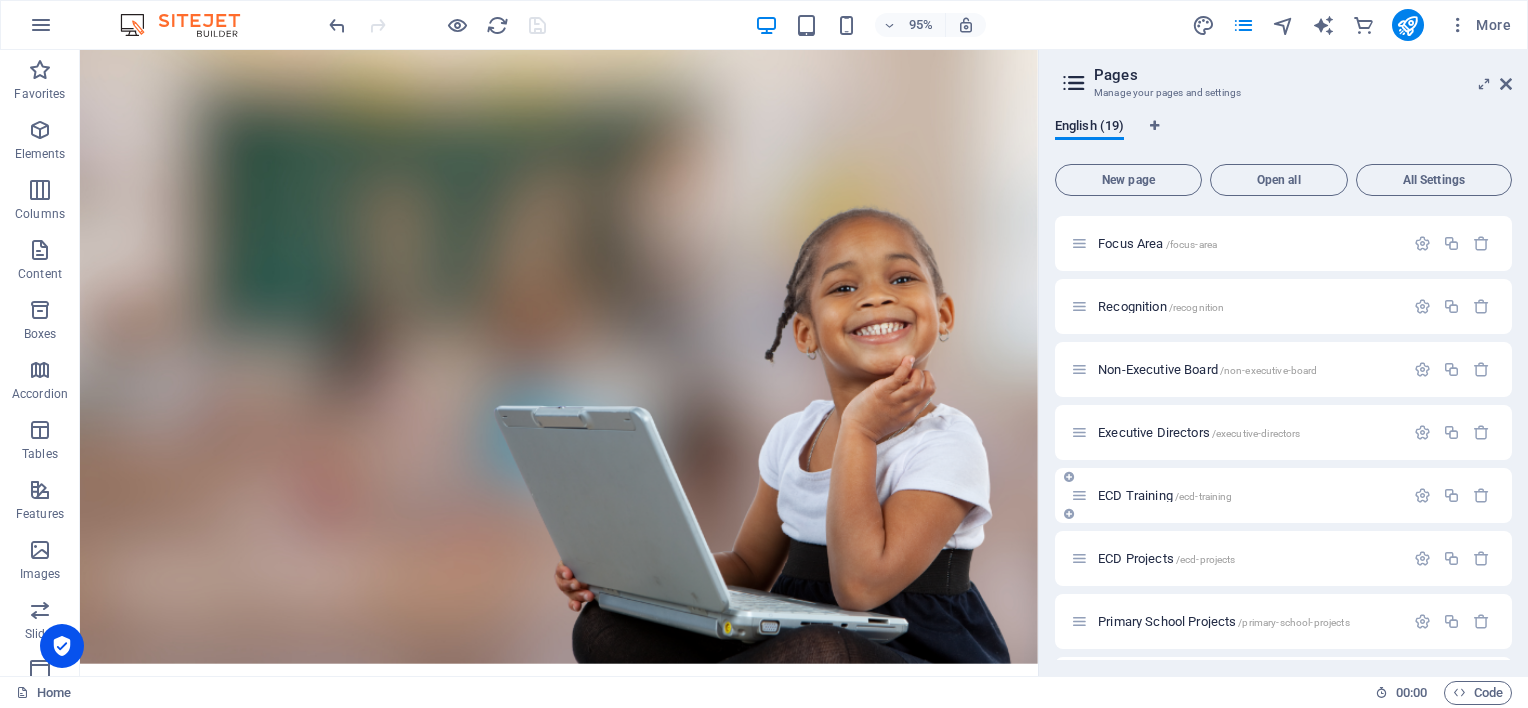 click on "ECD Training /ecd-training" at bounding box center [1165, 495] 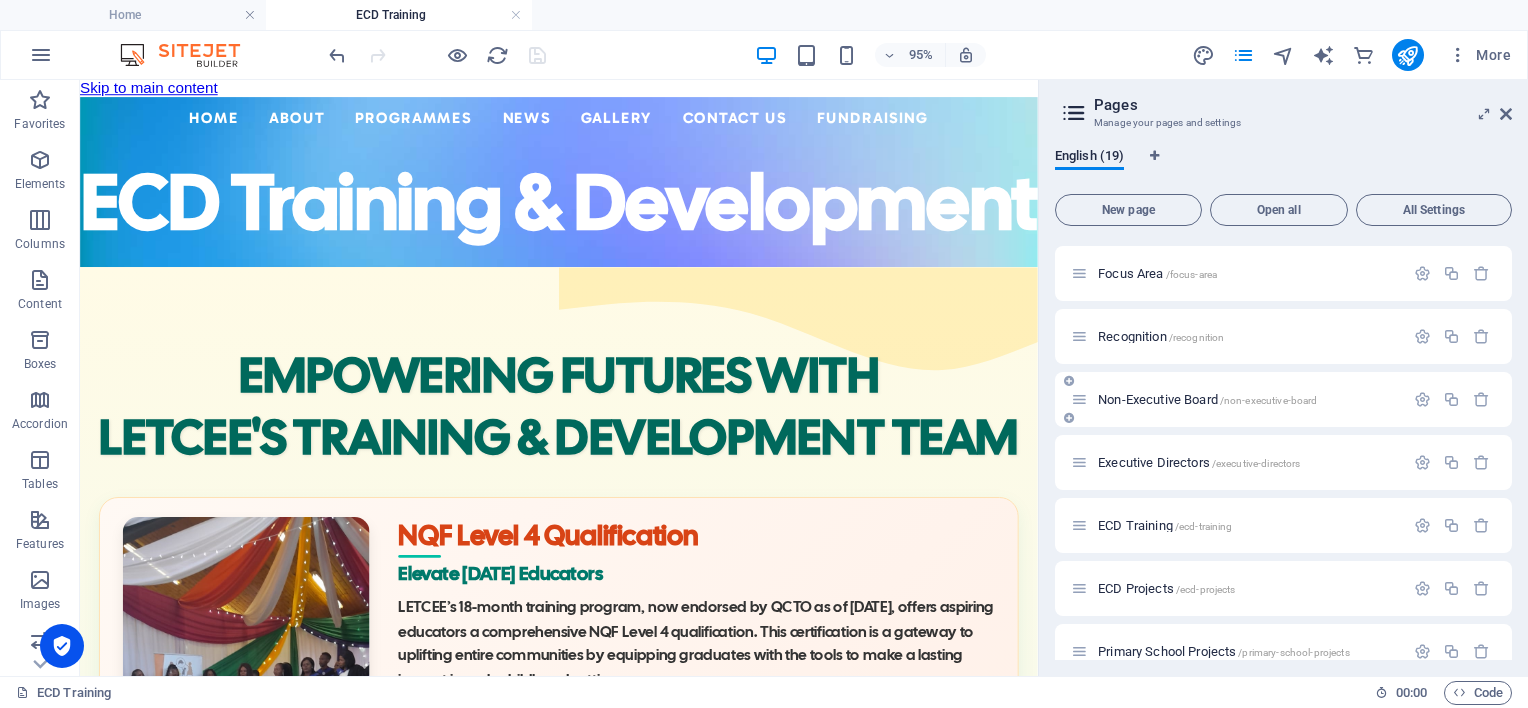 scroll, scrollTop: 0, scrollLeft: 0, axis: both 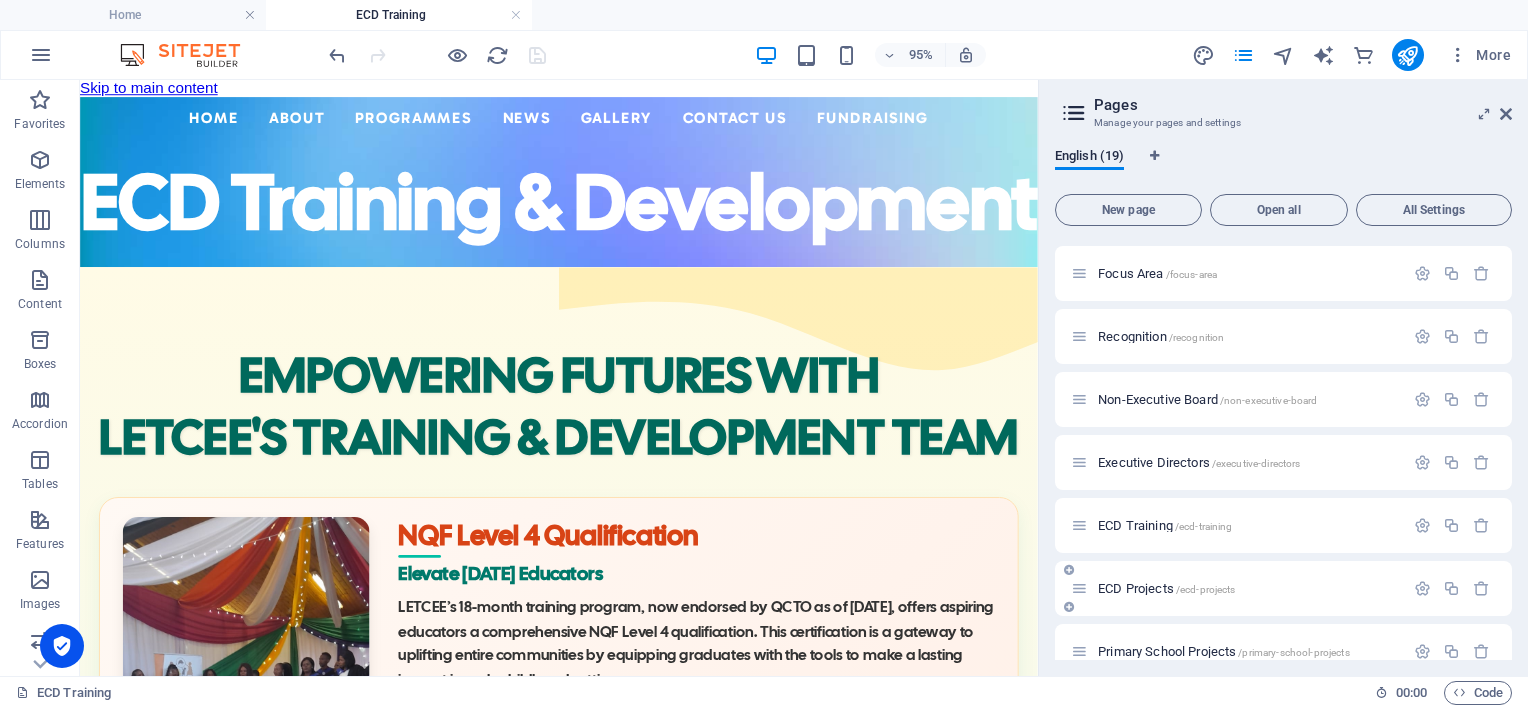 click on "ECD Projects /ecd-projects" at bounding box center (1166, 588) 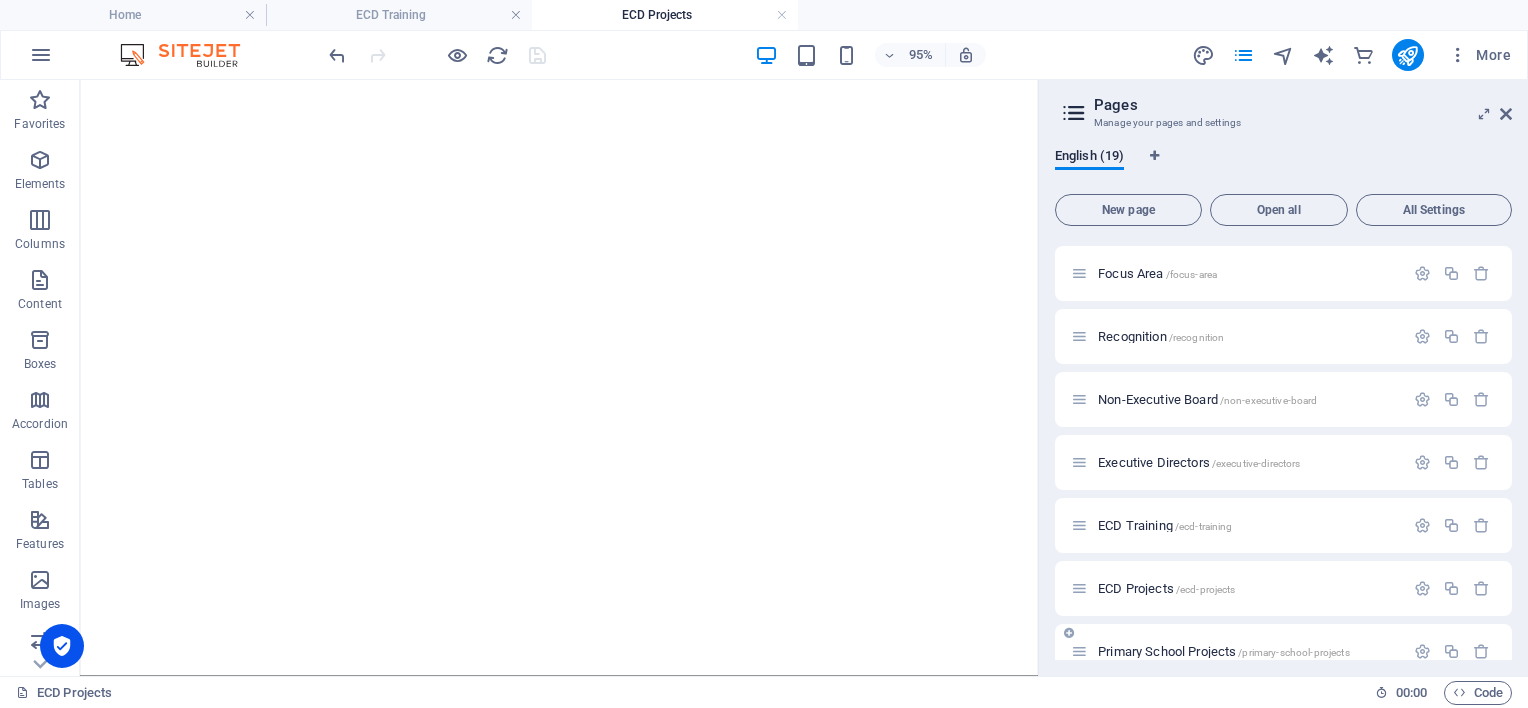 click on "ECD Projects /ecd-projects" at bounding box center (1283, 588) 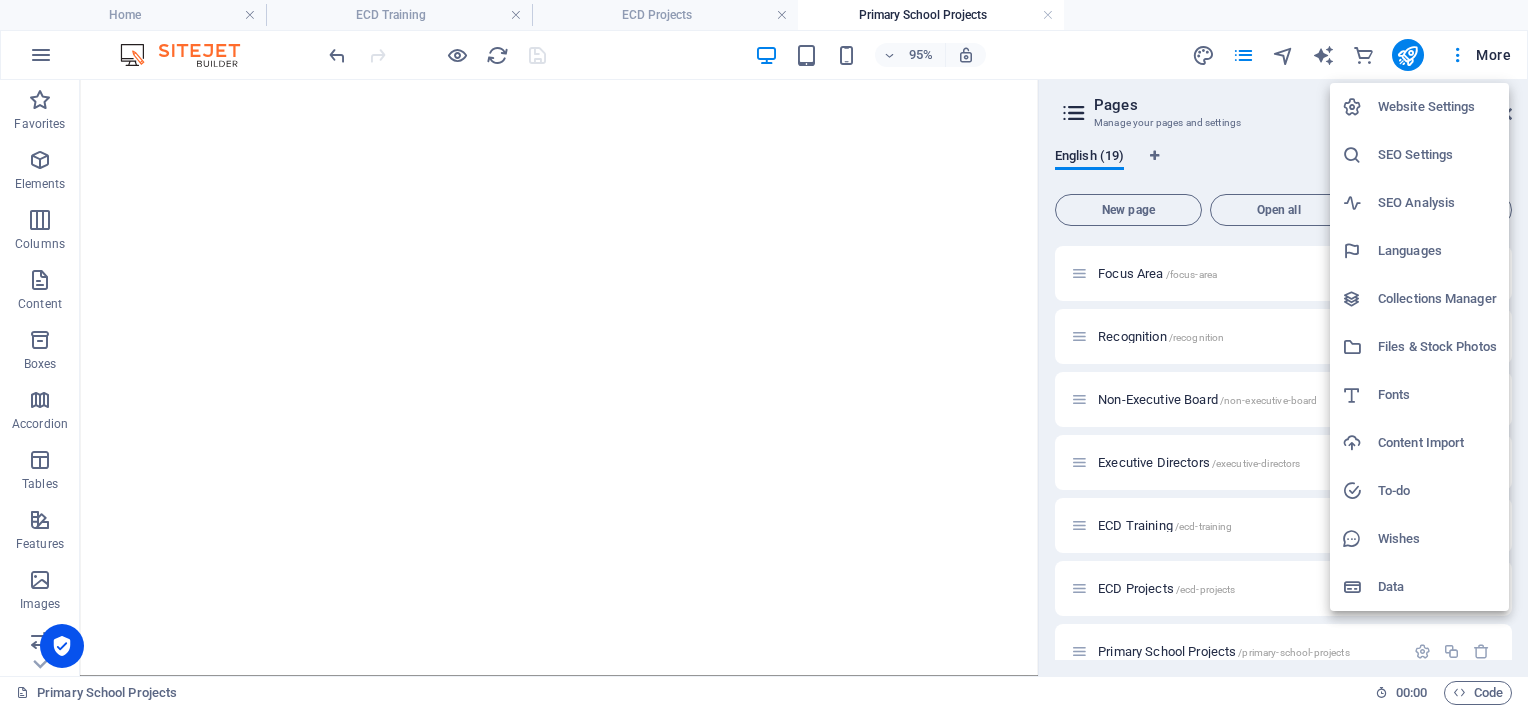 click at bounding box center (764, 354) 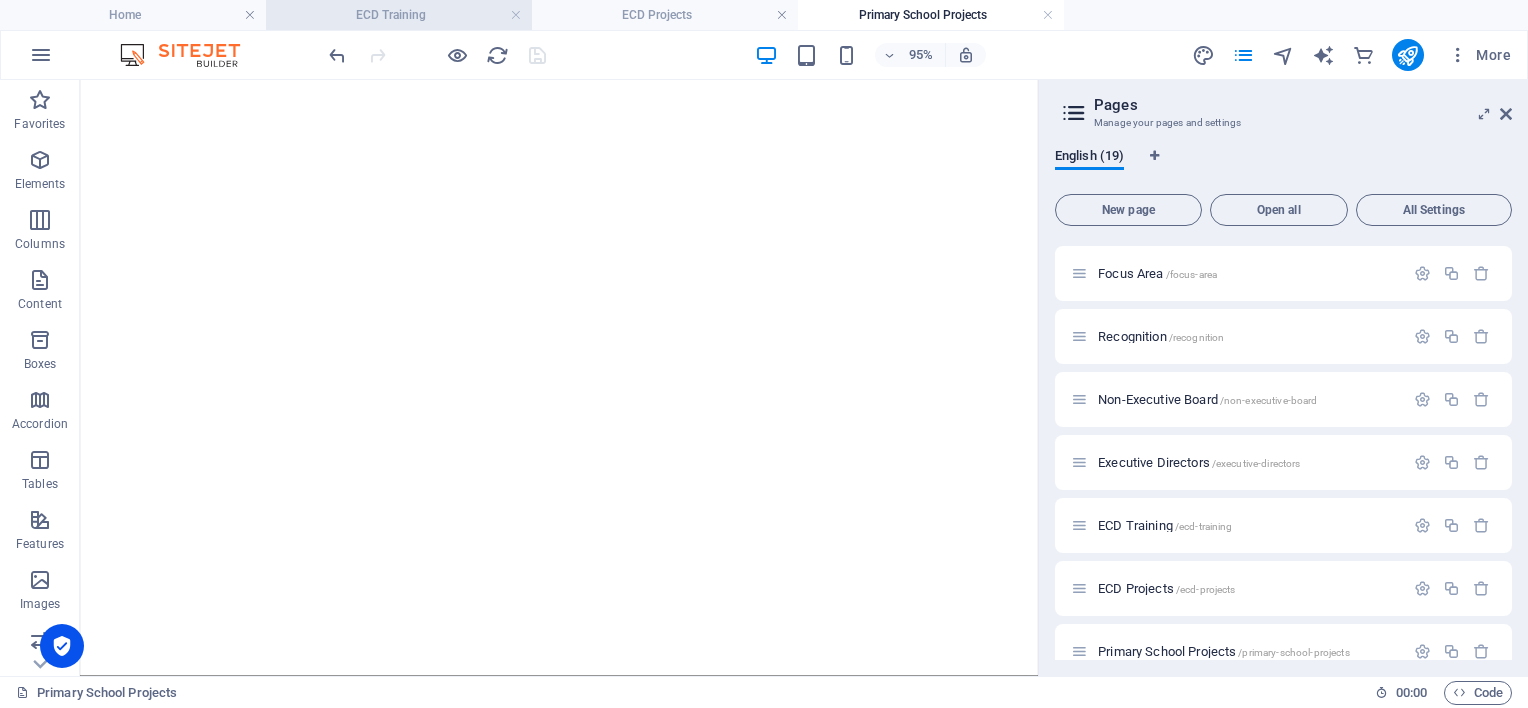 click on "ECD Training" at bounding box center [399, 15] 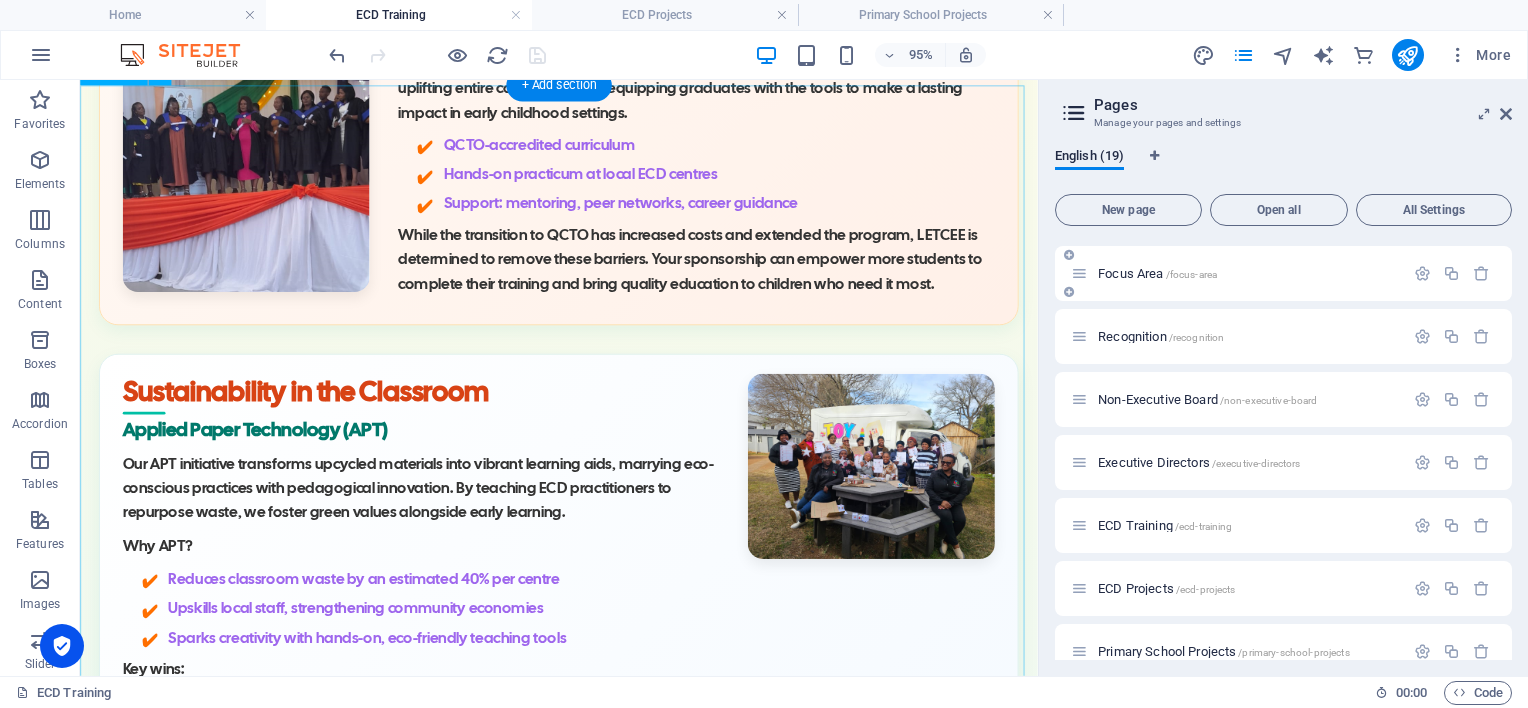 scroll, scrollTop: 600, scrollLeft: 0, axis: vertical 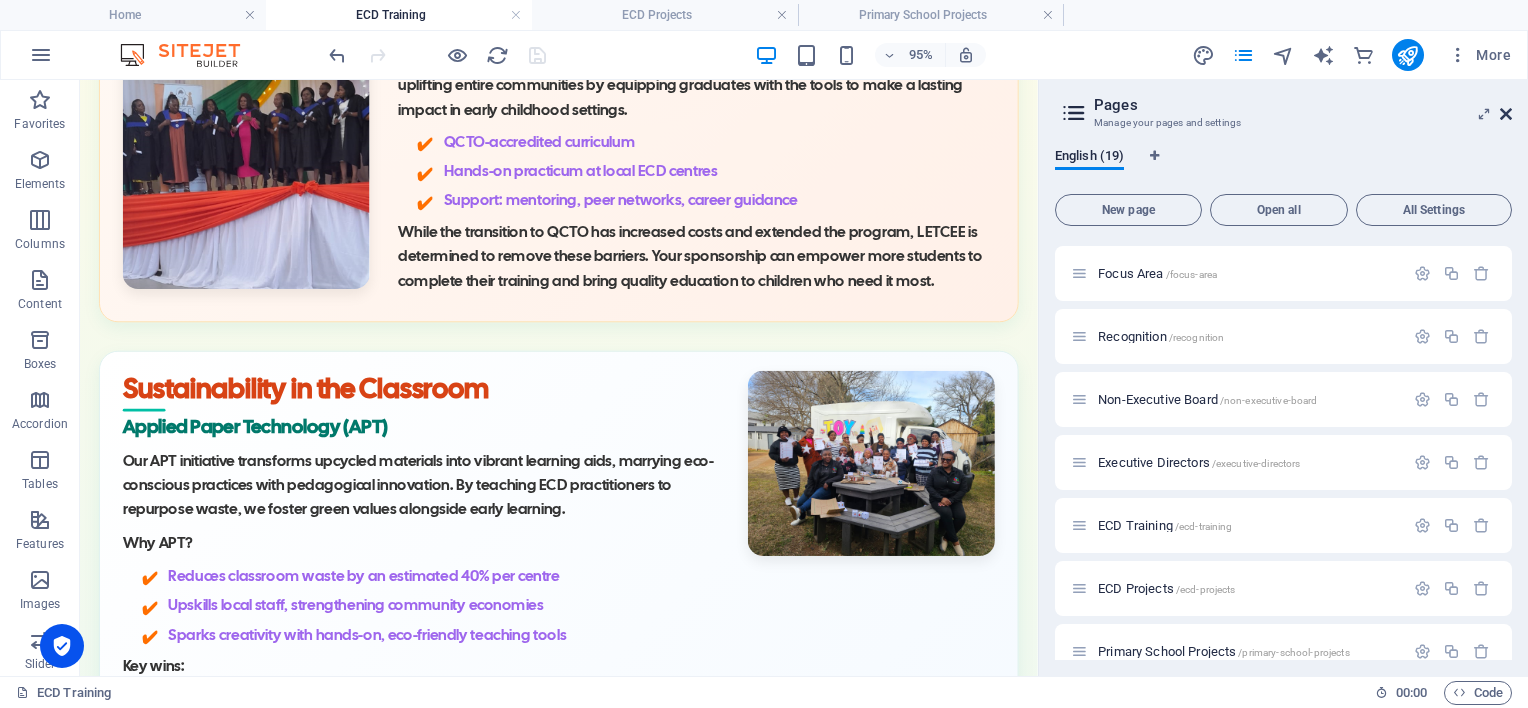 drag, startPoint x: 1508, startPoint y: 115, endPoint x: 1212, endPoint y: 113, distance: 296.00674 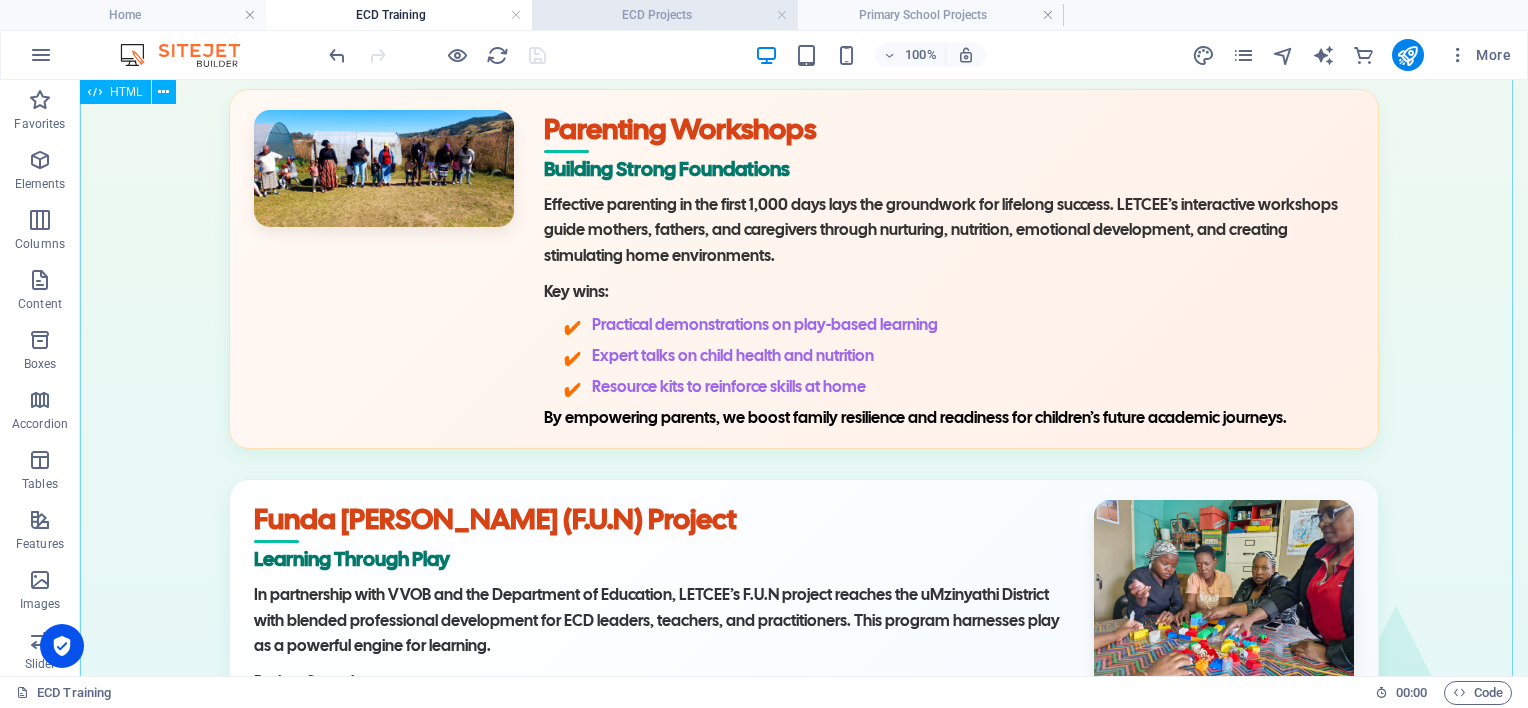 scroll, scrollTop: 1343, scrollLeft: 0, axis: vertical 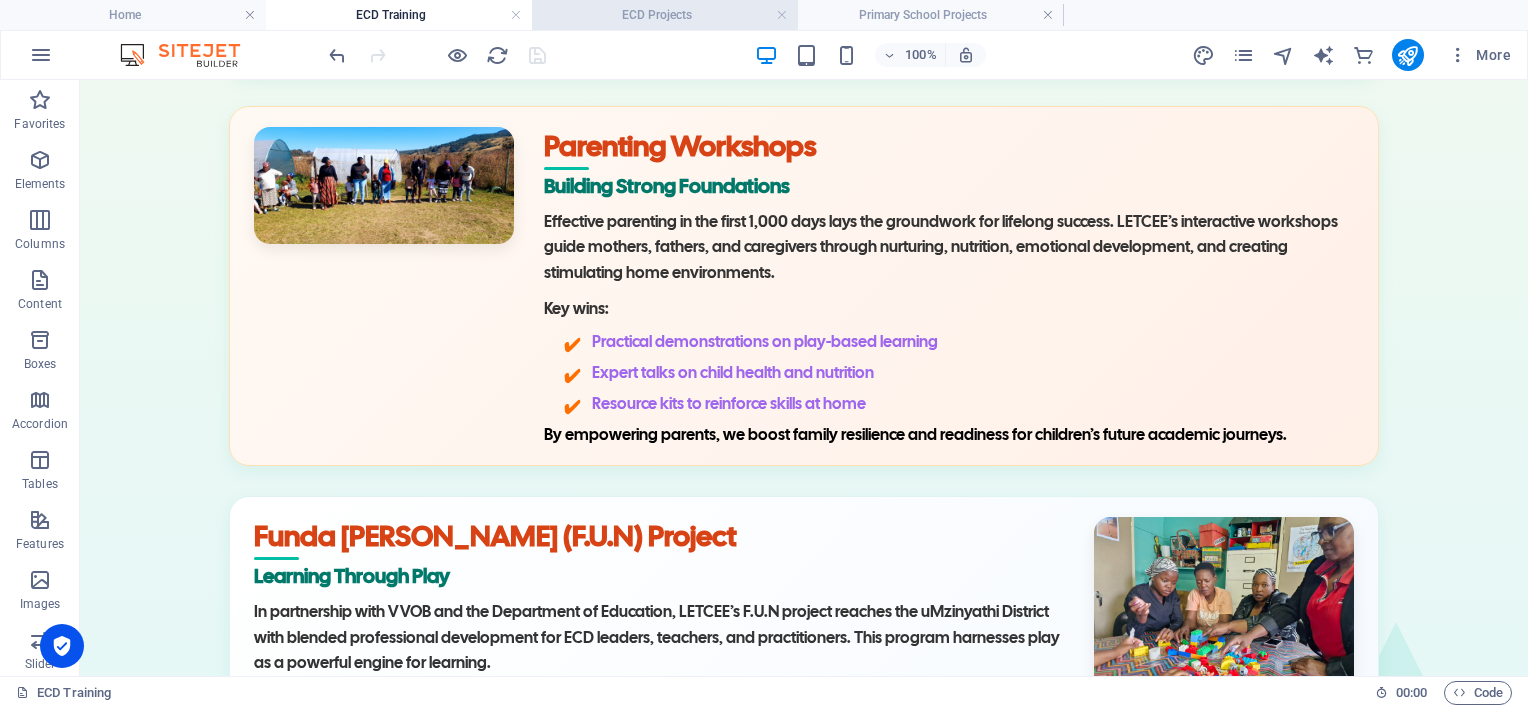 click on "ECD Projects" at bounding box center (665, 15) 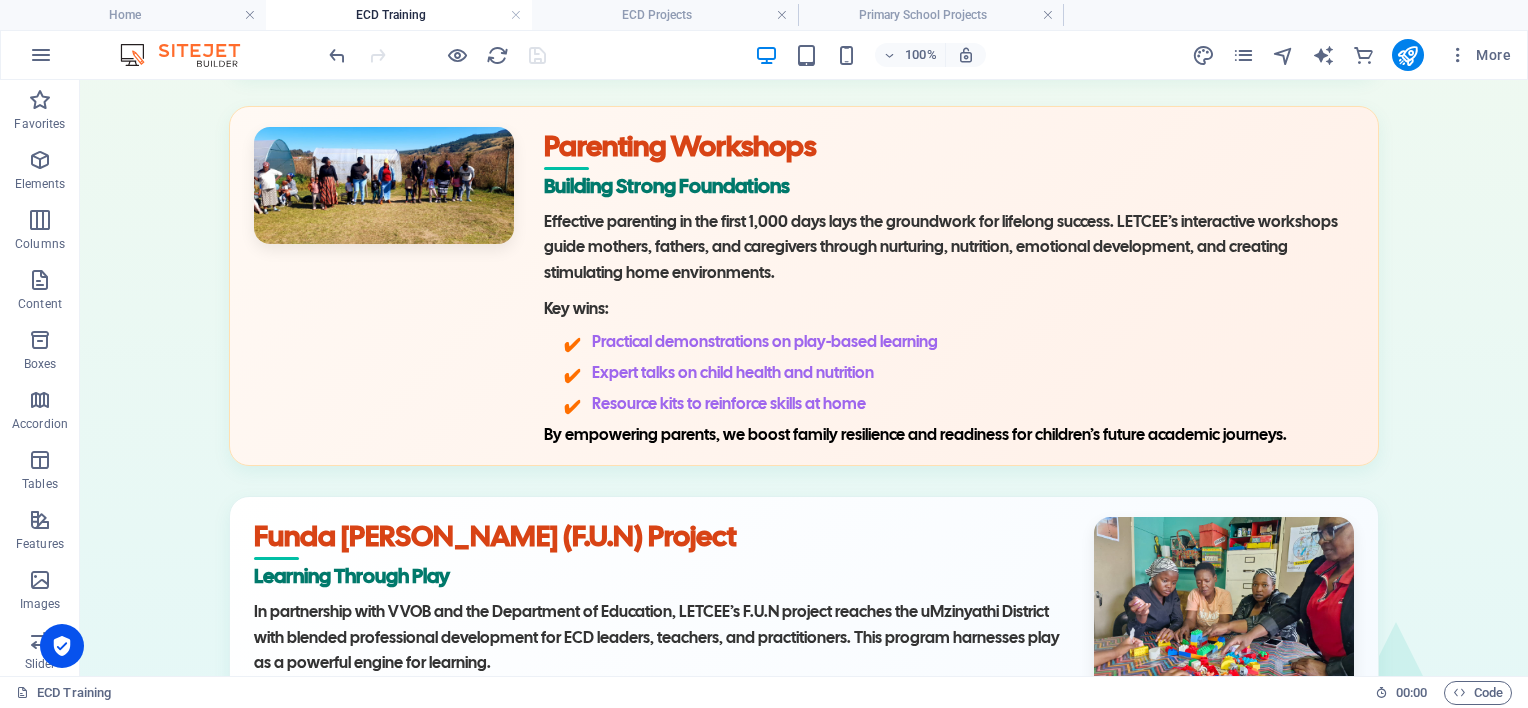 scroll, scrollTop: 0, scrollLeft: 0, axis: both 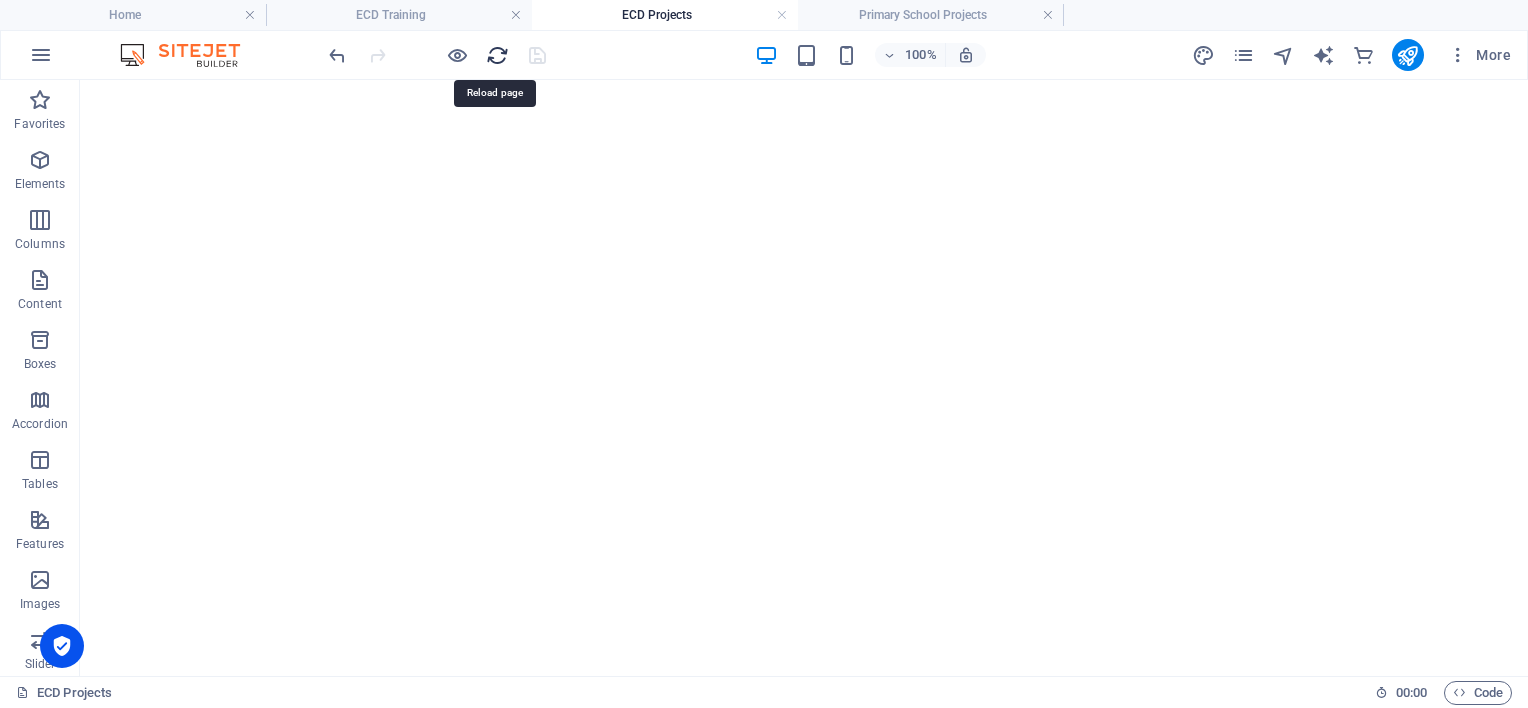 click at bounding box center [497, 55] 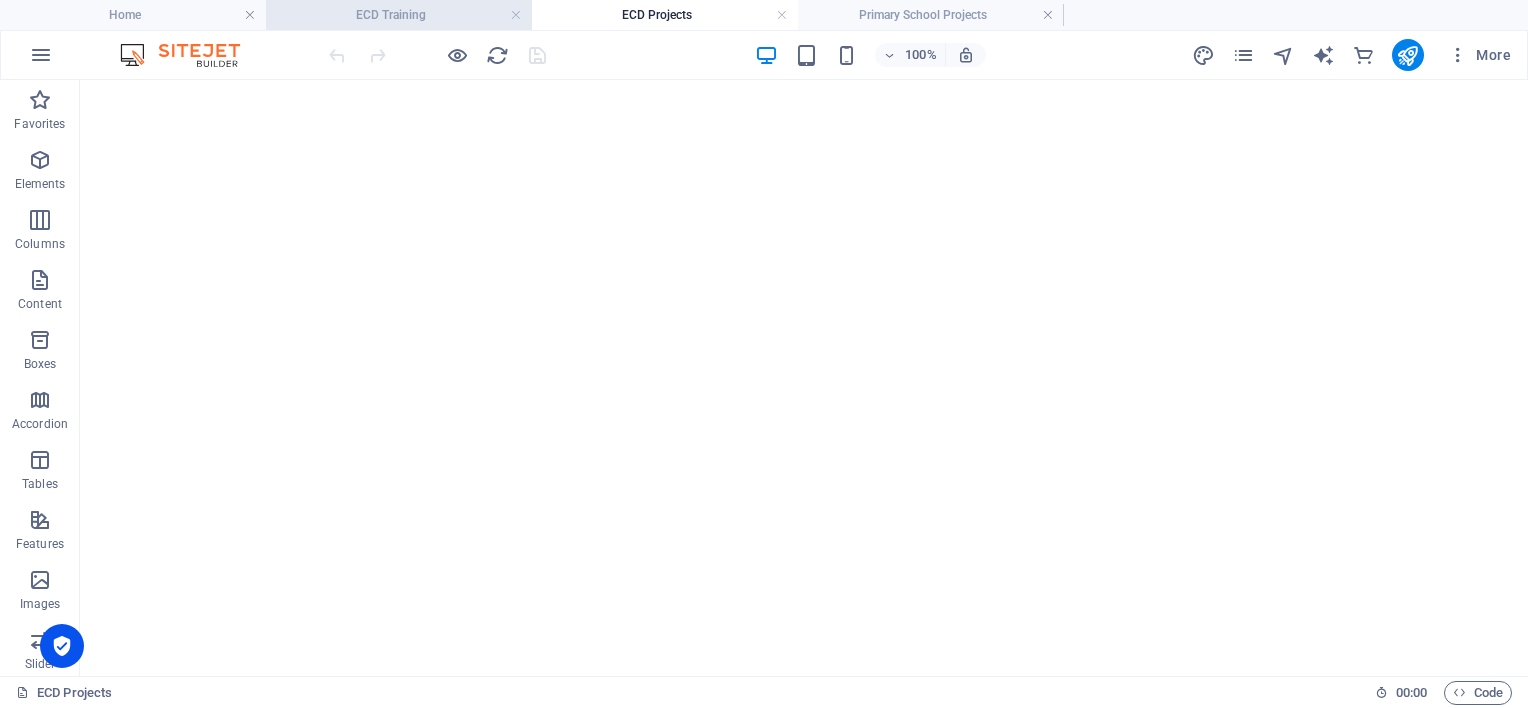 click on "ECD Training" at bounding box center (399, 15) 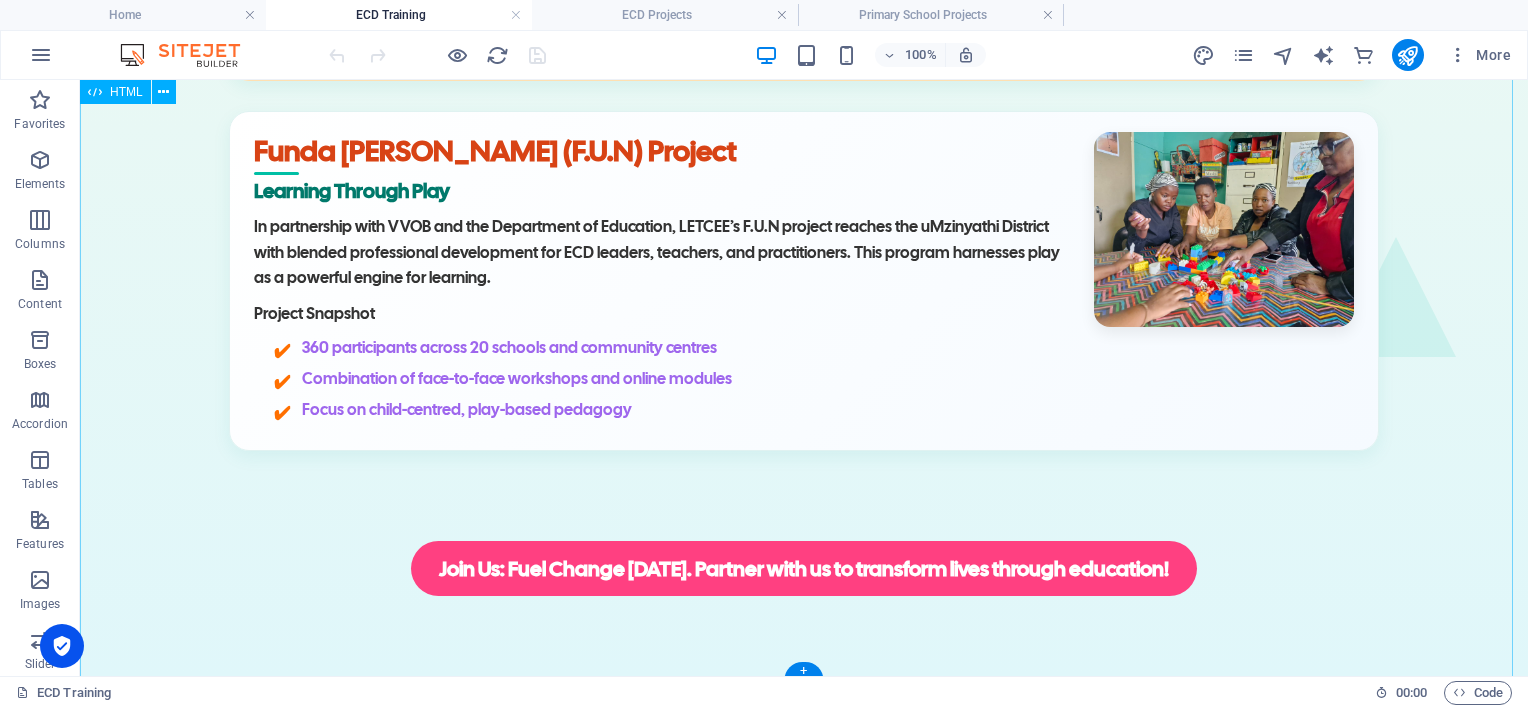 scroll, scrollTop: 1843, scrollLeft: 0, axis: vertical 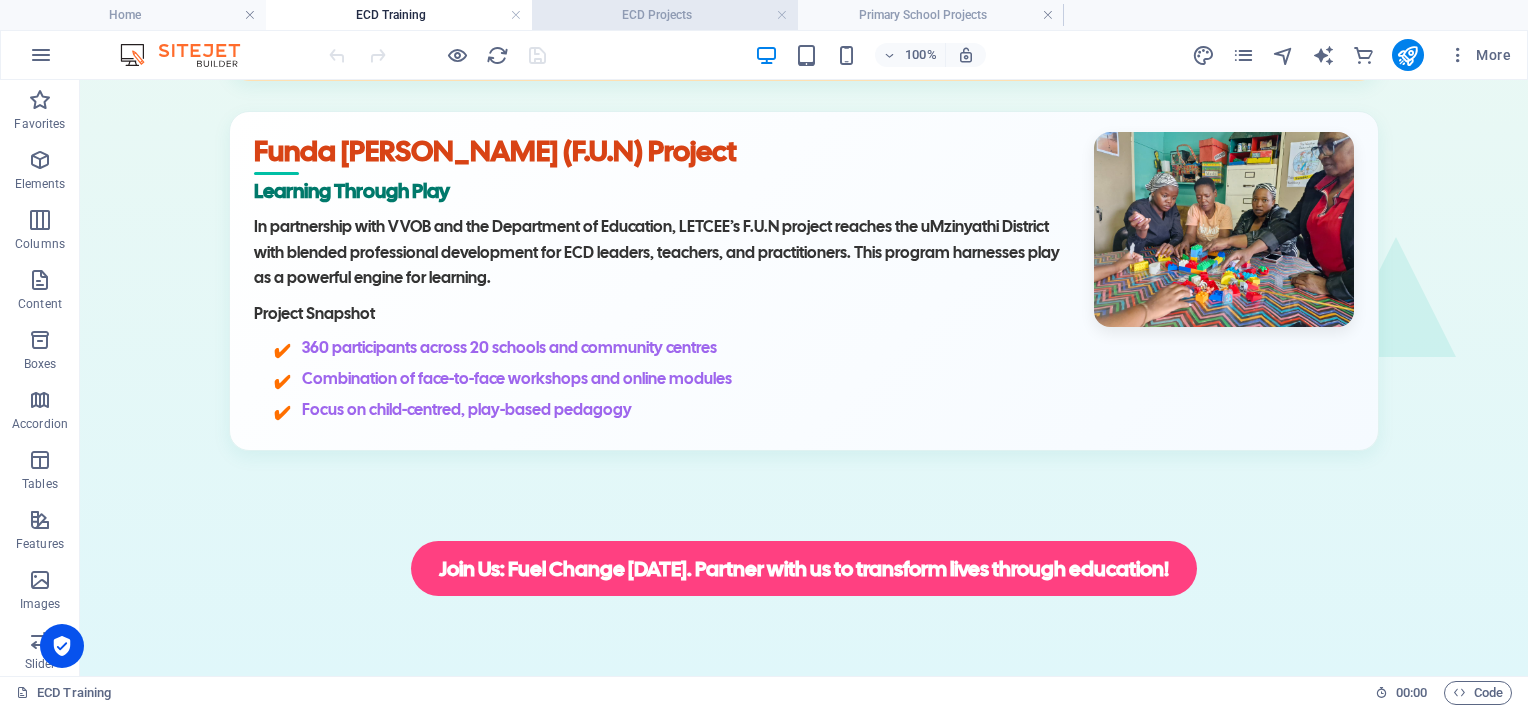 click on "ECD Projects" at bounding box center [665, 15] 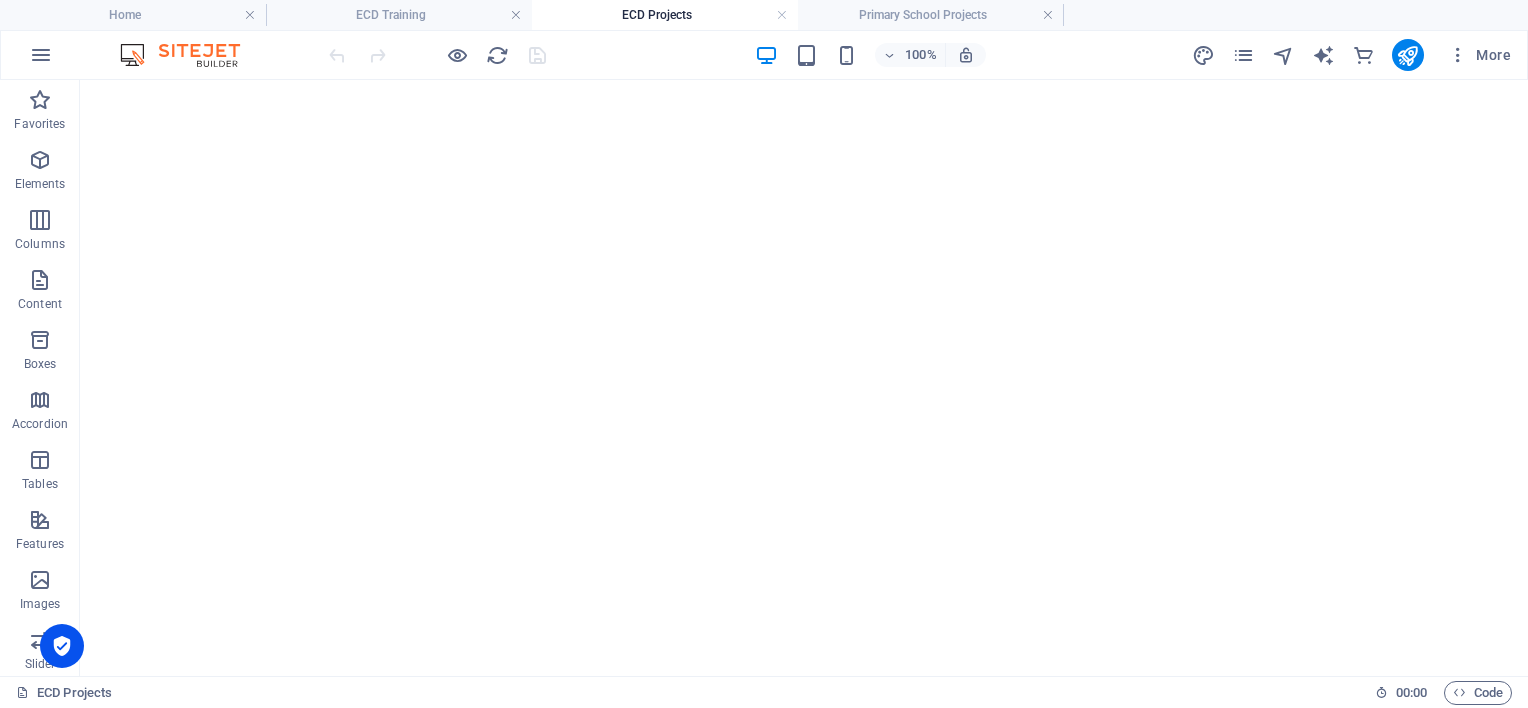 scroll, scrollTop: 0, scrollLeft: 0, axis: both 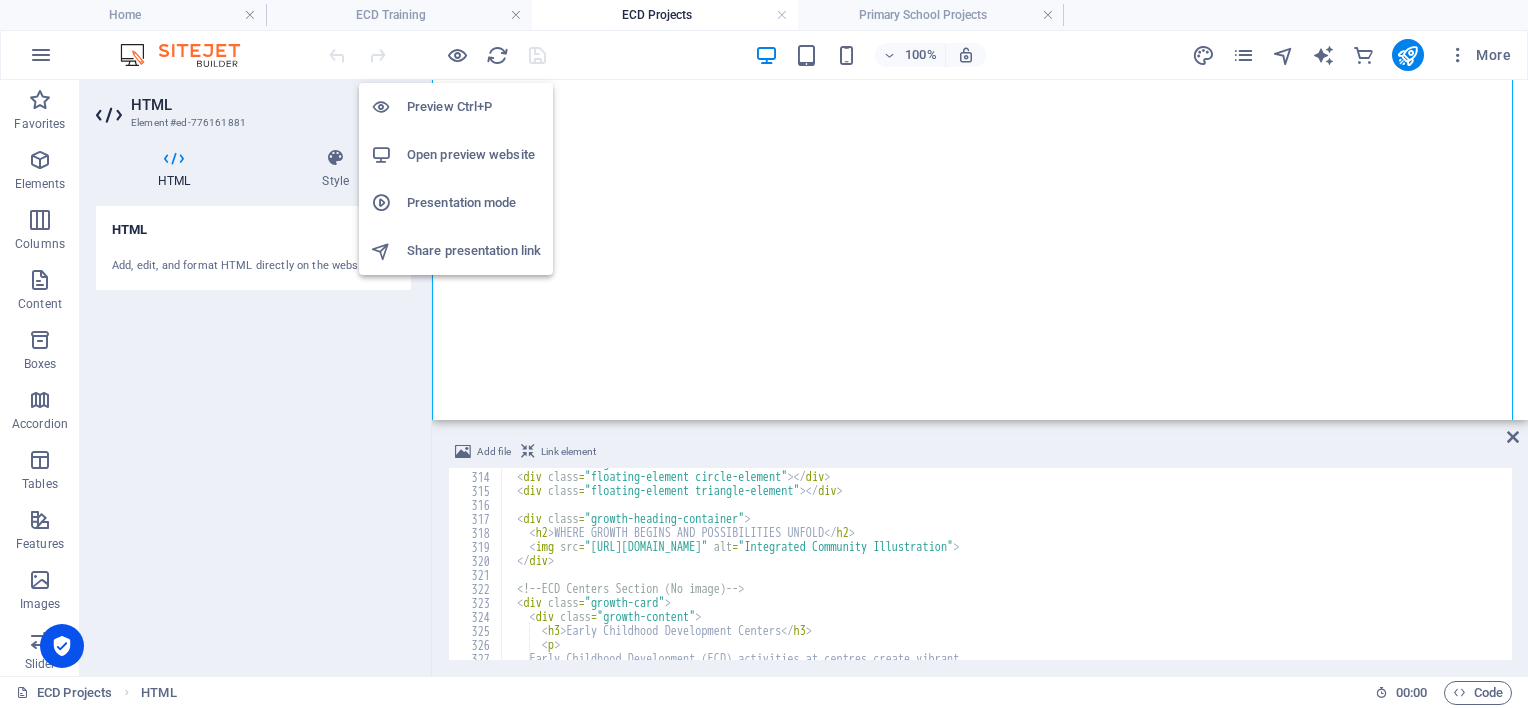 click on "Open preview website" at bounding box center [474, 155] 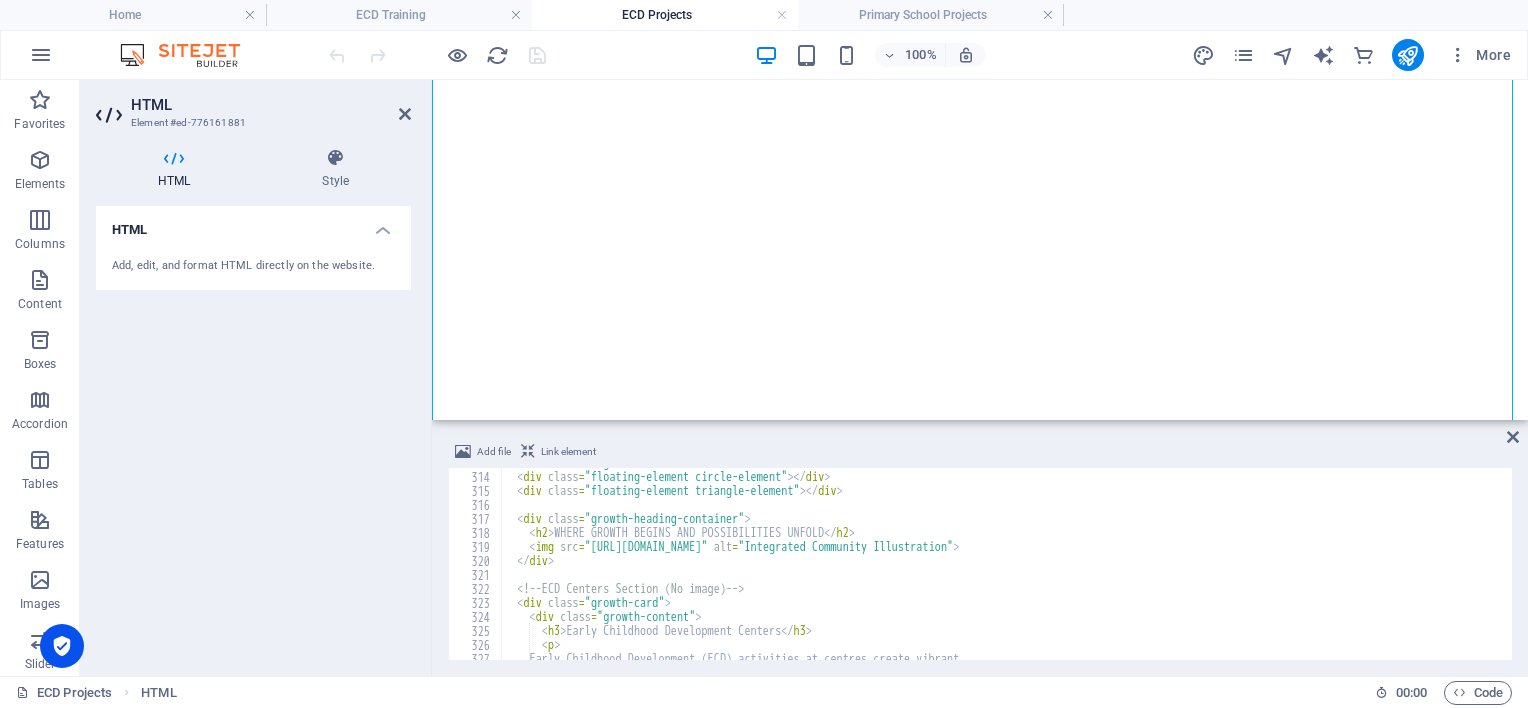 scroll, scrollTop: 0, scrollLeft: 0, axis: both 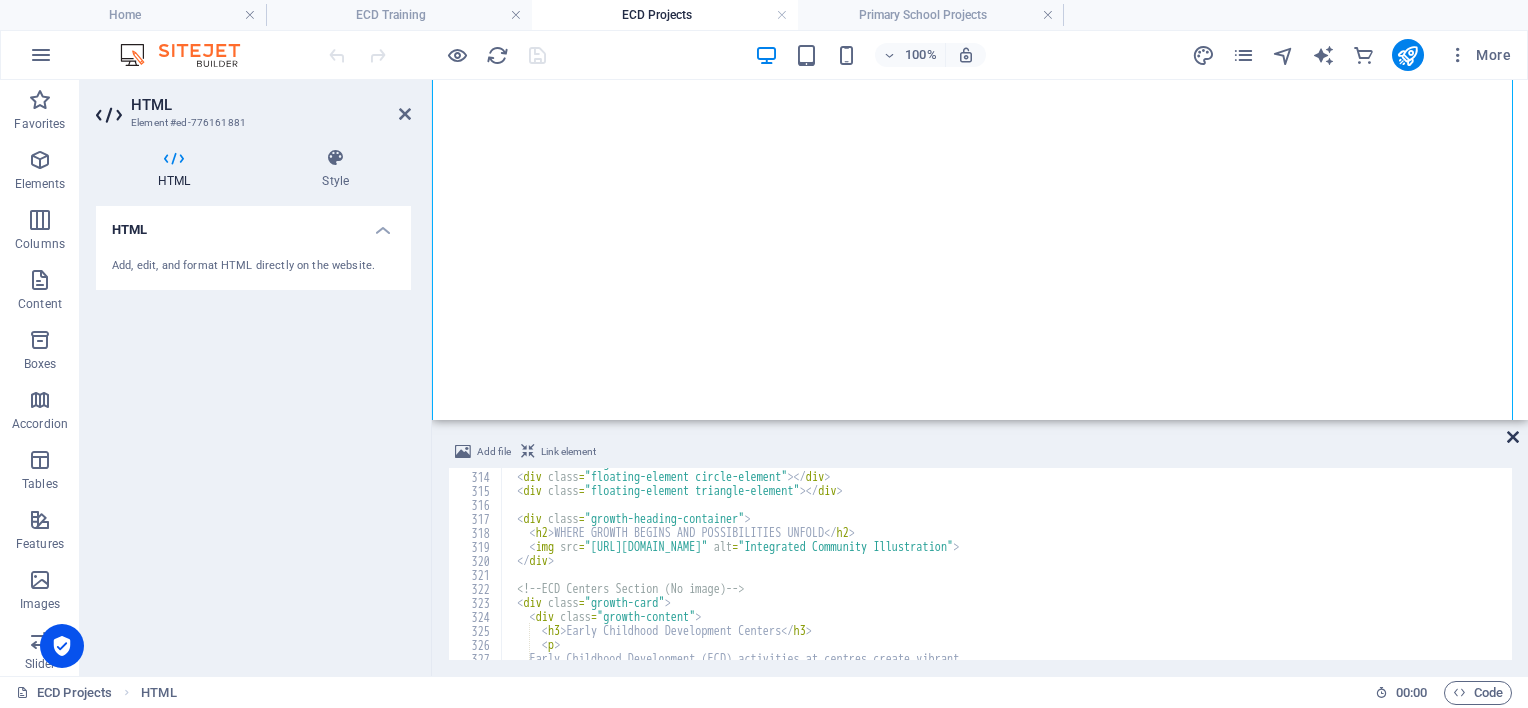 click at bounding box center [1513, 437] 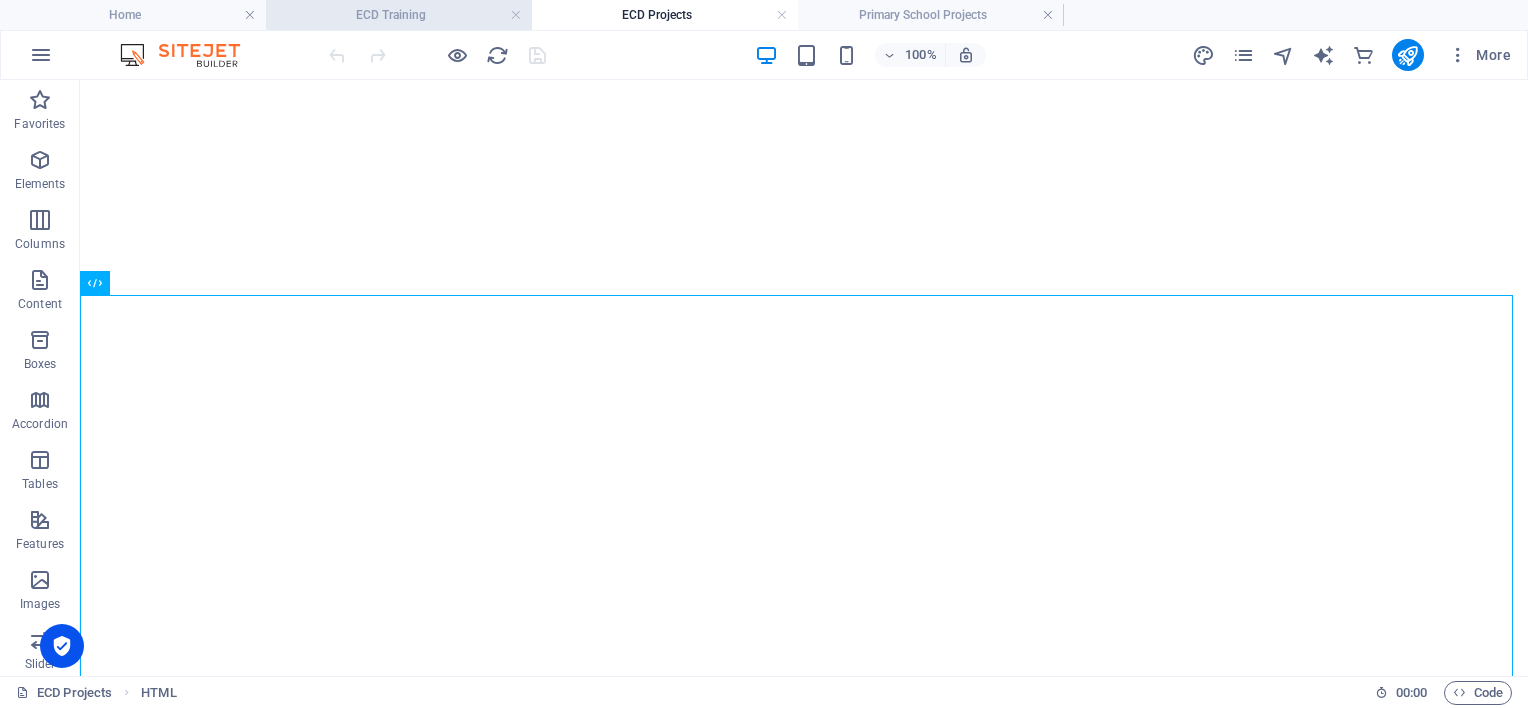 click on "ECD Training" at bounding box center [399, 15] 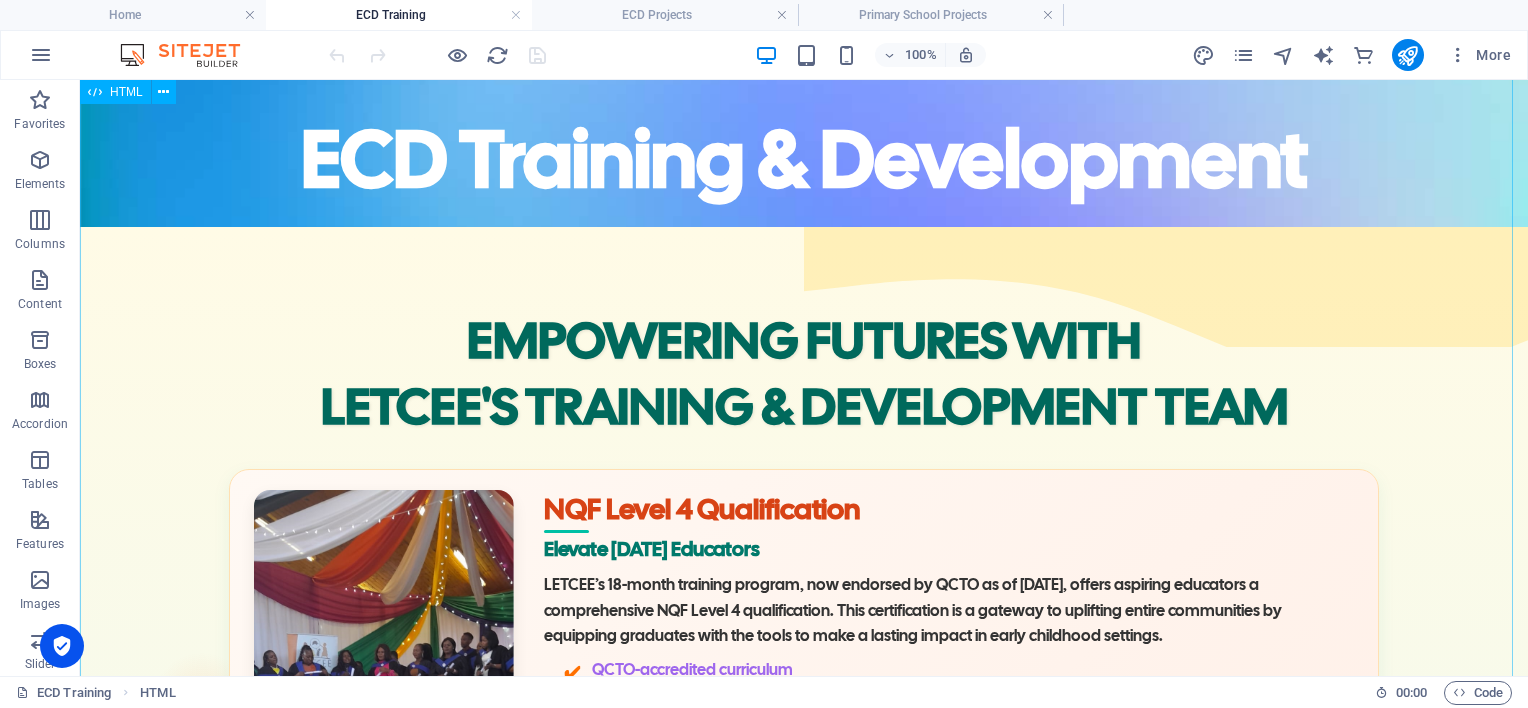 scroll, scrollTop: 0, scrollLeft: 0, axis: both 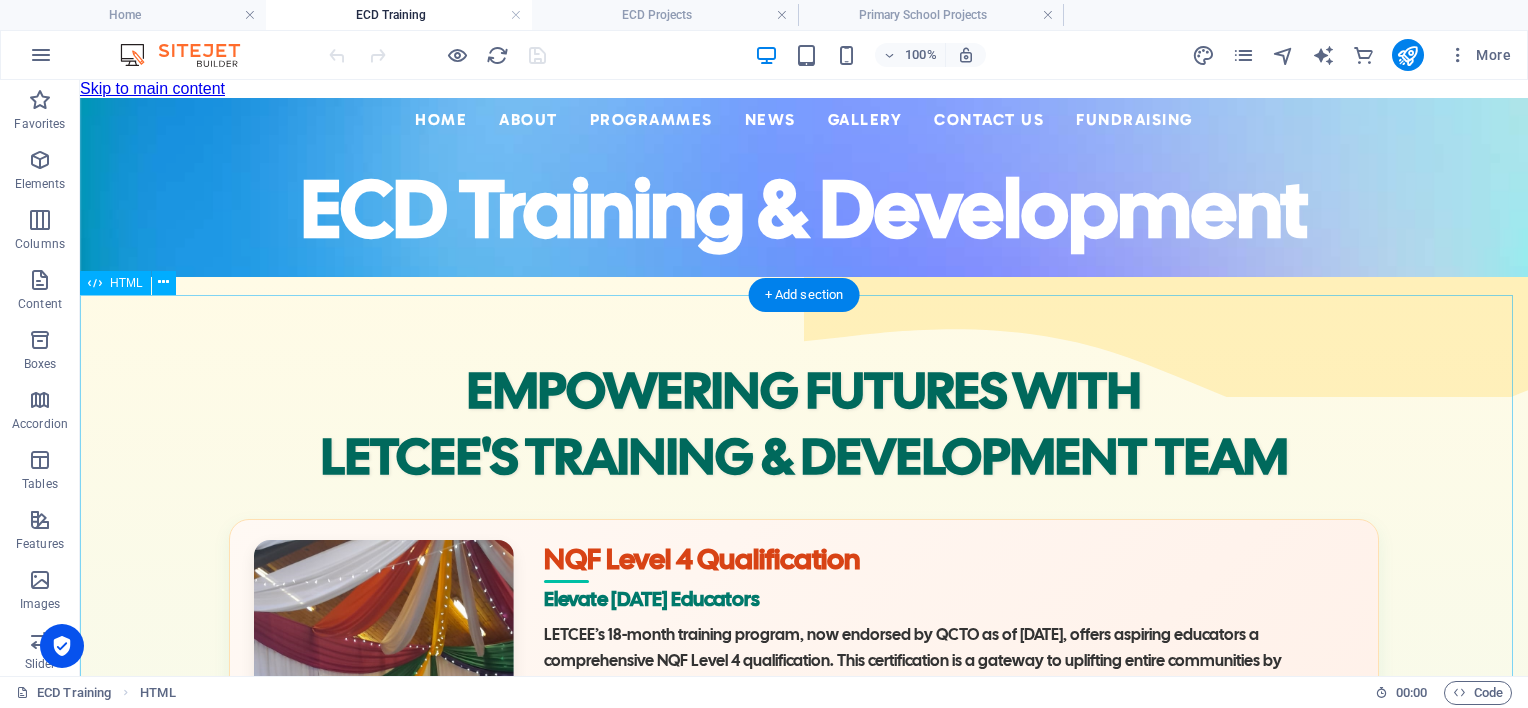 click on "EMPOWERING FUTURES WITH  [PERSON_NAME]'S TRAINING & DEVELOPMENT TEAM
NQF Level 4 Qualification
Elevate [DATE] Educators
LETCEE’s 18-month training program, now endorsed by QCTO as of [DATE], offers aspiring educators a comprehensive NQF Level 4 qualification. This certification is a gateway to uplifting entire communities by equipping graduates with the tools to make a lasting impact in early childhood settings.
QCTO-accredited curriculum
Hands-on practicum at local ECD centres
Support: mentoring, peer networks, career guidance
While the transition to QCTO has increased costs and extended the program, LETCEE is determined to remove these barriers. Your sponsorship can empower more students to complete their training and bring quality education to children who need it most.
Sustainability in the Classroom
Applied Paper Technology (APT)" at bounding box center [804, 1340] 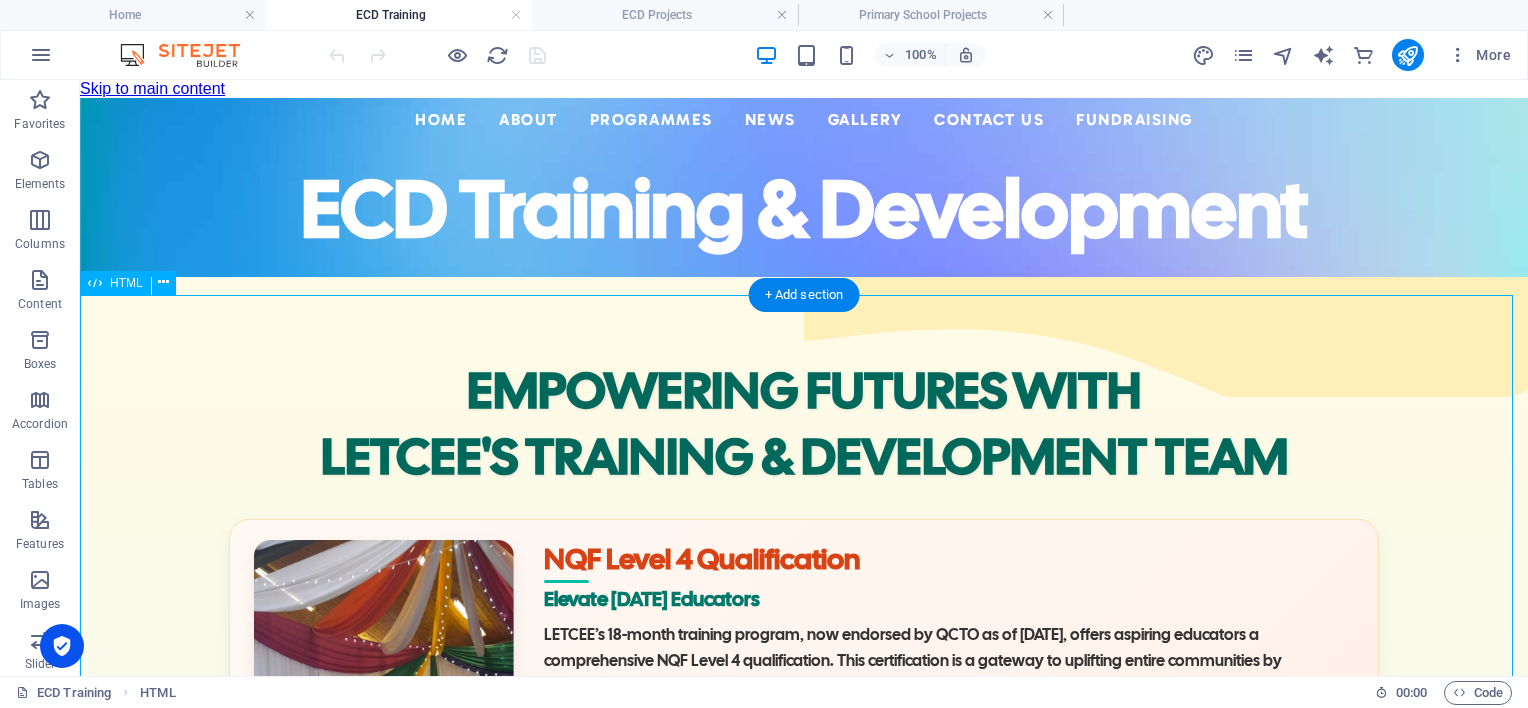 click on "EMPOWERING FUTURES WITH  [PERSON_NAME]'S TRAINING & DEVELOPMENT TEAM
NQF Level 4 Qualification
Elevate [DATE] Educators
LETCEE’s 18-month training program, now endorsed by QCTO as of [DATE], offers aspiring educators a comprehensive NQF Level 4 qualification. This certification is a gateway to uplifting entire communities by equipping graduates with the tools to make a lasting impact in early childhood settings.
QCTO-accredited curriculum
Hands-on practicum at local ECD centres
Support: mentoring, peer networks, career guidance
While the transition to QCTO has increased costs and extended the program, LETCEE is determined to remove these barriers. Your sponsorship can empower more students to complete their training and bring quality education to children who need it most.
Sustainability in the Classroom
Applied Paper Technology (APT)" at bounding box center [804, 1340] 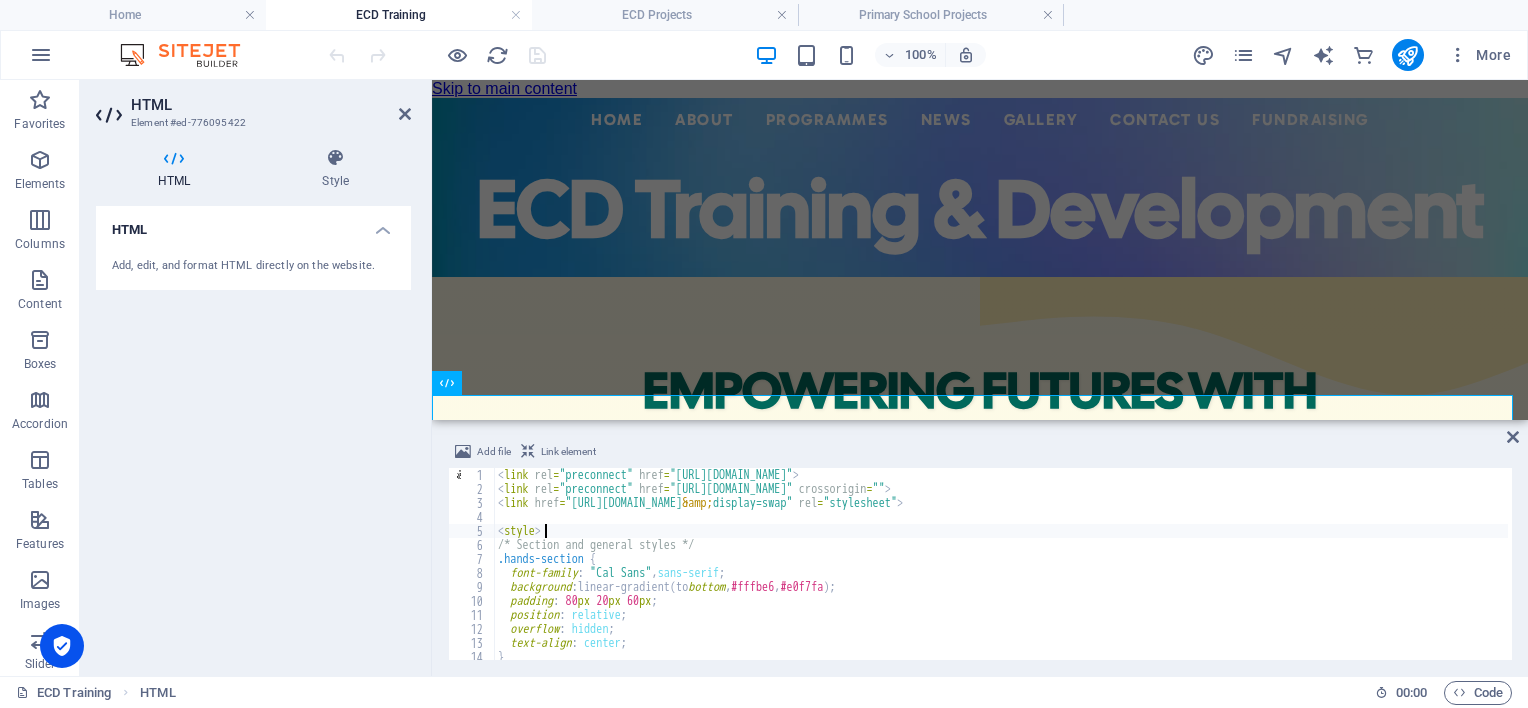 click on "< link   rel = "preconnect"   href = "[URL][DOMAIN_NAME]" > < link   rel = "preconnect"   href = "[URL][DOMAIN_NAME]"   crossorigin = "" > < link   href = "[URL][DOMAIN_NAME] &amp; display=swap"   rel = "stylesheet" > < style > /* Section and general styles */ .hands-section   {    font-family :   " Cal Sans " ,  sans-serif ;    background :  linear-gradient(to  bottom ,  #fffbe6 ,  #e0f7fa ) ;    padding :   80 px   20 px   60 px ;    position :   relative ;    overflow :   hidden ;    text-align :   center ; }" at bounding box center [2071, 576] 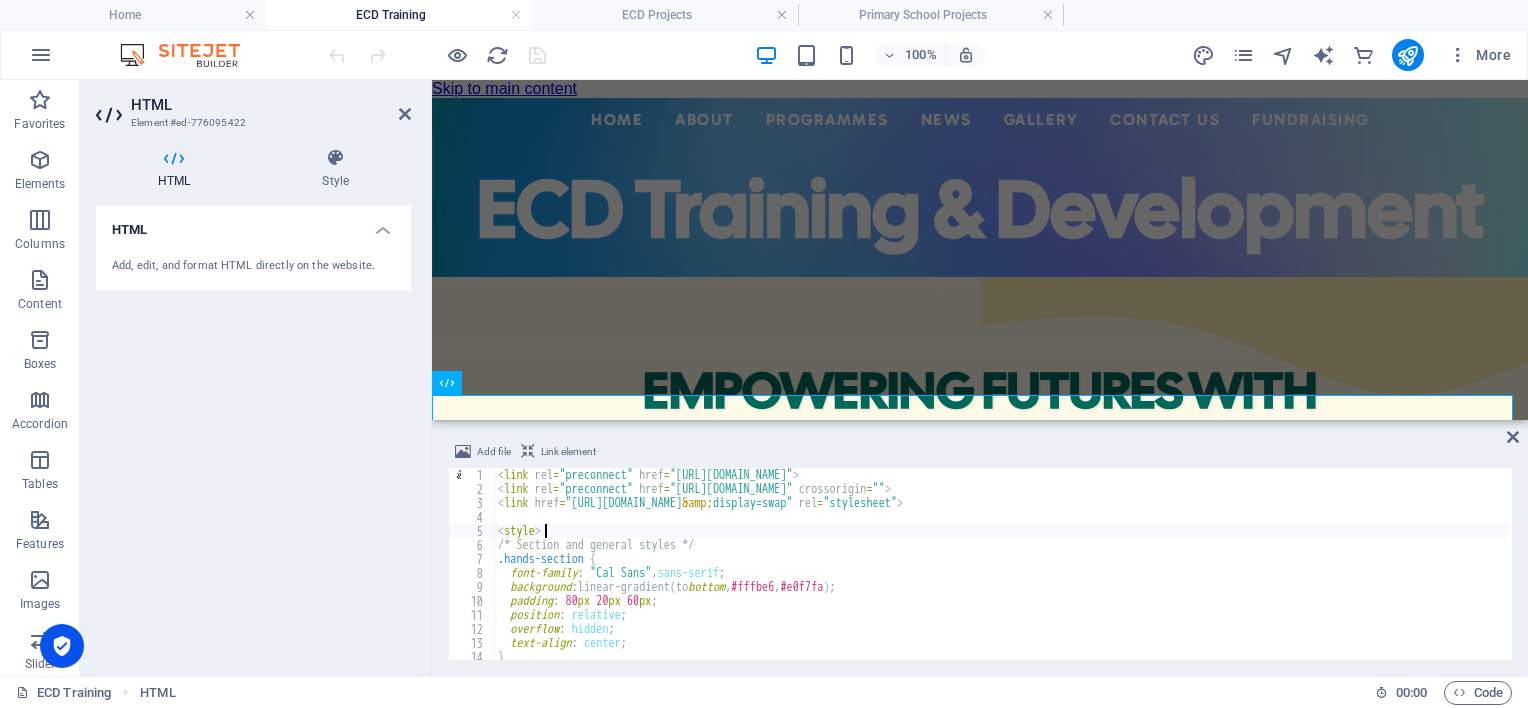 type on "</div>
</section>" 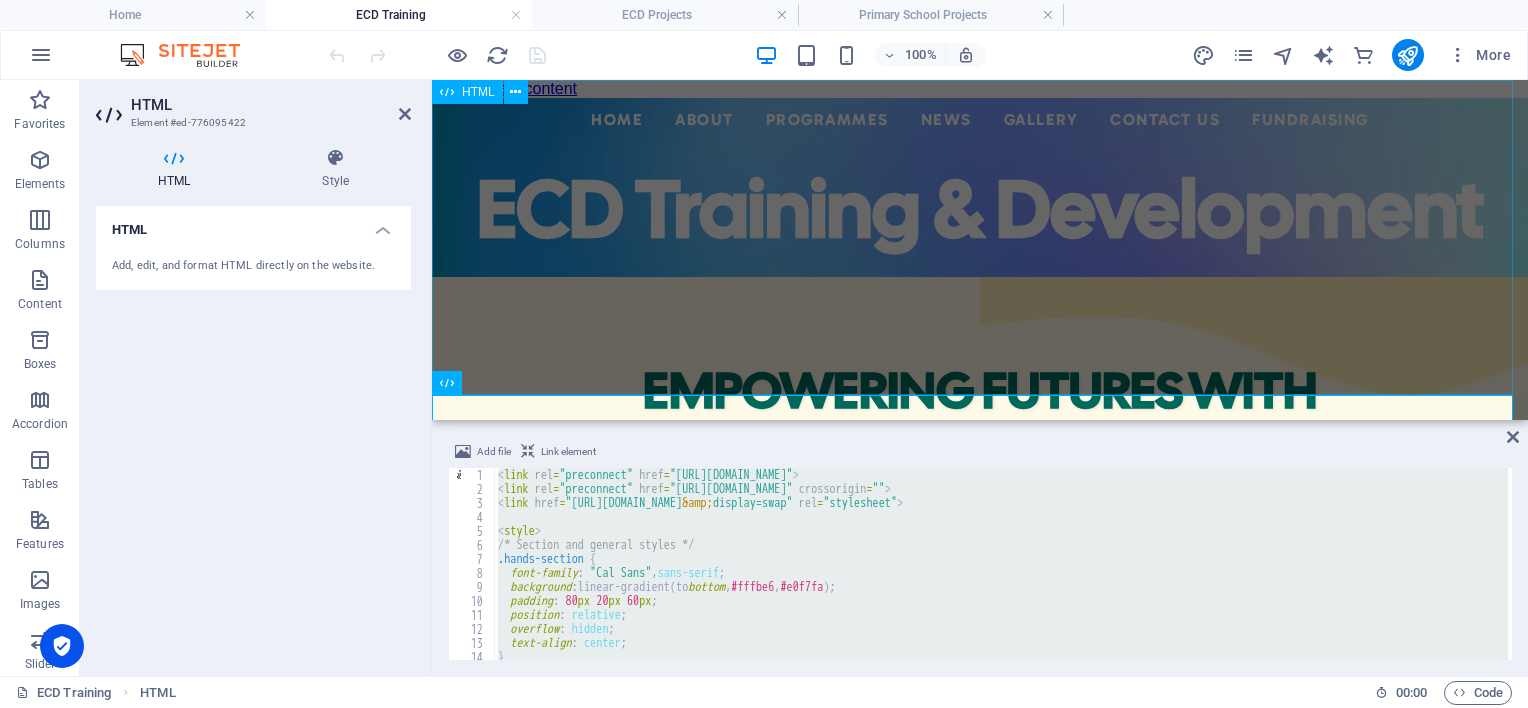 click on "Centered Navigation Bar
☰
Home
About
Mission Statement
History
Impact
Focus Area
Recognition
Non-Executive Board
Executive Directors
Programmes
ECD Training & Development
ECD Programmes/Projects
Primary School Projects
News
Events
Annual Reports
Gallery
Contact Us
Fundraising
ECD Training & Development" at bounding box center (980, 187) 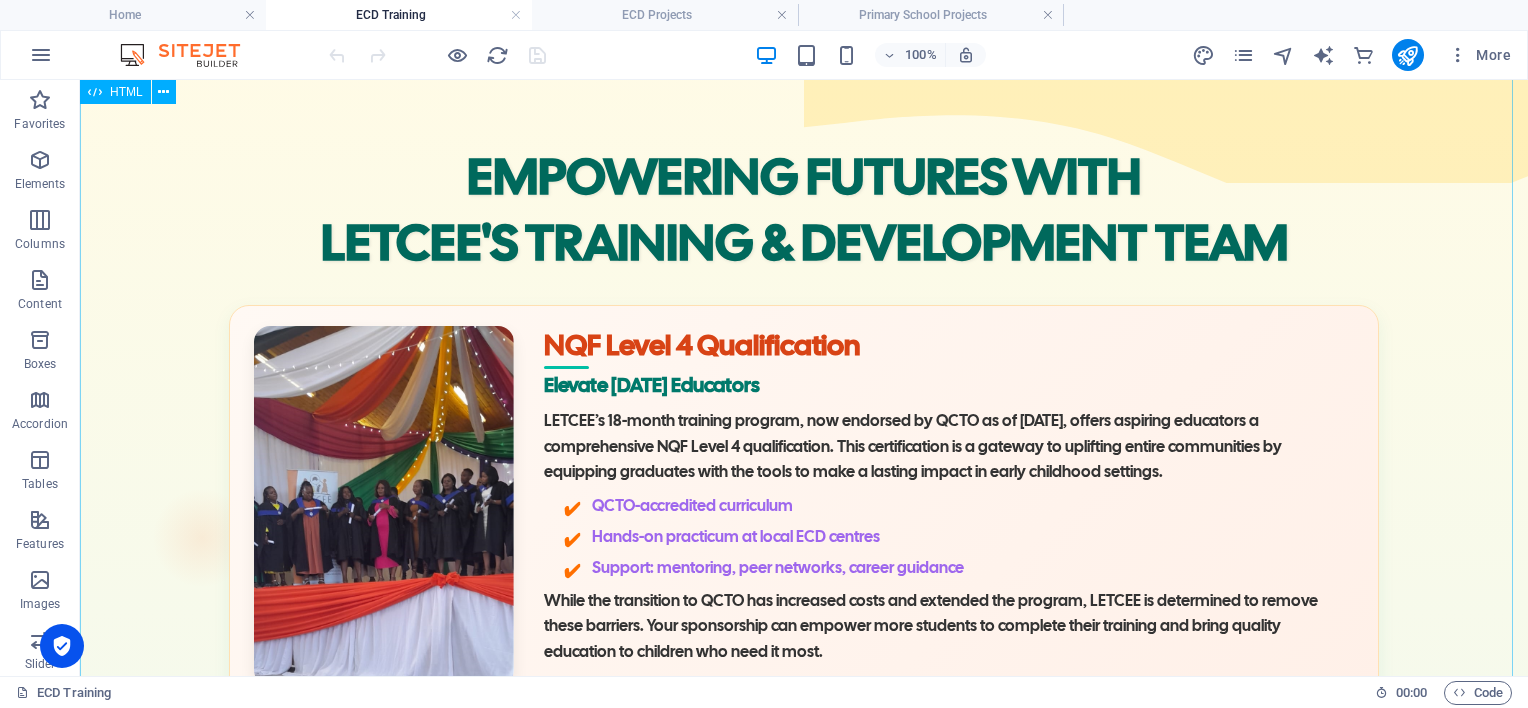 scroll, scrollTop: 200, scrollLeft: 0, axis: vertical 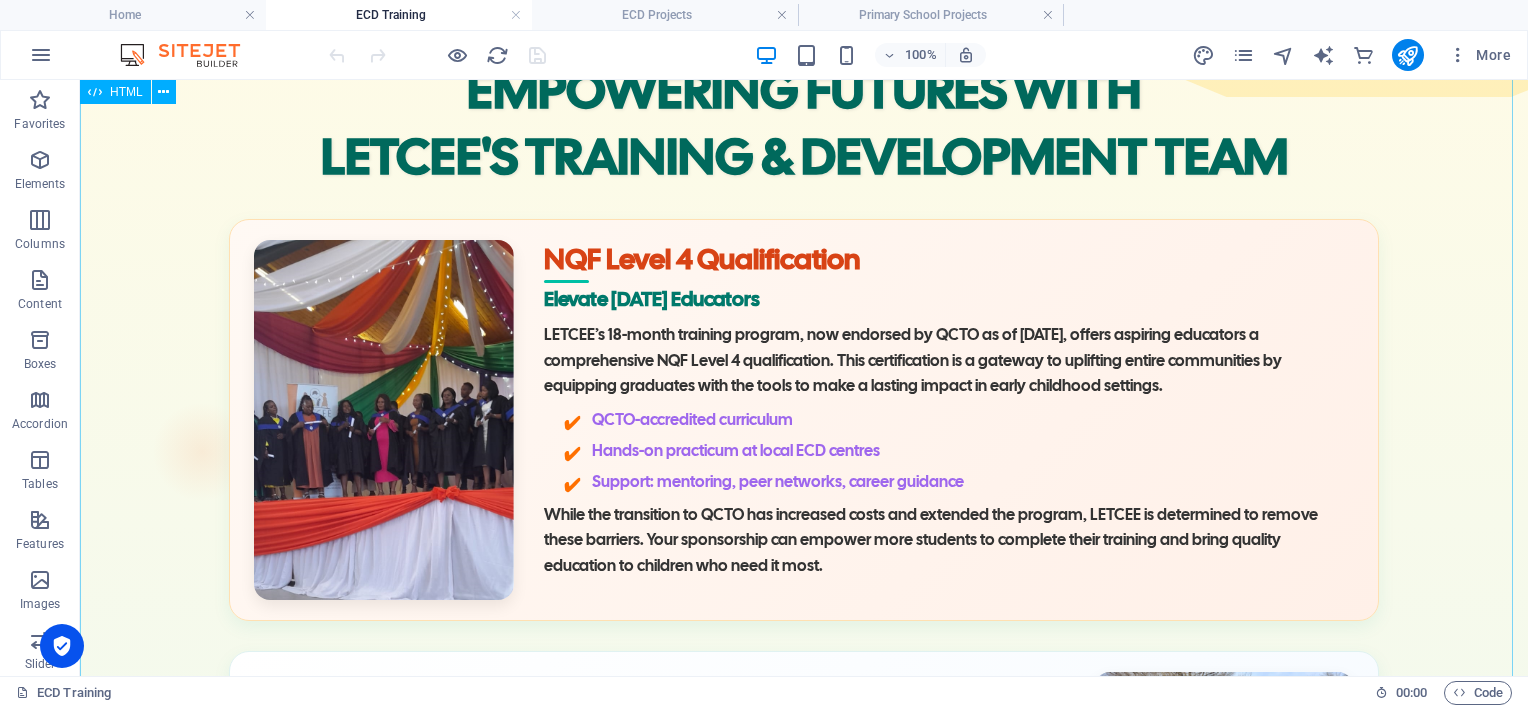 click on "EMPOWERING FUTURES WITH  [PERSON_NAME]'S TRAINING & DEVELOPMENT TEAM
NQF Level 4 Qualification
Elevate [DATE] Educators
LETCEE’s 18-month training program, now endorsed by QCTO as of [DATE], offers aspiring educators a comprehensive NQF Level 4 qualification. This certification is a gateway to uplifting entire communities by equipping graduates with the tools to make a lasting impact in early childhood settings.
QCTO-accredited curriculum
Hands-on practicum at local ECD centres
Support: mentoring, peer networks, career guidance
While the transition to QCTO has increased costs and extended the program, LETCEE is determined to remove these barriers. Your sponsorship can empower more students to complete their training and bring quality education to children who need it most.
Sustainability in the Classroom
Applied Paper Technology (APT)" at bounding box center [804, 1040] 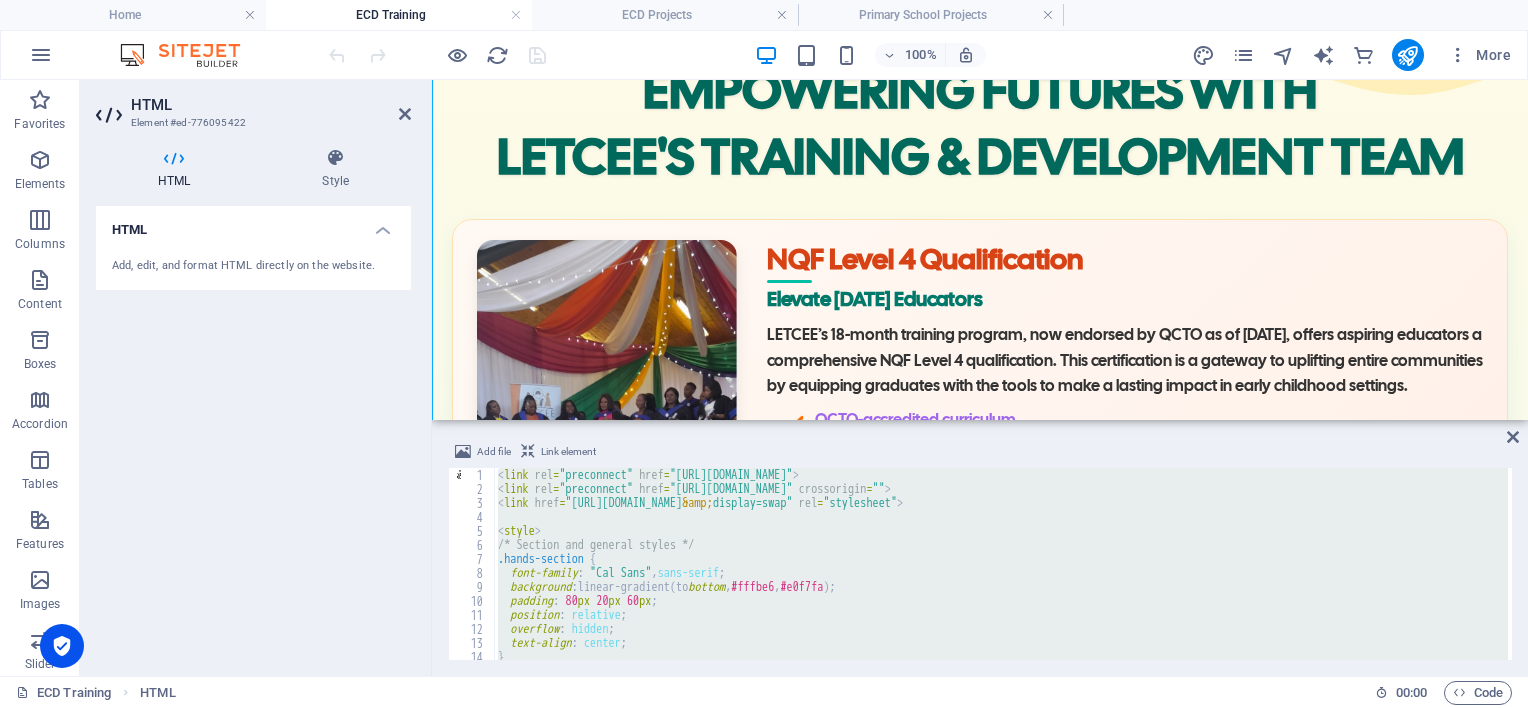 scroll, scrollTop: 400, scrollLeft: 0, axis: vertical 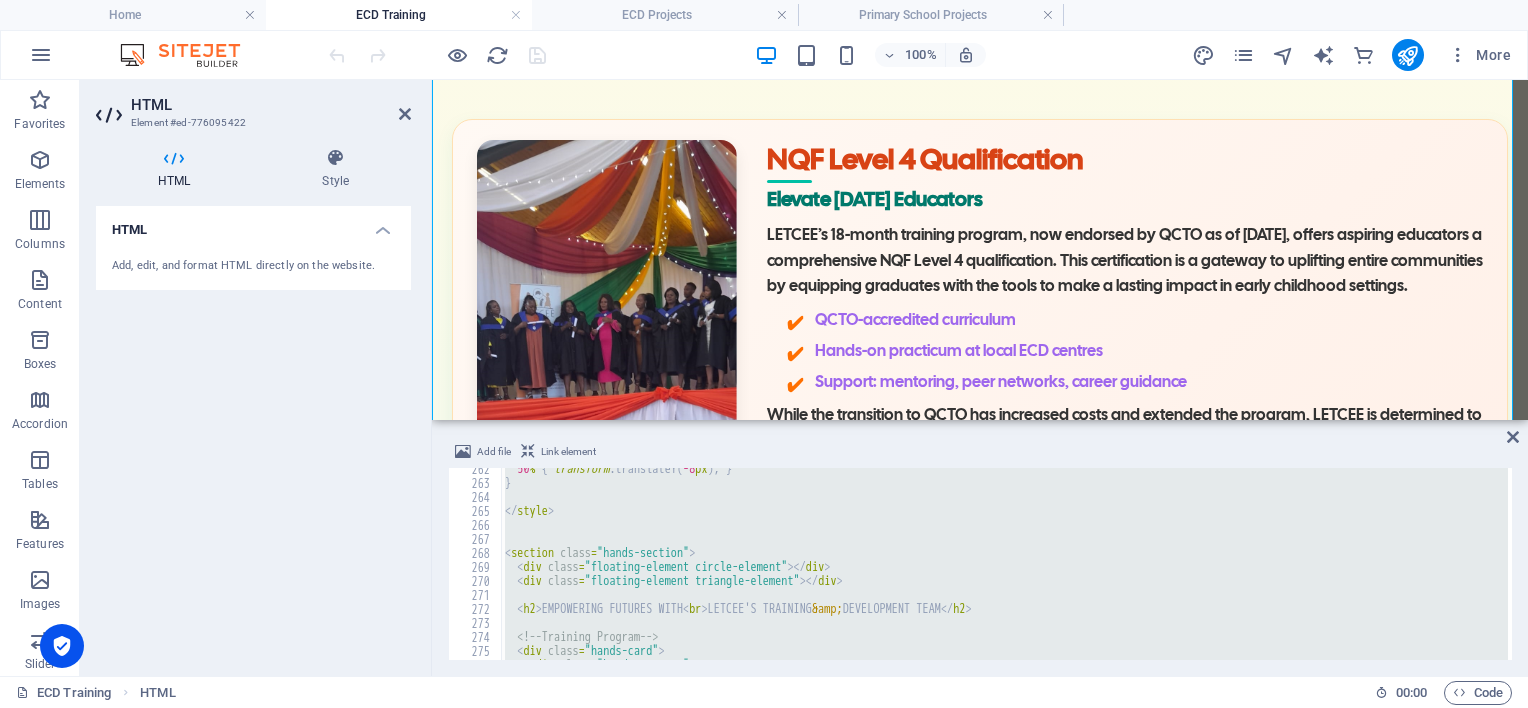 click on "50 %   {   transform :  translateY( -8 px ) ;   } } </ style > < section   class = "hands-section" >    < div   class = "floating-element circle-element" > </ div >    < div   class = "floating-element triangle-element" > </ div >    < h2 > EMPOWERING FUTURES WITH  < br > LETCEE'S TRAINING  &amp;  DEVELOPMENT TEAM </ h2 >    <!--  Training Program  -->    < div   class = "hands-card" >      < div   class = "hands-content" >" at bounding box center [1004, 564] 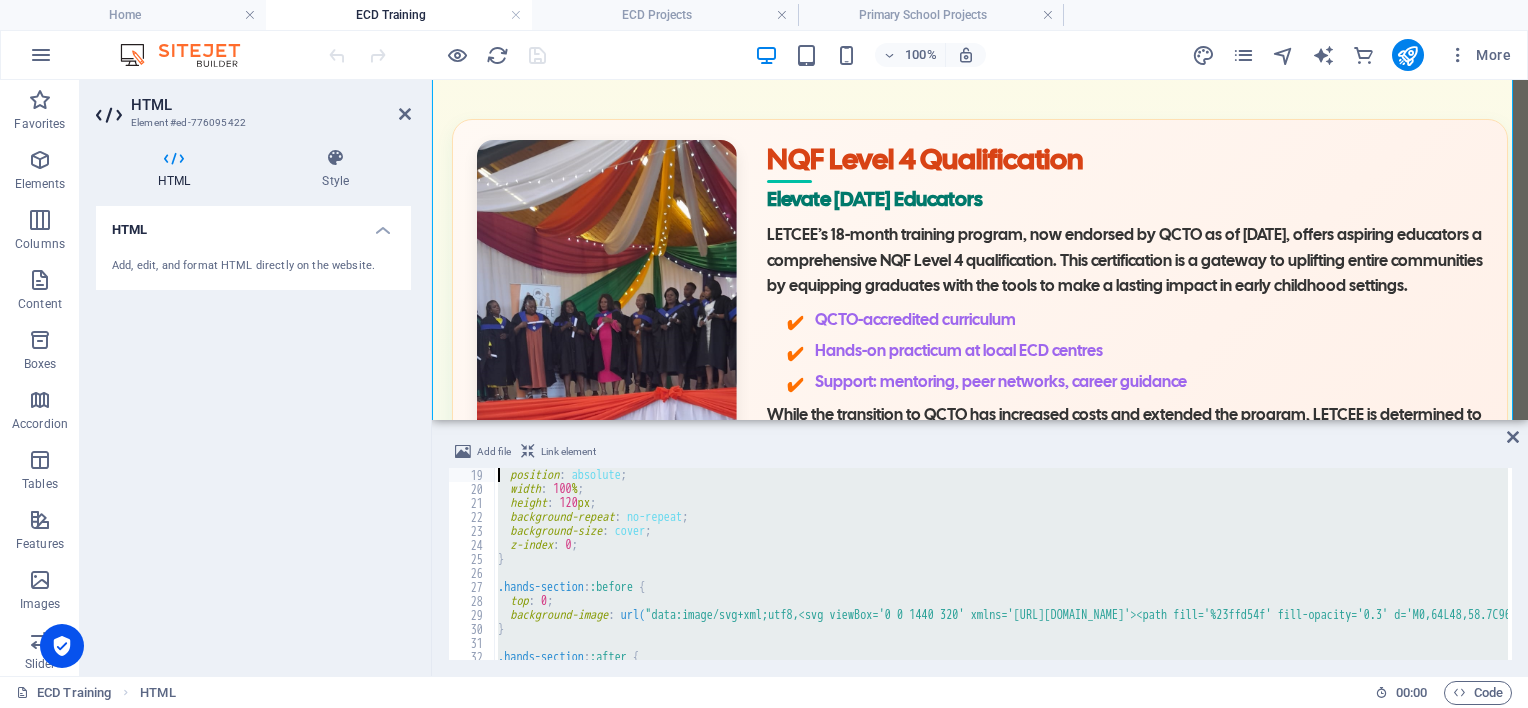 scroll, scrollTop: 0, scrollLeft: 0, axis: both 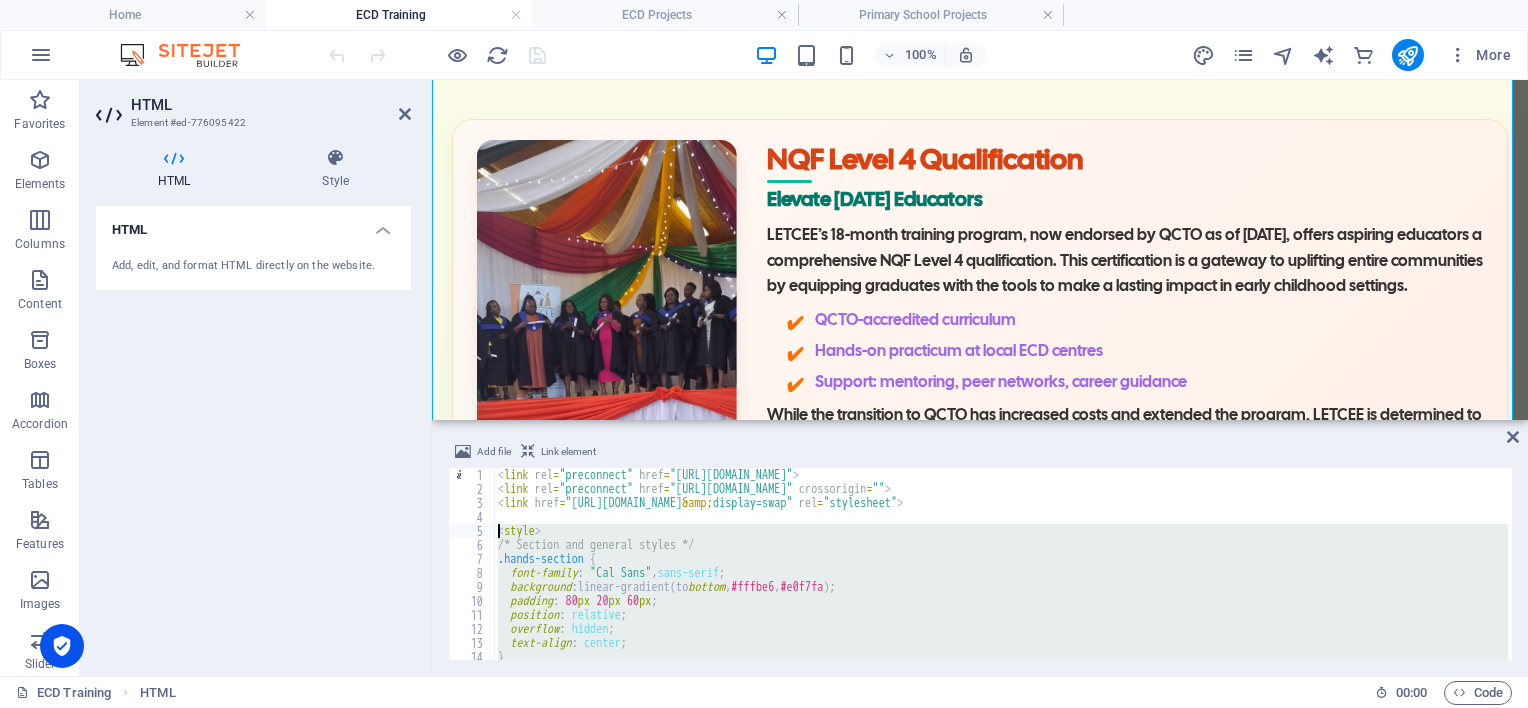 drag, startPoint x: 572, startPoint y: 516, endPoint x: 433, endPoint y: 529, distance: 139.60658 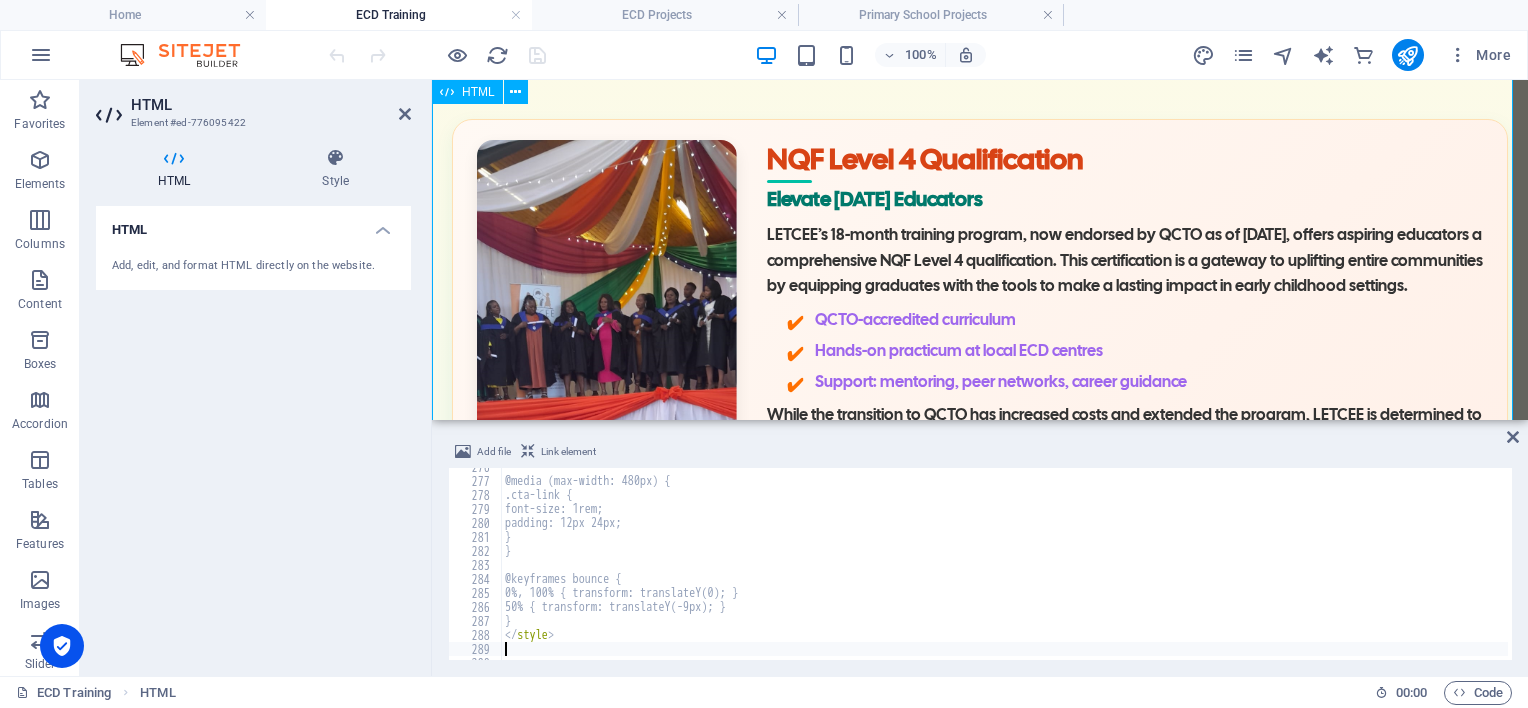 scroll, scrollTop: 3858, scrollLeft: 0, axis: vertical 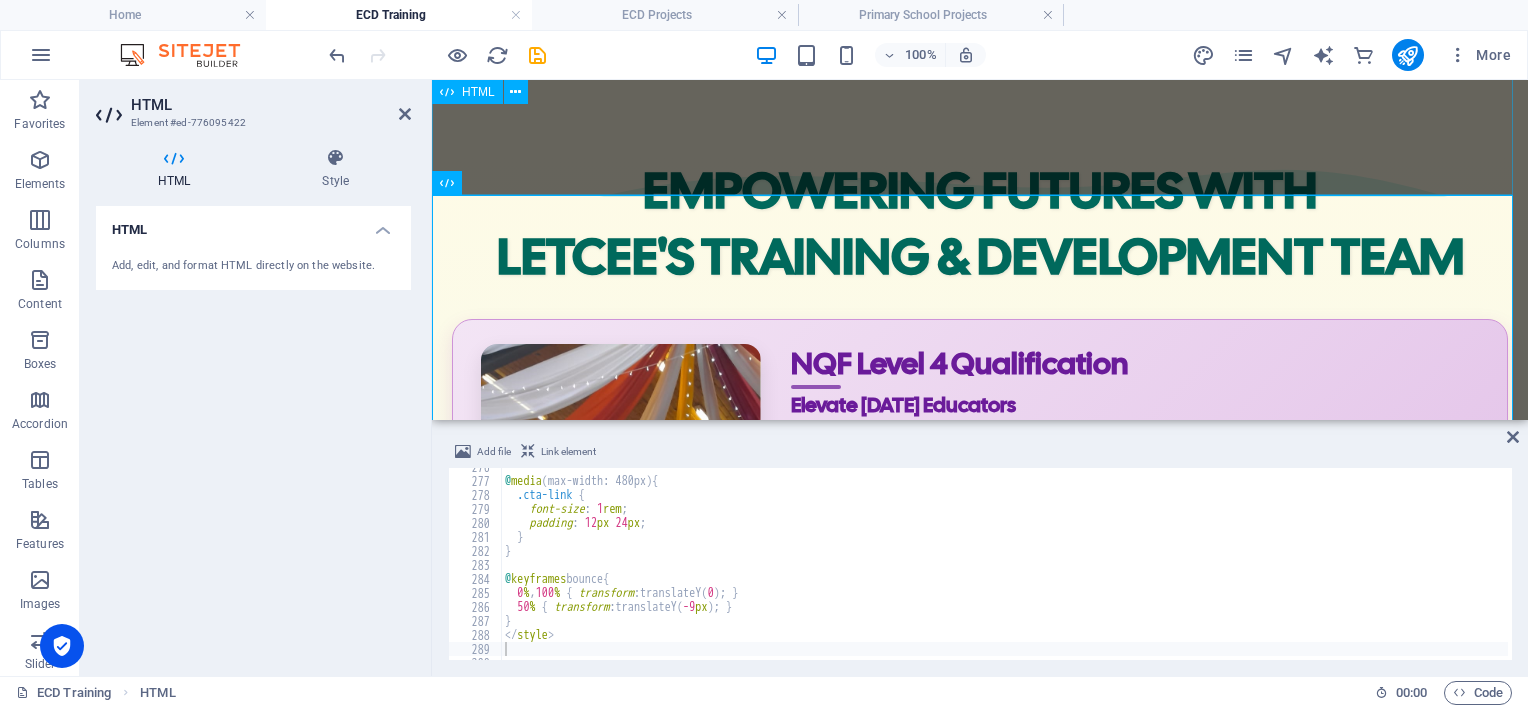 click on "Centered Navigation Bar
☰
Home
About
Mission Statement
History
Impact
Focus Area
Recognition
Non-Executive Board
Executive Directors
Programmes
ECD Training & Development
ECD Programmes/Projects
Primary School Projects
News
Events
Annual Reports
Gallery
Contact Us
Fundraising
ECD Training & Development" at bounding box center [980, -13] 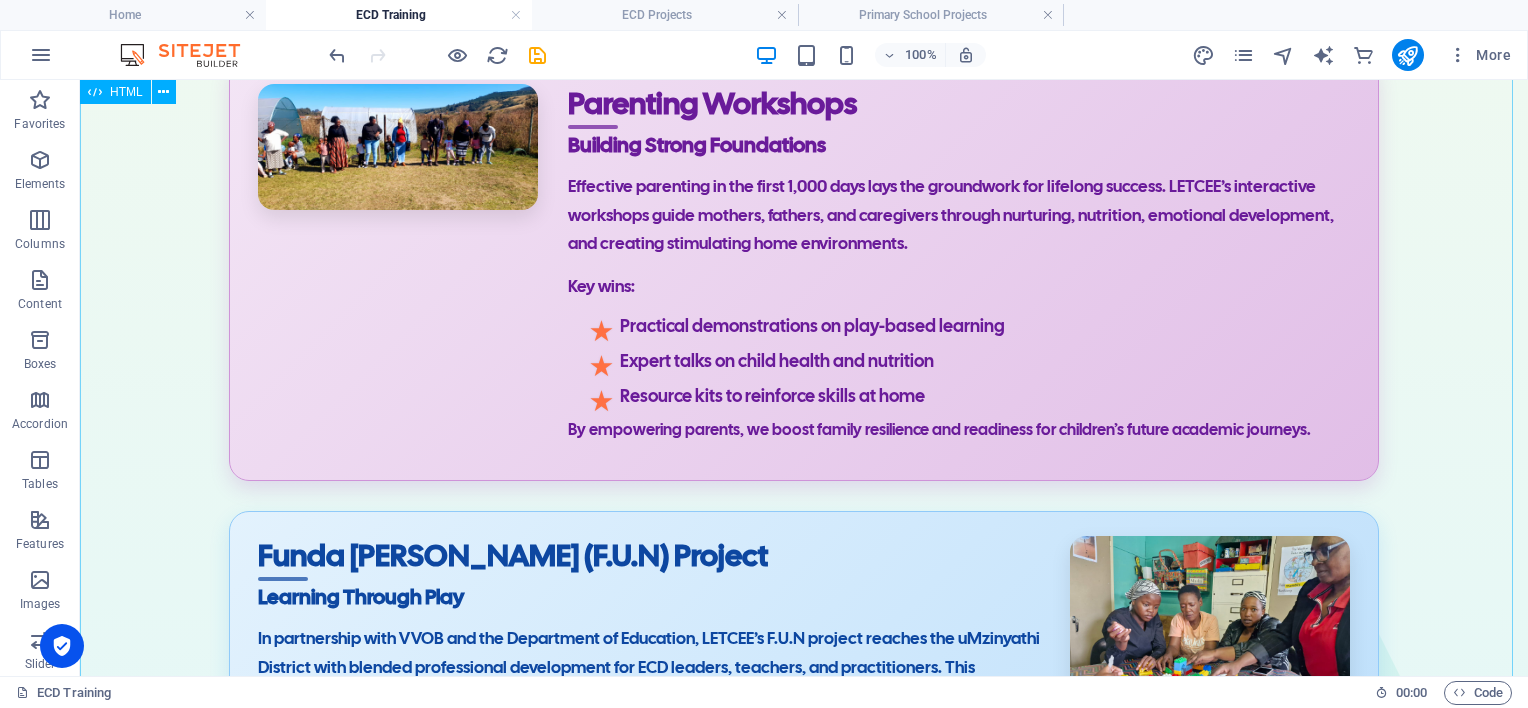 scroll, scrollTop: 1497, scrollLeft: 0, axis: vertical 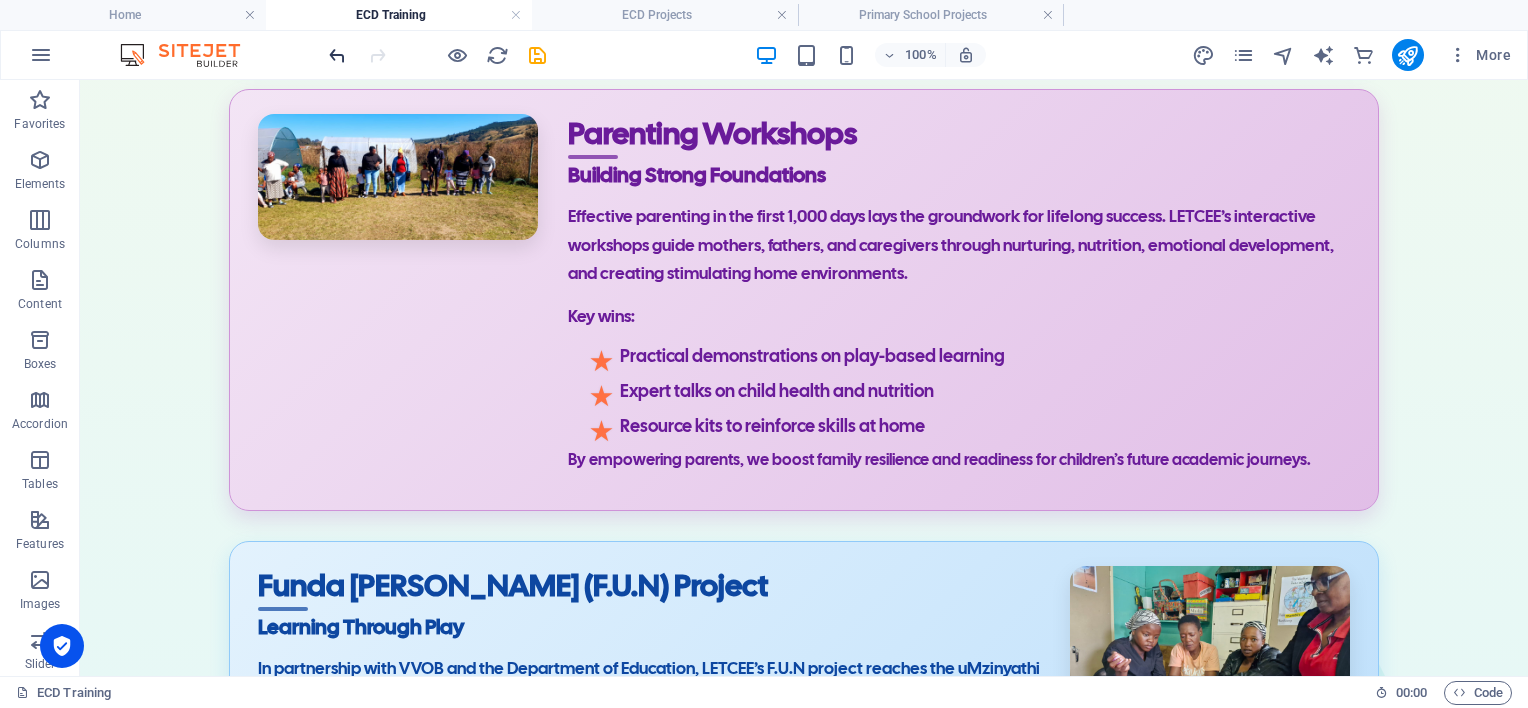 click at bounding box center [337, 55] 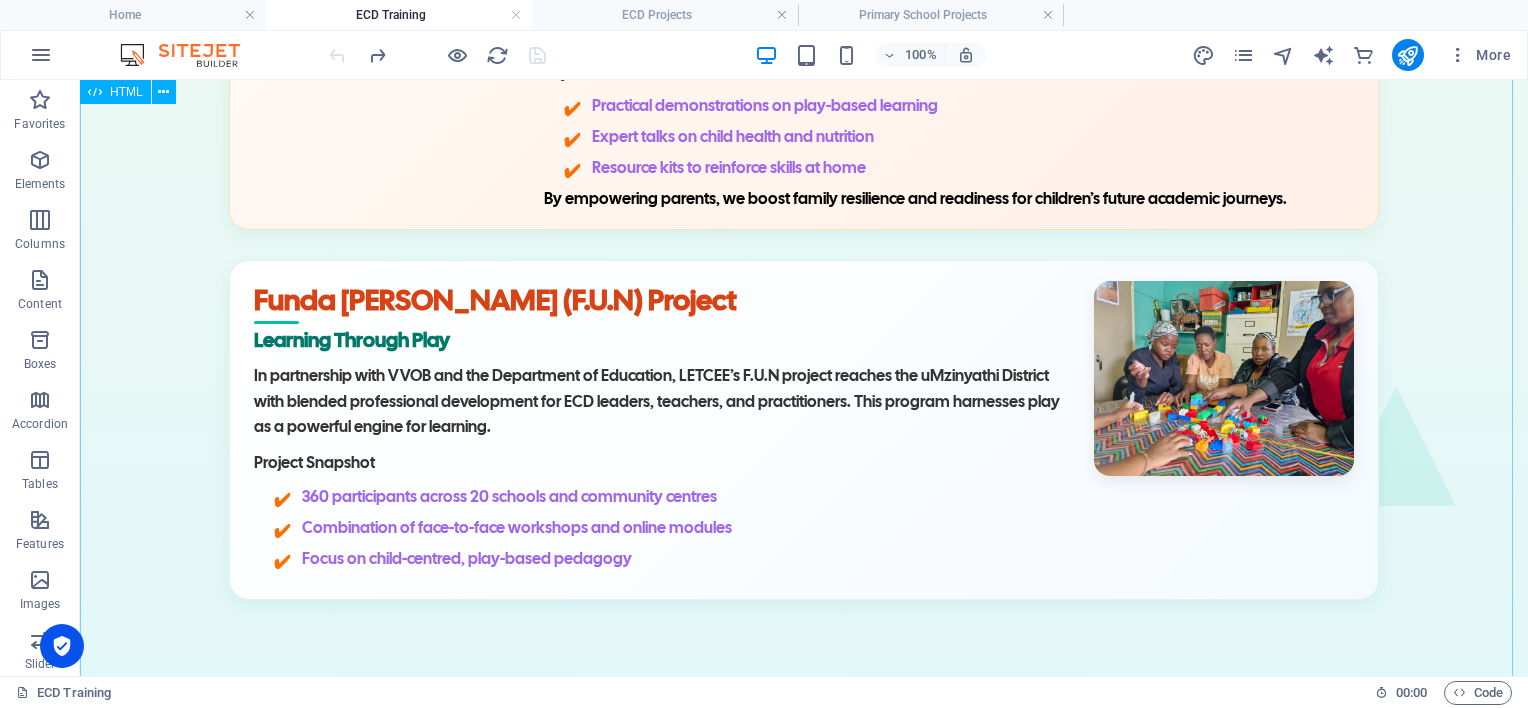 scroll, scrollTop: 1843, scrollLeft: 0, axis: vertical 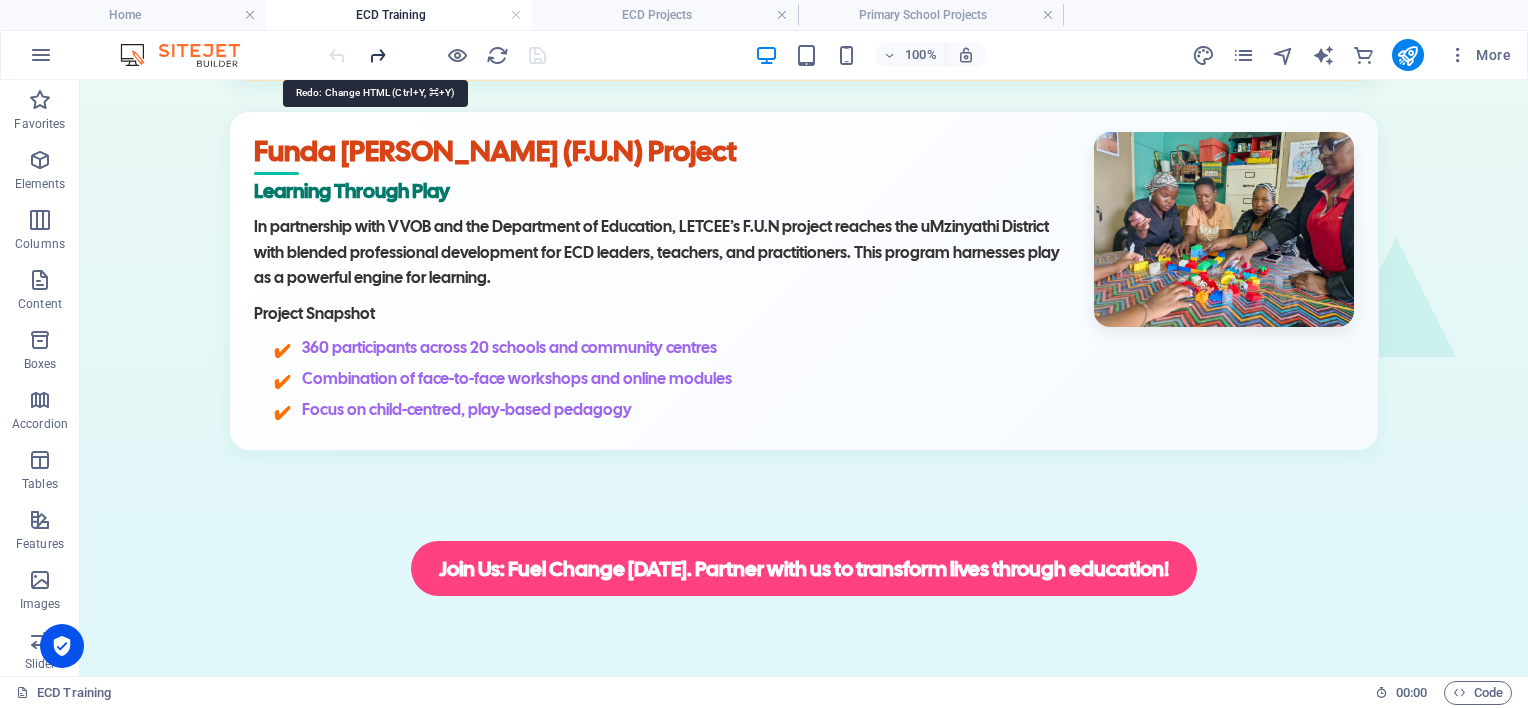 click at bounding box center [377, 55] 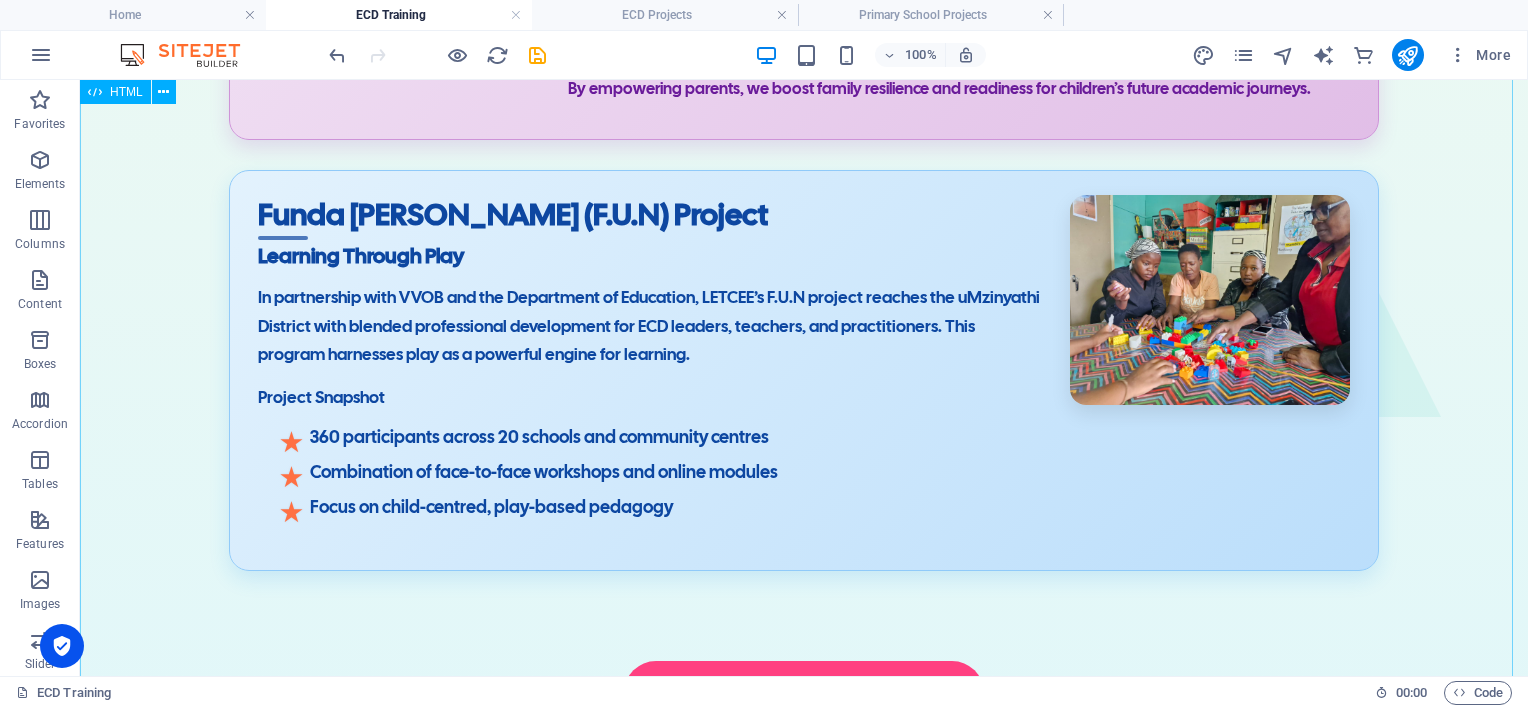 scroll, scrollTop: 1997, scrollLeft: 0, axis: vertical 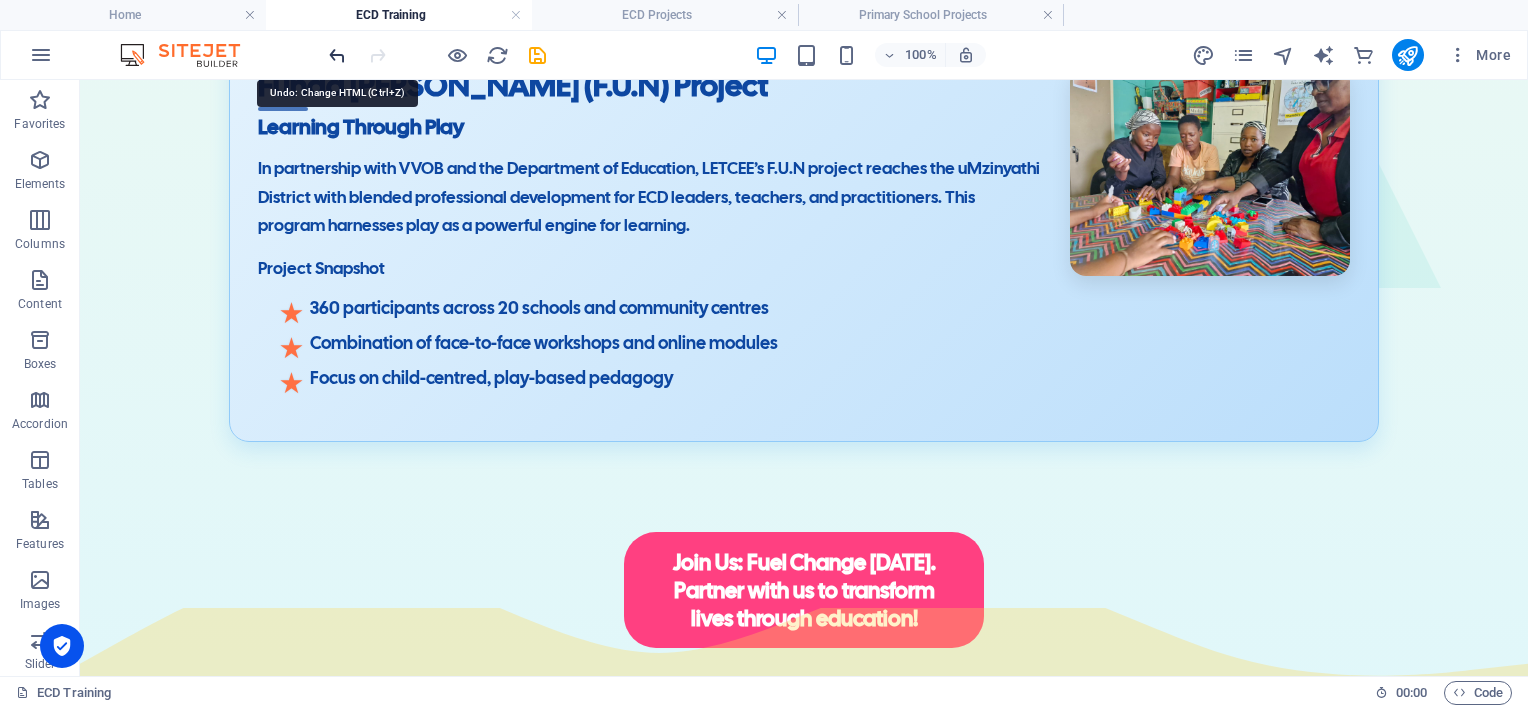 click at bounding box center [337, 55] 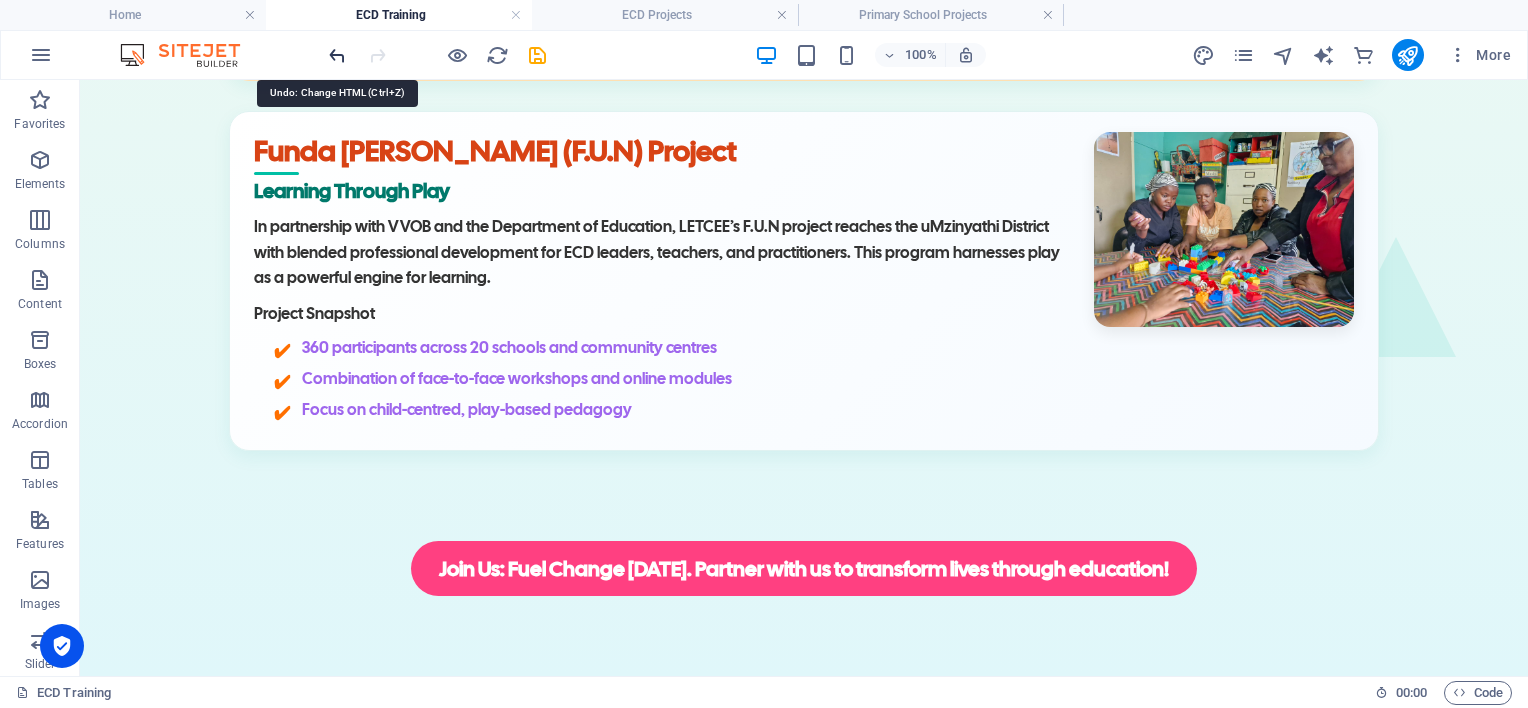 scroll, scrollTop: 1843, scrollLeft: 0, axis: vertical 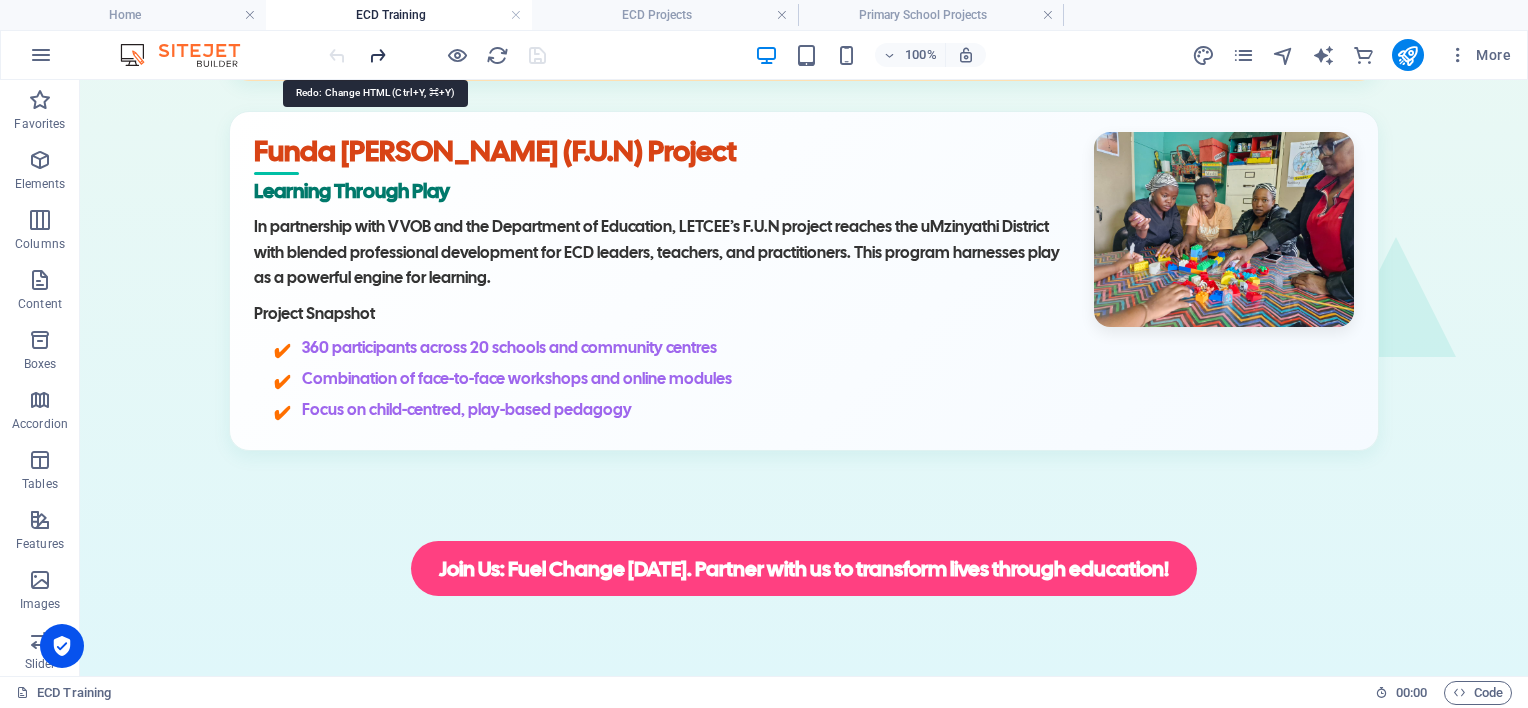 click at bounding box center (377, 55) 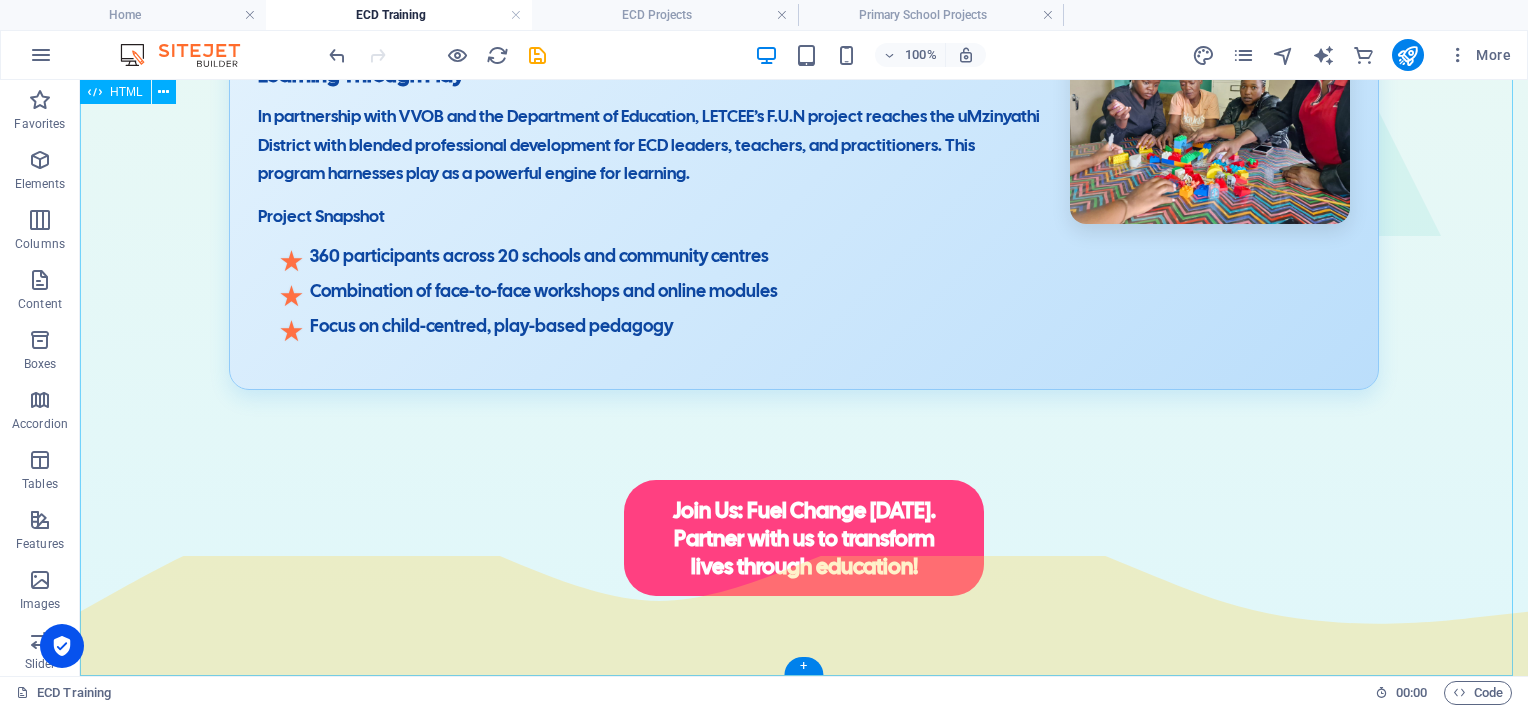 scroll, scrollTop: 2197, scrollLeft: 0, axis: vertical 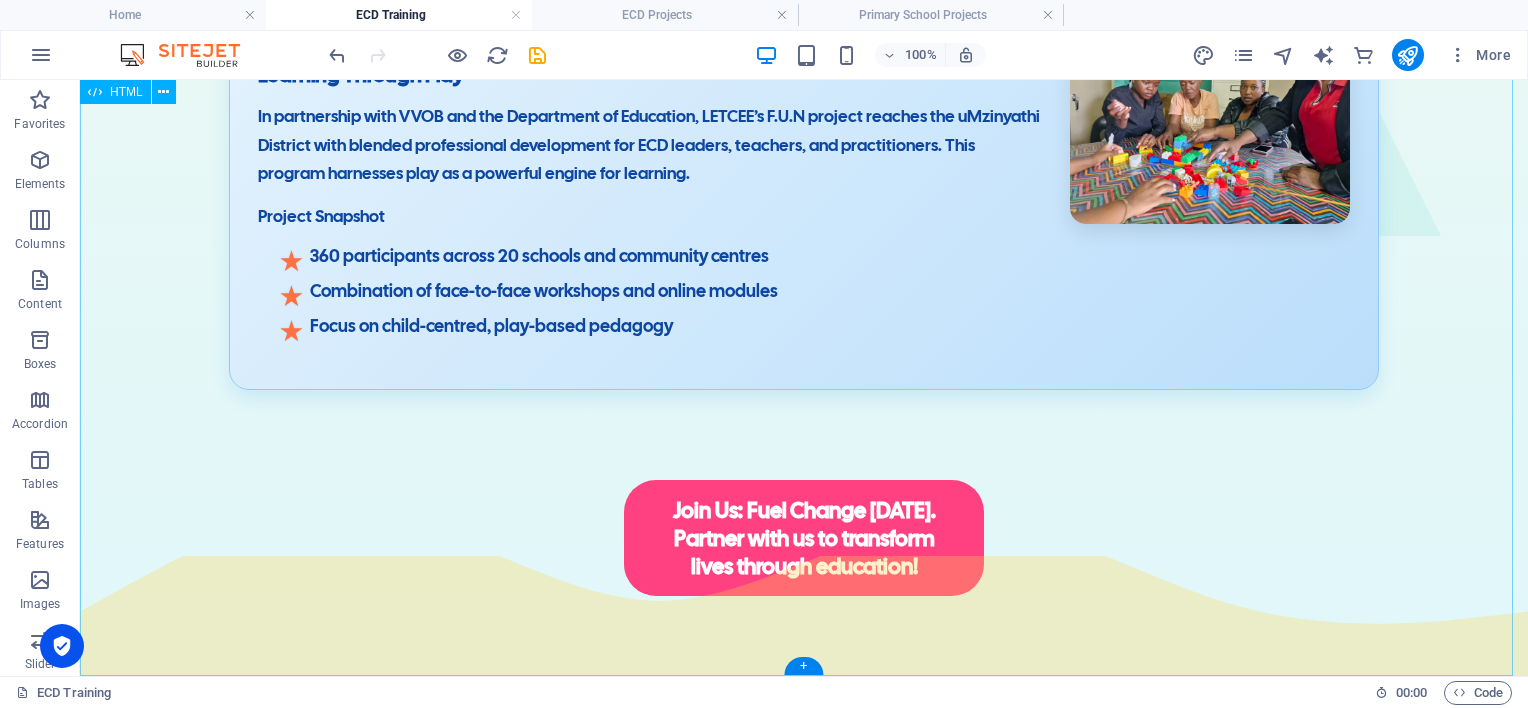 click on "EMPOWERING FUTURES WITH  [PERSON_NAME]'S TRAINING & DEVELOPMENT TEAM
NQF Level 4 Qualification
Elevate [DATE] Educators
LETCEE’s 18-month training program, now endorsed by QCTO as of [DATE], offers aspiring educators a comprehensive NQF Level 4 qualification. This certification is a gateway to uplifting entire communities by equipping graduates with the tools to make a lasting impact in early childhood settings.
QCTO-accredited curriculum
Hands-on practicum at local ECD centres
Support: mentoring, peer networks, career guidance
While the transition to QCTO has increased costs and extended the program, LETCEE is determined to remove these barriers. Your sponsorship can empower more students to complete their training and bring quality education to children who need it most.
Sustainability in the Classroom
Applied Paper Technology (APT)" at bounding box center [804, -548] 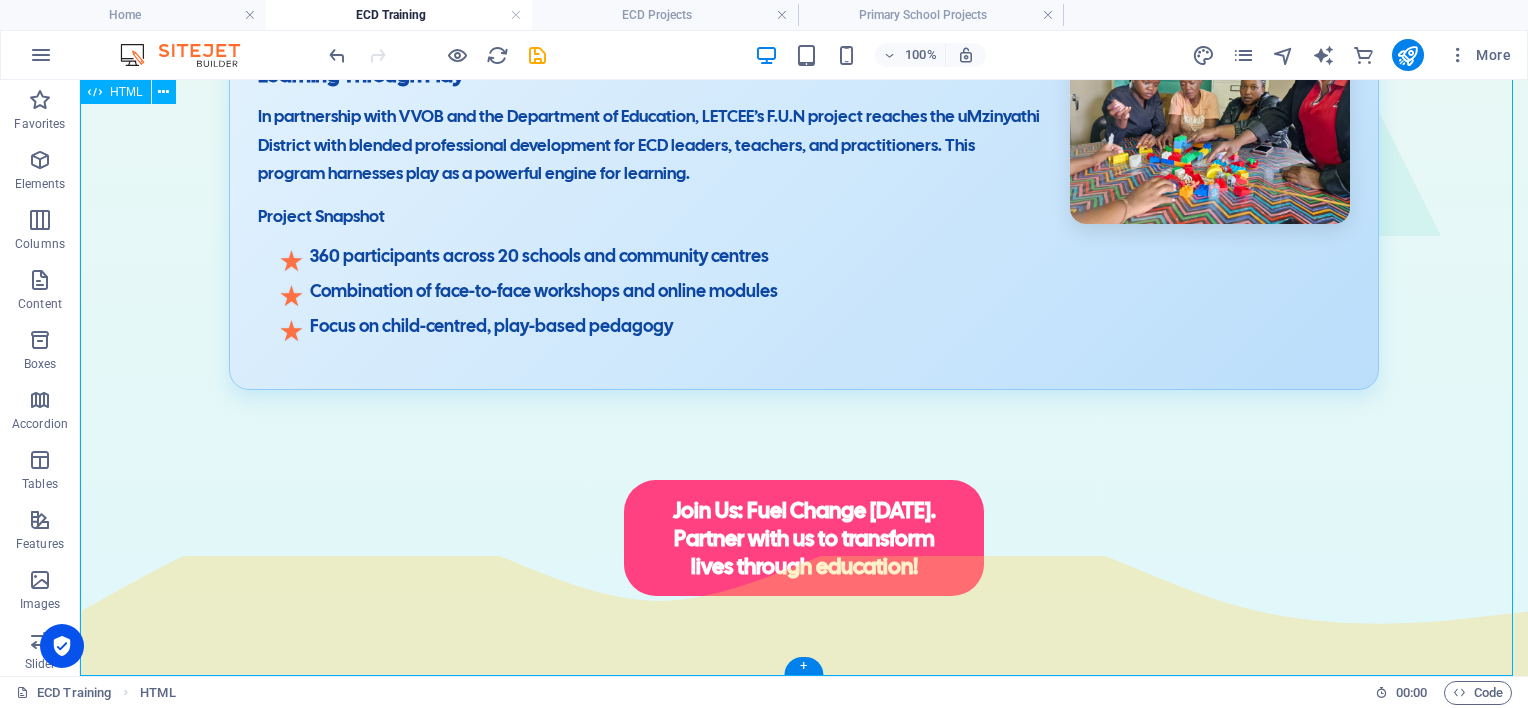 click on "EMPOWERING FUTURES WITH  [PERSON_NAME]'S TRAINING & DEVELOPMENT TEAM
NQF Level 4 Qualification
Elevate [DATE] Educators
LETCEE’s 18-month training program, now endorsed by QCTO as of [DATE], offers aspiring educators a comprehensive NQF Level 4 qualification. This certification is a gateway to uplifting entire communities by equipping graduates with the tools to make a lasting impact in early childhood settings.
QCTO-accredited curriculum
Hands-on practicum at local ECD centres
Support: mentoring, peer networks, career guidance
While the transition to QCTO has increased costs and extended the program, LETCEE is determined to remove these barriers. Your sponsorship can empower more students to complete their training and bring quality education to children who need it most.
Sustainability in the Classroom
Applied Paper Technology (APT)" at bounding box center (804, -548) 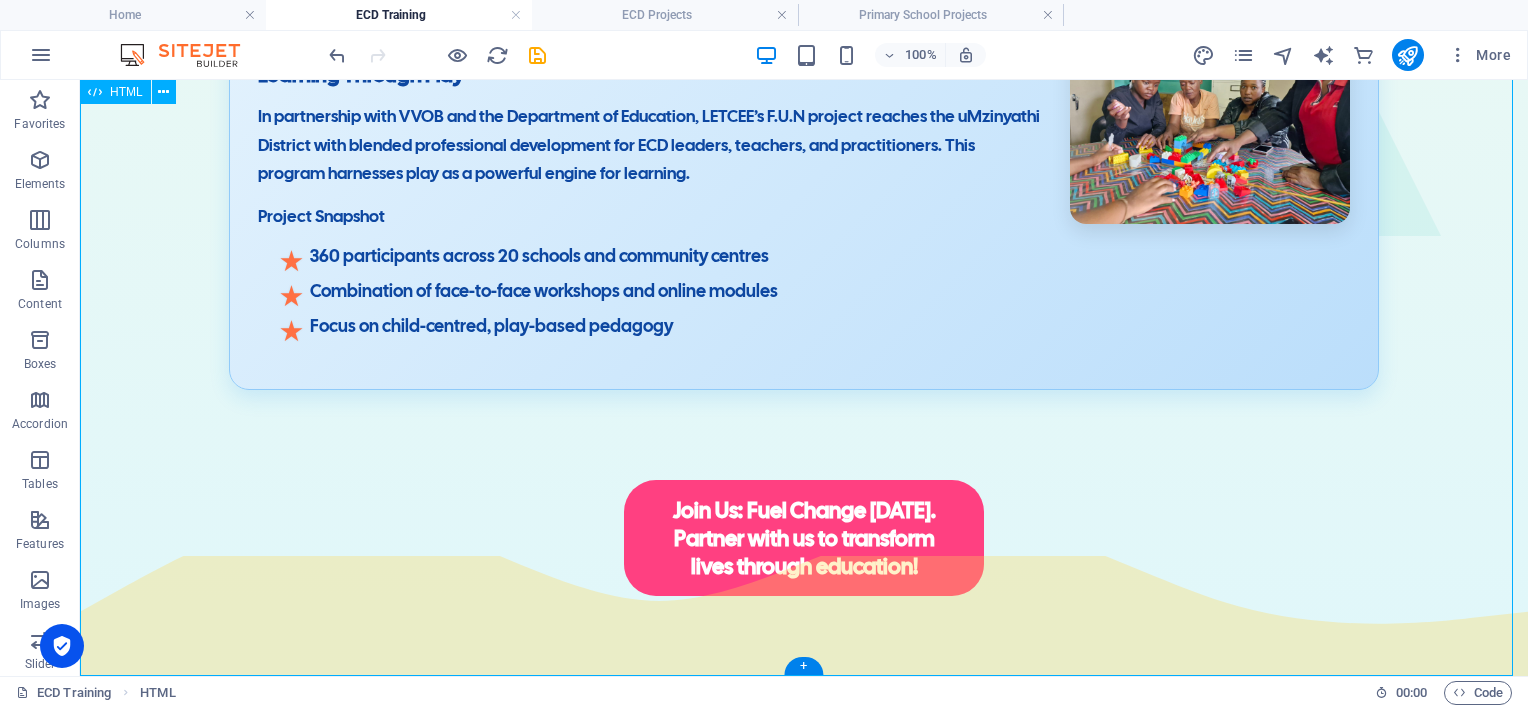scroll, scrollTop: 2350, scrollLeft: 0, axis: vertical 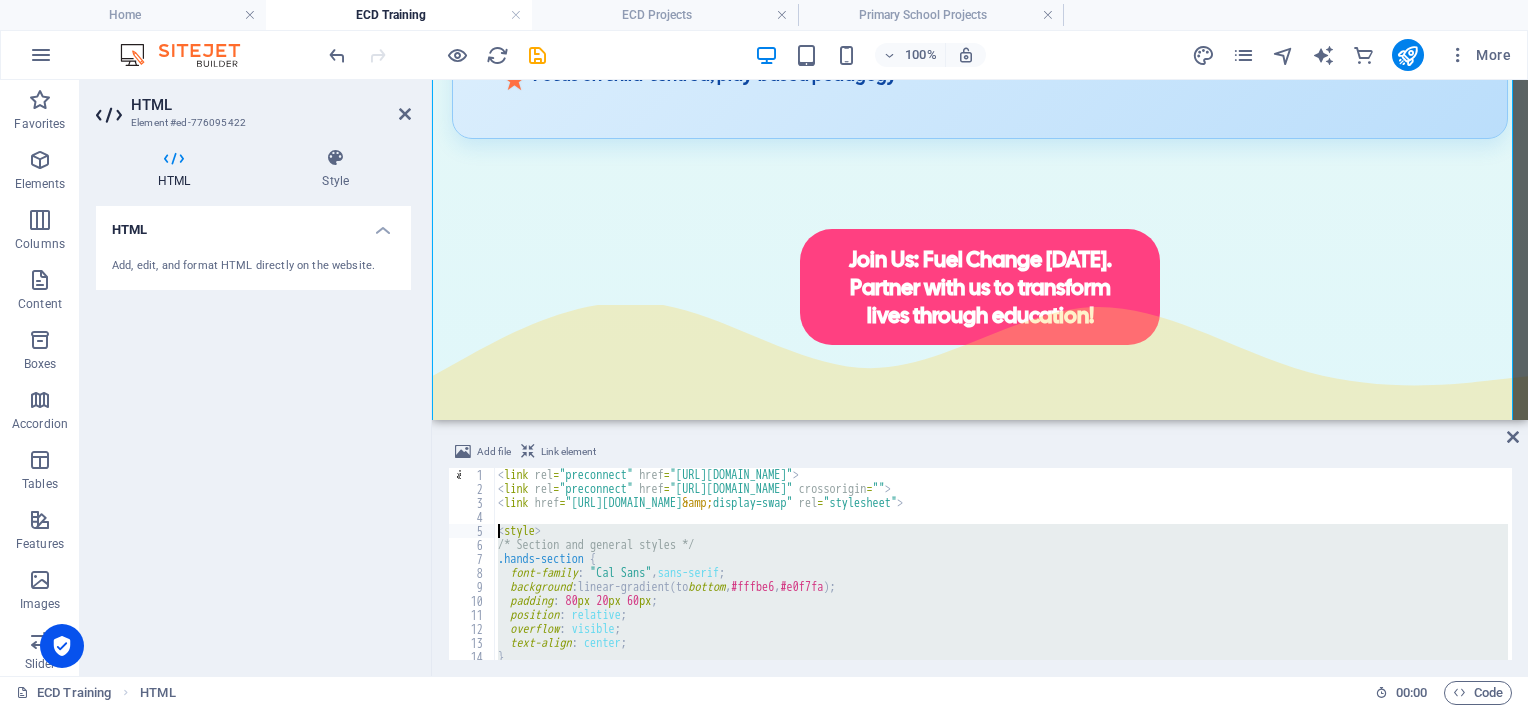 drag, startPoint x: 564, startPoint y: 551, endPoint x: 468, endPoint y: 531, distance: 98.0612 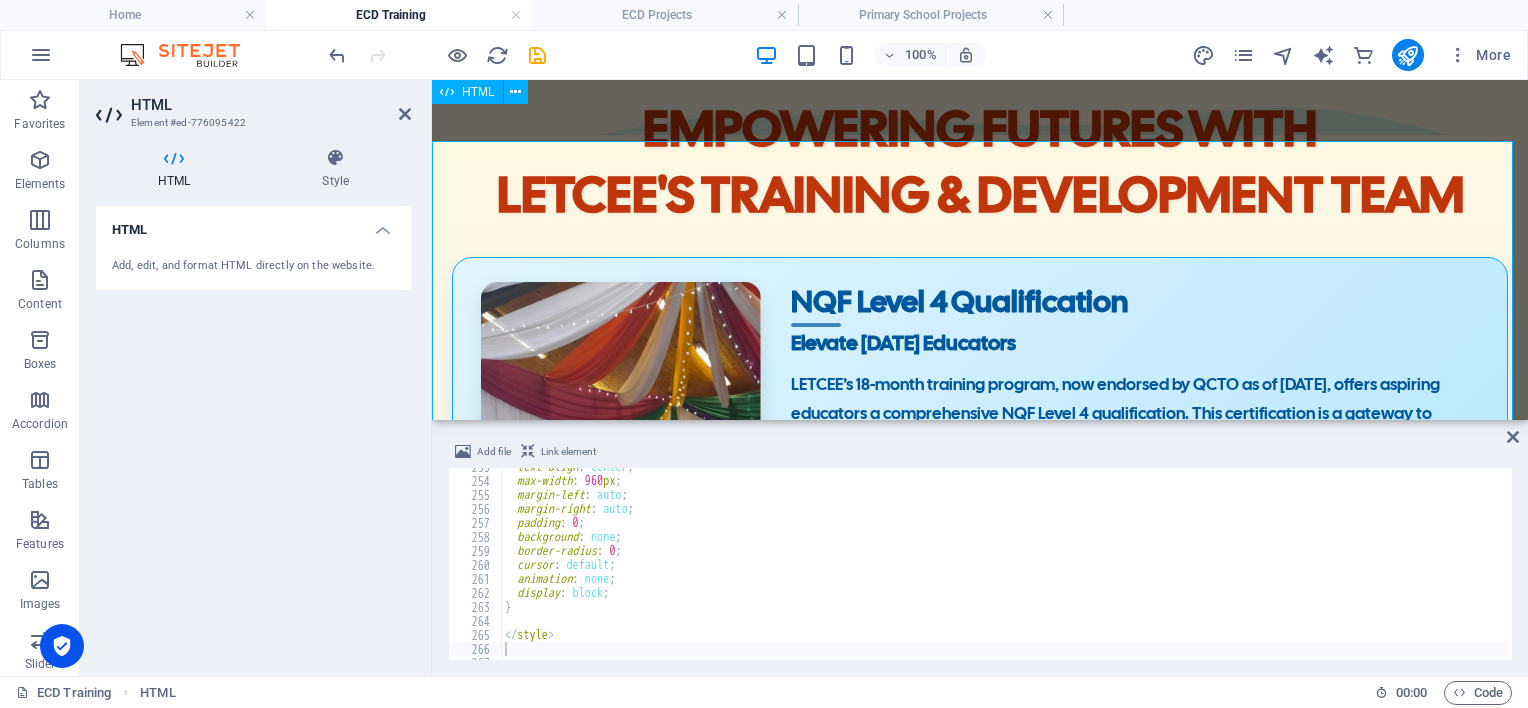 scroll, scrollTop: 250, scrollLeft: 0, axis: vertical 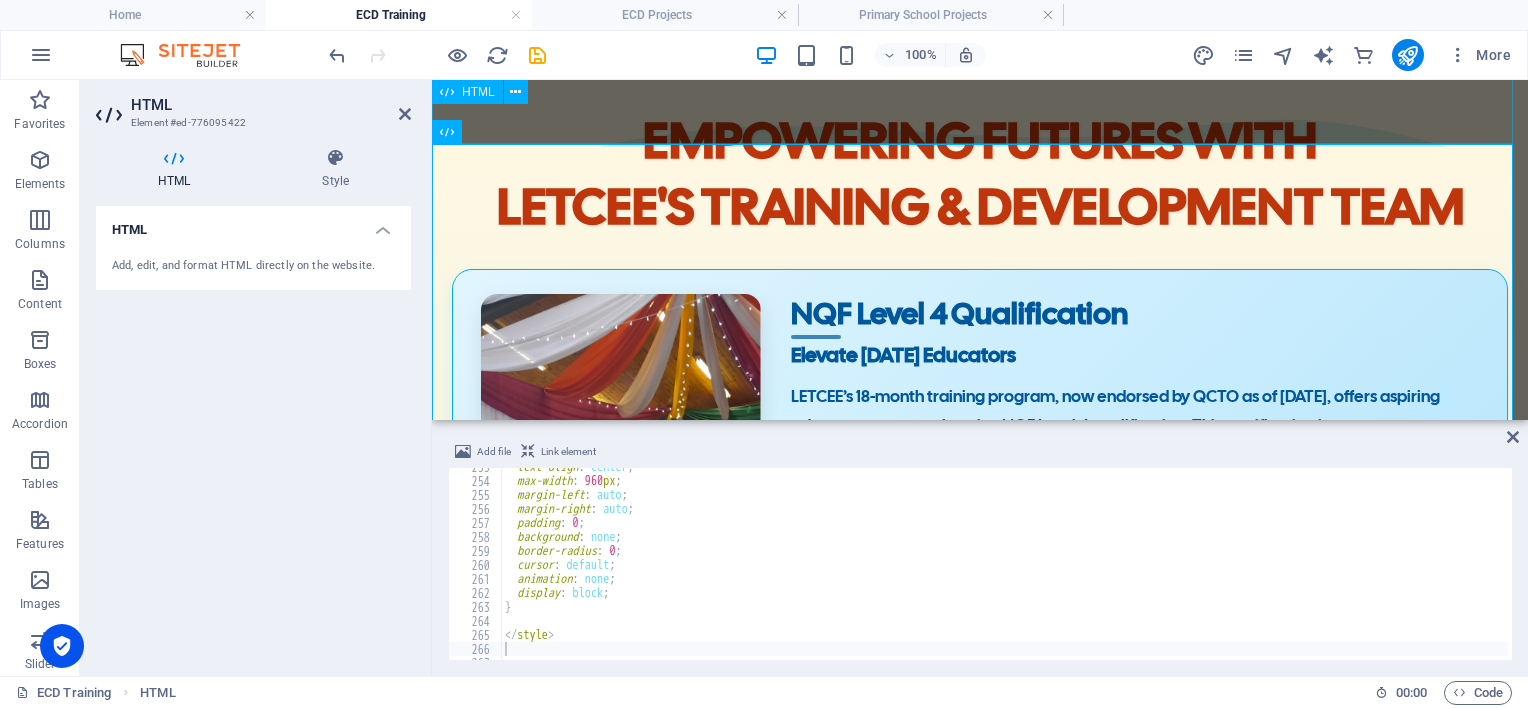 click on "Centered Navigation Bar
☰
Home
About
Mission Statement
History
Impact
Focus Area
Recognition
Non-Executive Board
Executive Directors
Programmes
ECD Training & Development
ECD Programmes/Projects
Primary School Projects
News
Events
Annual Reports
Gallery
Contact Us
Fundraising
ECD Training & Development" at bounding box center [980, -63] 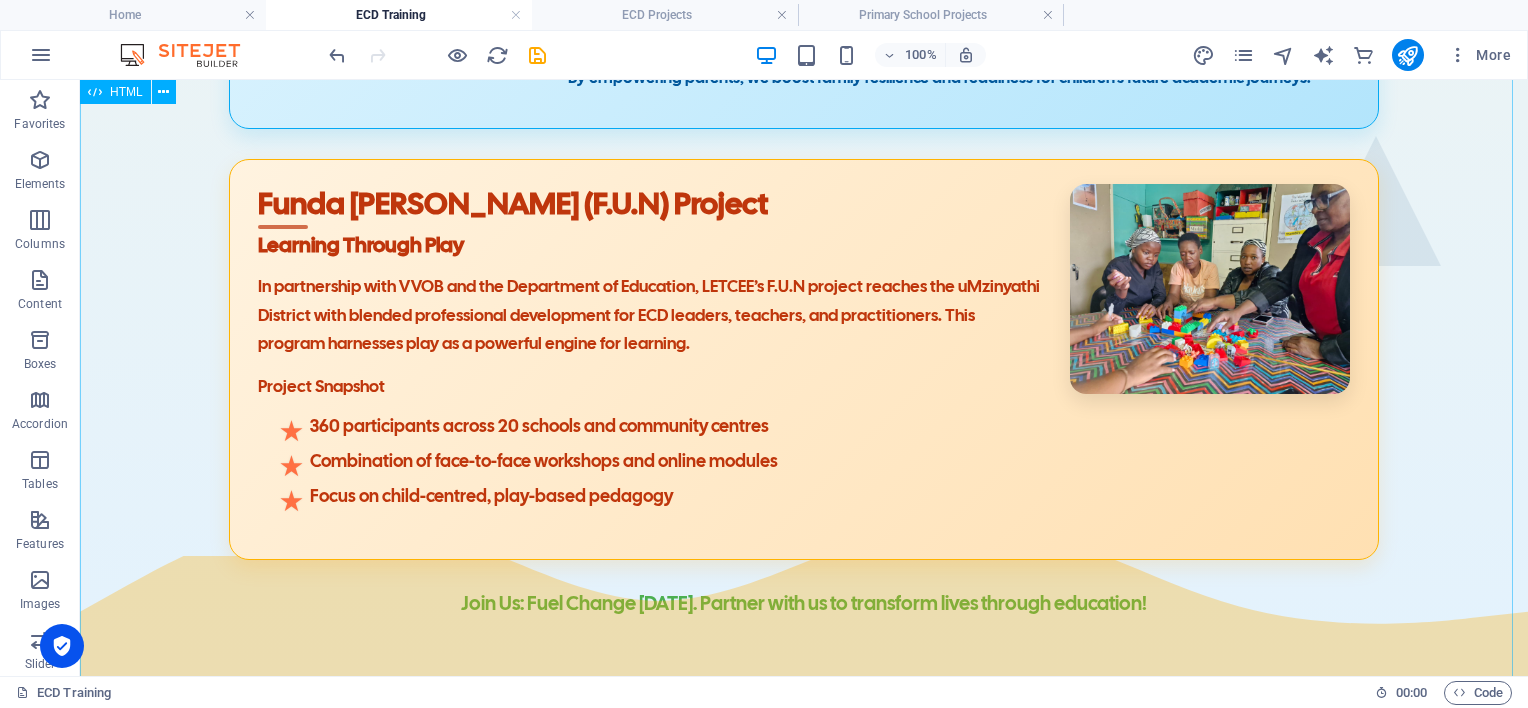 scroll, scrollTop: 2017, scrollLeft: 0, axis: vertical 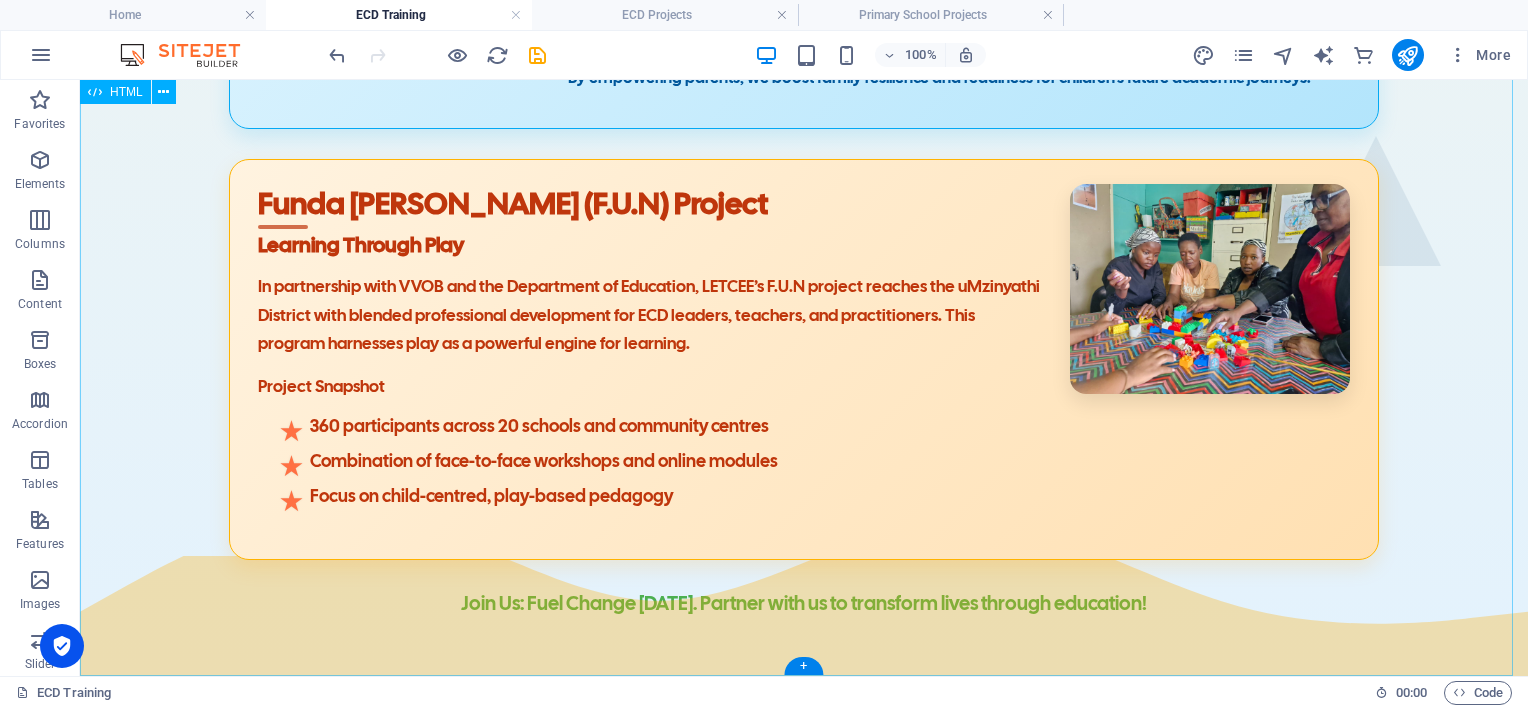 click on "EMPOWERING FUTURES WITH  [PERSON_NAME]'S TRAINING & DEVELOPMENT TEAM
NQF Level 4 Qualification
Elevate [DATE] Educators
LETCEE’s 18-month training program, now endorsed by QCTO as of [DATE], offers aspiring educators a comprehensive NQF Level 4 qualification. This certification is a gateway to uplifting entire communities by equipping graduates with the tools to make a lasting impact in early childhood settings.
QCTO-accredited curriculum
Hands-on practicum at local ECD centres
Support: mentoring, peer networks, career guidance
While the transition to QCTO has increased costs and extended the program, LETCEE is determined to remove these barriers. Your sponsorship can empower more students to complete their training and bring quality education to children who need it most.
Sustainability in the Classroom
Applied Paper Technology (APT)" at bounding box center [804, -463] 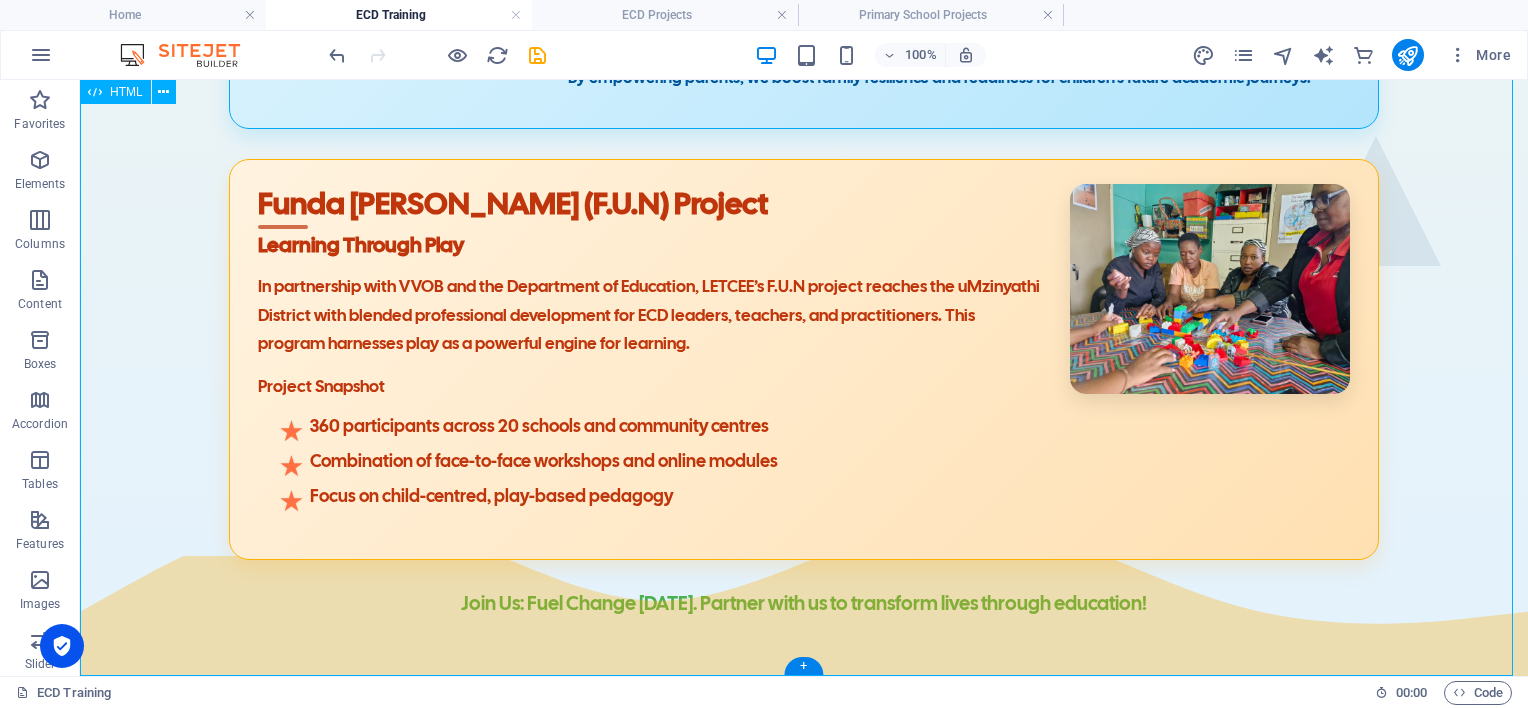 click on "EMPOWERING FUTURES WITH  [PERSON_NAME]'S TRAINING & DEVELOPMENT TEAM
NQF Level 4 Qualification
Elevate [DATE] Educators
LETCEE’s 18-month training program, now endorsed by QCTO as of [DATE], offers aspiring educators a comprehensive NQF Level 4 qualification. This certification is a gateway to uplifting entire communities by equipping graduates with the tools to make a lasting impact in early childhood settings.
QCTO-accredited curriculum
Hands-on practicum at local ECD centres
Support: mentoring, peer networks, career guidance
While the transition to QCTO has increased costs and extended the program, LETCEE is determined to remove these barriers. Your sponsorship can empower more students to complete their training and bring quality education to children who need it most.
Sustainability in the Classroom
Applied Paper Technology (APT)" at bounding box center (804, -463) 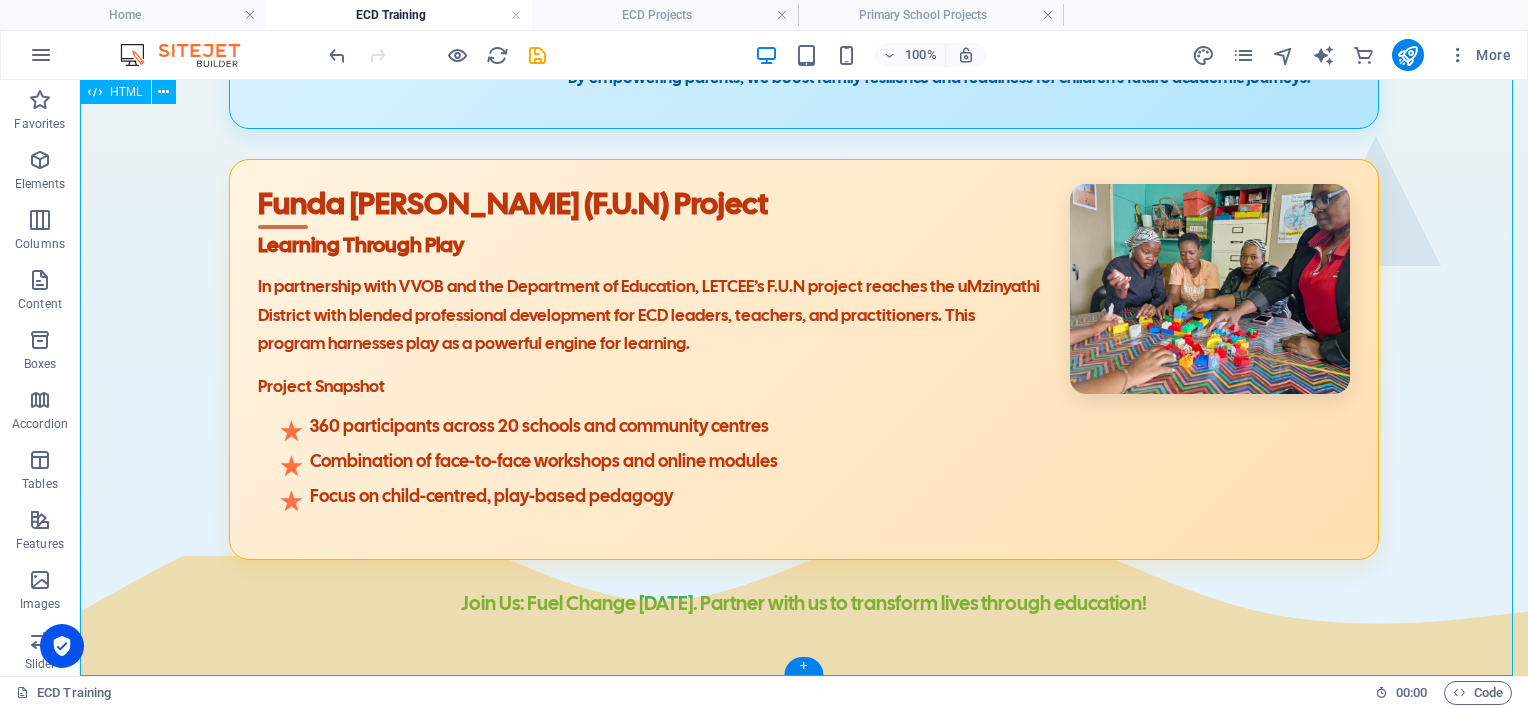 scroll, scrollTop: 2170, scrollLeft: 0, axis: vertical 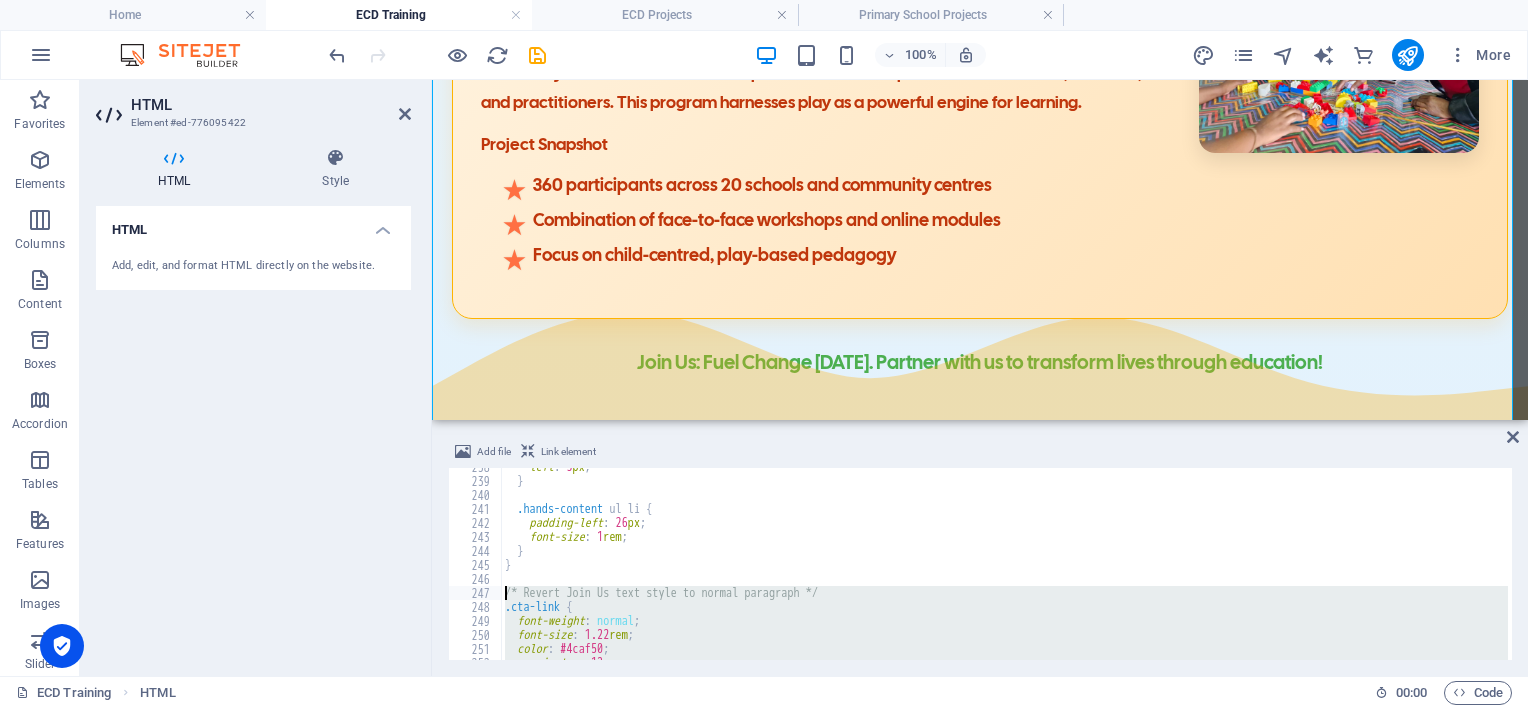 drag, startPoint x: 536, startPoint y: 568, endPoint x: 479, endPoint y: 588, distance: 60.40695 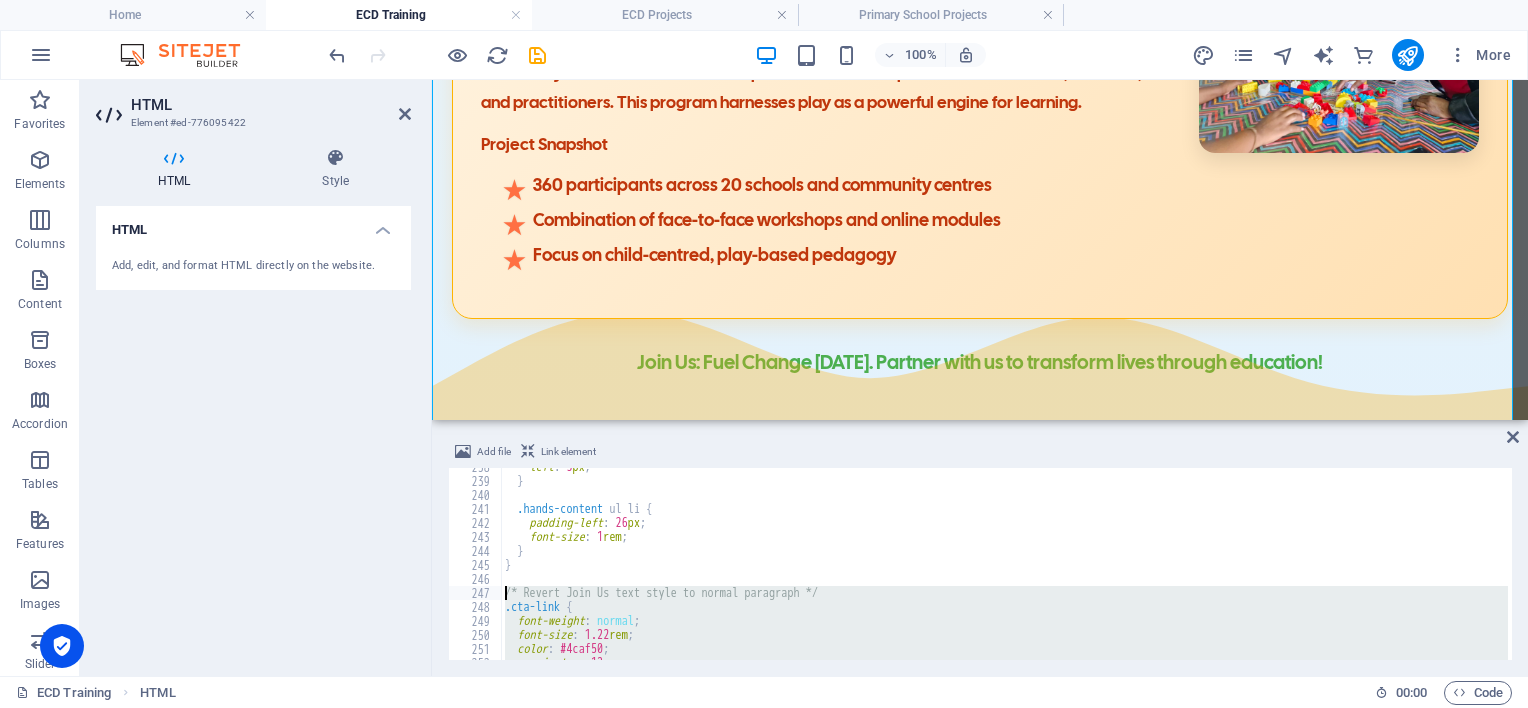 click on "238 239 240 241 242 243 244 245 246 247 248 249 250 251 252 253      left :   5 px ;    }    .hands-content   ul   li   {      padding-left :   26 px ;      font-size :   1 rem ;    } } /* Revert Join Us text style to normal paragraph */ .cta-link   {    font-weight :   normal ;    font-size :   1.22 rem ;    color :   #4caf50 ;    margin-top :   12 px ;     הההההההההההההההההההההההההההההההההההההההההההההההההההההההההההההההההההההההההההההההההההההההההההההההההההההההההההההההההההההההההההההההההההההההההההההההההההההההההההההההההההההההההההההההההההההההההההההההההההההההההההההההההההההההההההההההההההההההההההההההההההההההההההההההה" at bounding box center (980, 564) 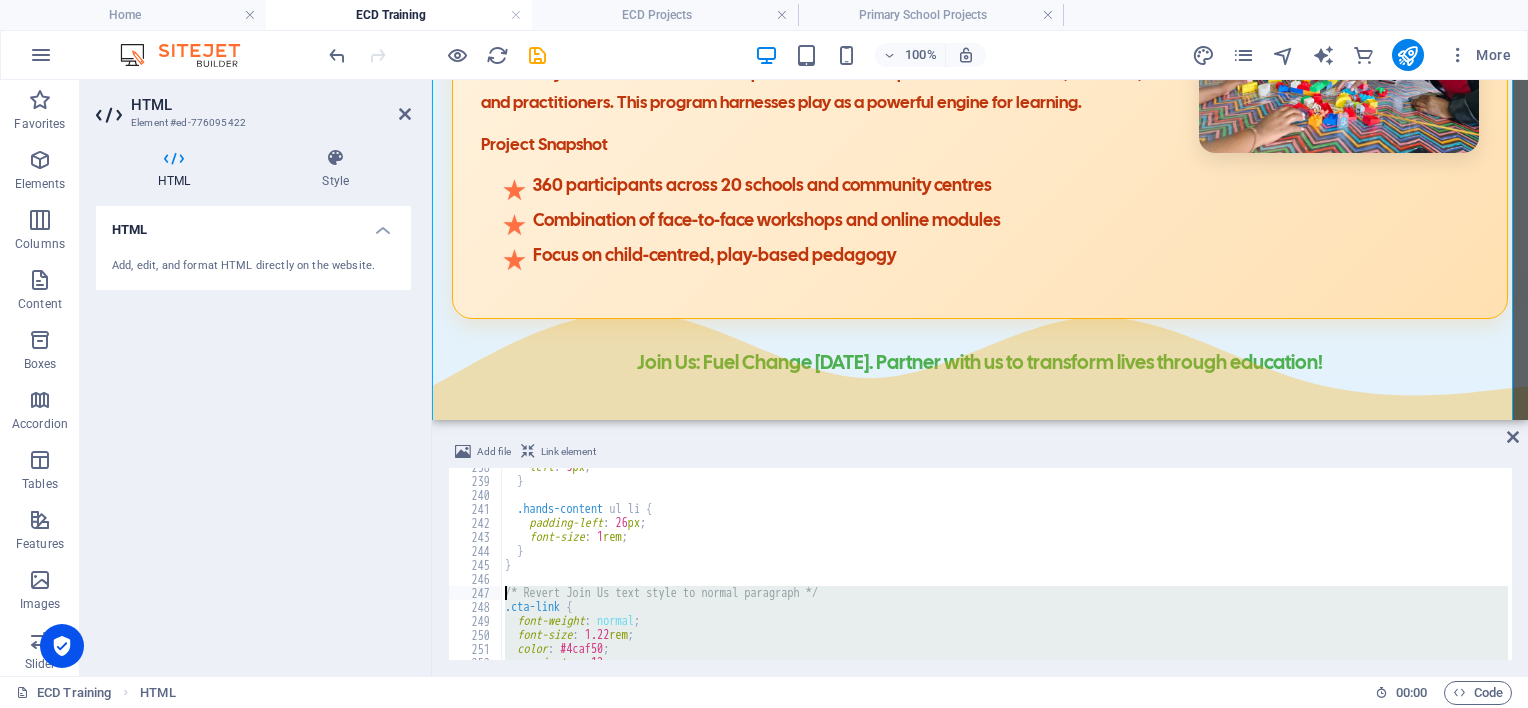 scroll, scrollTop: 3816, scrollLeft: 0, axis: vertical 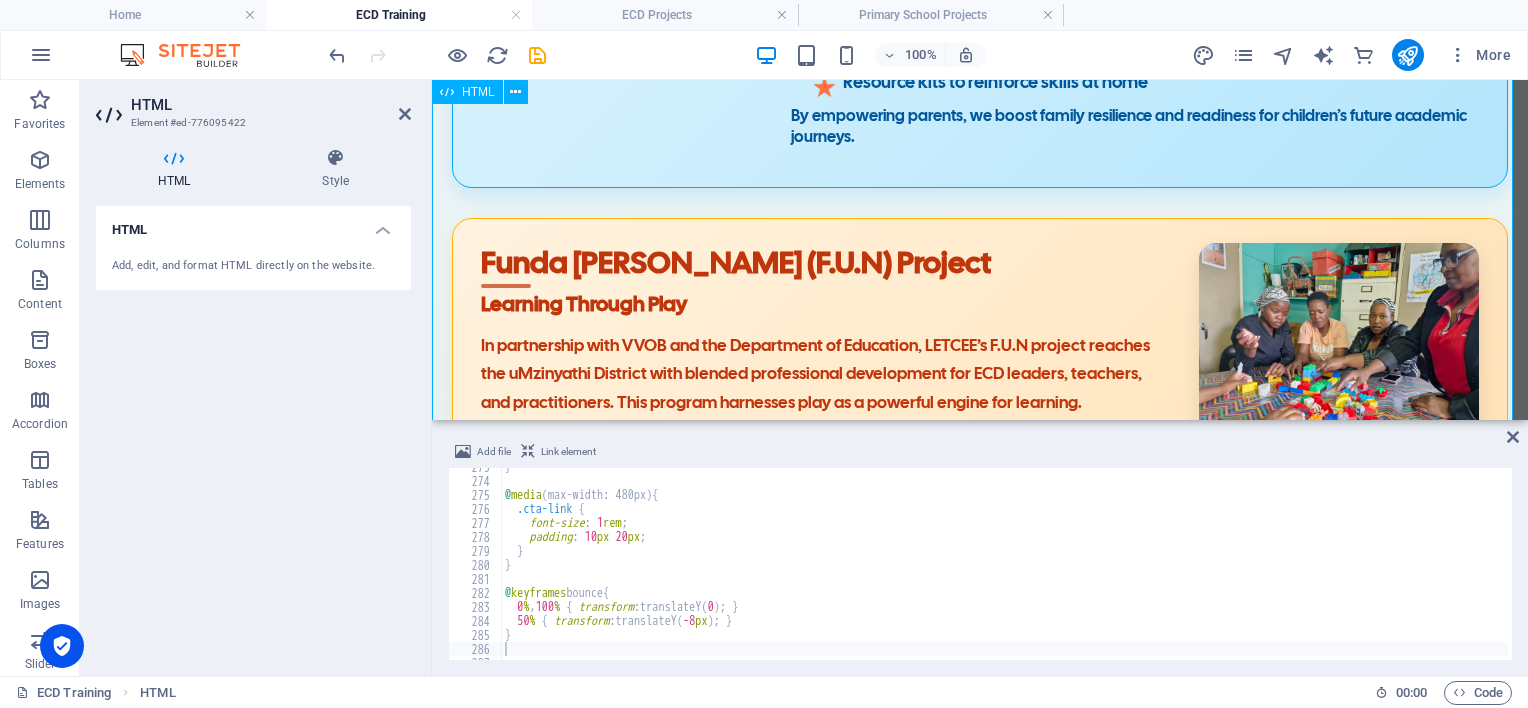 click on "EMPOWERING FUTURES WITH  [PERSON_NAME]'S TRAINING & DEVELOPMENT TEAM
NQF Level 4 Qualification
Elevate [DATE] Educators
LETCEE’s 18-month training program, now endorsed by QCTO as of [DATE], offers aspiring educators a comprehensive NQF Level 4 qualification. This certification is a gateway to uplifting entire communities by equipping graduates with the tools to make a lasting impact in early childhood settings.
QCTO-accredited curriculum
Hands-on practicum at local ECD centres
Support: mentoring, peer networks, career guidance
While the transition to QCTO has increased costs and extended the program, LETCEE is determined to remove these barriers. Your sponsorship can empower more students to complete their training and bring quality education to children who need it most.
Sustainability in the Classroom
Applied Paper Technology (APT)" at bounding box center (980, -375) 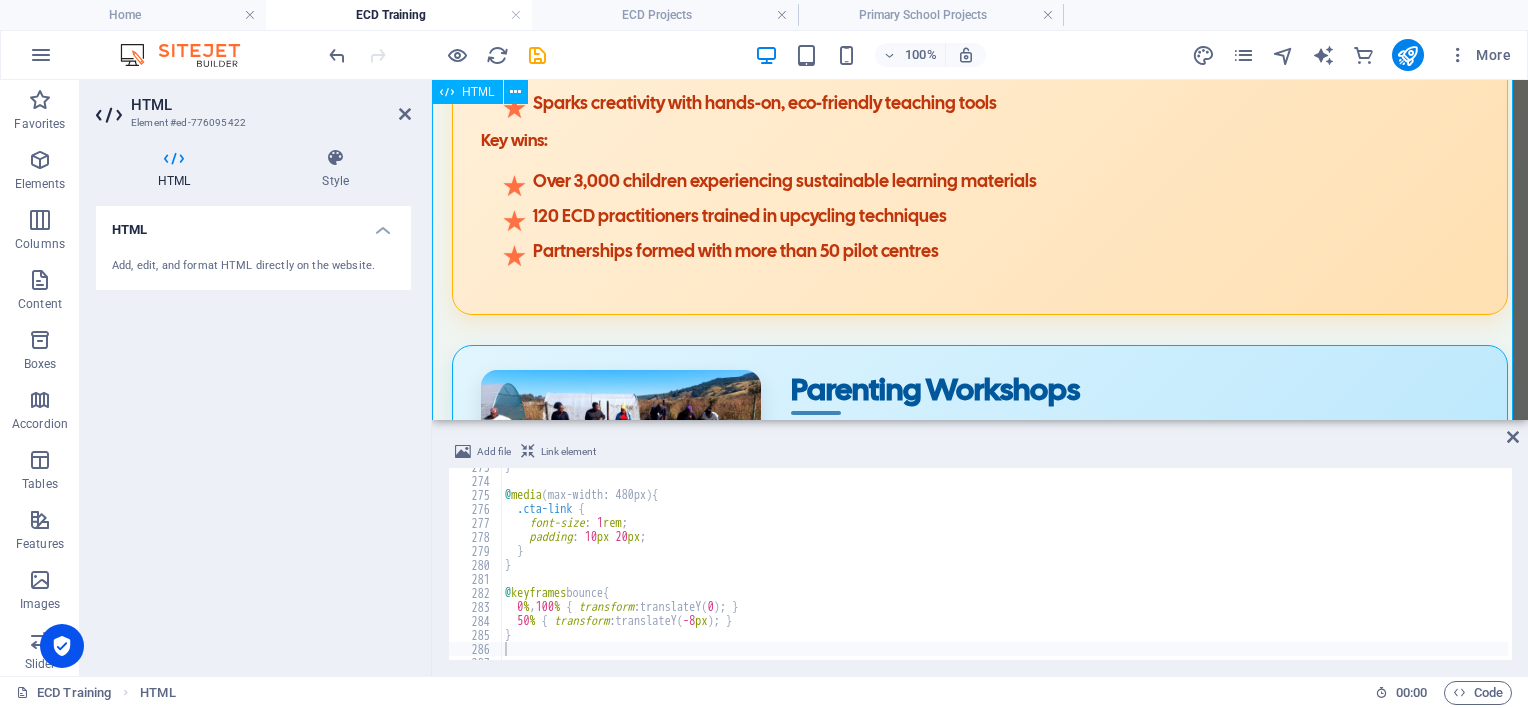 click on "EMPOWERING FUTURES WITH  [PERSON_NAME]'S TRAINING & DEVELOPMENT TEAM
NQF Level 4 Qualification
Elevate [DATE] Educators
LETCEE’s 18-month training program, now endorsed by QCTO as of [DATE], offers aspiring educators a comprehensive NQF Level 4 qualification. This certification is a gateway to uplifting entire communities by equipping graduates with the tools to make a lasting impact in early childhood settings.
QCTO-accredited curriculum
Hands-on practicum at local ECD centres
Support: mentoring, peer networks, career guidance
While the transition to QCTO has increased costs and extended the program, LETCEE is determined to remove these barriers. Your sponsorship can empower more students to complete their training and bring quality education to children who need it most.
Sustainability in the Classroom
Applied Paper Technology (APT)" at bounding box center [980, 225] 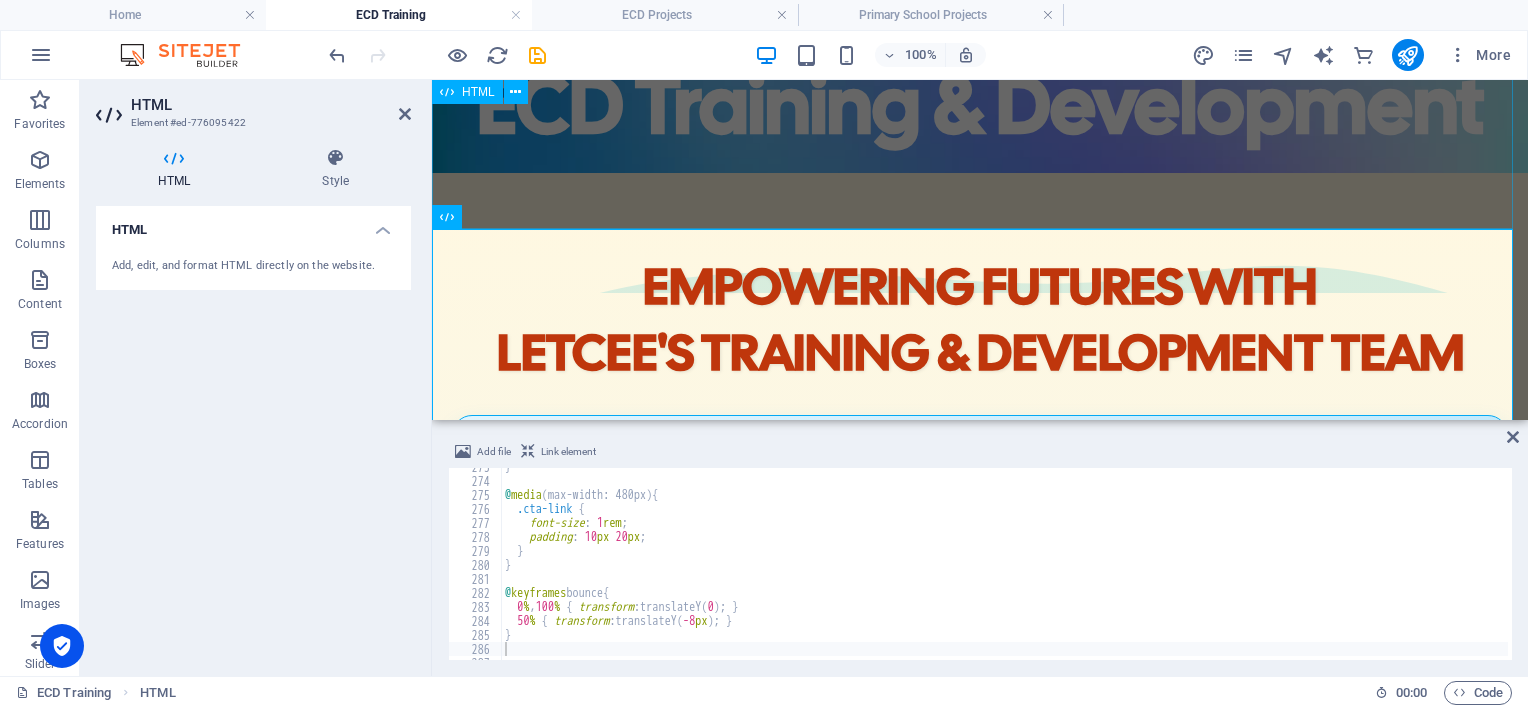 scroll, scrollTop: 0, scrollLeft: 0, axis: both 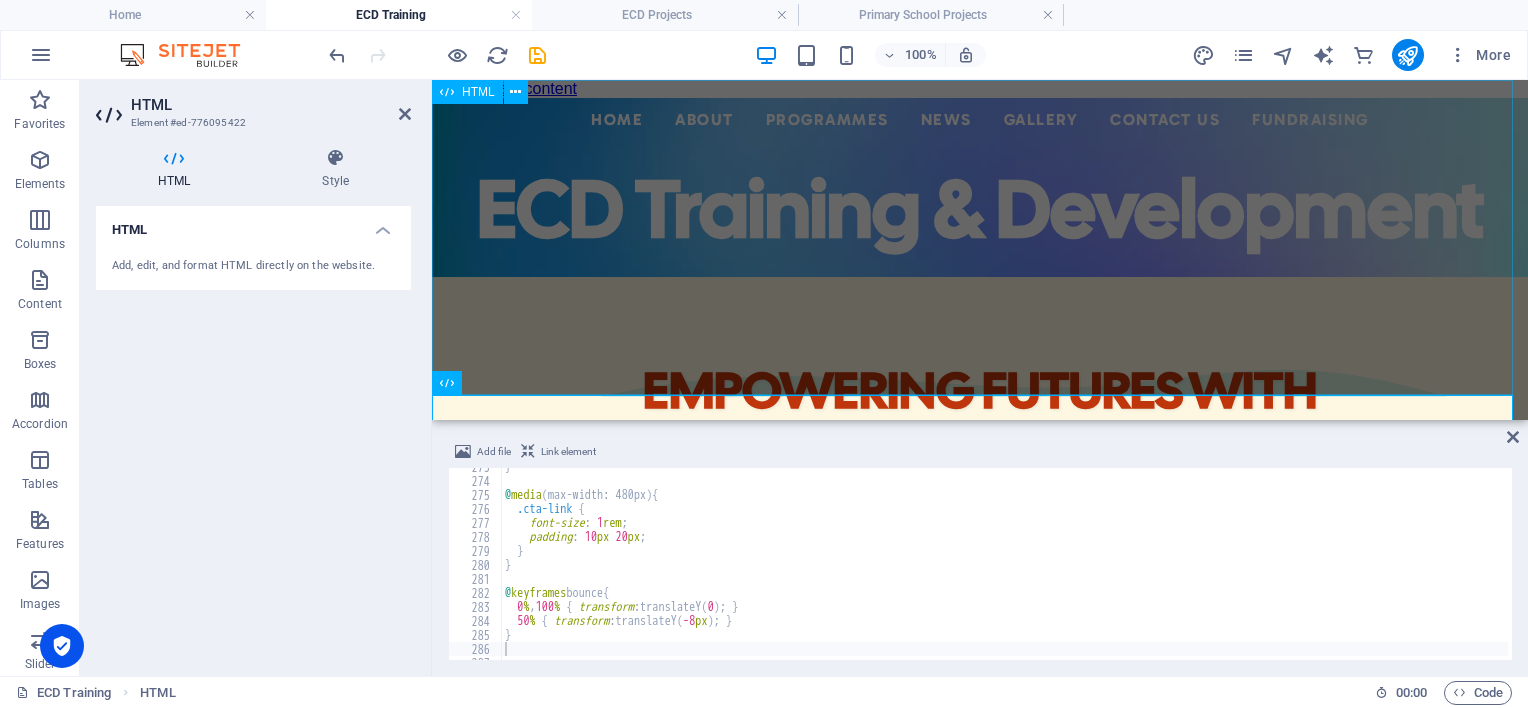 click on "Centered Navigation Bar
☰
Home
About
Mission Statement
History
Impact
Focus Area
Recognition
Non-Executive Board
Executive Directors
Programmes
ECD Training & Development
ECD Programmes/Projects
Primary School Projects
News
Events
Annual Reports
Gallery
Contact Us
Fundraising
ECD Training & Development" at bounding box center (980, 187) 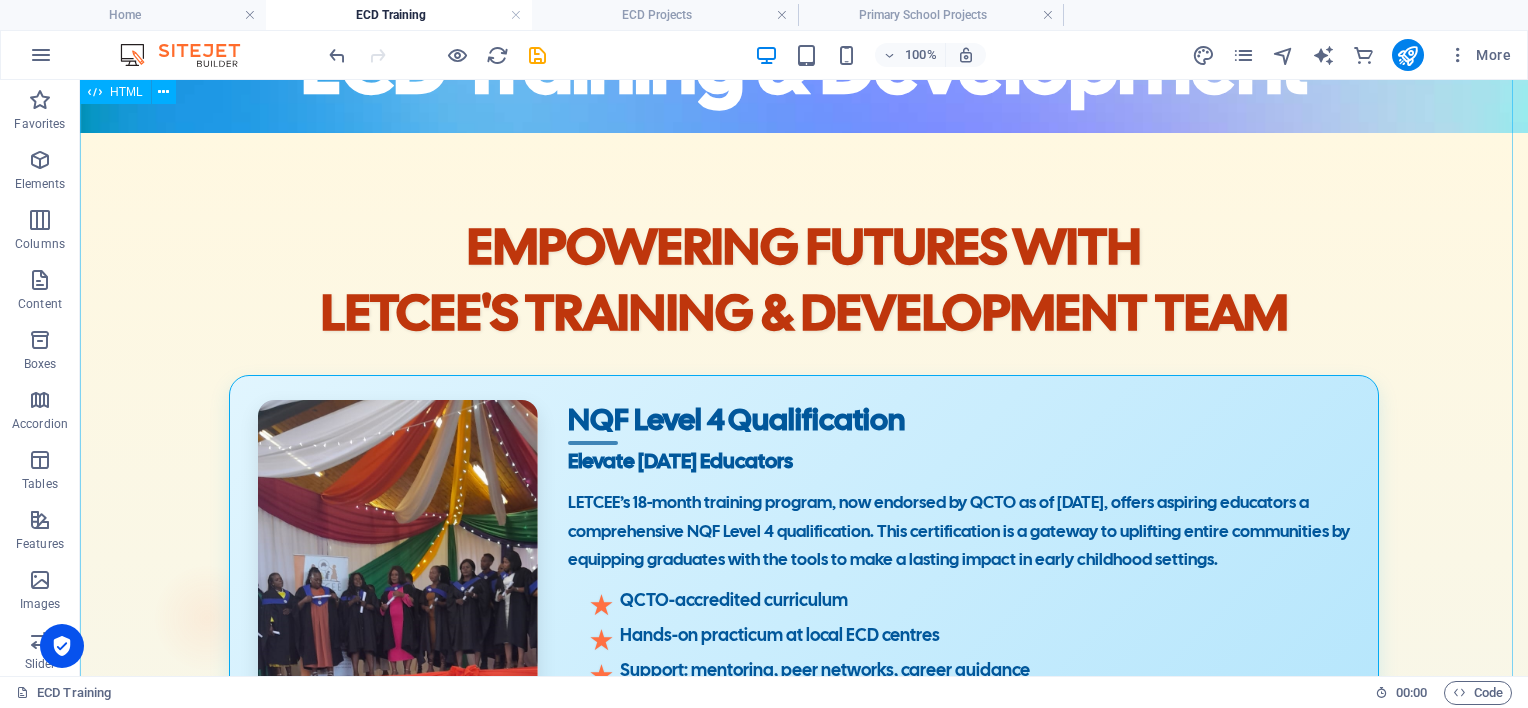 scroll, scrollTop: 128, scrollLeft: 0, axis: vertical 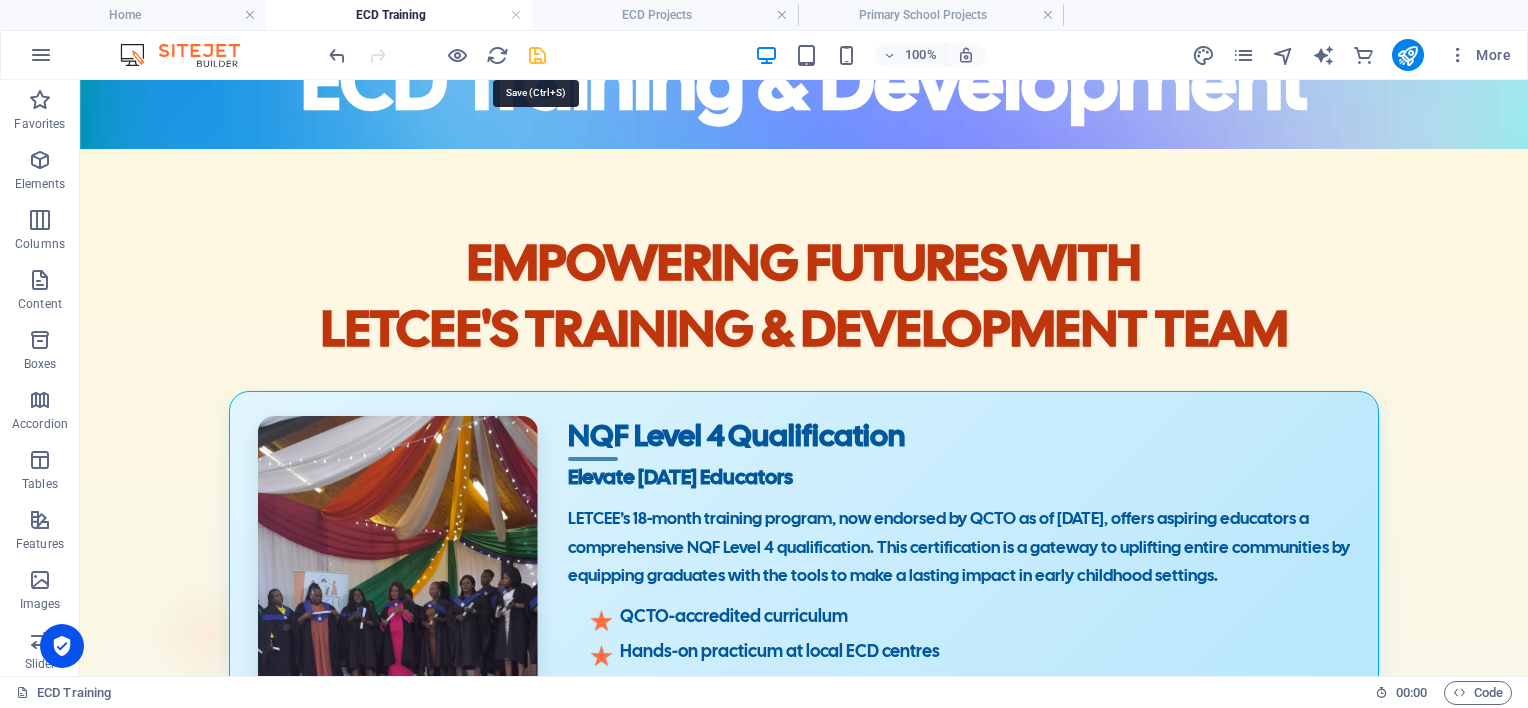 click at bounding box center (537, 55) 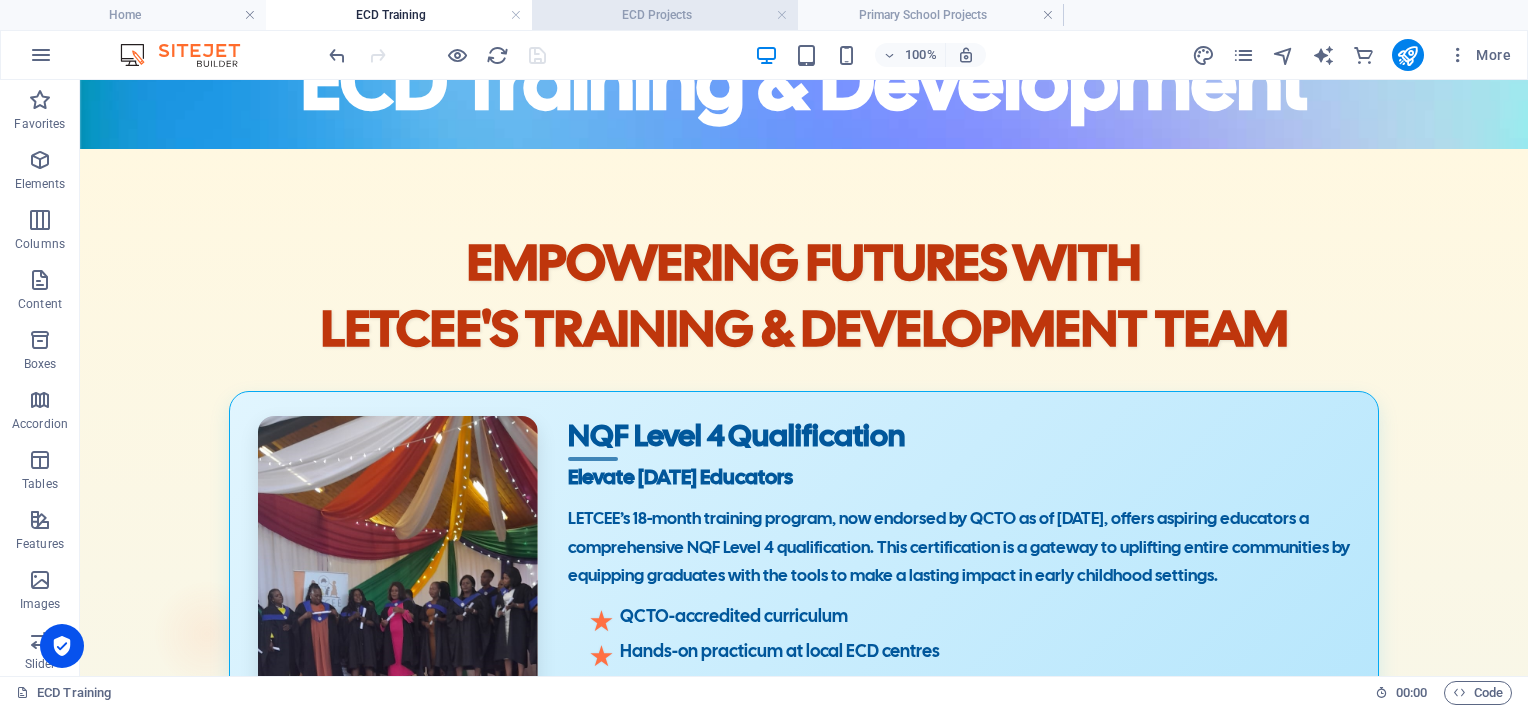 click on "ECD Projects" at bounding box center (665, 15) 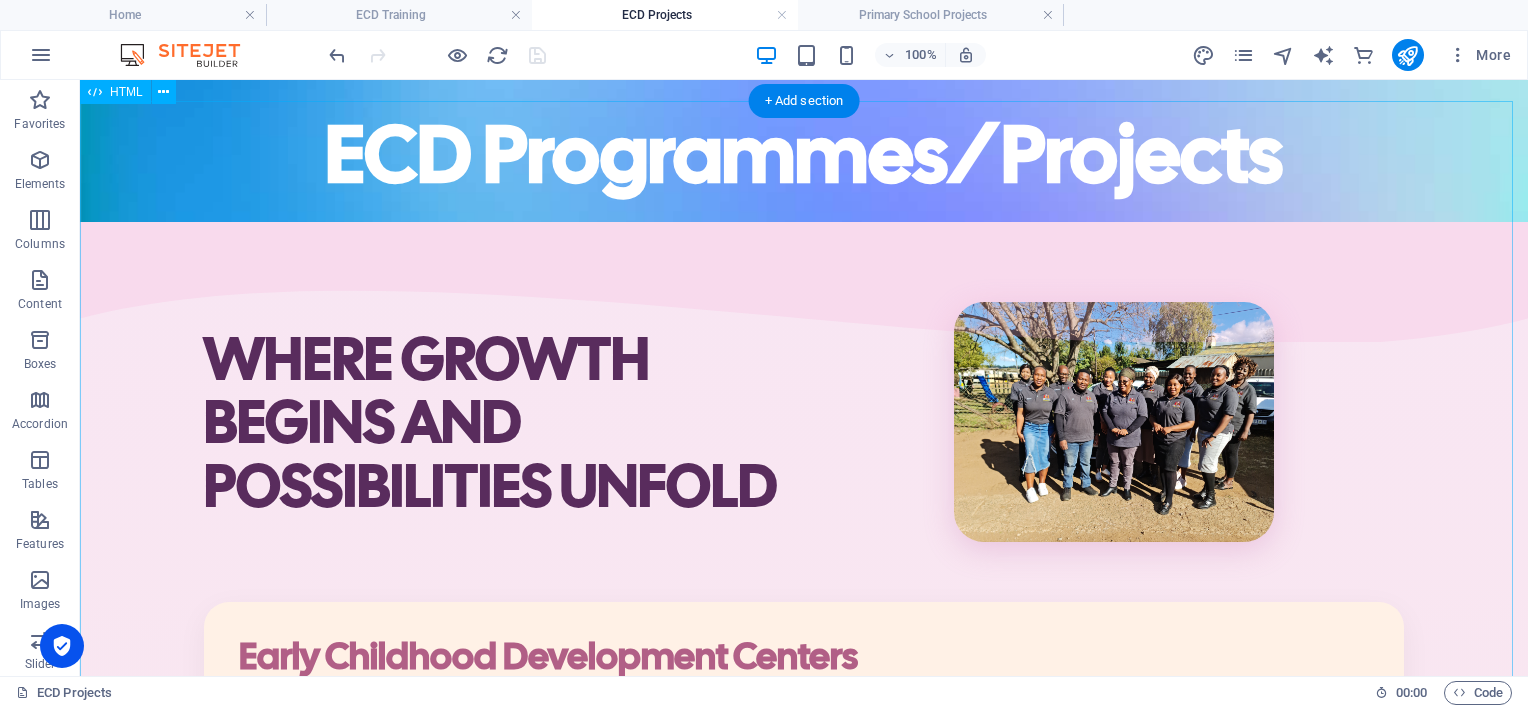 scroll, scrollTop: 40, scrollLeft: 0, axis: vertical 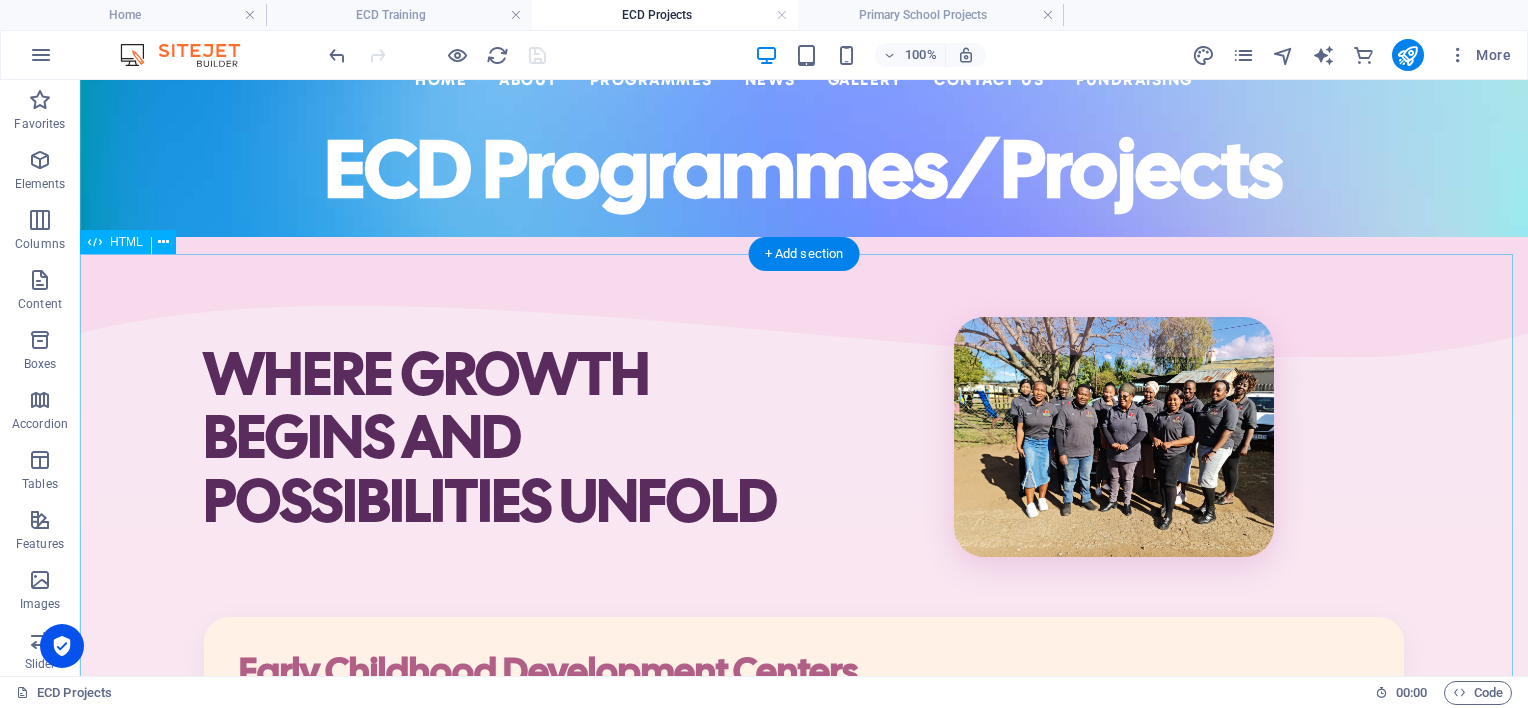 click on "WHERE GROWTH BEGINS AND POSSIBILITIES UNFOLD
Early Childhood Development Centers
Early Childhood Development (ECD) activities at centres create vibrant
spaces where children aged [DEMOGRAPHIC_DATA] immerse themselves in "play to learn"
sessions that are essential to their growth and development.
Operating five days a week, these programs are thoughtfully designed and
led by skilled practitioners, often trained to level 4 by LETCEE,
ensuring each child experiences a nurturing and stimulating environment
that fosters curiosity and creativity.
Centre Nutrition
Warm bowls of porridge—stirred gently by a caregiver's hand—quiet tummies
so little minds can roar with curiosity.
[GEOGRAPHIC_DATA]
20
6 196" at bounding box center [804, 2466] 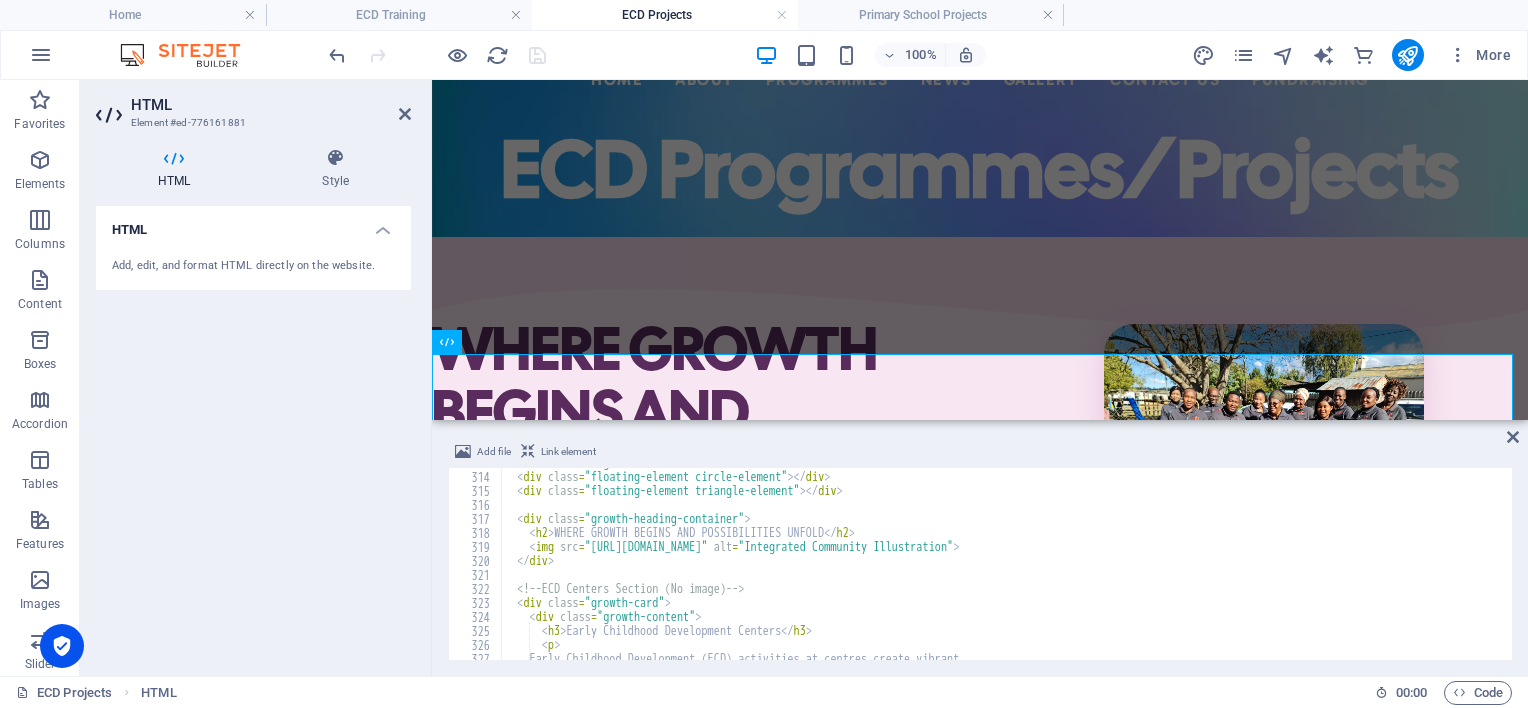 click on "< section   class = "growth-section" >    < div   class = "floating-element circle-element" > </ div >    < div   class = "floating-element triangle-element" > </ div >    < div   class = "growth-heading-container" >      < h2 > WHERE GROWTH BEGINS AND POSSIBILITIES UNFOLD </ h2 >      < img   src = "[URL][DOMAIN_NAME]"   alt = "Integrated Community Illustration" >    </ div >    <!--  ECD Centers Section (No image)  -->    < div   class = "growth-card" >      < div   class = "growth-content" >         < h3 > Early Childhood Development Centers </ h3 >         < p >          Early Childhood Development (ECD) activities at centres create vibrant" at bounding box center (2270, 564) 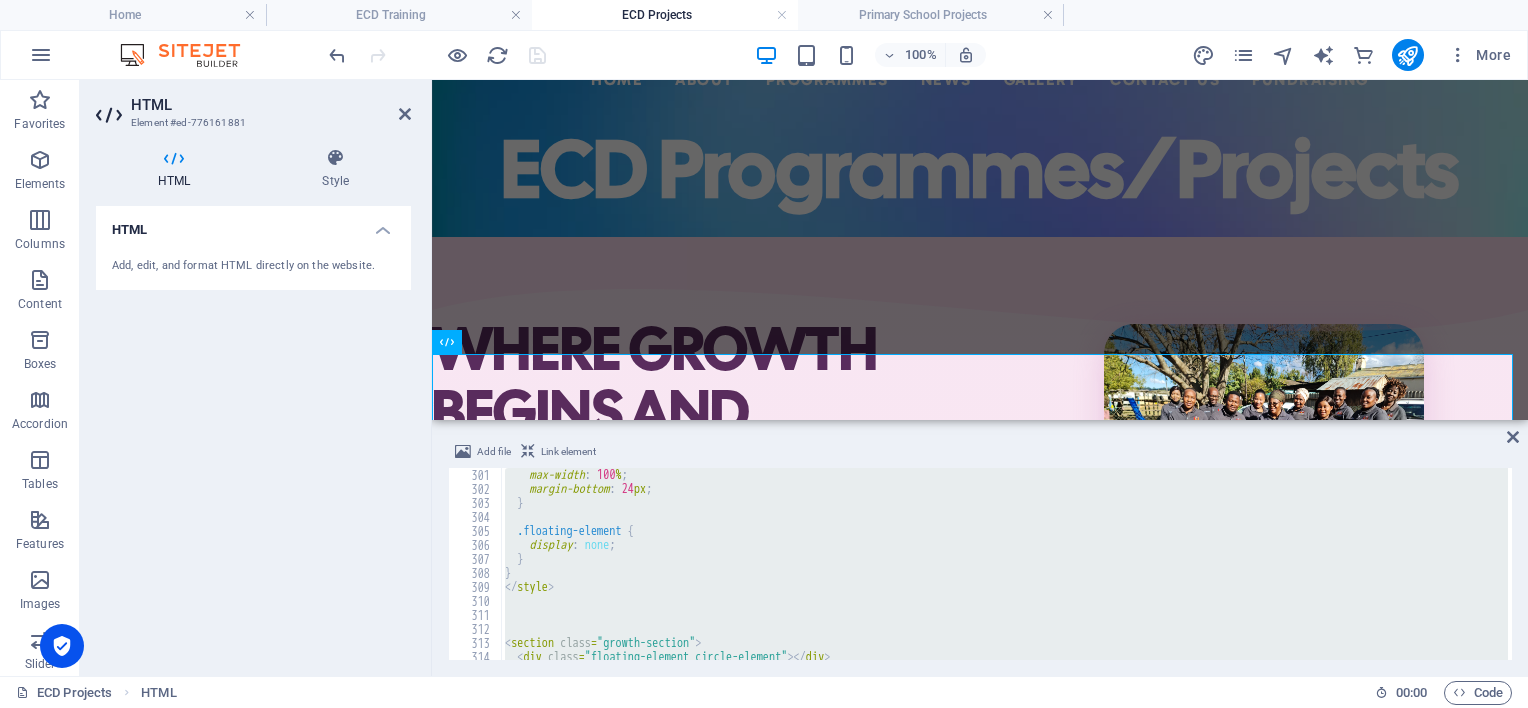 click on "max-width :   100 % ;      margin-bottom :   24 px ;    }    .floating-element   {      display :   none ;    } } </ style > < section   class = "growth-section" >    < div   class = "floating-element circle-element" > </ div >    < div   class = "floating-element triangle-element" > </ div >" at bounding box center (1004, 564) 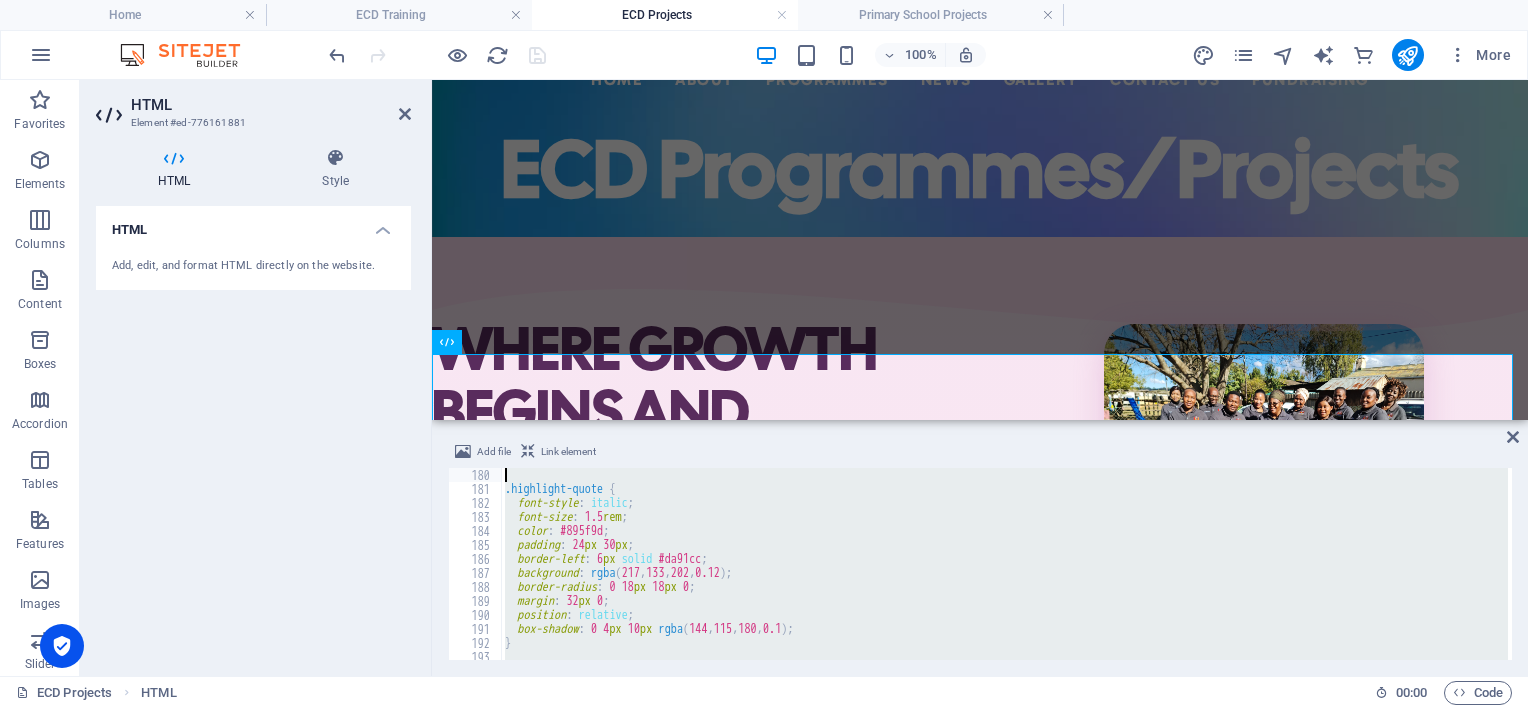 scroll, scrollTop: 0, scrollLeft: 0, axis: both 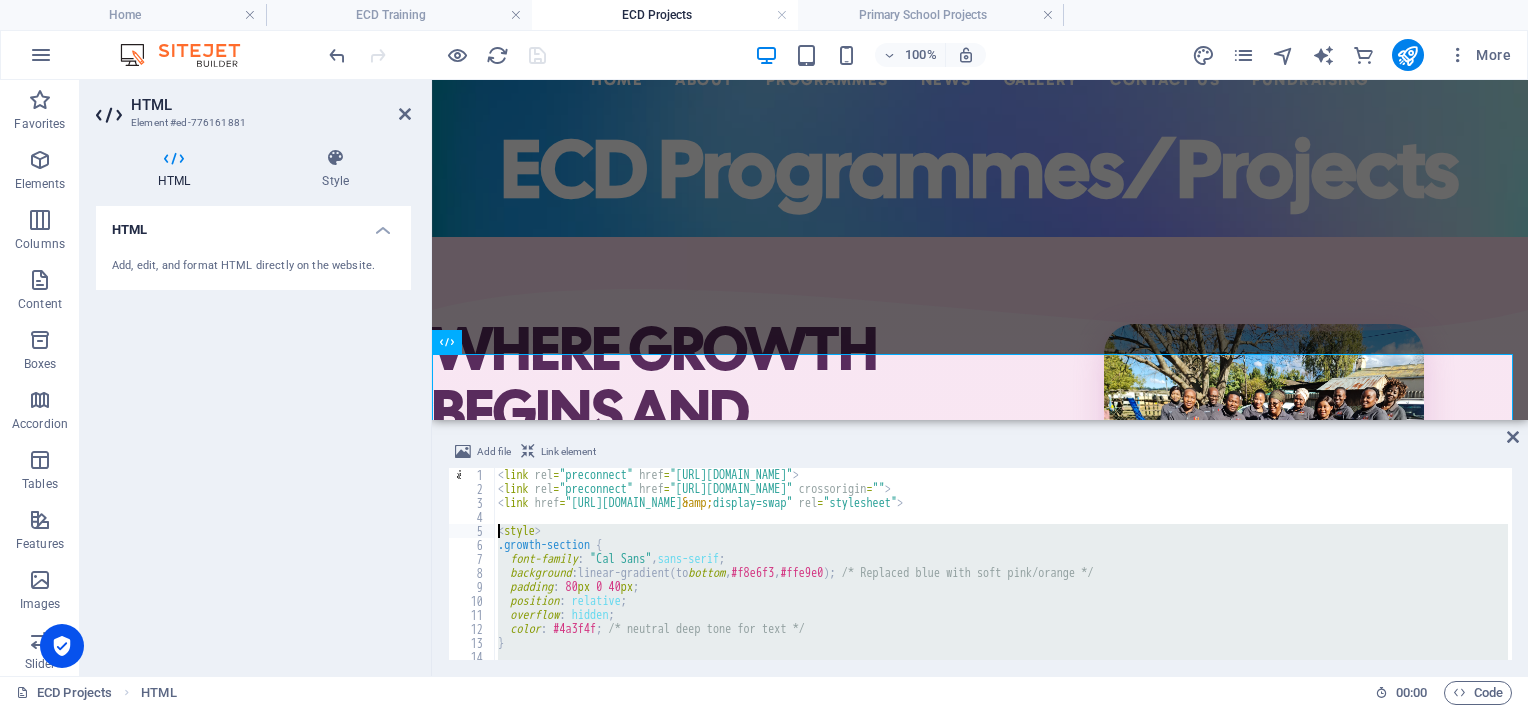 drag, startPoint x: 598, startPoint y: 592, endPoint x: 445, endPoint y: 527, distance: 166.23477 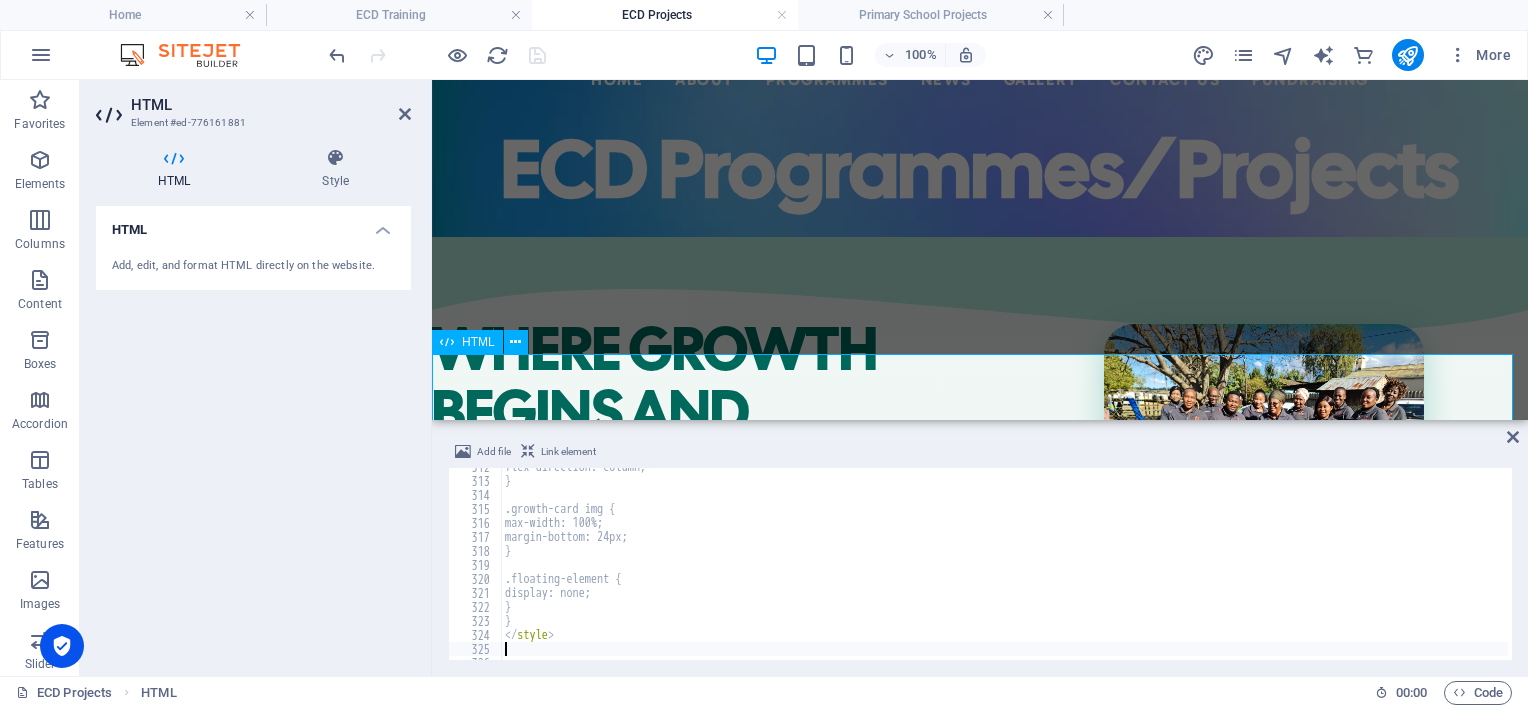 click on "WHERE GROWTH BEGINS AND POSSIBILITIES UNFOLD
Early Childhood Development Centers
Early Childhood Development (ECD) activities at centres create vibrant
spaces where children aged [DEMOGRAPHIC_DATA] immerse themselves in "play to learn"
sessions that are essential to their growth and development.
Operating five days a week, these programs are thoughtfully designed and
led by skilled practitioners, often trained to level 4 by LETCEE,
ensuring each child experiences a nurturing and stimulating environment
that fosters curiosity and creativity.
Centre Nutrition
Warm bowls of porridge—stirred gently by a caregiver's hand—quiet tummies
so little minds can roar with curiosity.
[GEOGRAPHIC_DATA]
20
6 196" at bounding box center [980, 2734] 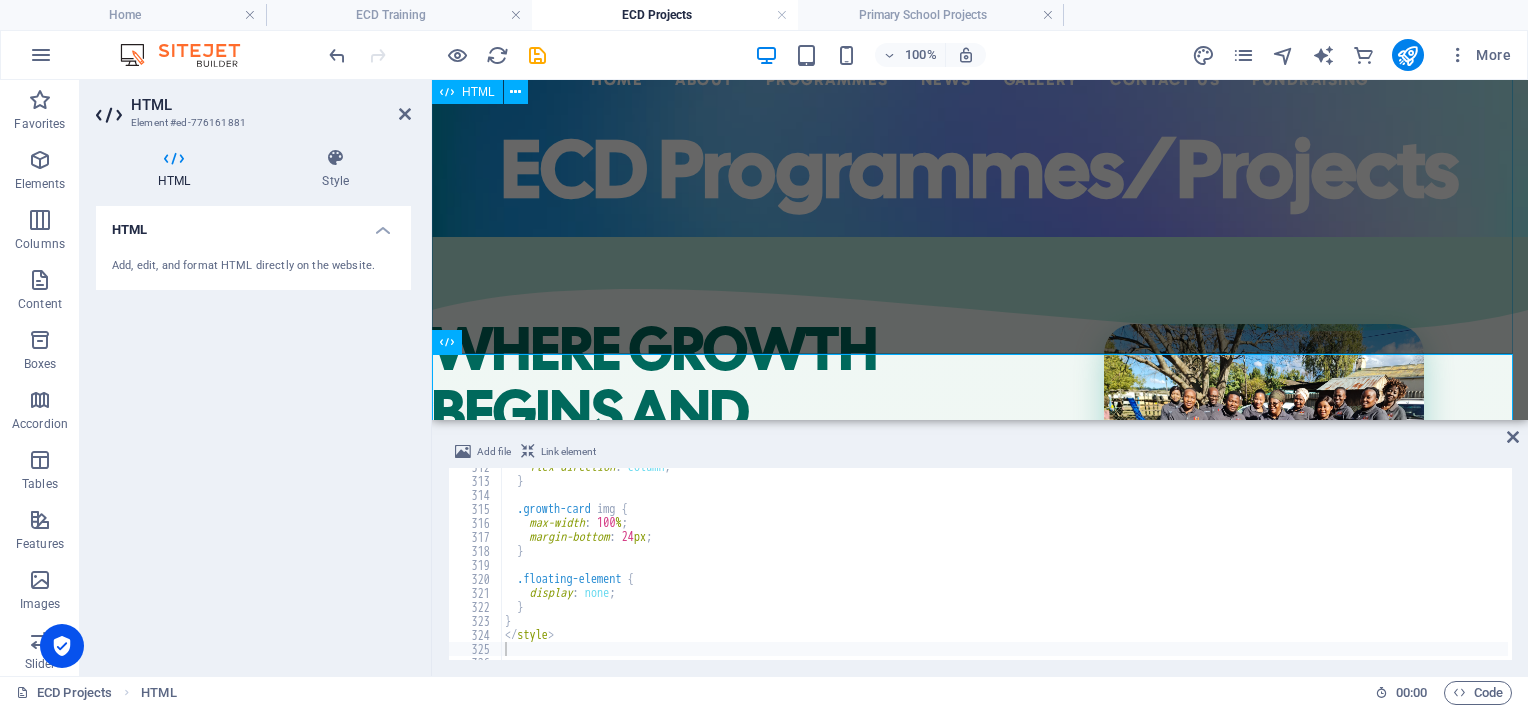 click on "Centered Navigation Bar
☰
Home
About
Mission Statement
History
Impact
Focus Area
Recognition
Non-Executive Board
Executive Directors
Programmes
ECD Training & Development
ECD Programmes/Projects
Primary School Projects
News
Events
Annual Reports
Gallery
Contact Us
Fundraising
ECD Programmes/Projects" at bounding box center [980, 147] 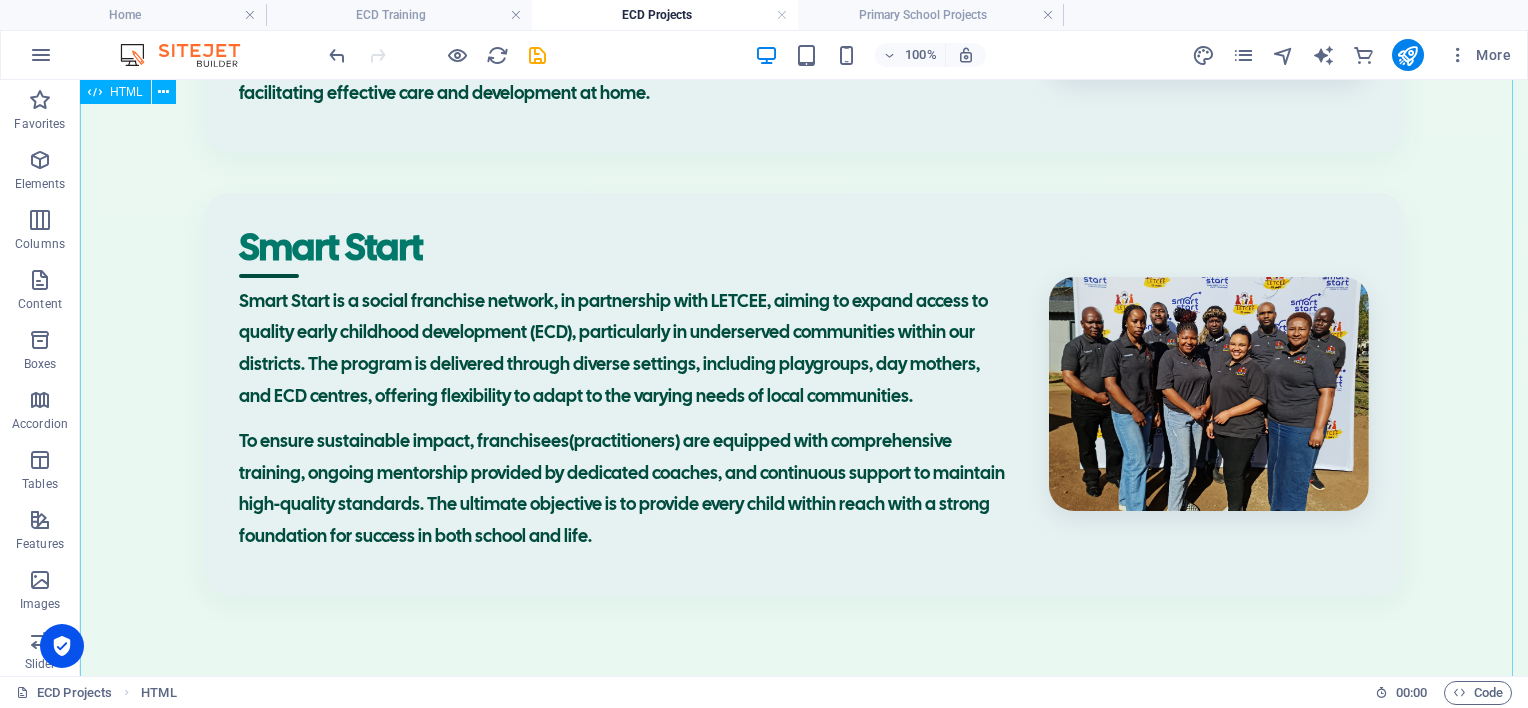 scroll, scrollTop: 4140, scrollLeft: 0, axis: vertical 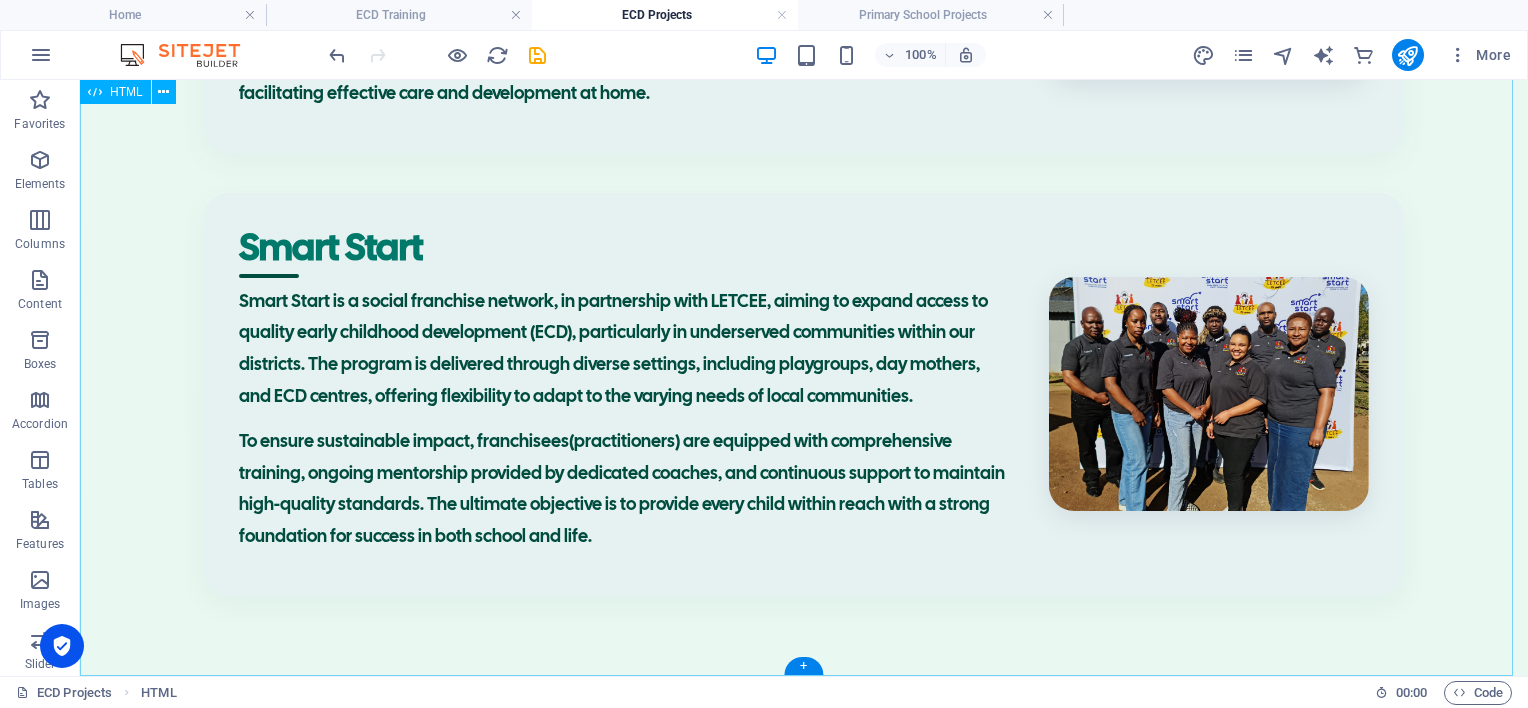 click on "WHERE GROWTH BEGINS AND POSSIBILITIES UNFOLD
Early Childhood Development Centers
Early Childhood Development (ECD) activities at centres create vibrant
spaces where children aged [DEMOGRAPHIC_DATA] immerse themselves in "play to learn"
sessions that are essential to their growth and development.
Operating five days a week, these programs are thoughtfully designed and
led by skilled practitioners, often trained to level 4 by LETCEE,
ensuring each child experiences a nurturing and stimulating environment
that fosters curiosity and creativity.
Centre Nutrition
Warm bowls of porridge—stirred gently by a caregiver's hand—quiet tummies
so little minds can roar with curiosity.
[GEOGRAPHIC_DATA]
20
6 196" at bounding box center [804, -1553] 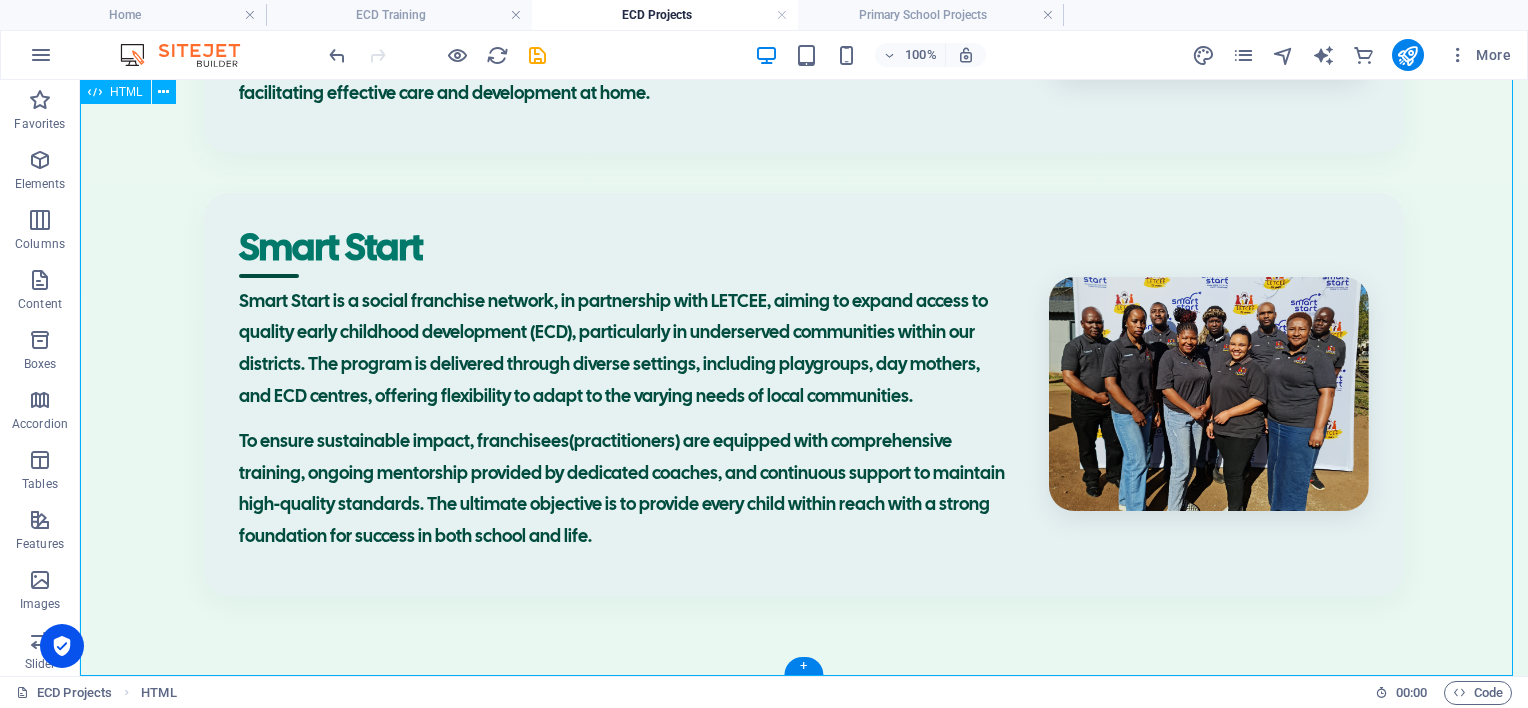click on "WHERE GROWTH BEGINS AND POSSIBILITIES UNFOLD
Early Childhood Development Centers
Early Childhood Development (ECD) activities at centres create vibrant
spaces where children aged [DEMOGRAPHIC_DATA] immerse themselves in "play to learn"
sessions that are essential to their growth and development.
Operating five days a week, these programs are thoughtfully designed and
led by skilled practitioners, often trained to level 4 by LETCEE,
ensuring each child experiences a nurturing and stimulating environment
that fosters curiosity and creativity.
Centre Nutrition
Warm bowls of porridge—stirred gently by a caregiver's hand—quiet tummies
so little minds can roar with curiosity.
[GEOGRAPHIC_DATA]
20
6 196" at bounding box center (804, -1553) 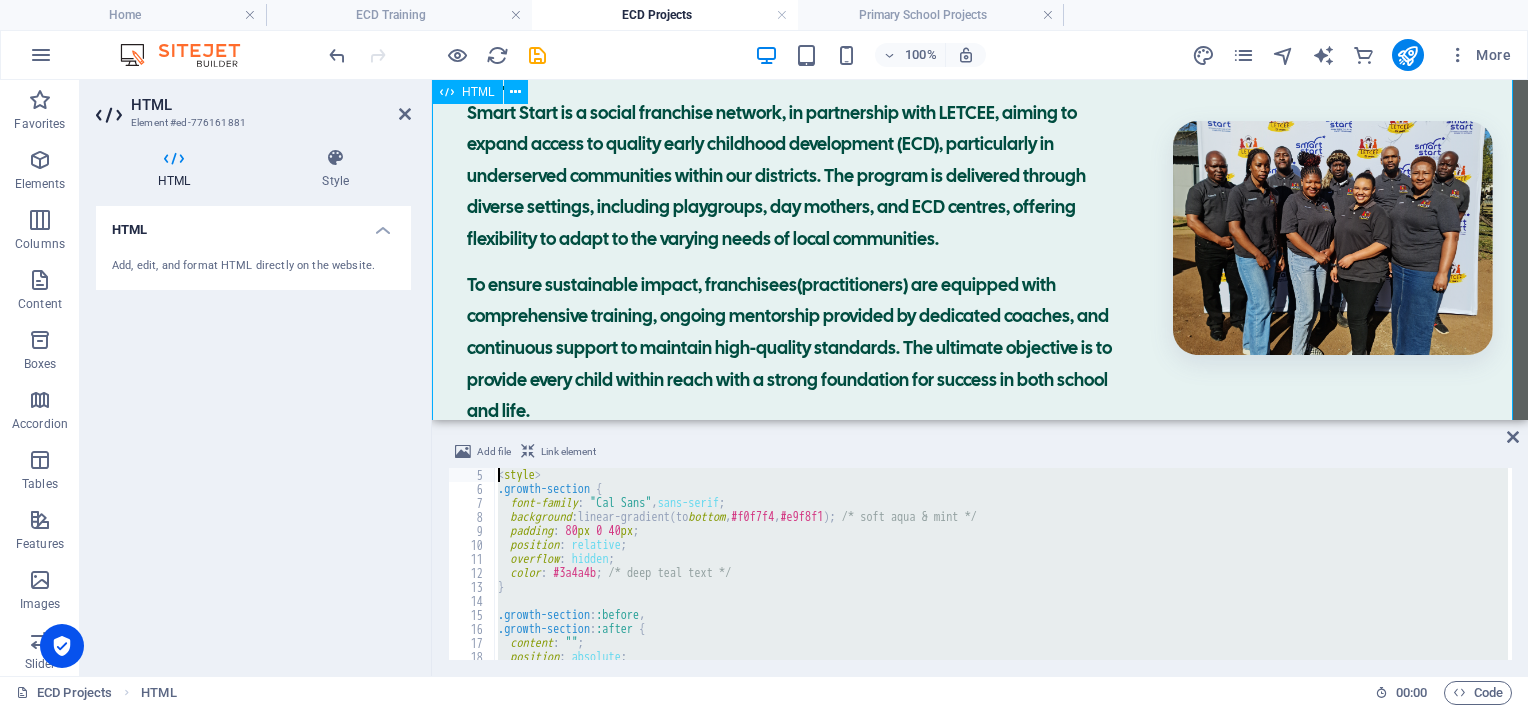 scroll, scrollTop: 0, scrollLeft: 0, axis: both 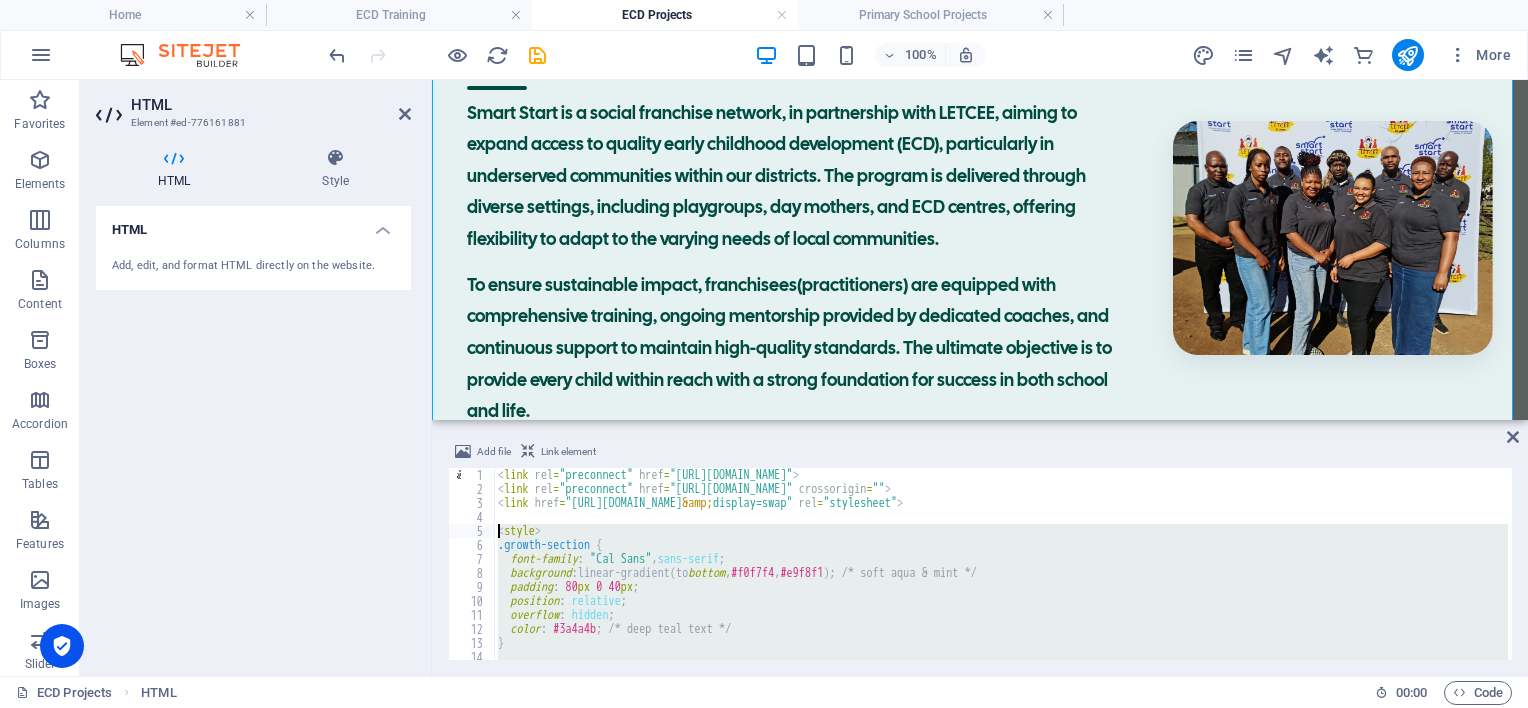 drag, startPoint x: 564, startPoint y: 515, endPoint x: 443, endPoint y: 528, distance: 121.69634 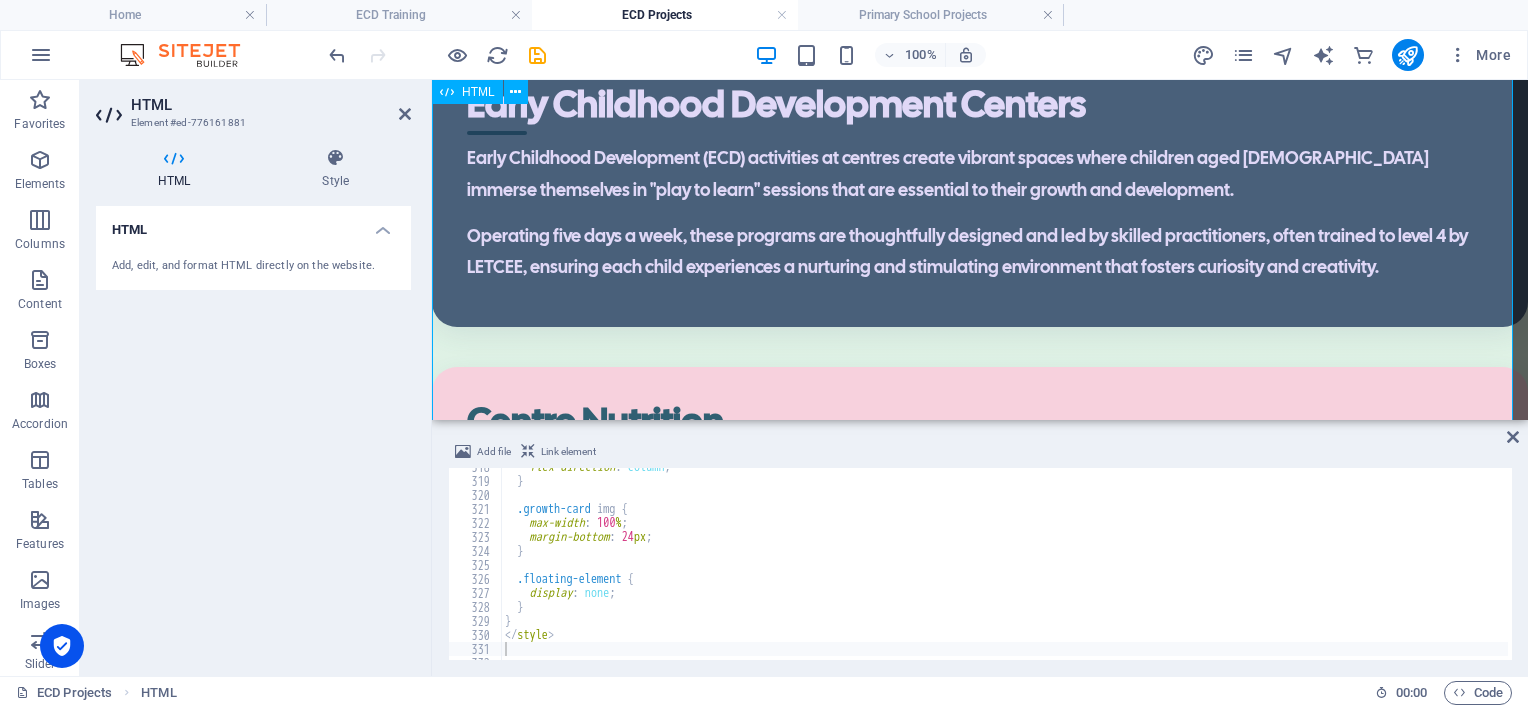 scroll, scrollTop: 0, scrollLeft: 0, axis: both 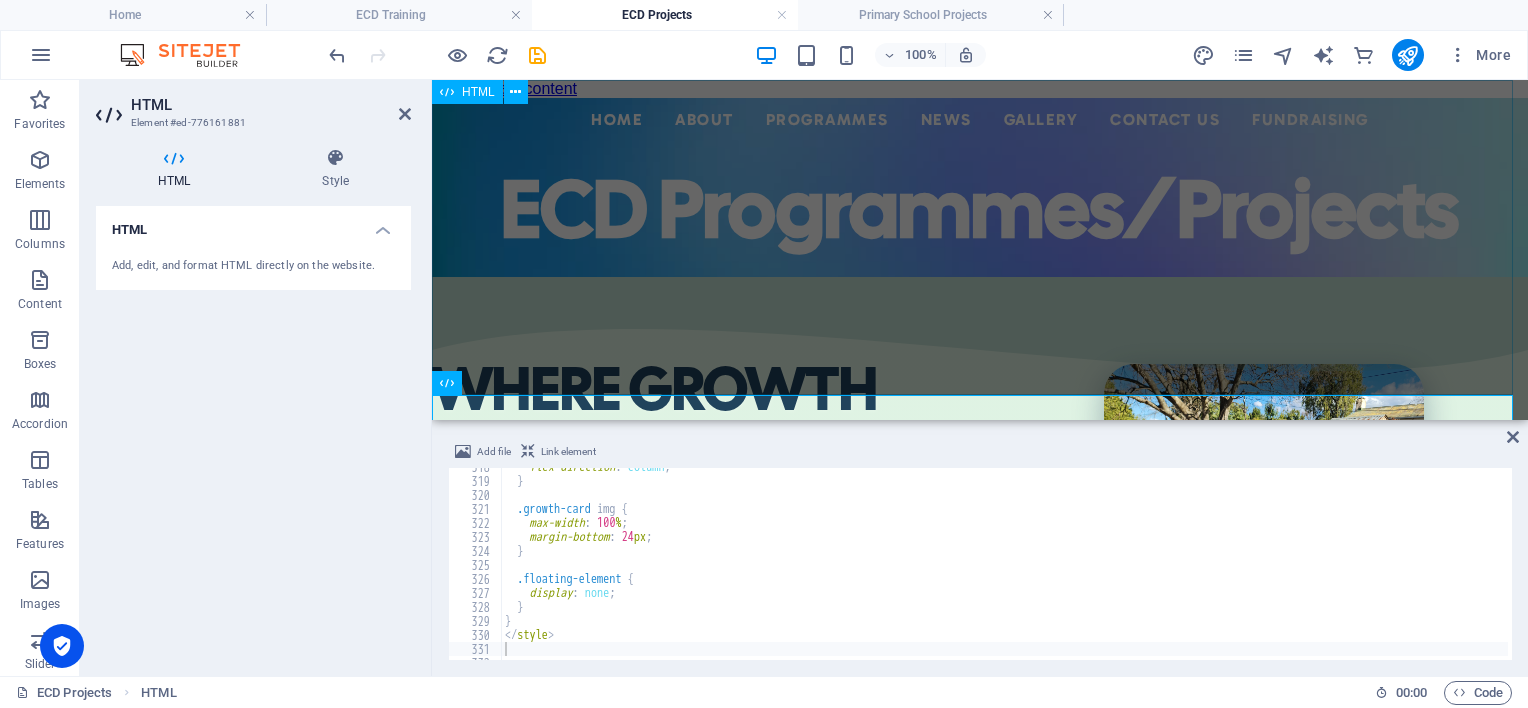 click on "Centered Navigation Bar
☰
Home
About
Mission Statement
History
Impact
Focus Area
Recognition
Non-Executive Board
Executive Directors
Programmes
ECD Training & Development
ECD Programmes/Projects
Primary School Projects
News
Events
Annual Reports
Gallery
Contact Us
Fundraising
ECD Programmes/Projects" at bounding box center [980, 187] 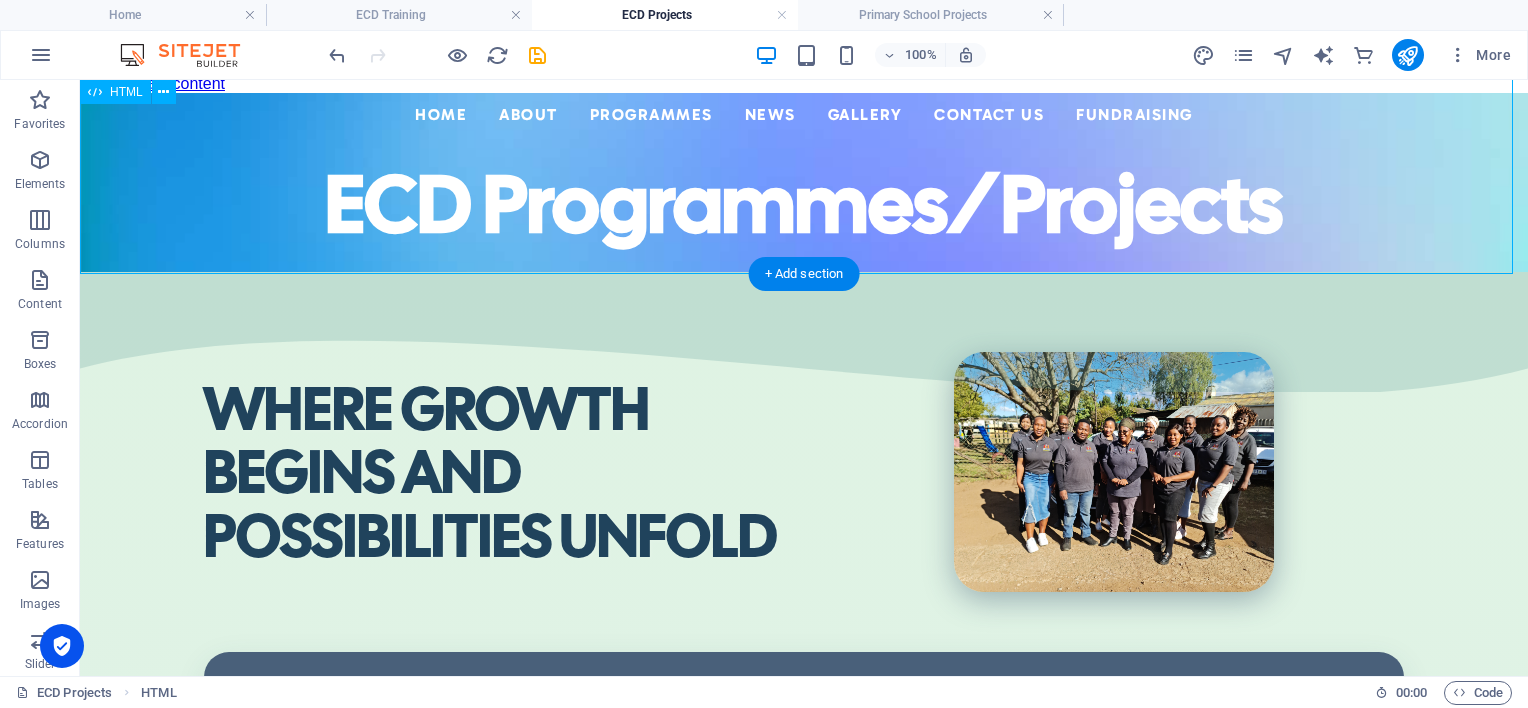 scroll, scrollTop: 0, scrollLeft: 0, axis: both 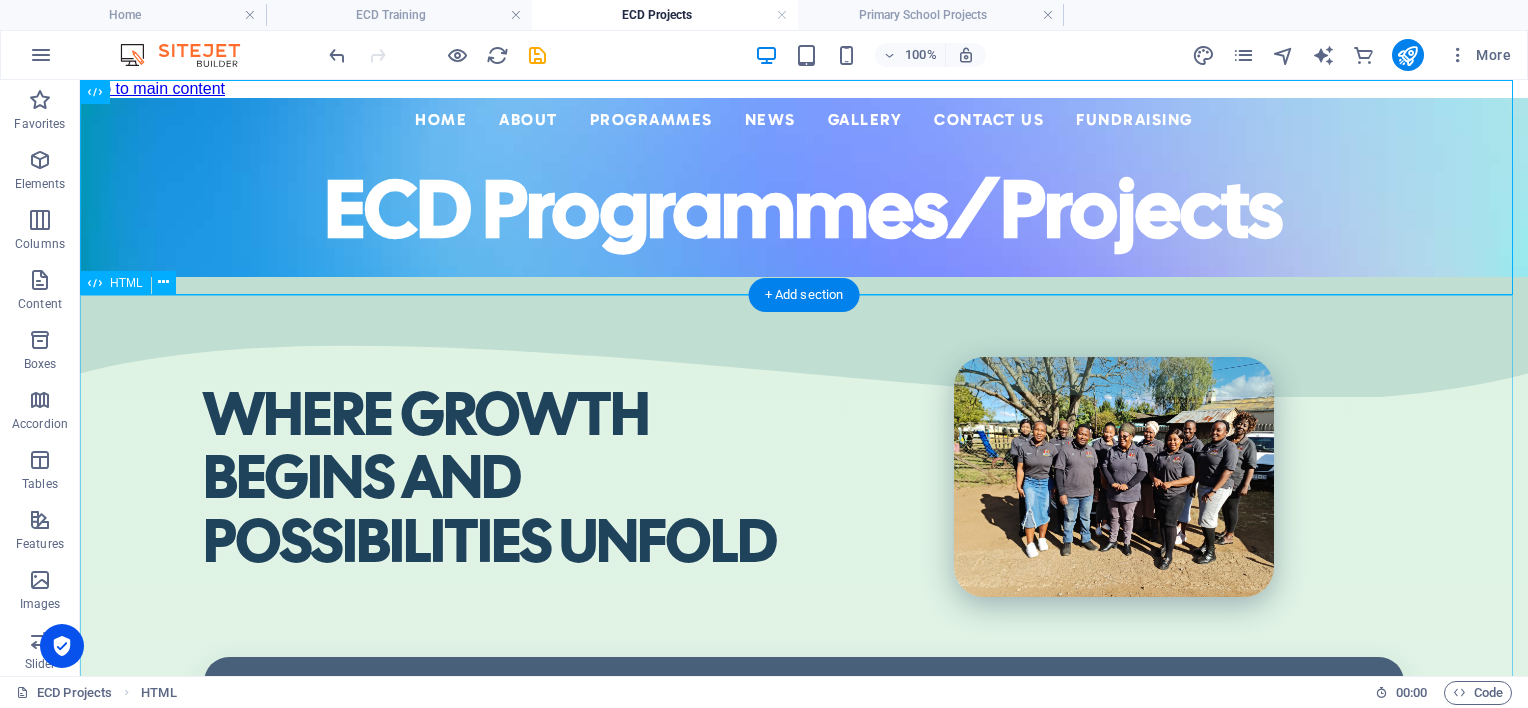 click on "WHERE GROWTH BEGINS AND POSSIBILITIES UNFOLD
Early Childhood Development Centers
Early Childhood Development (ECD) activities at centres create vibrant
spaces where children aged [DEMOGRAPHIC_DATA] immerse themselves in "play to learn"
sessions that are essential to their growth and development.
Operating five days a week, these programs are thoughtfully designed and
led by skilled practitioners, often trained to level 4 by LETCEE,
ensuring each child experiences a nurturing and stimulating environment
that fosters curiosity and creativity.
Centre Nutrition
Warm bowls of porridge—stirred gently by a caregiver's hand—quiet tummies
so little minds can roar with curiosity.
[GEOGRAPHIC_DATA]
20
6 196" at bounding box center (804, 2506) 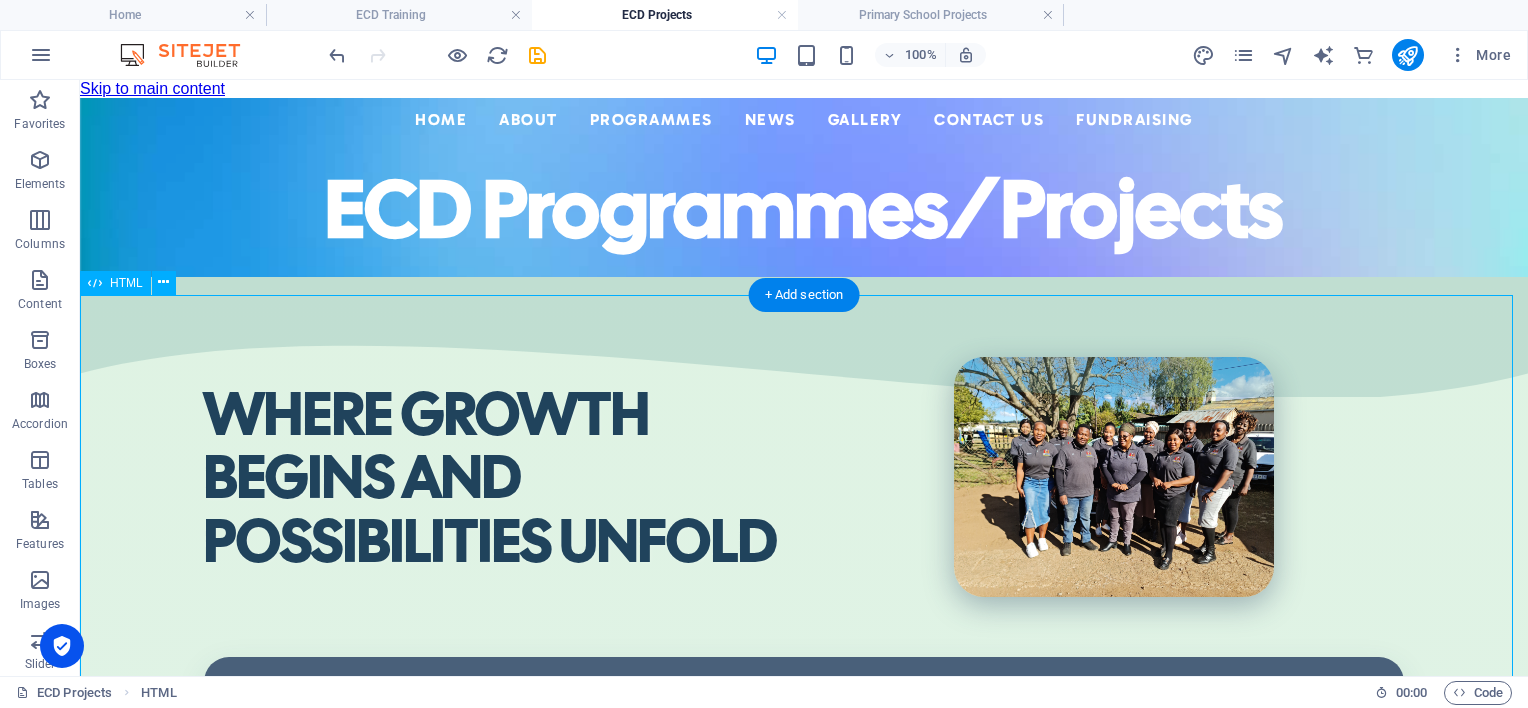 click on "WHERE GROWTH BEGINS AND POSSIBILITIES UNFOLD
Early Childhood Development Centers
Early Childhood Development (ECD) activities at centres create vibrant
spaces where children aged [DEMOGRAPHIC_DATA] immerse themselves in "play to learn"
sessions that are essential to their growth and development.
Operating five days a week, these programs are thoughtfully designed and
led by skilled practitioners, often trained to level 4 by LETCEE,
ensuring each child experiences a nurturing and stimulating environment
that fosters curiosity and creativity.
Centre Nutrition
Warm bowls of porridge—stirred gently by a caregiver's hand—quiet tummies
so little minds can roar with curiosity.
[GEOGRAPHIC_DATA]
20
6 196" at bounding box center (804, 2506) 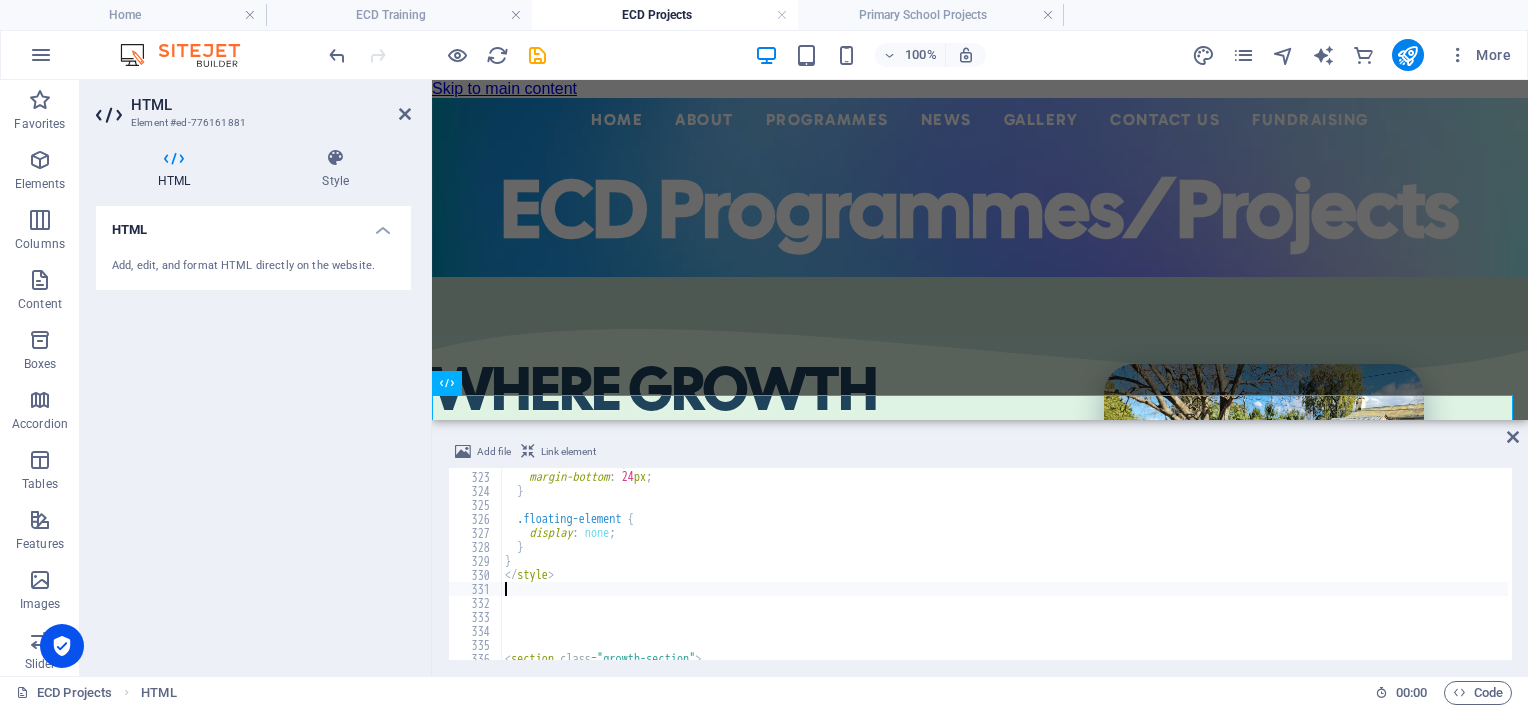 scroll, scrollTop: 4626, scrollLeft: 0, axis: vertical 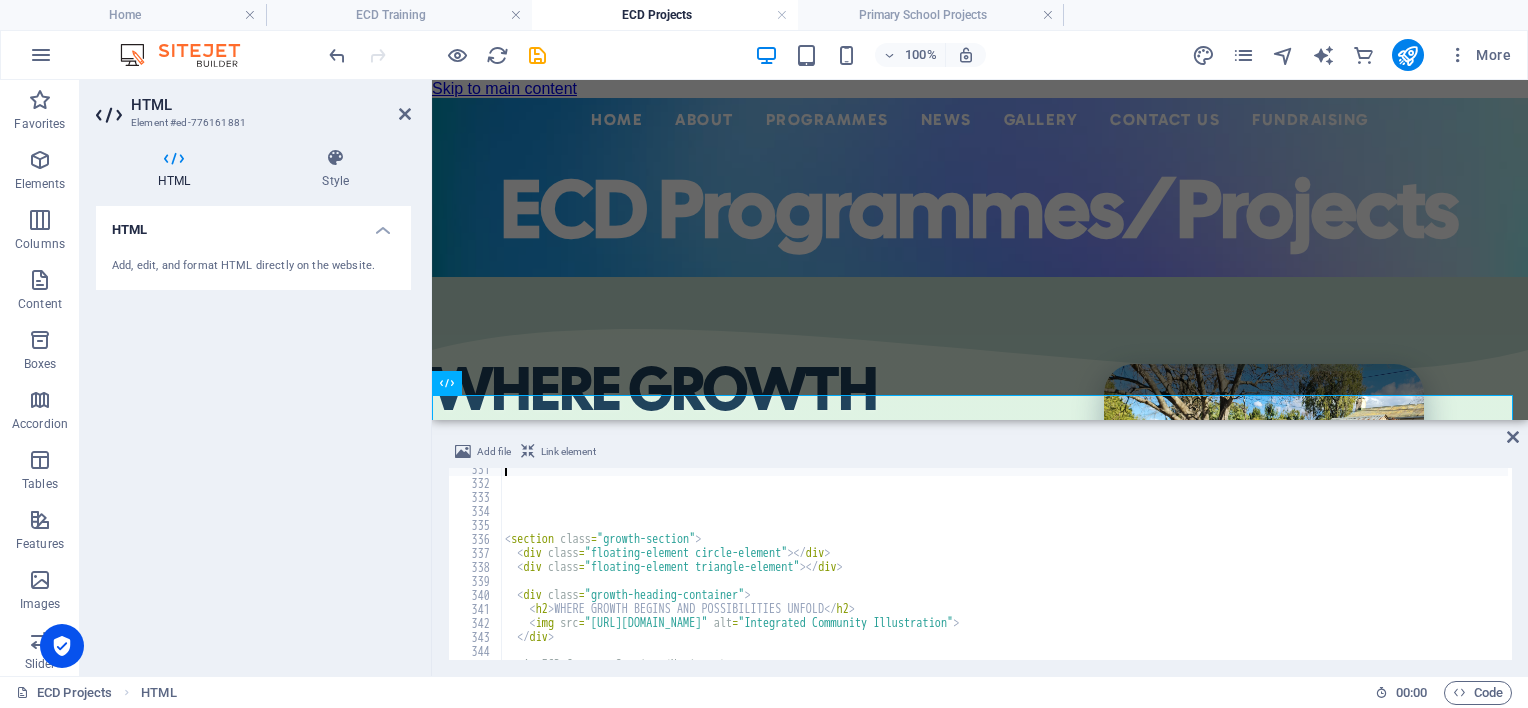 click on "< section   class = "growth-section" >    < div   class = "floating-element circle-element" > </ div >    < div   class = "floating-element triangle-element" > </ div >    < div   class = "growth-heading-container" >      < h2 > WHERE GROWTH BEGINS AND POSSIBILITIES UNFOLD </ h2 >      < img   src = "[URL][DOMAIN_NAME]"   alt = "Integrated Community Illustration" >    </ div >    <!--  ECD Centers Section (No image)  -->" at bounding box center [2270, 570] 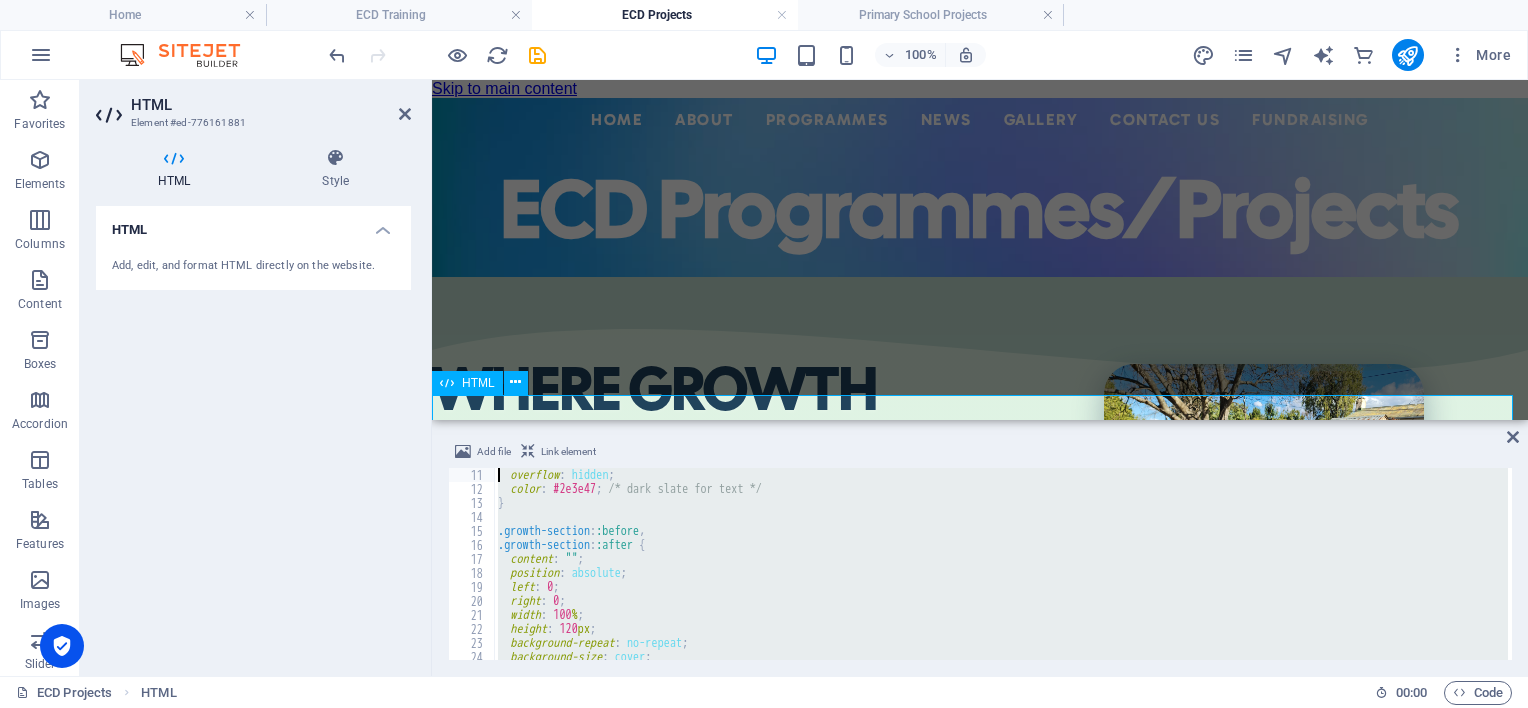 scroll, scrollTop: 0, scrollLeft: 0, axis: both 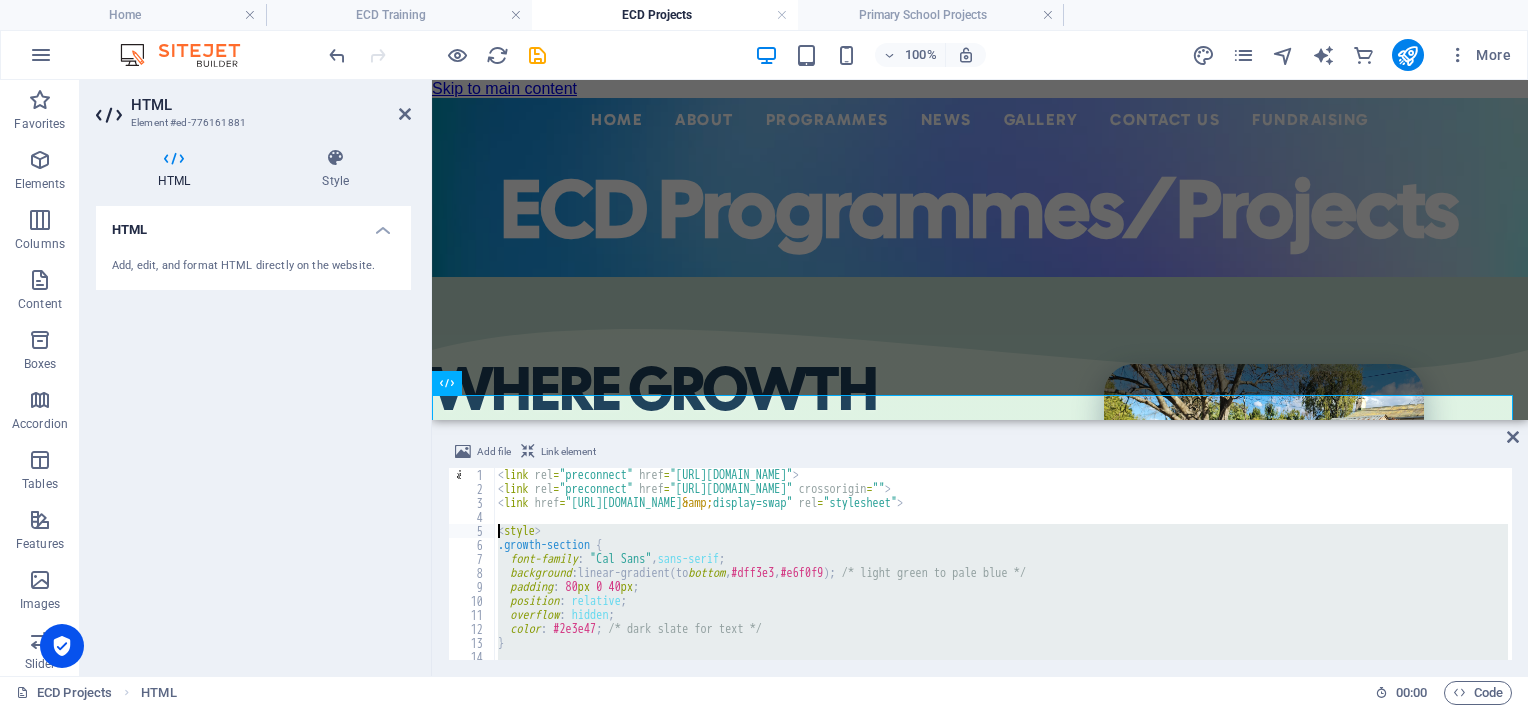drag, startPoint x: 523, startPoint y: 517, endPoint x: 466, endPoint y: 536, distance: 60.083275 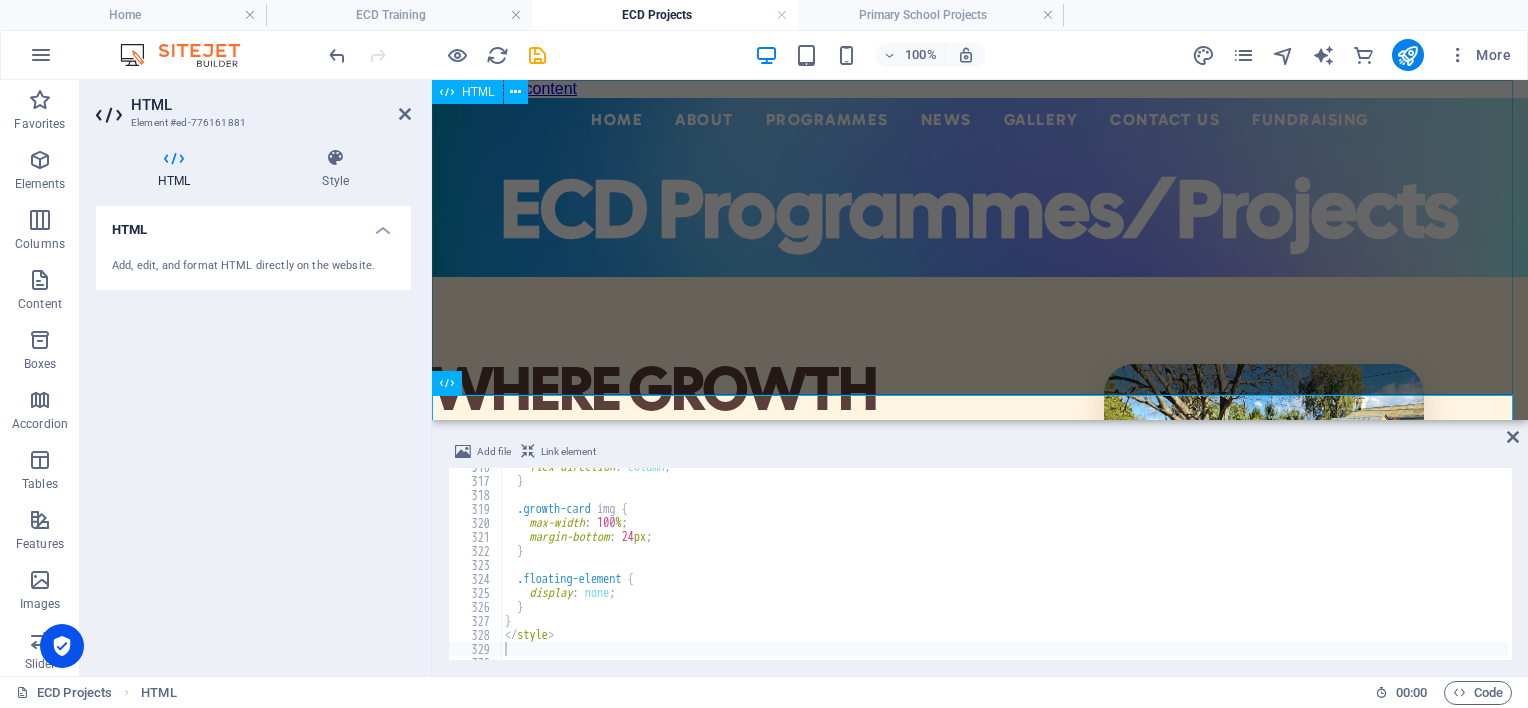 click on "Centered Navigation Bar
☰
Home
About
Mission Statement
History
Impact
Focus Area
Recognition
Non-Executive Board
Executive Directors
Programmes
ECD Training & Development
ECD Programmes/Projects
Primary School Projects
News
Events
Annual Reports
Gallery
Contact Us
Fundraising
ECD Programmes/Projects" at bounding box center [980, 187] 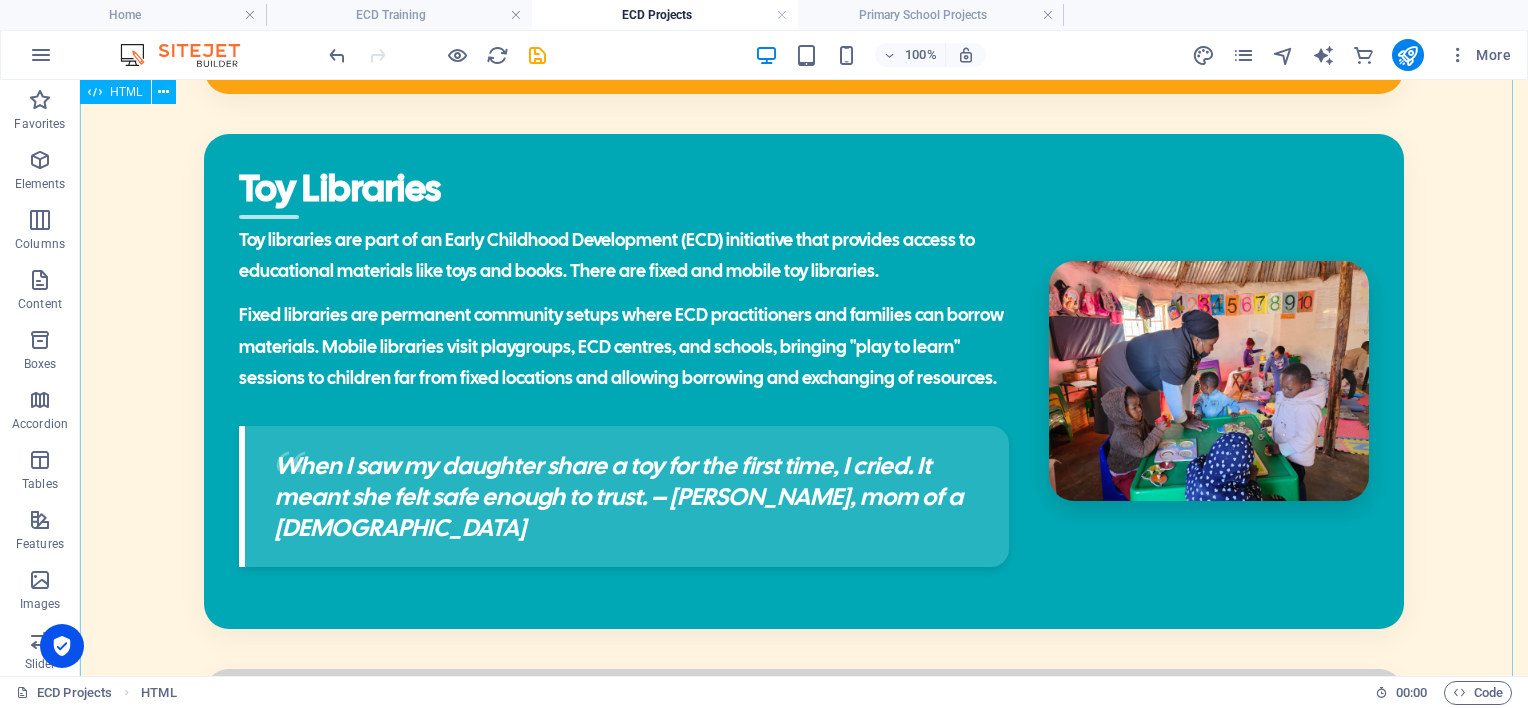 scroll, scrollTop: 2104, scrollLeft: 0, axis: vertical 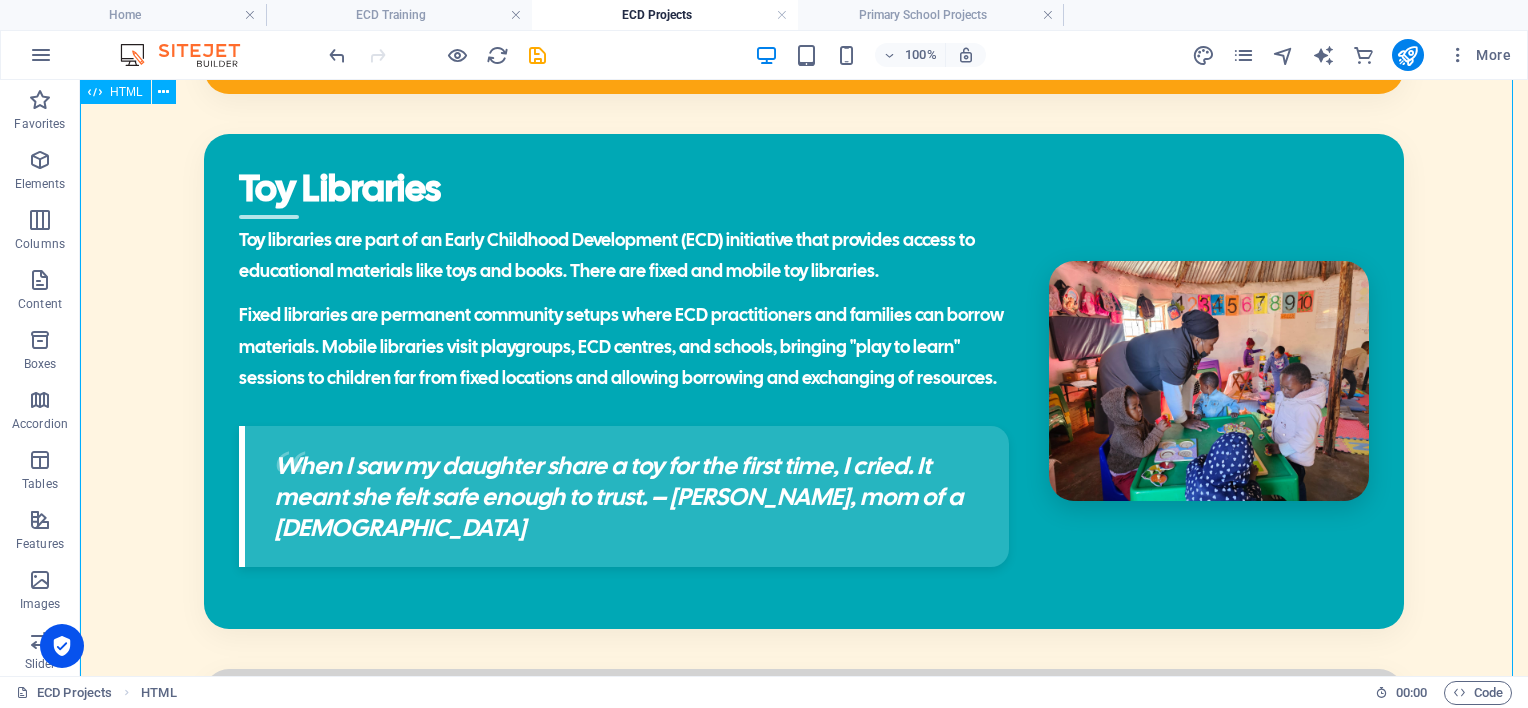 click on "WHERE GROWTH BEGINS AND POSSIBILITIES UNFOLD
Early Childhood Development Centers
Early Childhood Development (ECD) activities at centres create vibrant
spaces where children aged [DEMOGRAPHIC_DATA] immerse themselves in "play to learn"
sessions that are essential to their growth and development.
Operating five days a week, these programs are thoughtfully designed and
led by skilled practitioners, often trained to level 4 by LETCEE,
ensuring each child experiences a nurturing and stimulating environment
that fosters curiosity and creativity.
Centre Nutrition
Warm bowls of porridge—stirred gently by a caregiver's hand—quiet tummies
so little minds can roar with curiosity.
[GEOGRAPHIC_DATA]
20
6 196" at bounding box center (804, 381) 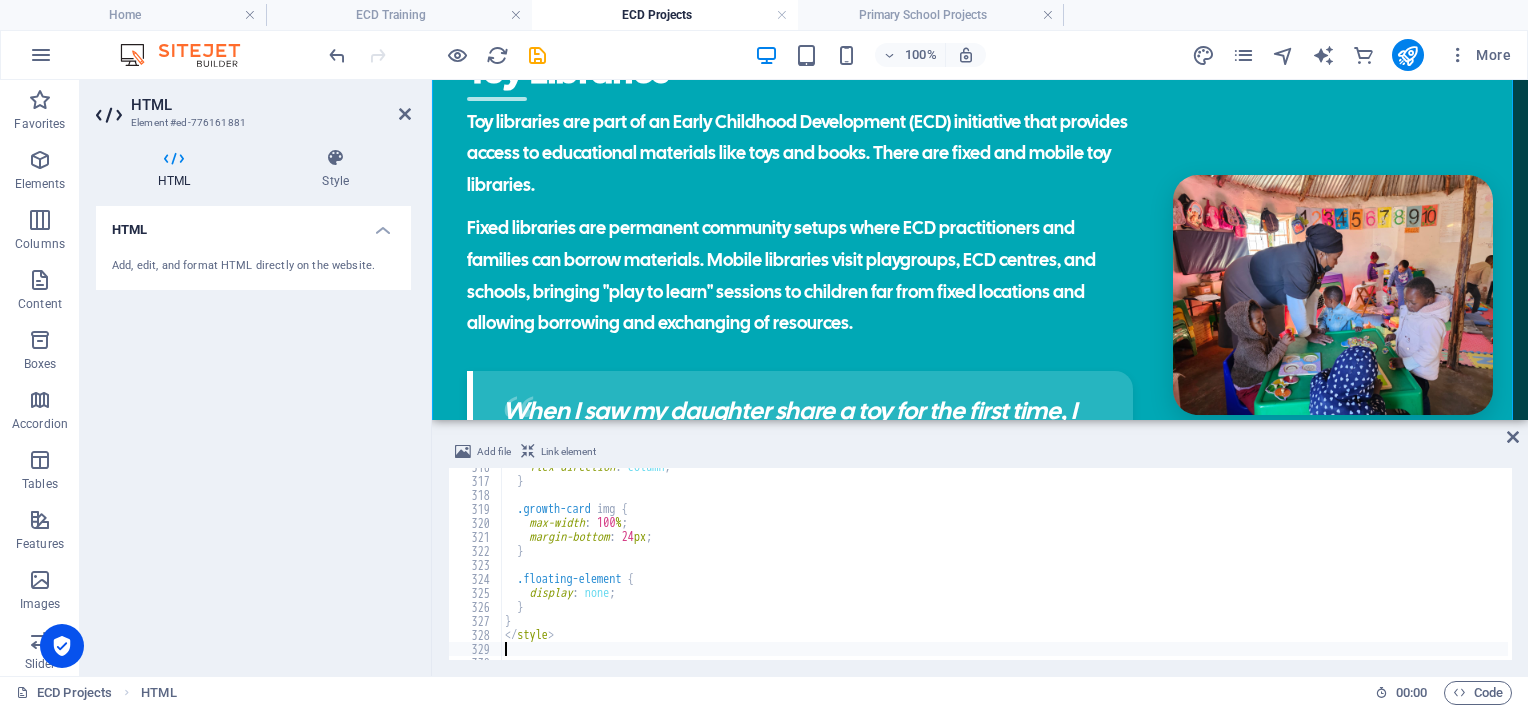 click on "flex-direction :   column ;    }    .growth-card   img   {      max-width :   100 % ;      margin-bottom :   24 px ;    }    .floating-element   {      display :   none ;    } } </ style >" at bounding box center (2270, 568) 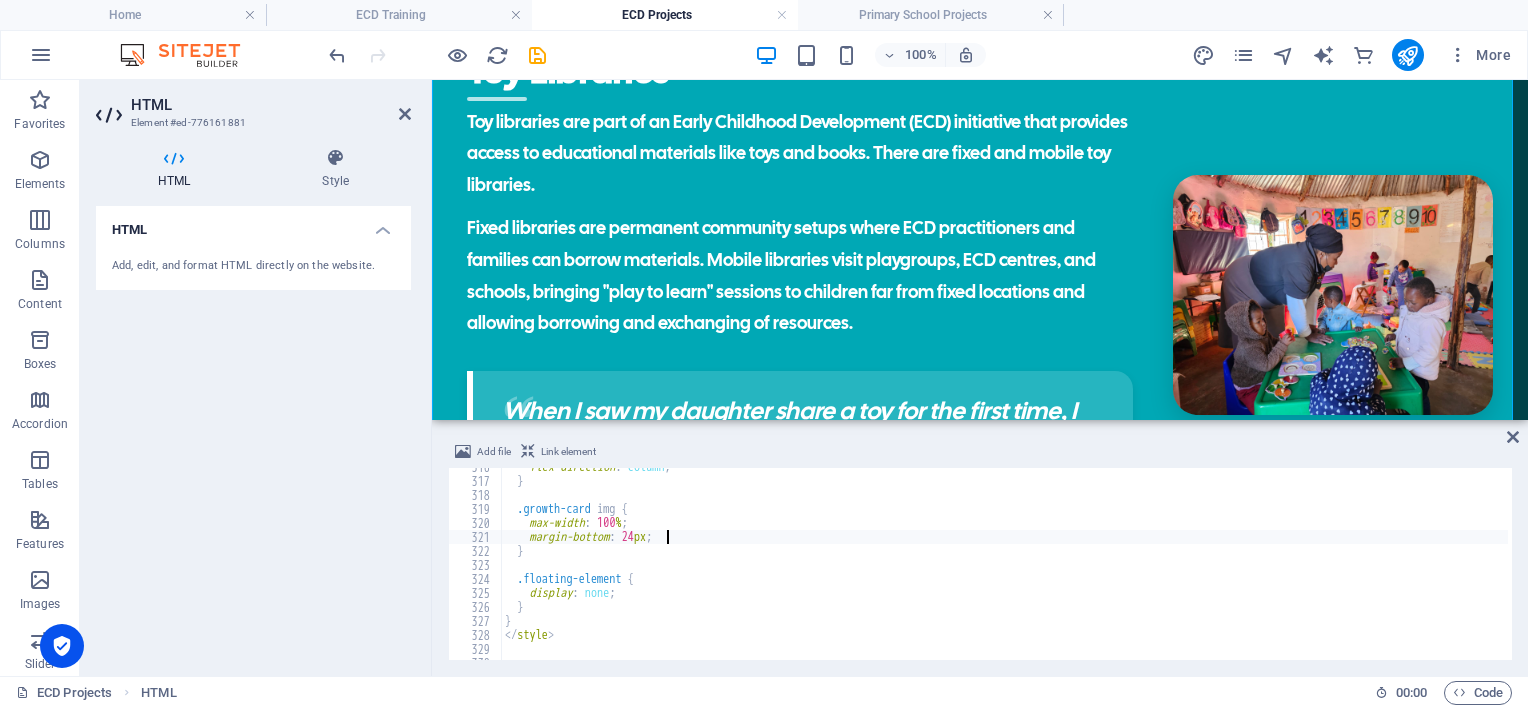 type on "</section>" 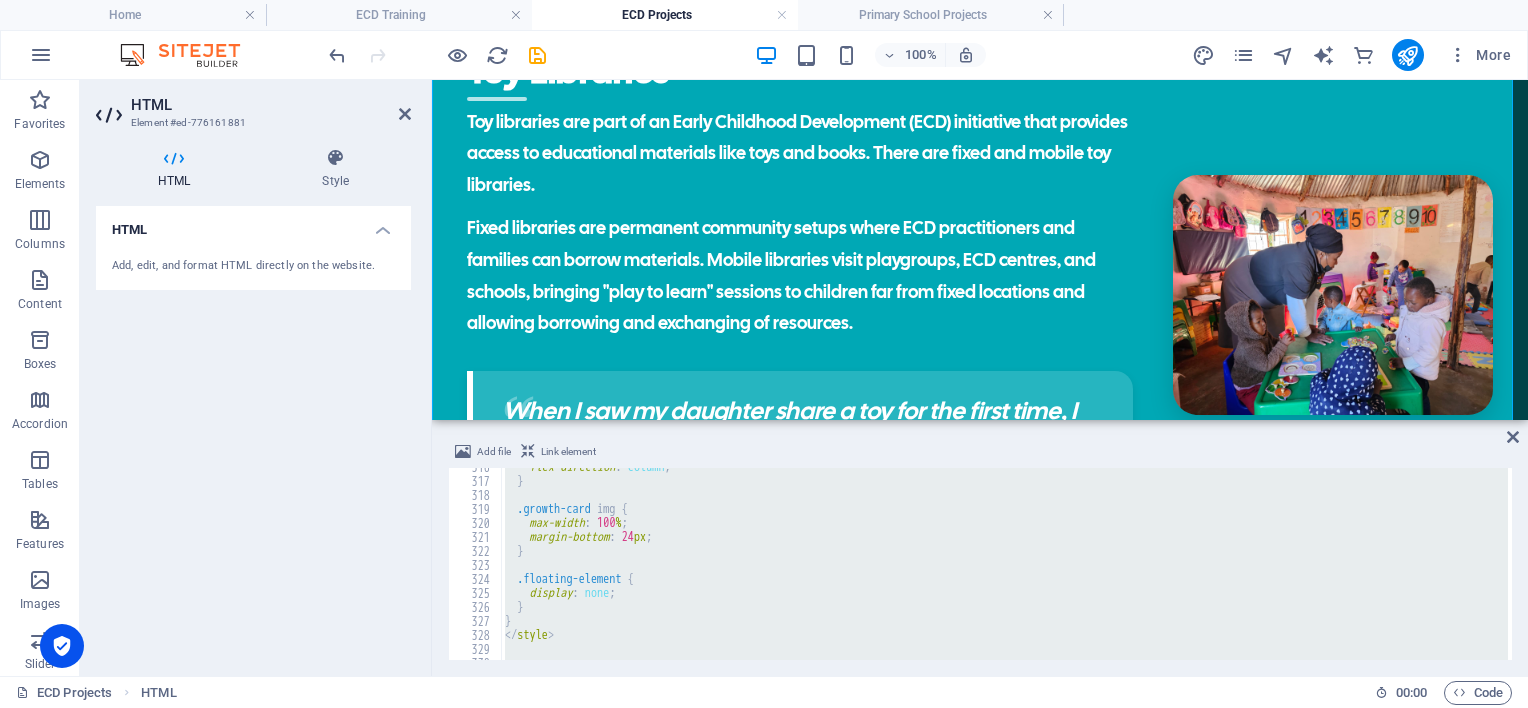 type 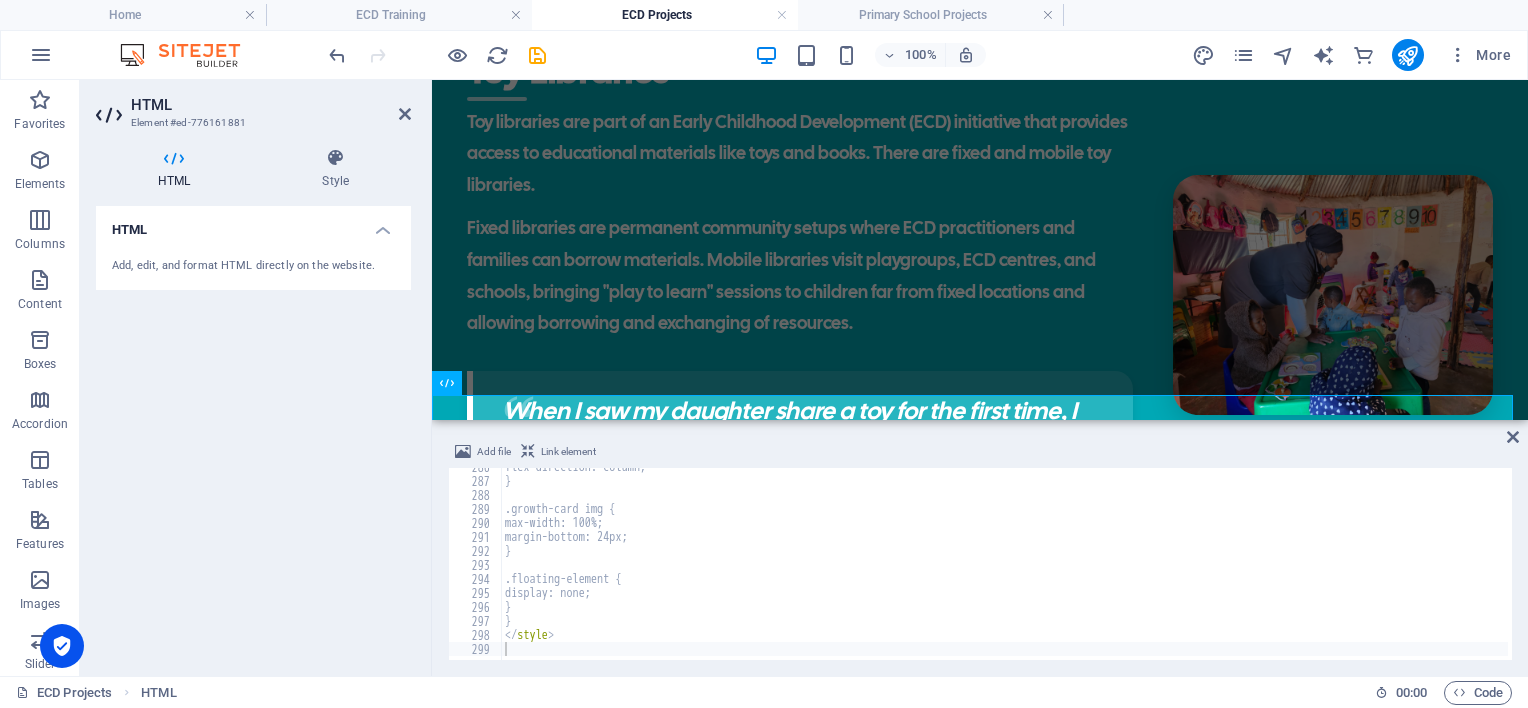 scroll, scrollTop: 0, scrollLeft: 0, axis: both 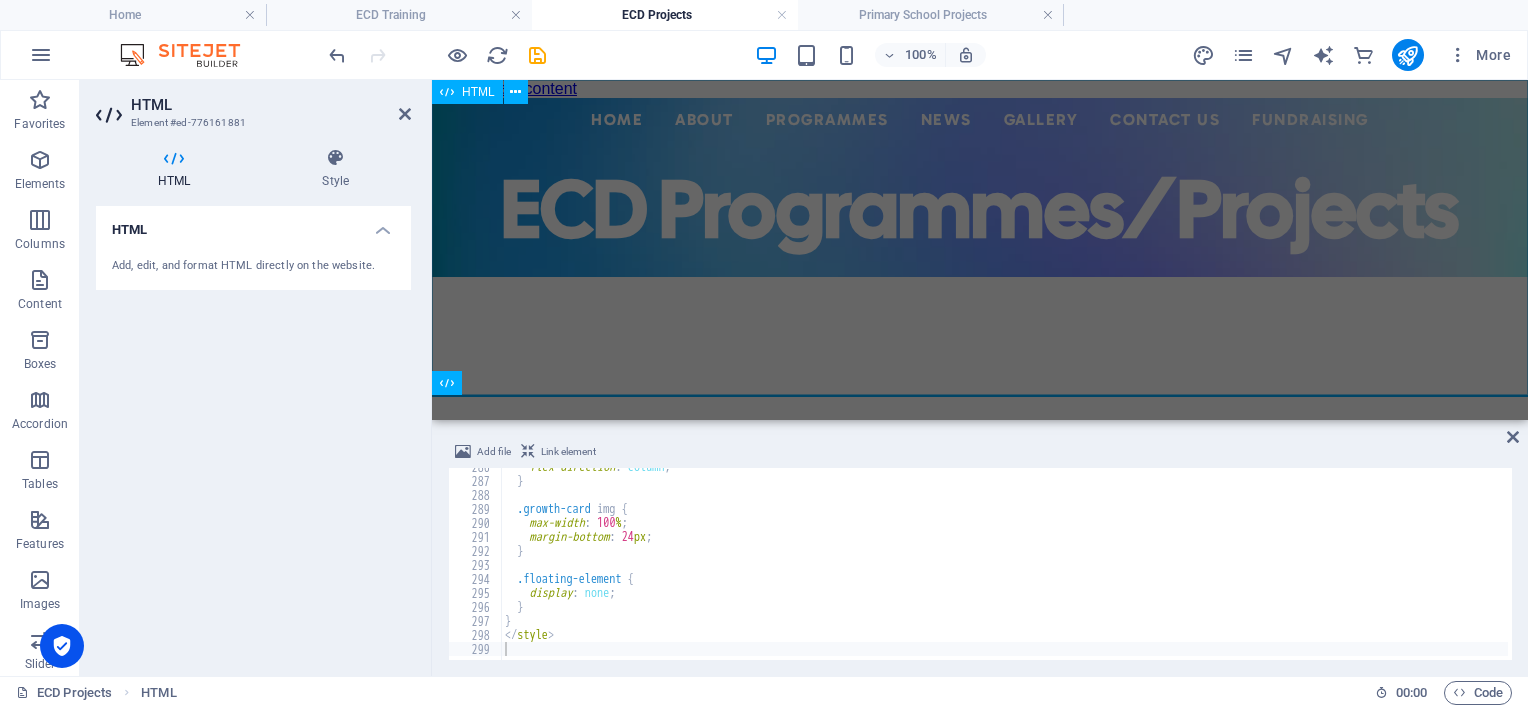 click on "Centered Navigation Bar
☰
Home
About
Mission Statement
History
Impact
Focus Area
Recognition
Non-Executive Board
Executive Directors
Programmes
ECD Training & Development
ECD Programmes/Projects
Primary School Projects
News
Events
Annual Reports
Gallery
Contact Us
Fundraising
ECD Programmes/Projects" at bounding box center [980, 187] 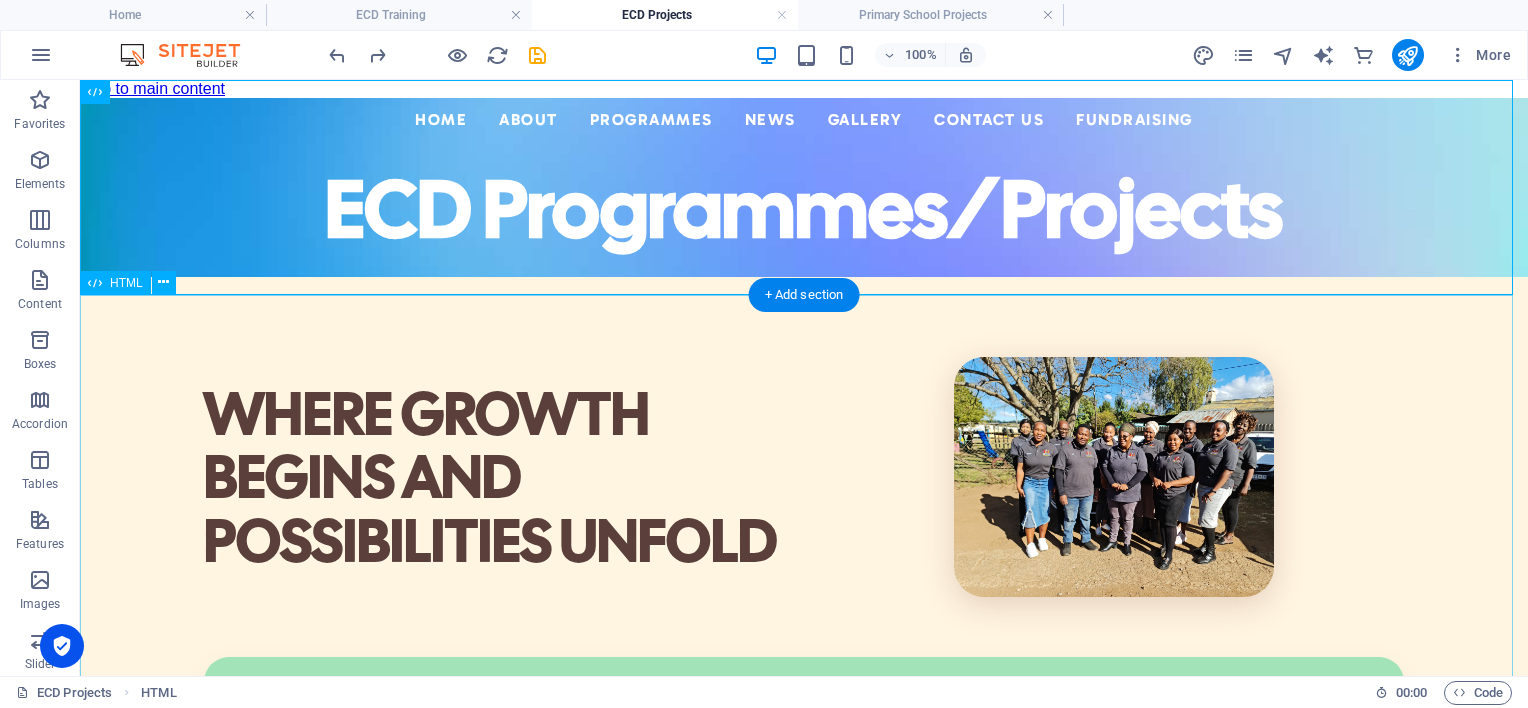 click on "WHERE GROWTH BEGINS AND POSSIBILITIES UNFOLD
Early Childhood Development Centers
Early Childhood Development (ECD) activities at centres create vibrant
spaces where children aged [DEMOGRAPHIC_DATA] immerse themselves in "play to learn"
sessions that are essential to their growth and development.
Operating five days a week, these programs are thoughtfully designed and
led by skilled practitioners, often trained to level 4 by LETCEE,
ensuring each child experiences a nurturing and stimulating environment
that fosters curiosity and creativity.
Centre Nutrition
Warm bowls of porridge—stirred gently by a caregiver's hand—quiet tummies
so little minds can roar with curiosity.
[GEOGRAPHIC_DATA]
20
6 196" at bounding box center [804, 2485] 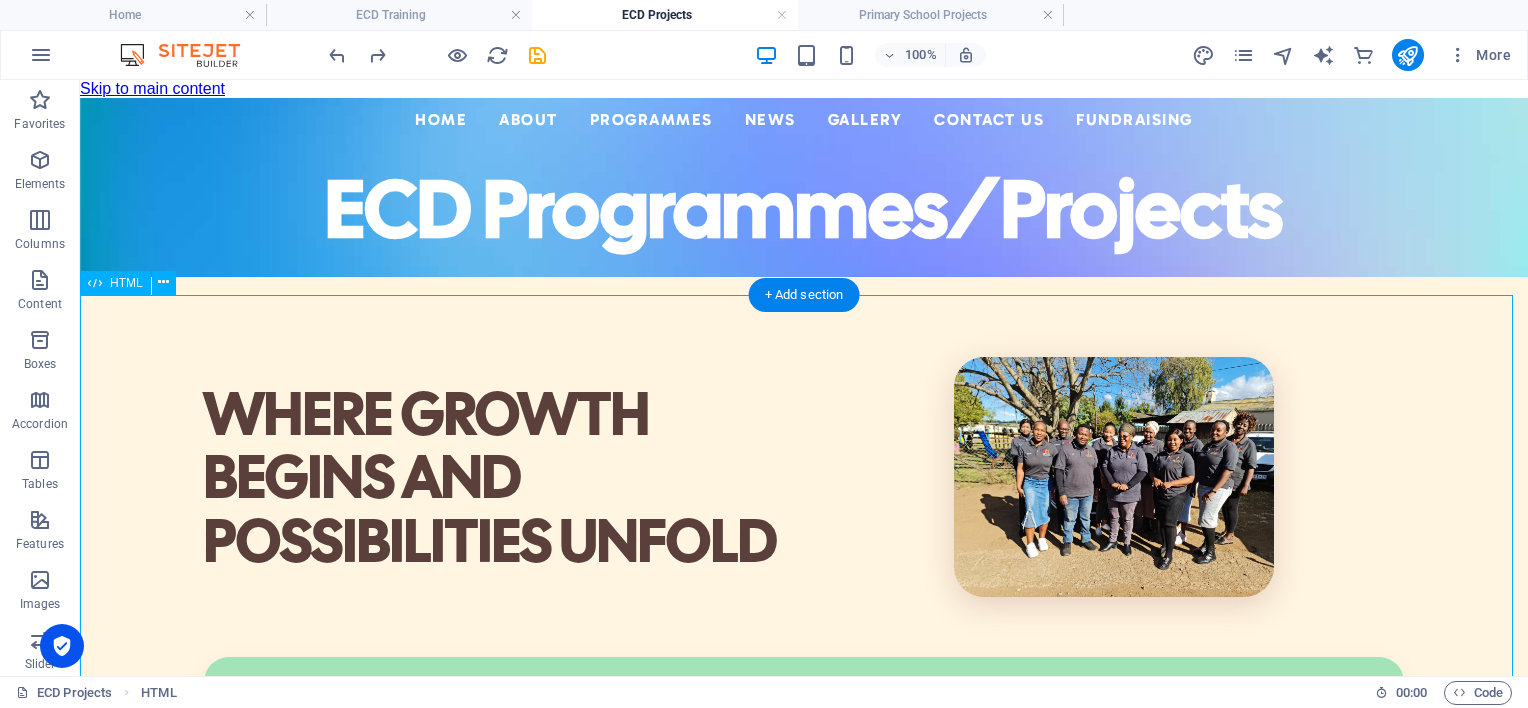 click on "WHERE GROWTH BEGINS AND POSSIBILITIES UNFOLD
Early Childhood Development Centers
Early Childhood Development (ECD) activities at centres create vibrant
spaces where children aged [DEMOGRAPHIC_DATA] immerse themselves in "play to learn"
sessions that are essential to their growth and development.
Operating five days a week, these programs are thoughtfully designed and
led by skilled practitioners, often trained to level 4 by LETCEE,
ensuring each child experiences a nurturing and stimulating environment
that fosters curiosity and creativity.
Centre Nutrition
Warm bowls of porridge—stirred gently by a caregiver's hand—quiet tummies
so little minds can roar with curiosity.
[GEOGRAPHIC_DATA]
20
6 196" at bounding box center (804, 2485) 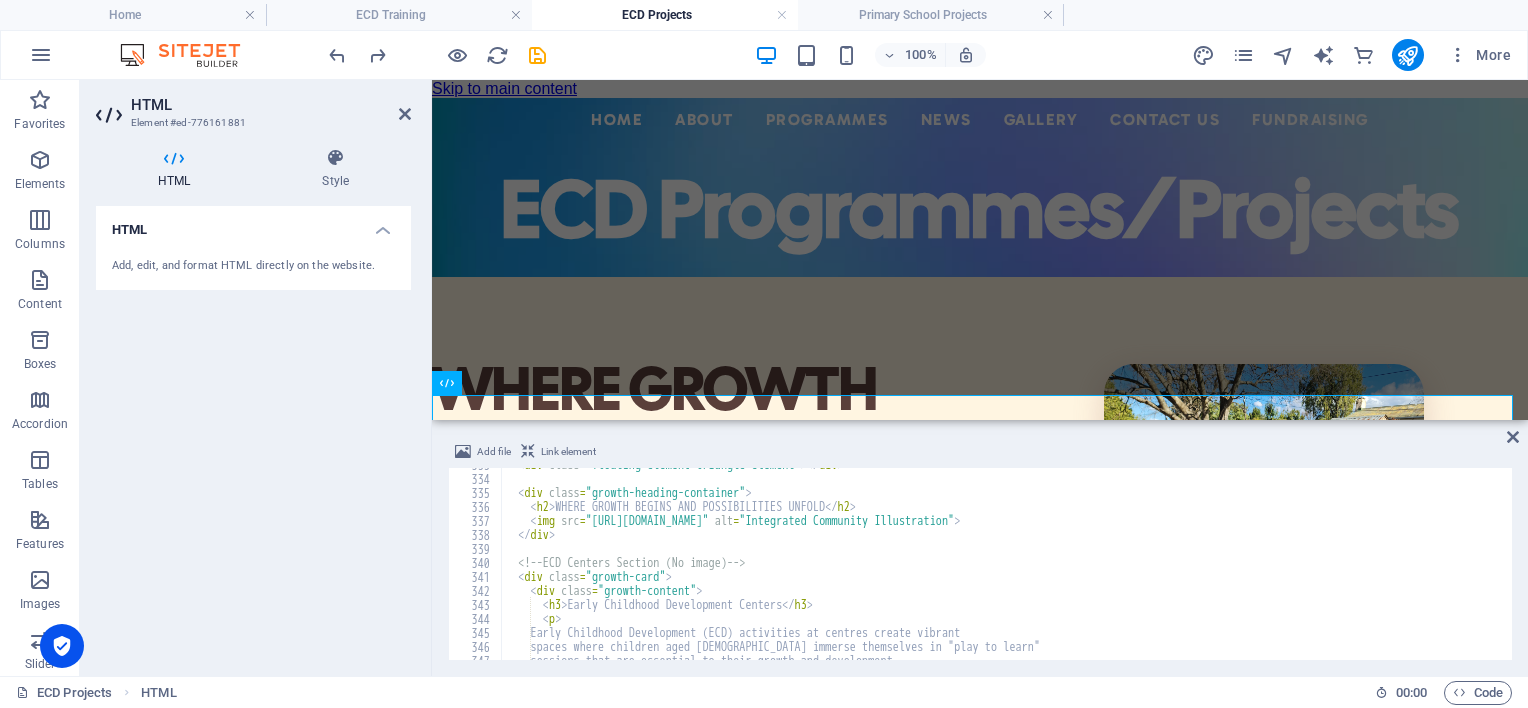 scroll, scrollTop: 4478, scrollLeft: 0, axis: vertical 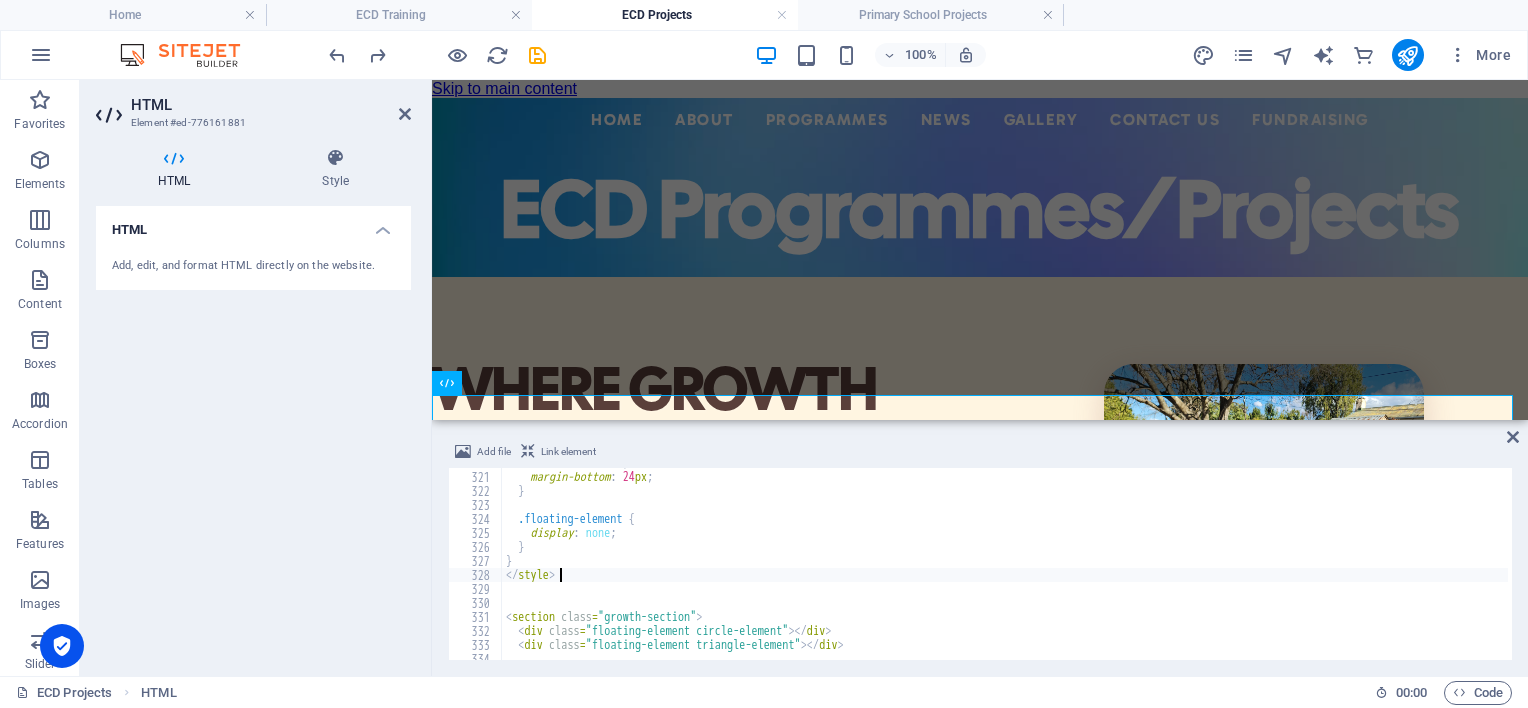click on "max-width :   100 % ;      margin-bottom :   24 px ;    }    .floating-element   {      display :   none ;    } } </ style > < section   class = "growth-section" >    < div   class = "floating-element circle-element" > </ div >    < div   class = "floating-element triangle-element" > </ div >" at bounding box center (2271, 564) 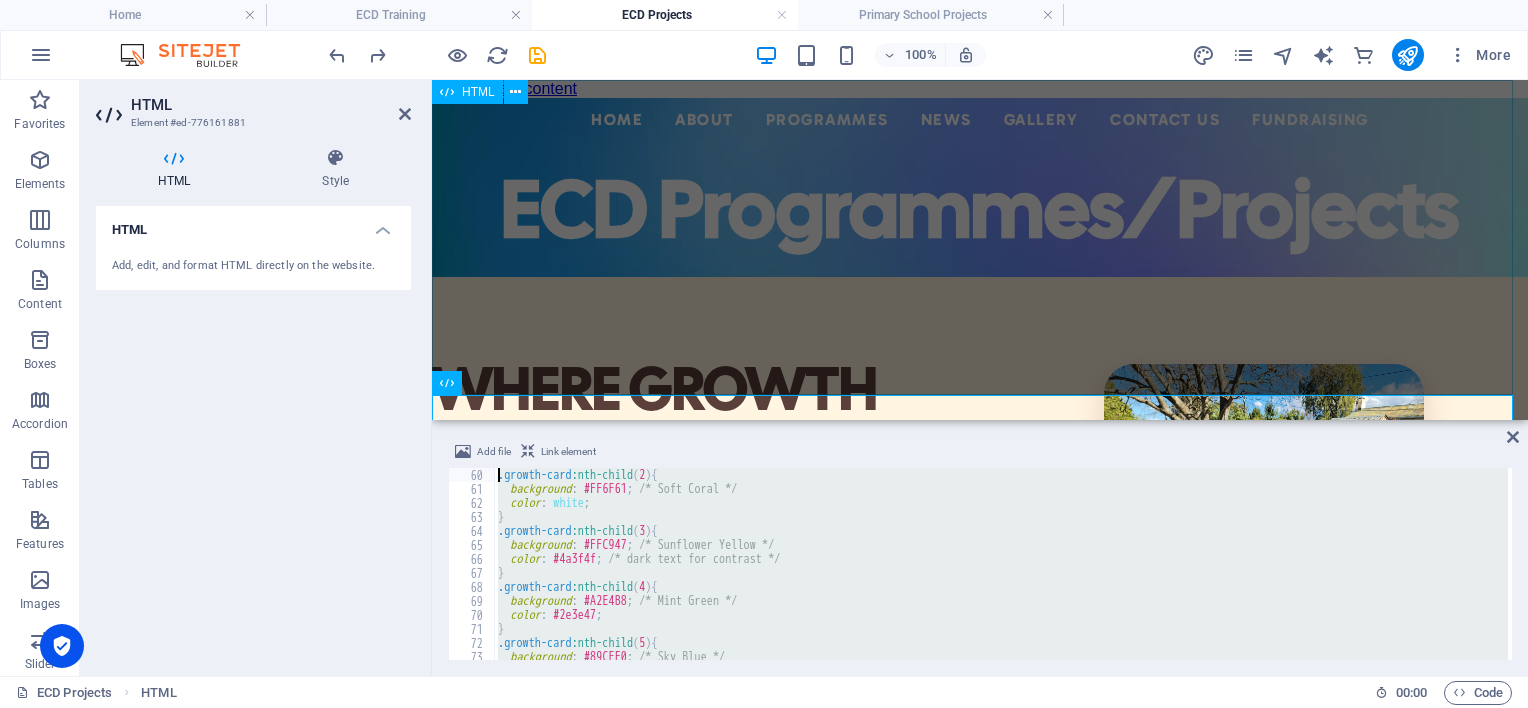 scroll, scrollTop: 0, scrollLeft: 0, axis: both 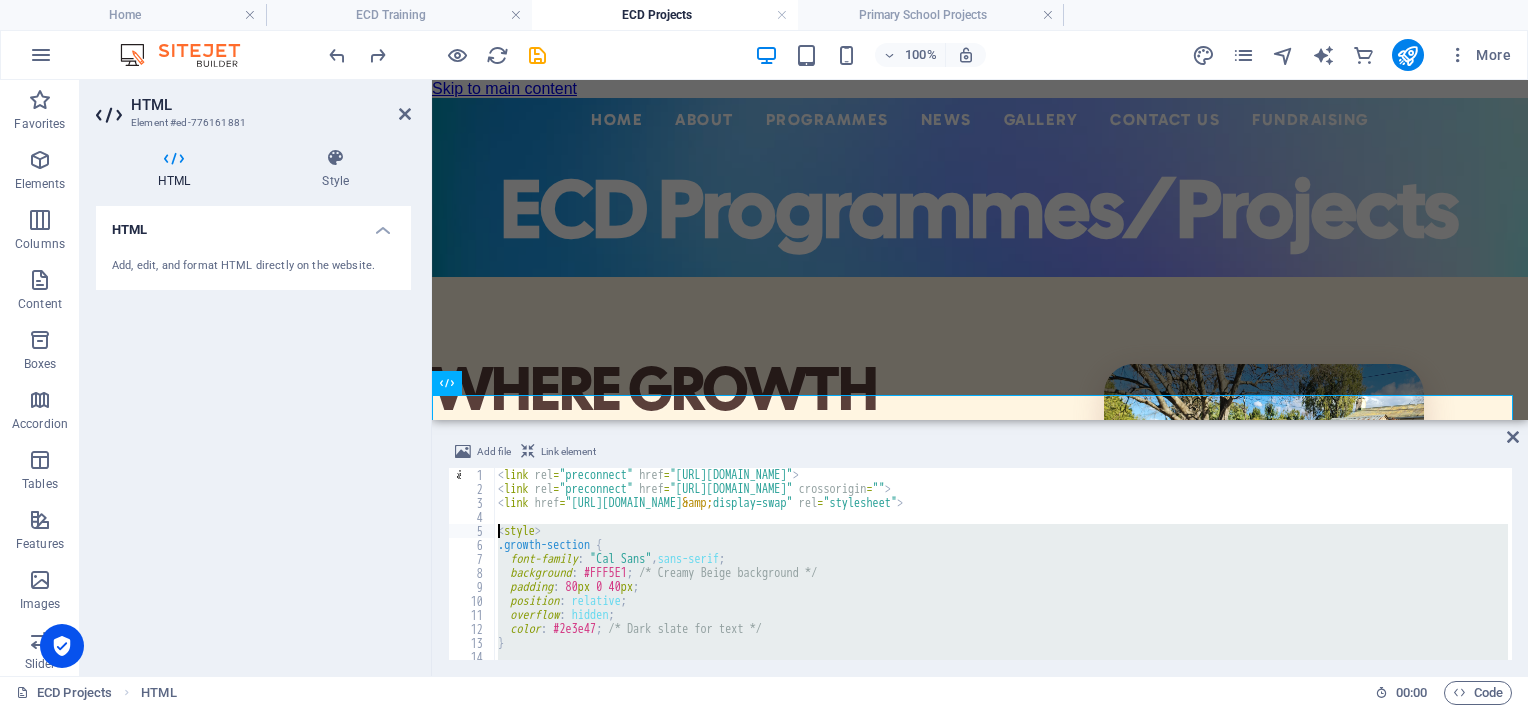 drag, startPoint x: 565, startPoint y: 591, endPoint x: 440, endPoint y: 531, distance: 138.65425 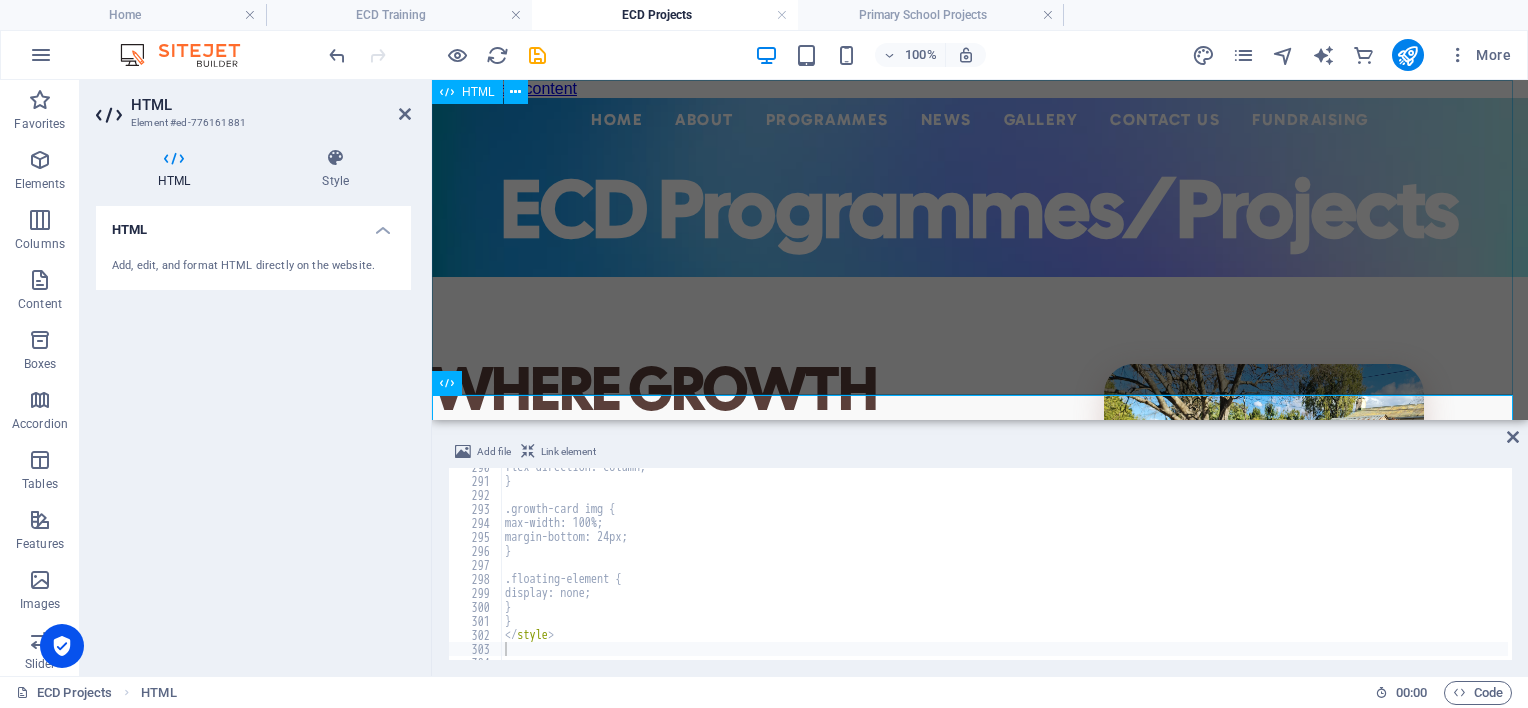 click on "Centered Navigation Bar
☰
Home
About
Mission Statement
History
Impact
Focus Area
Recognition
Non-Executive Board
Executive Directors
Programmes
ECD Training & Development
ECD Programmes/Projects
Primary School Projects
News
Events
Annual Reports
Gallery
Contact Us
Fundraising
ECD Programmes/Projects" at bounding box center (980, 187) 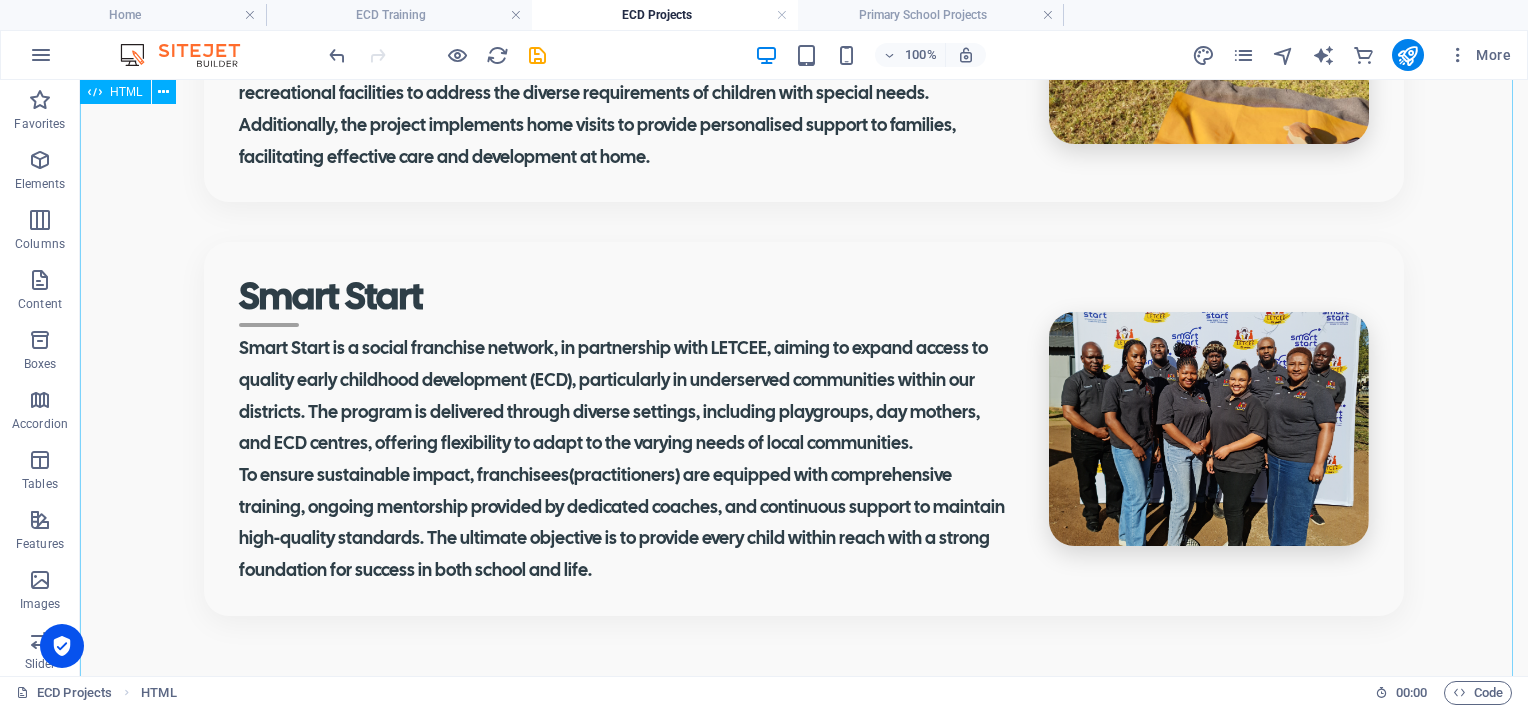 scroll, scrollTop: 3972, scrollLeft: 0, axis: vertical 